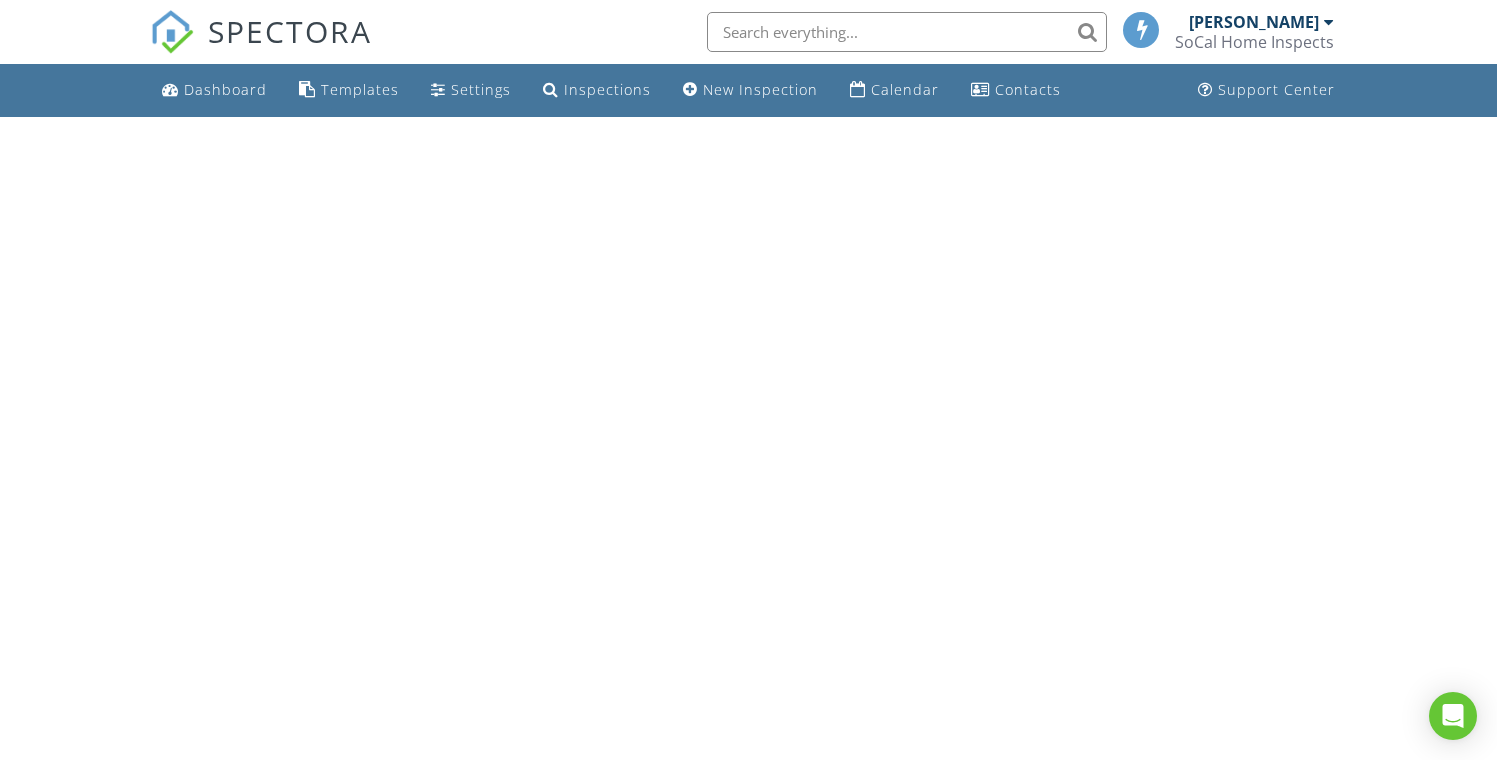 scroll, scrollTop: 0, scrollLeft: 0, axis: both 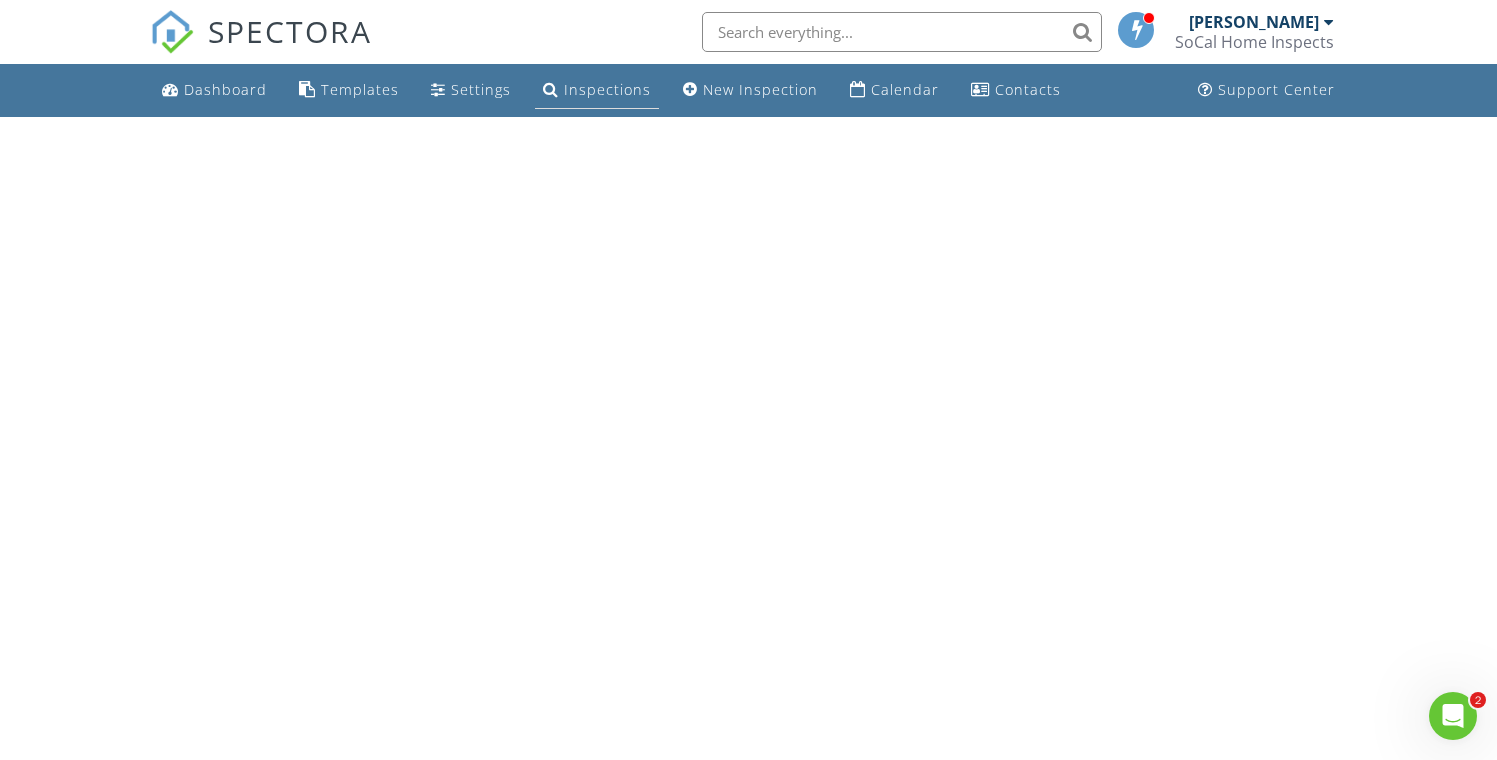 click on "Inspections" at bounding box center (607, 89) 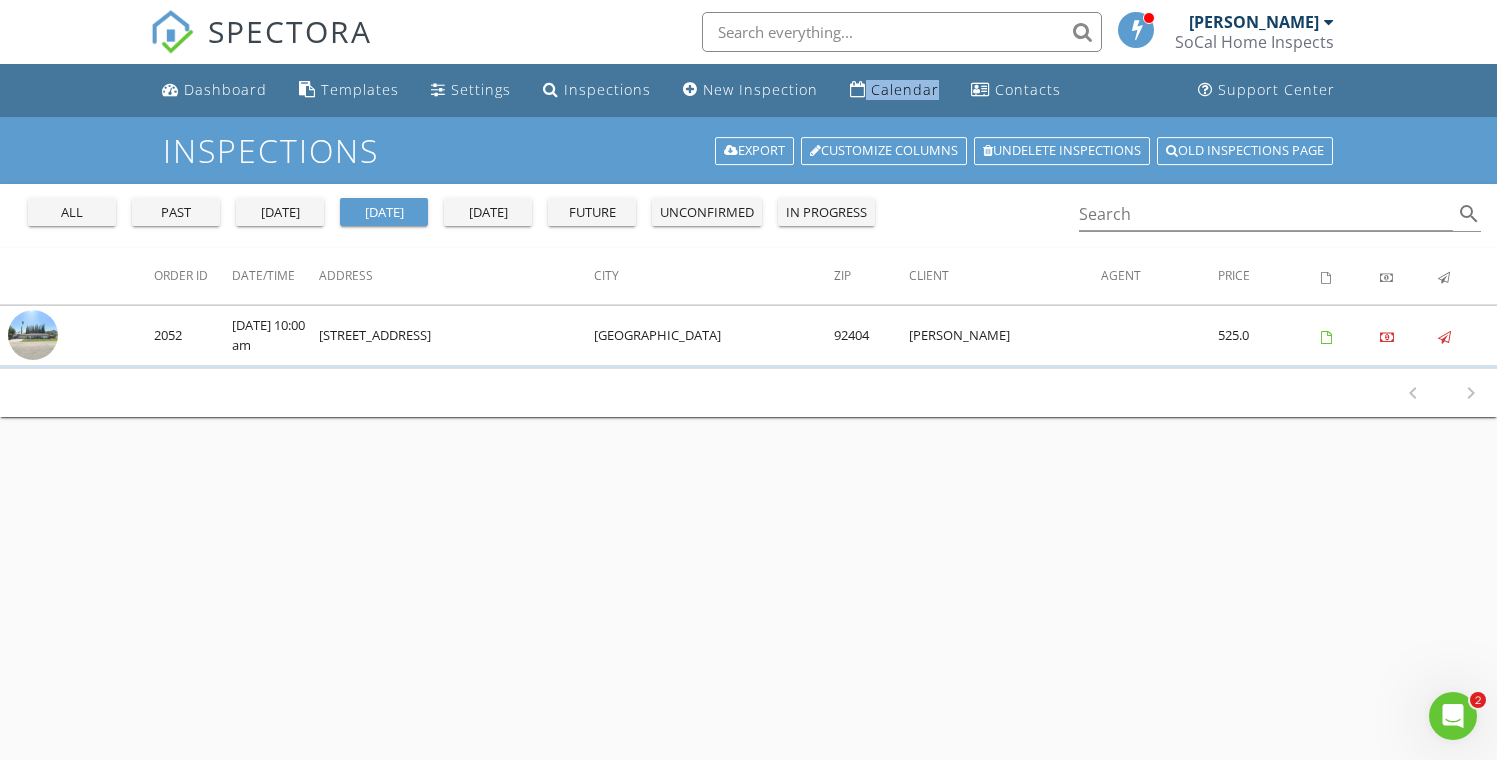 click on "tomorrow" at bounding box center [488, 213] 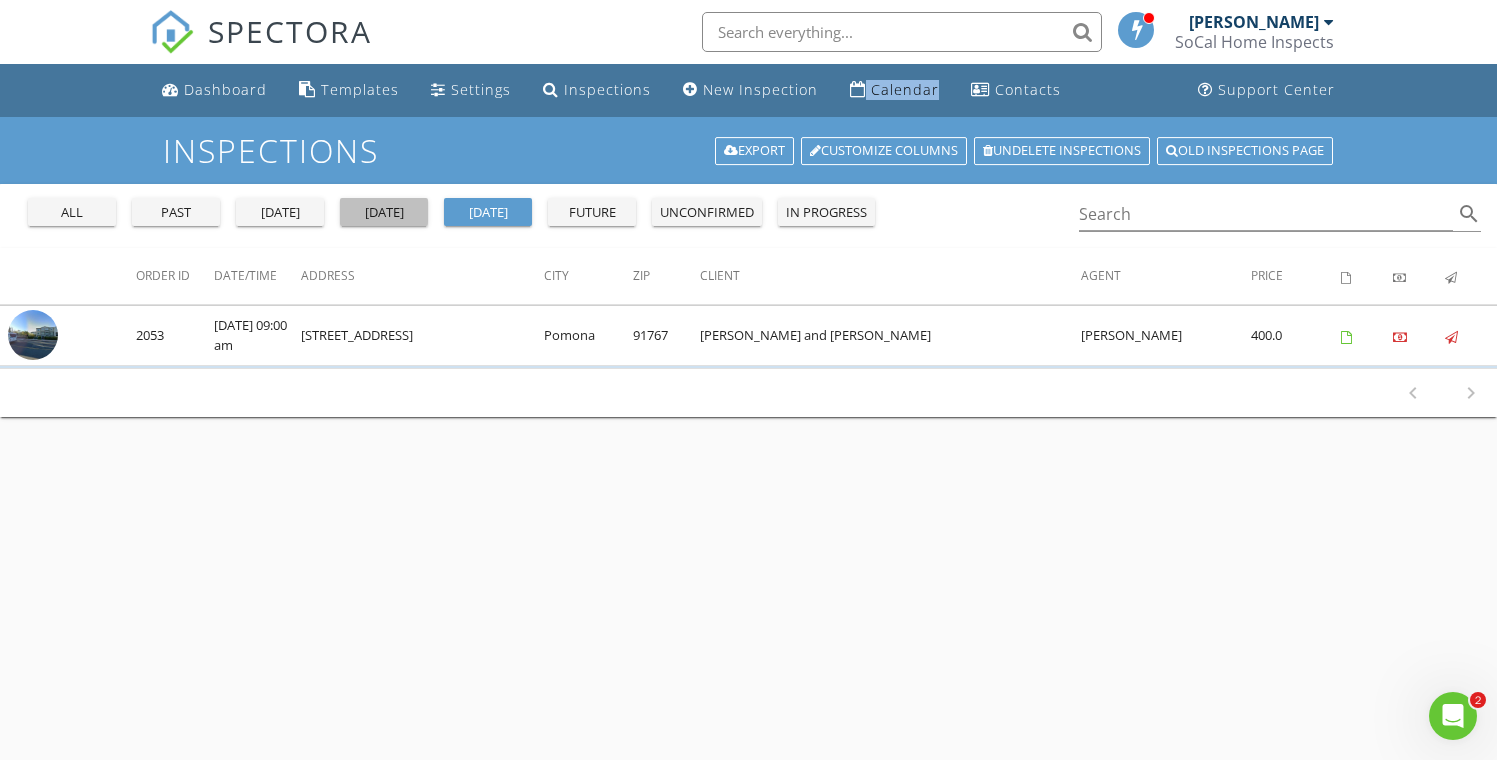 click on "today" at bounding box center (384, 213) 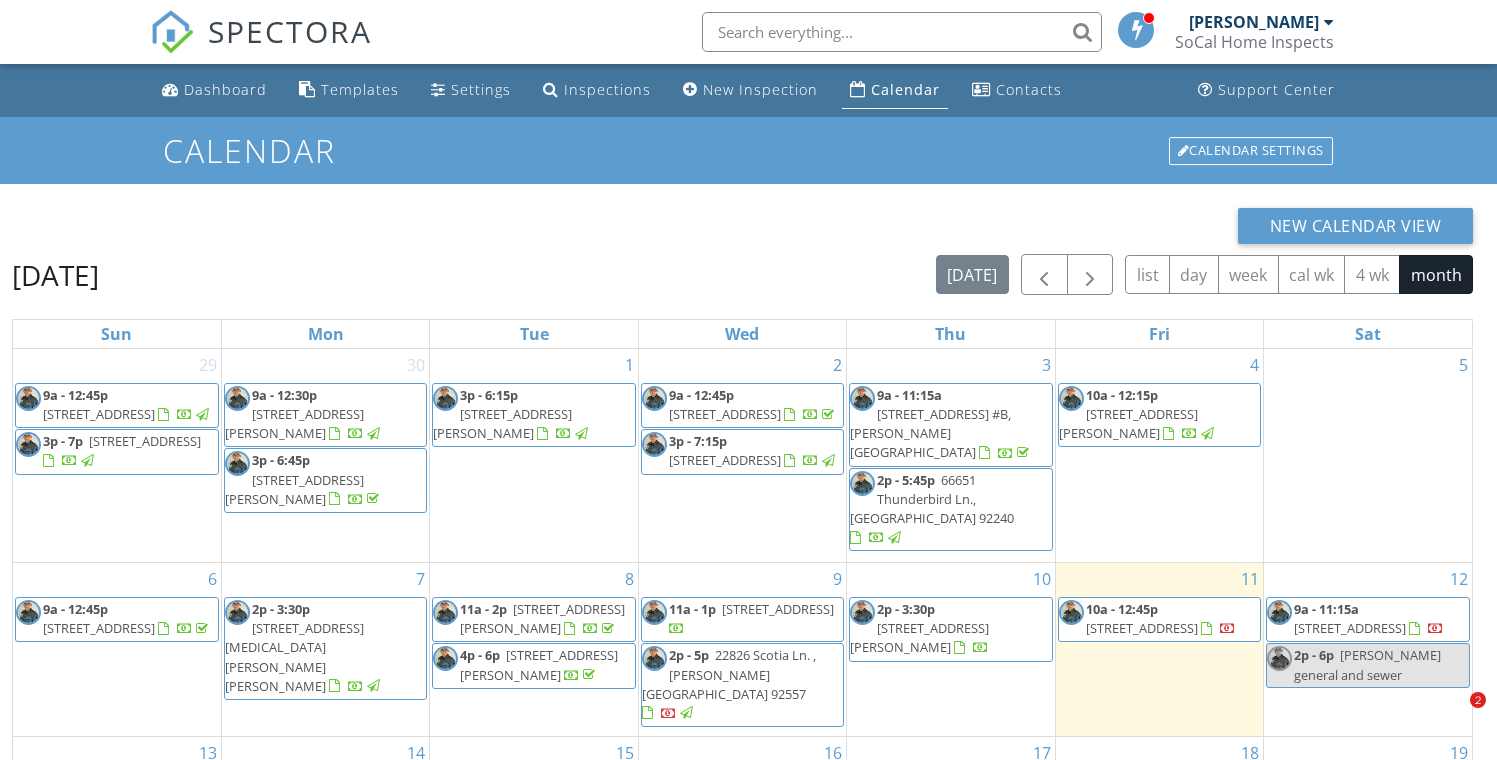 scroll, scrollTop: 0, scrollLeft: 0, axis: both 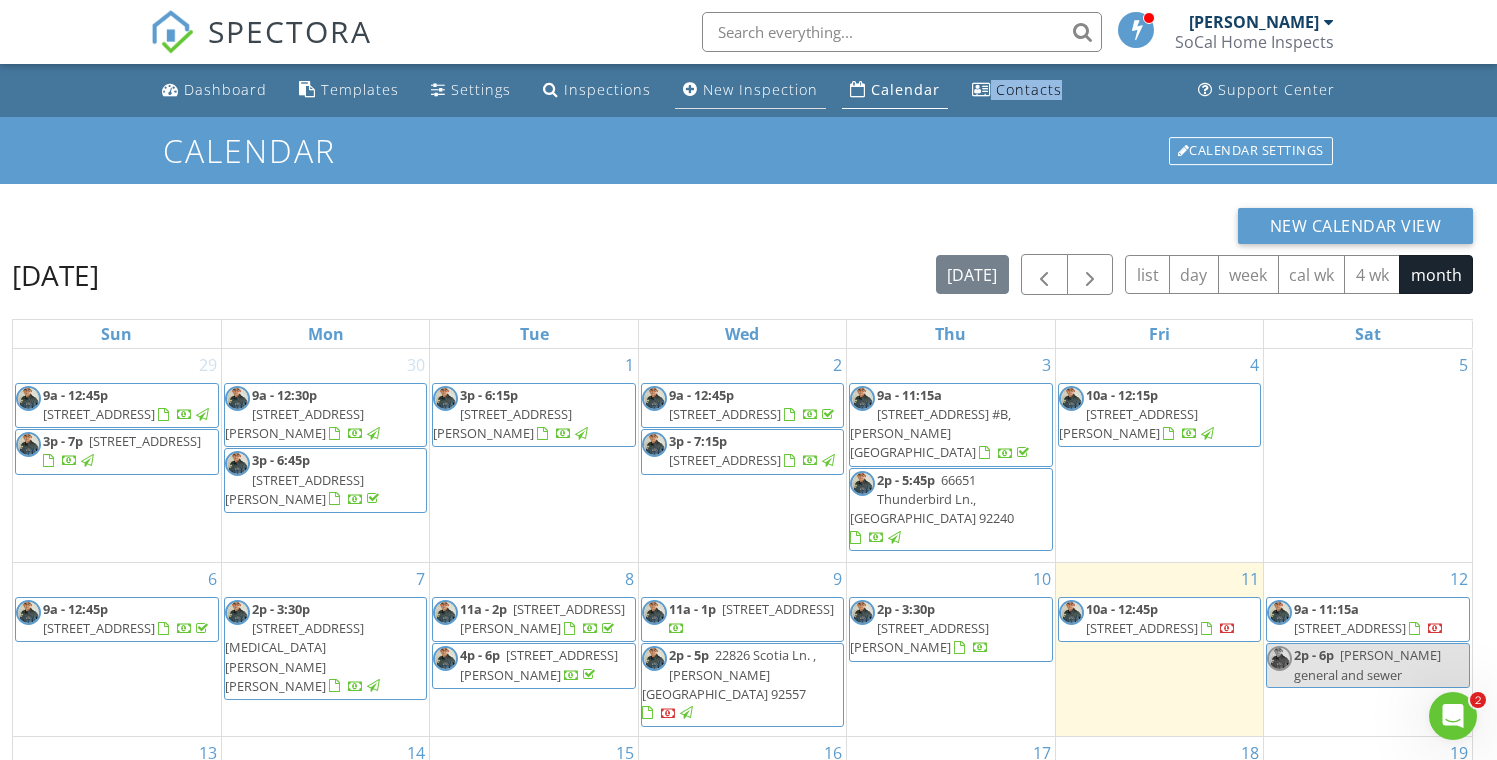 click on "New Inspection" at bounding box center [760, 89] 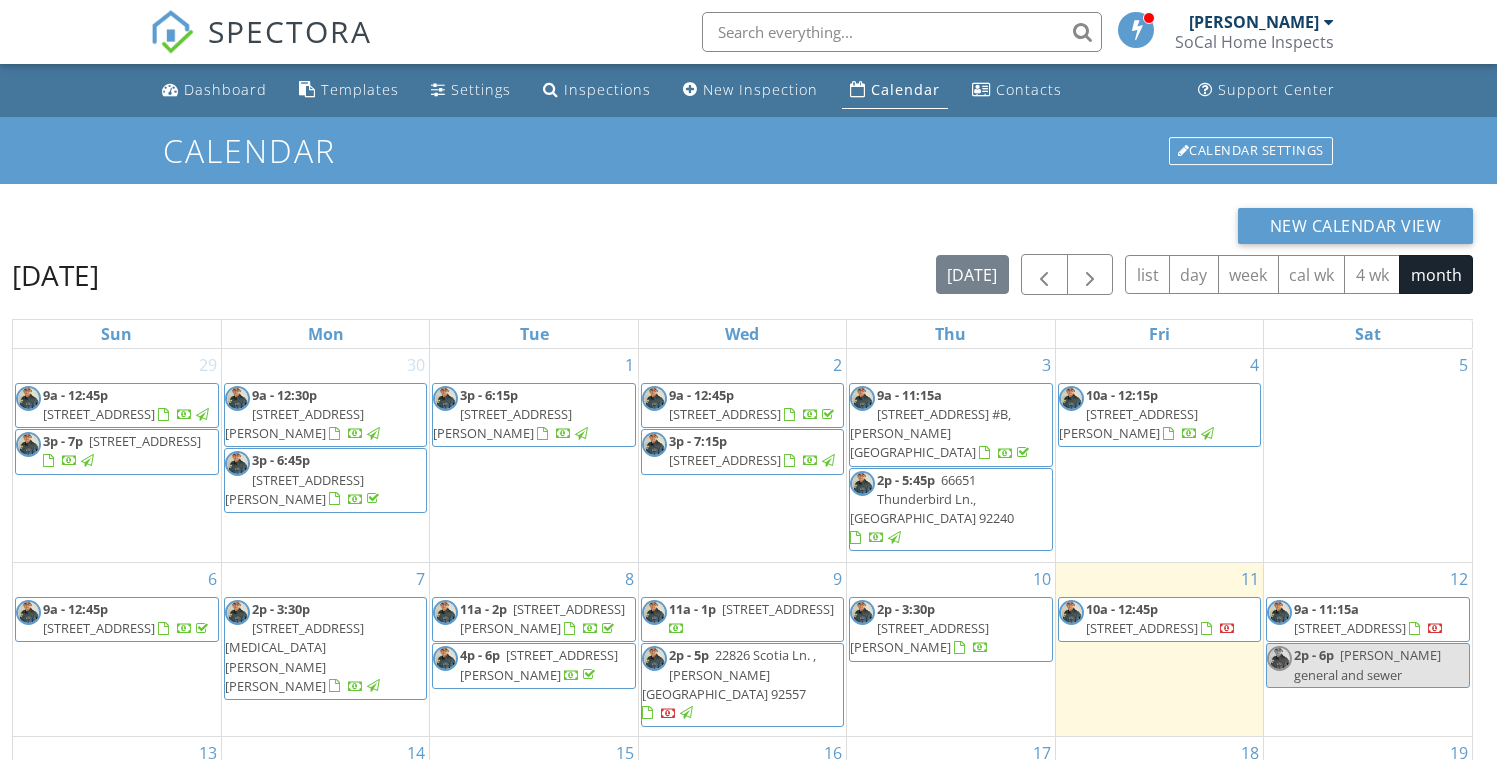 scroll, scrollTop: 0, scrollLeft: 0, axis: both 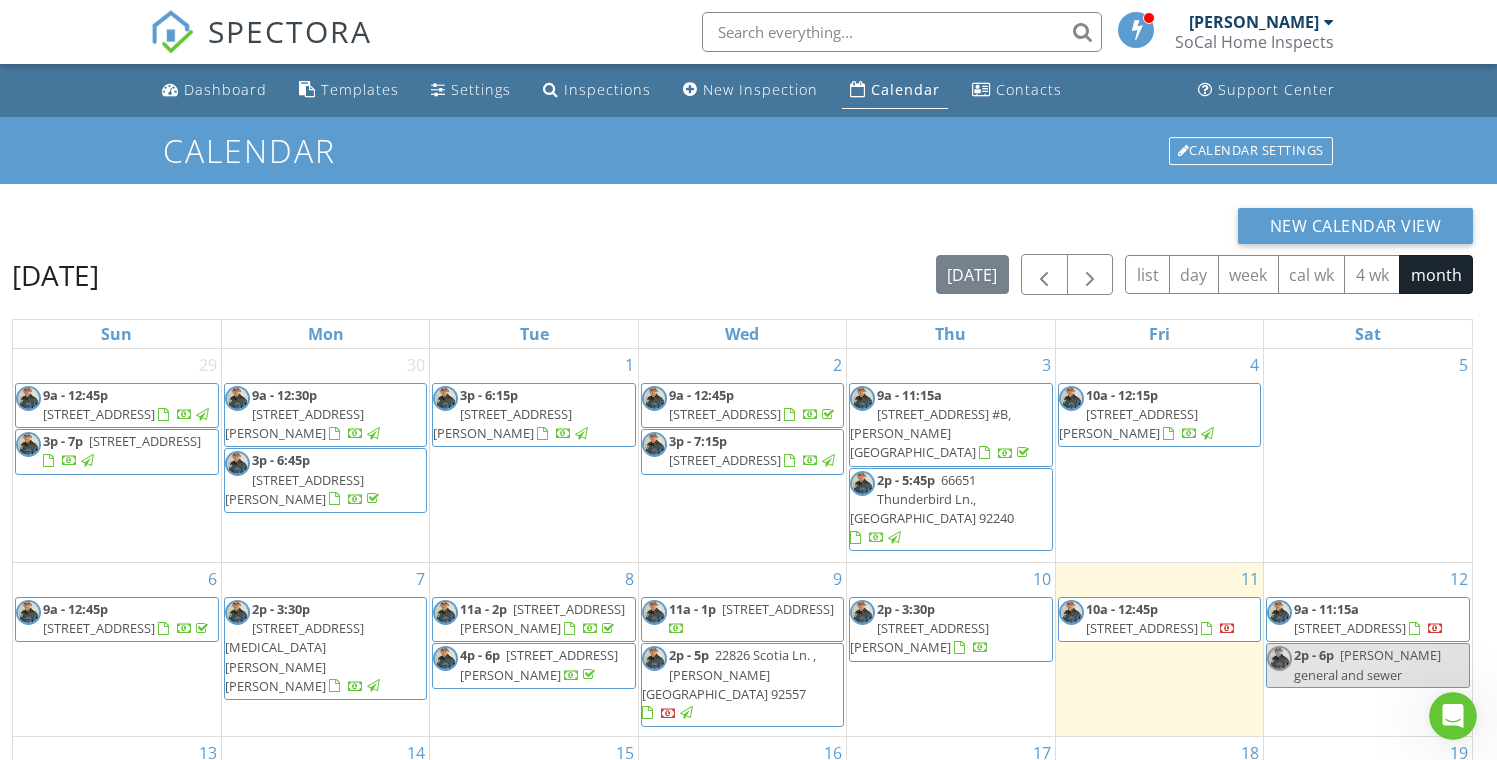 click on "[PERSON_NAME] general and sewer" at bounding box center [1367, 664] 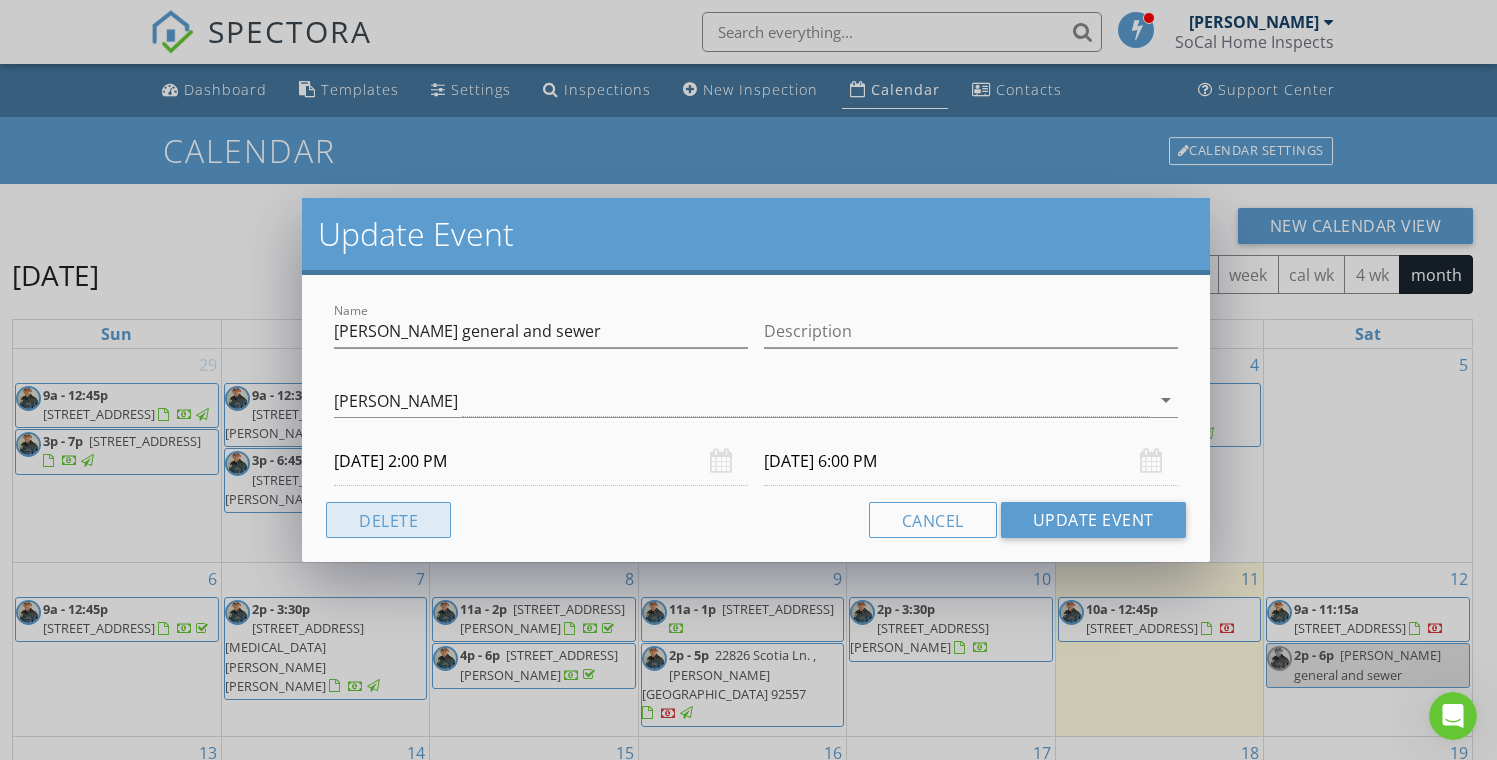 click on "Delete" at bounding box center [388, 520] 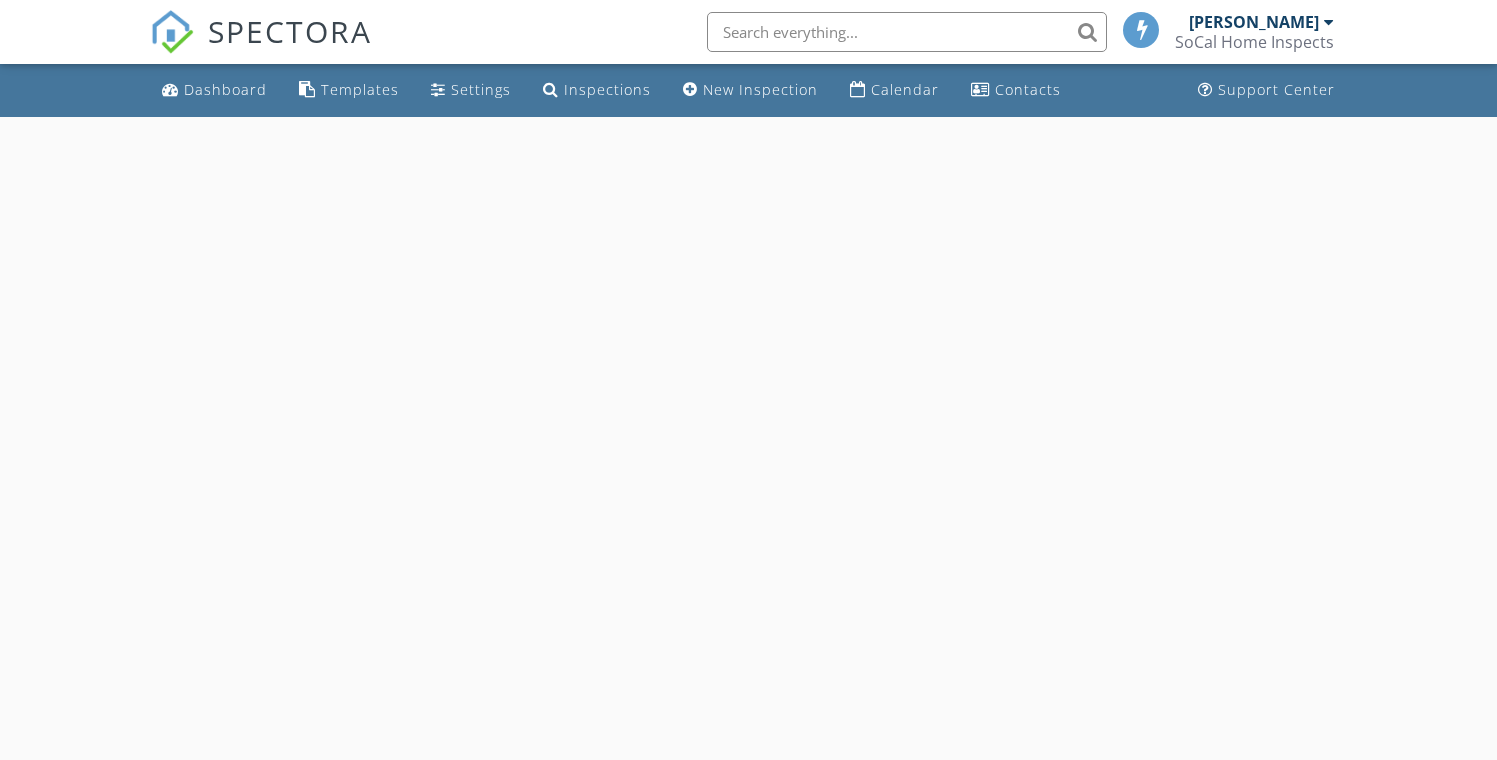 scroll, scrollTop: 0, scrollLeft: 0, axis: both 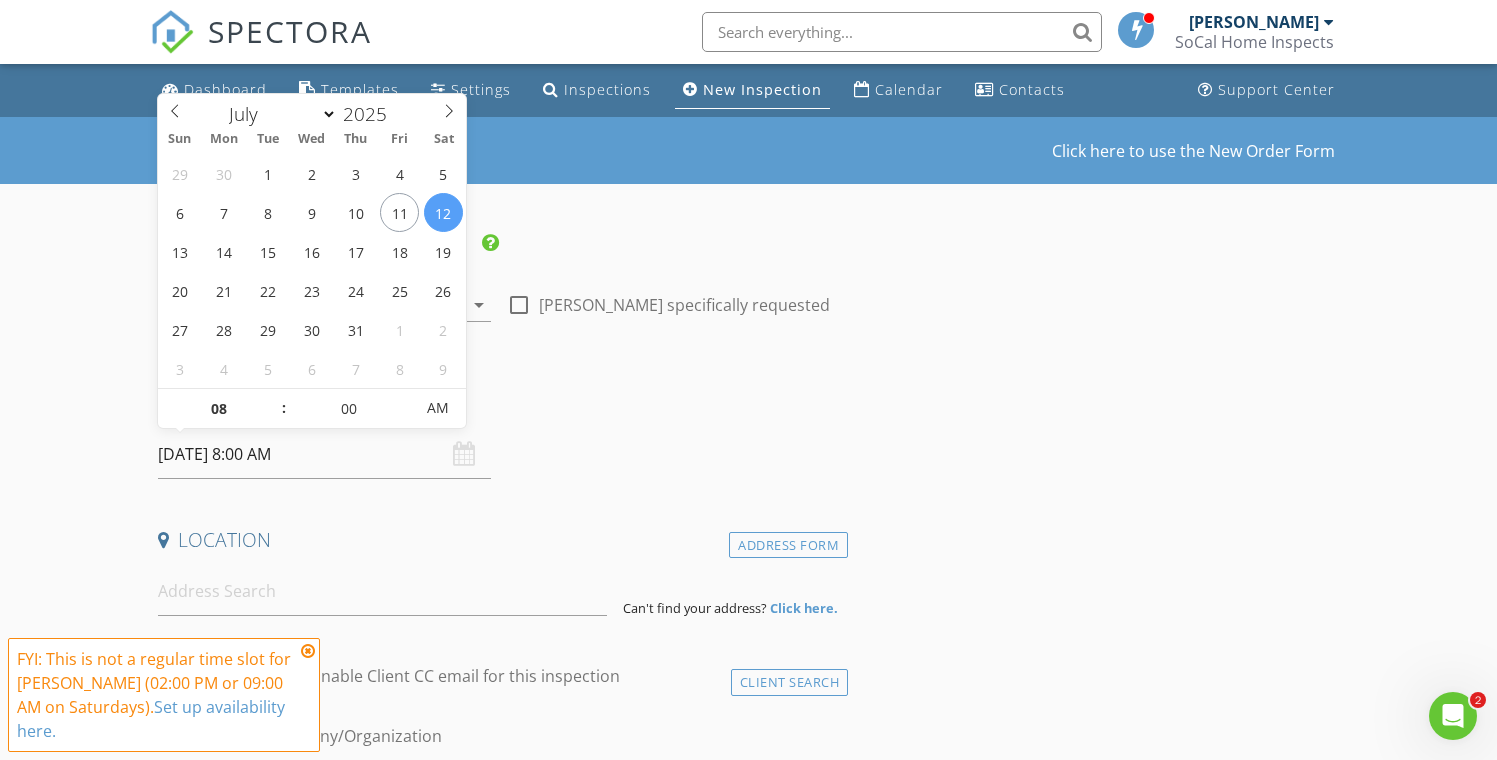 click on "[DATE] 8:00 AM" at bounding box center [324, 454] 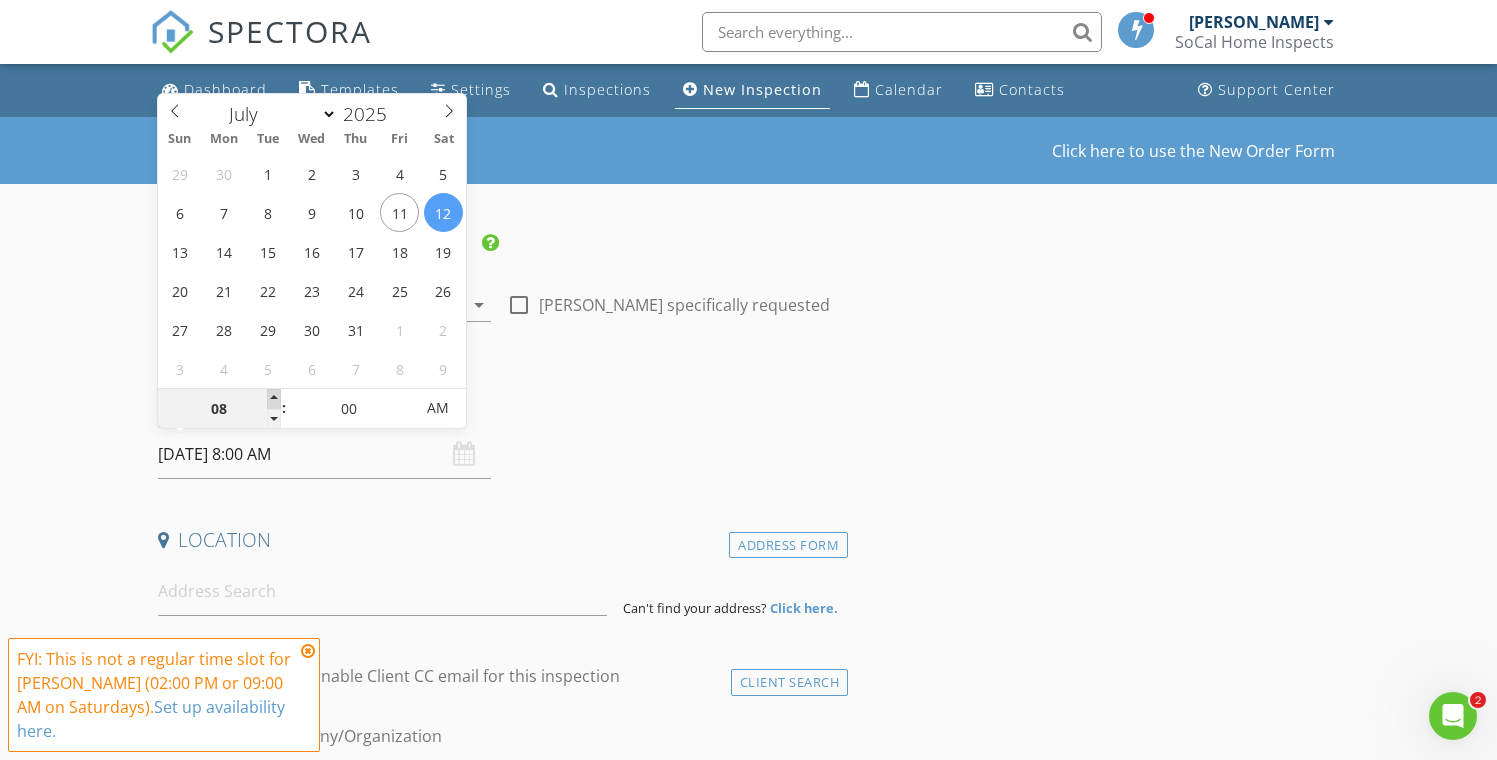 type on "09" 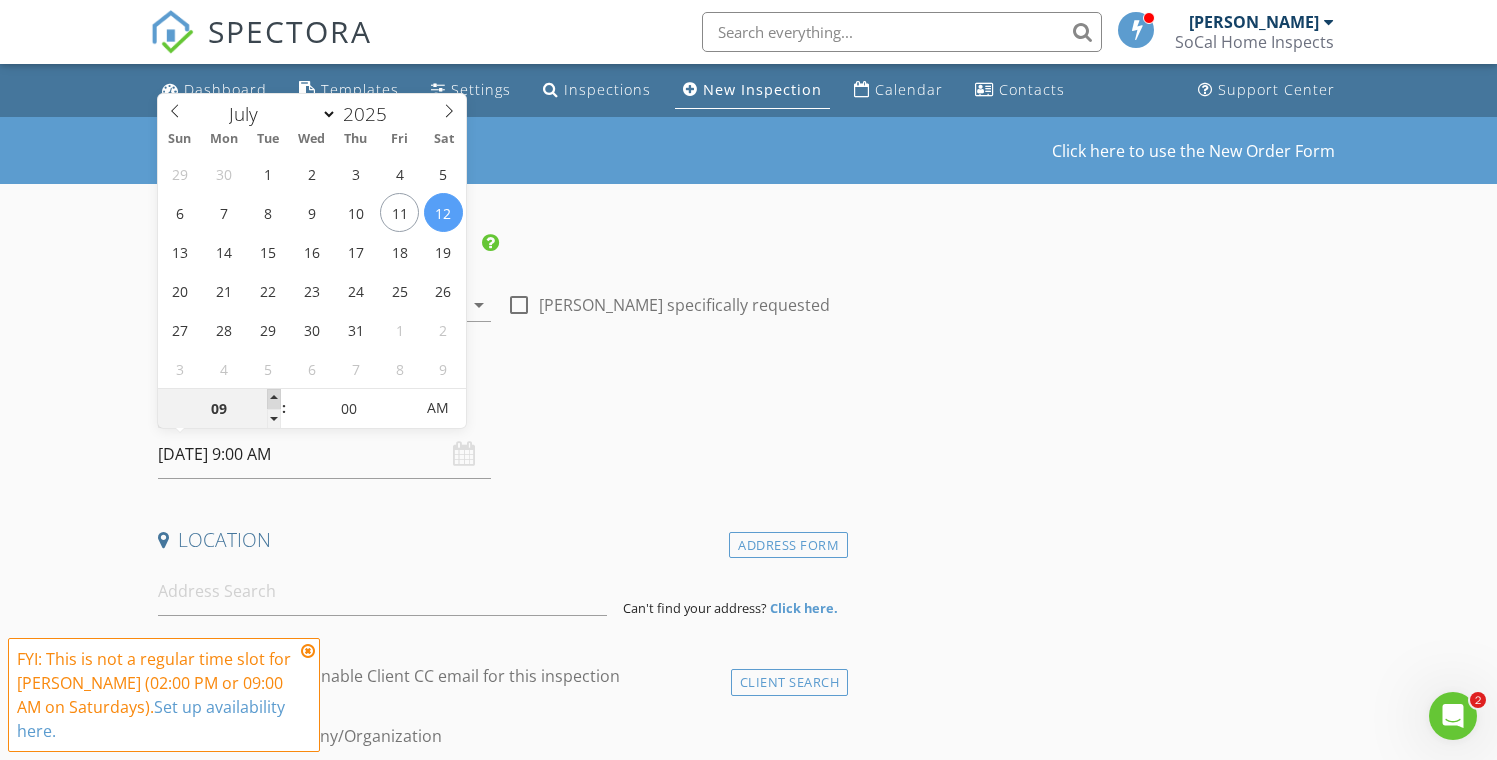 click at bounding box center (274, 399) 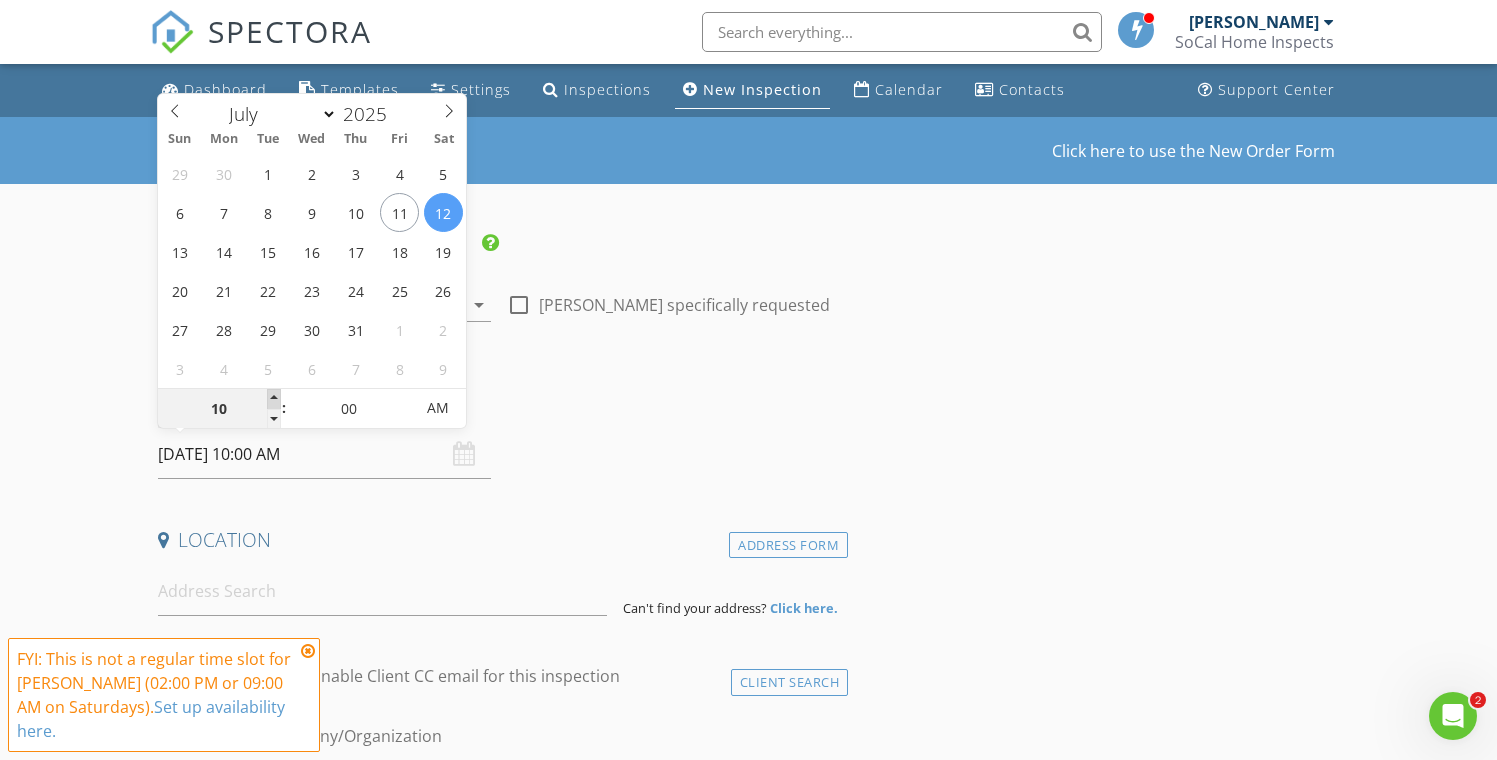 click at bounding box center [274, 399] 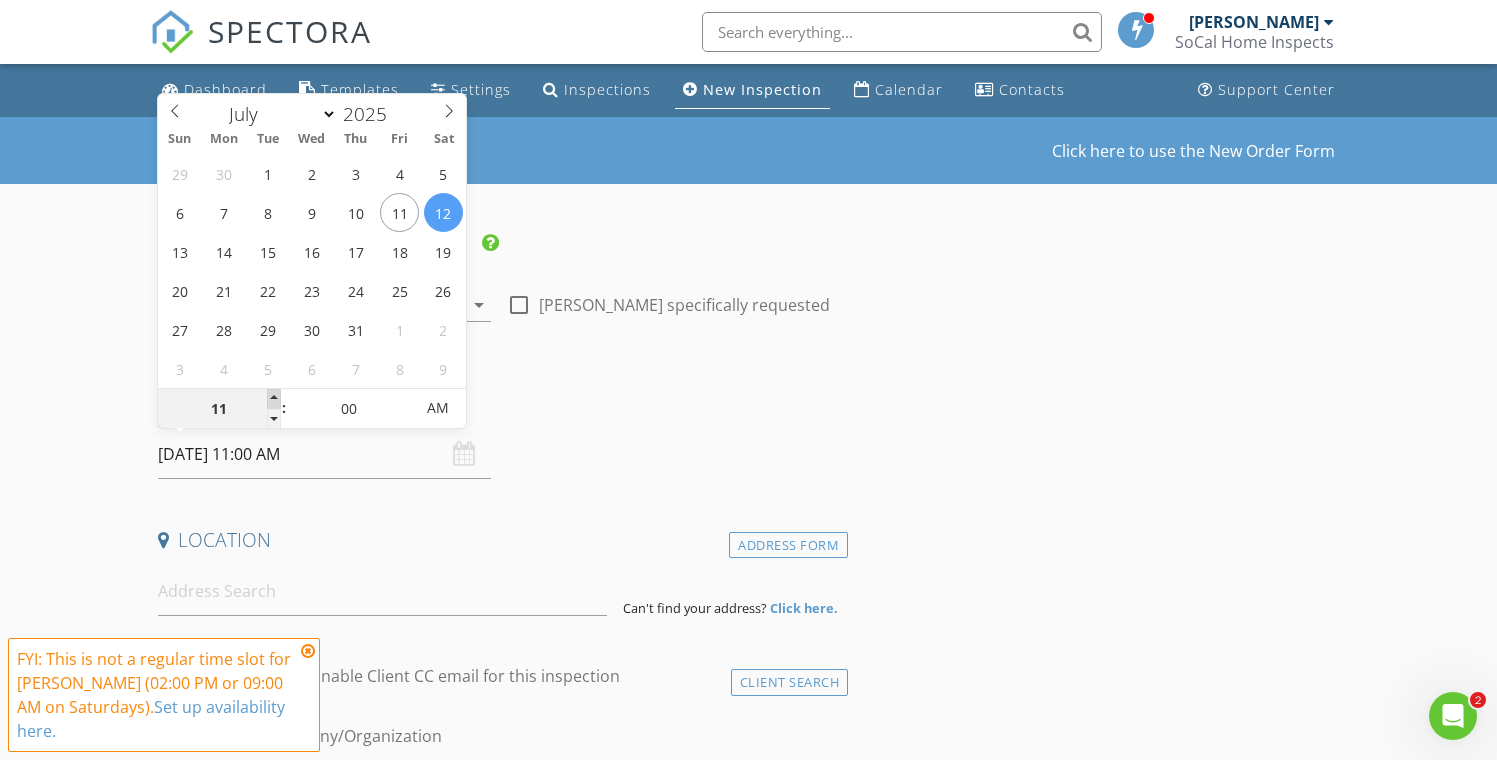 click at bounding box center (274, 399) 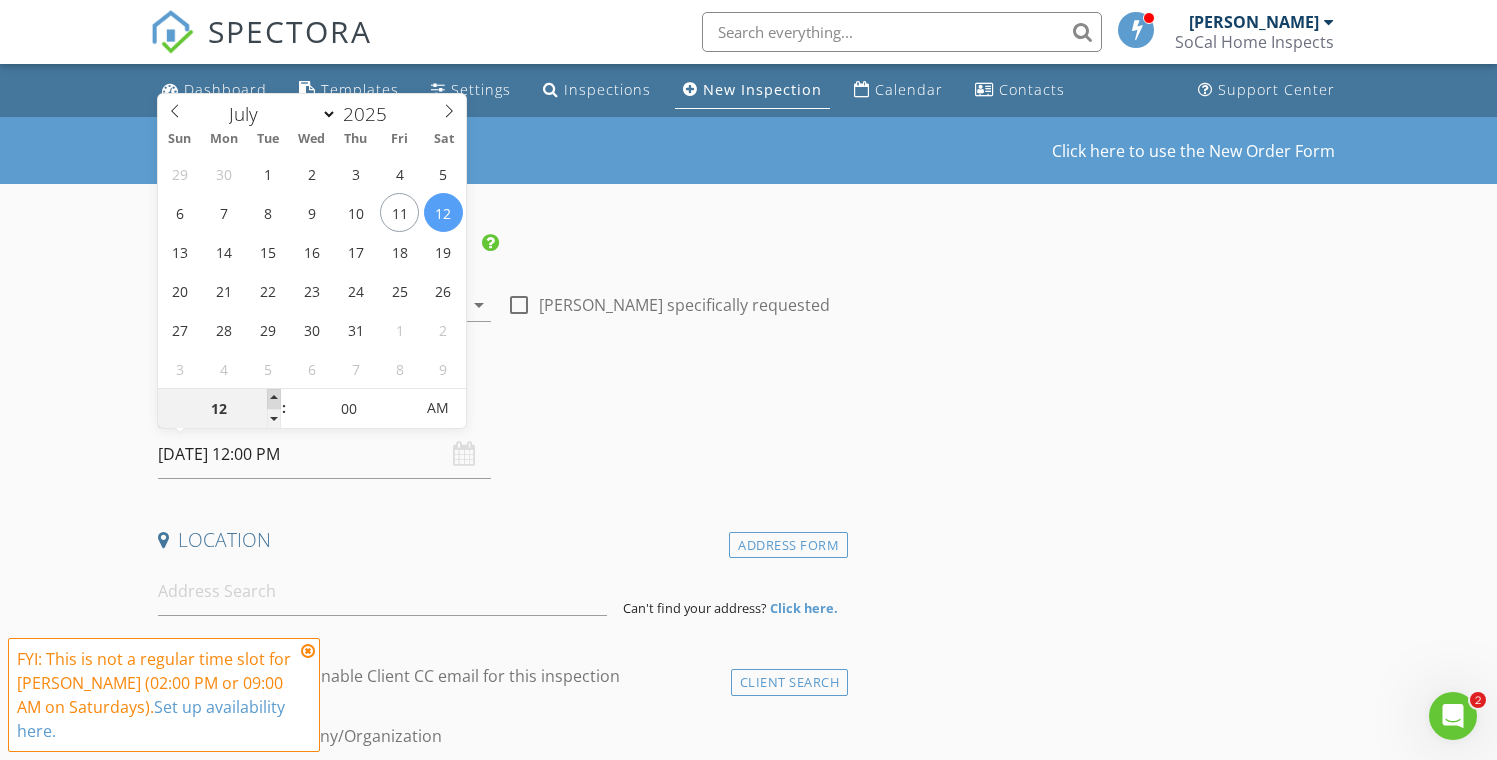 click at bounding box center [274, 399] 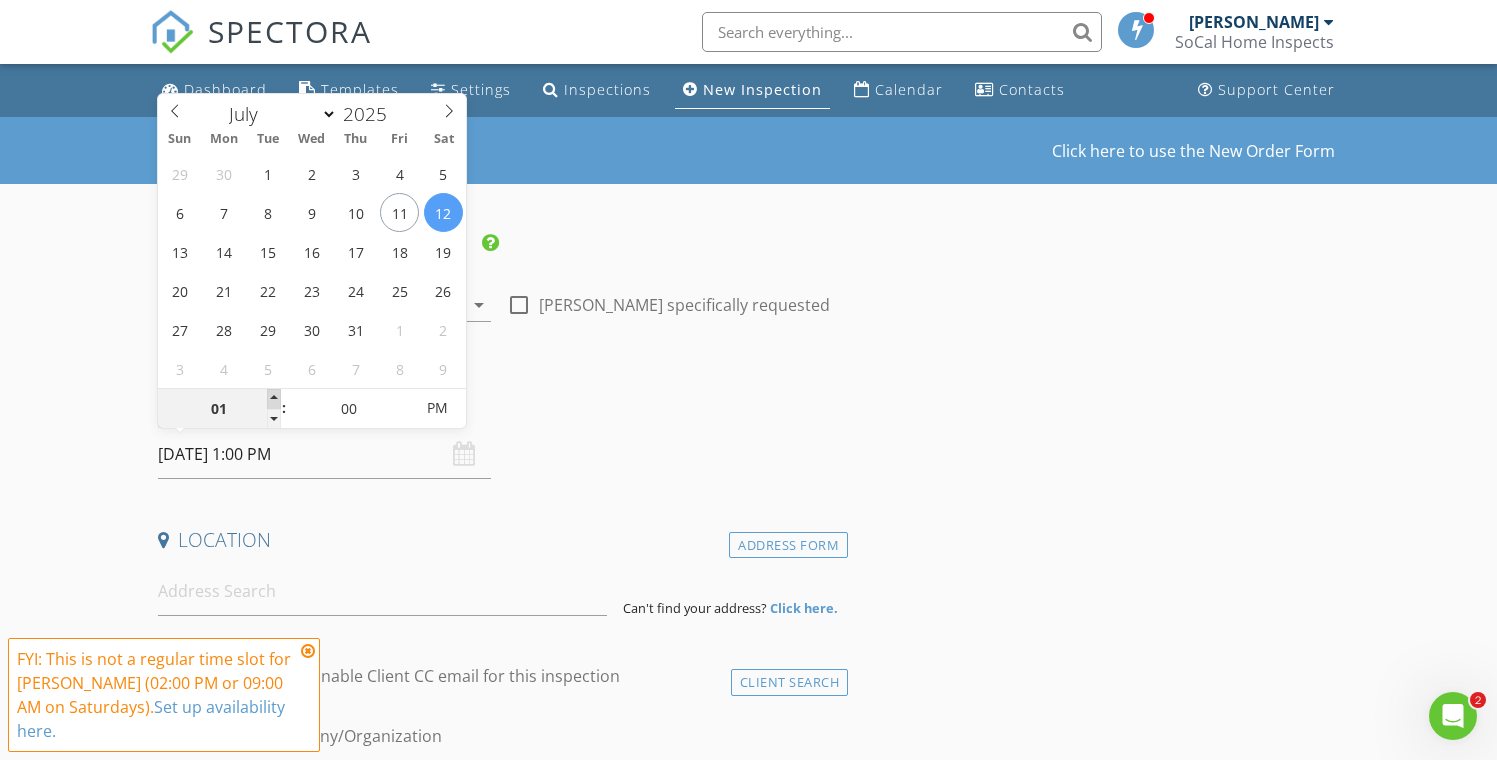 click at bounding box center (274, 399) 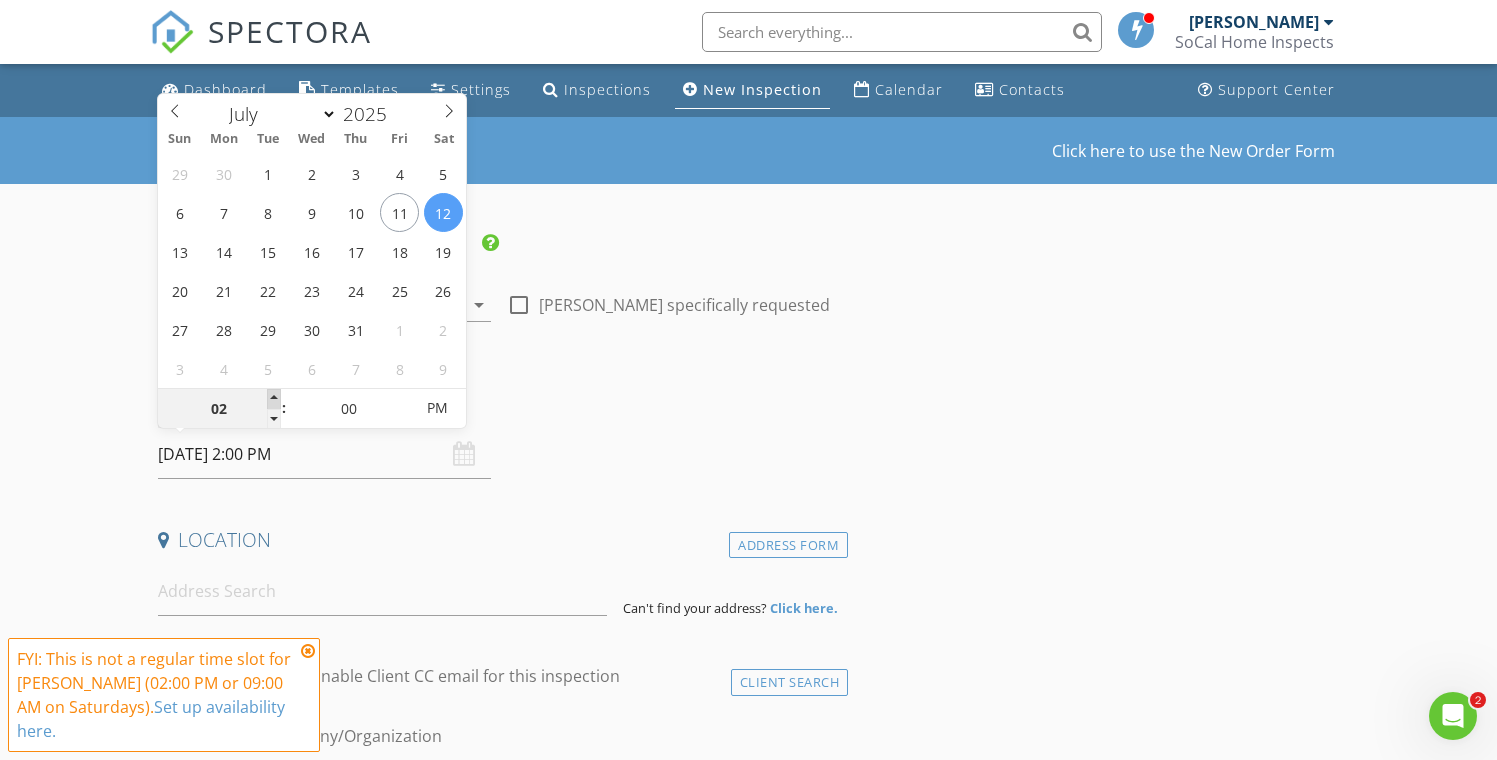 click at bounding box center (274, 399) 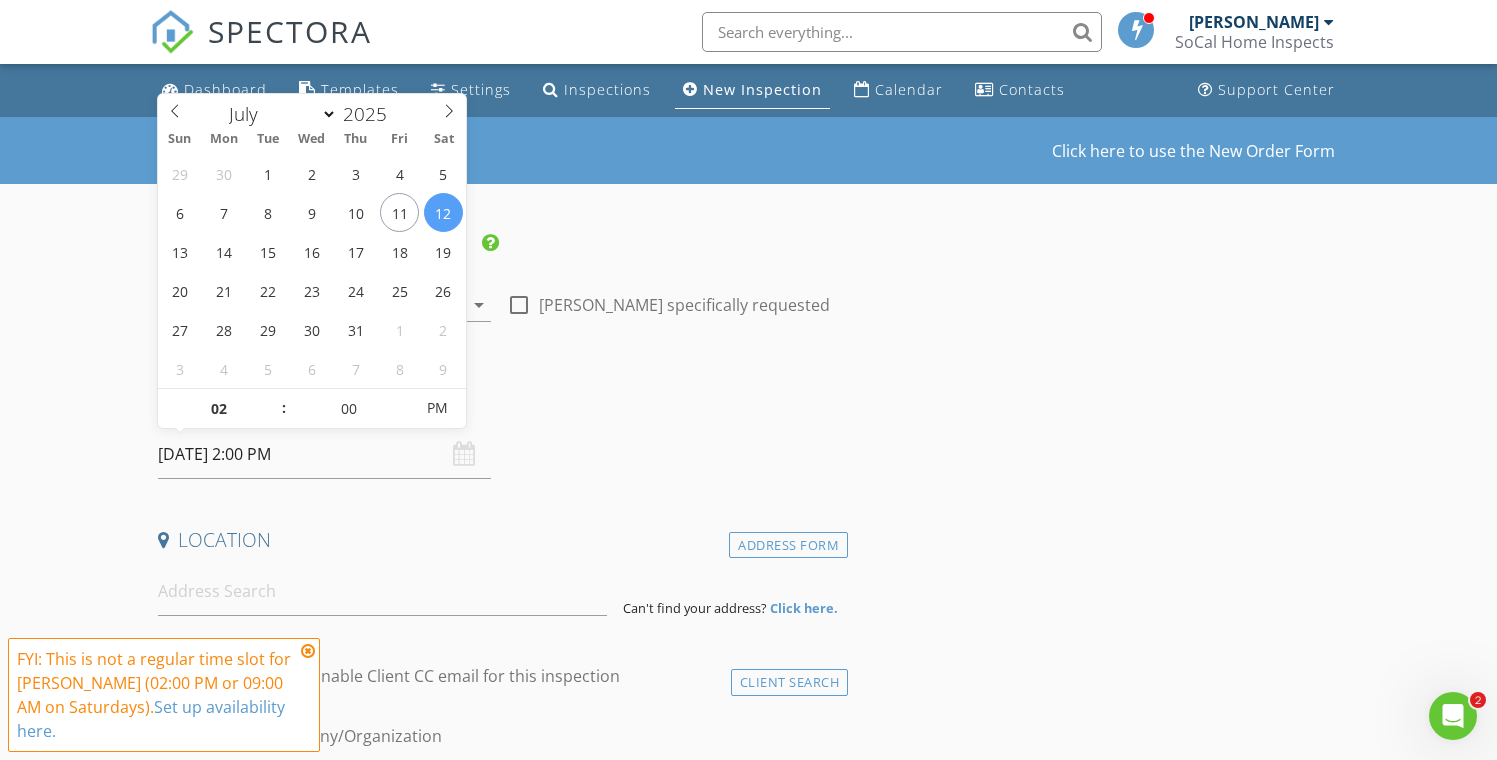 click at bounding box center [308, 651] 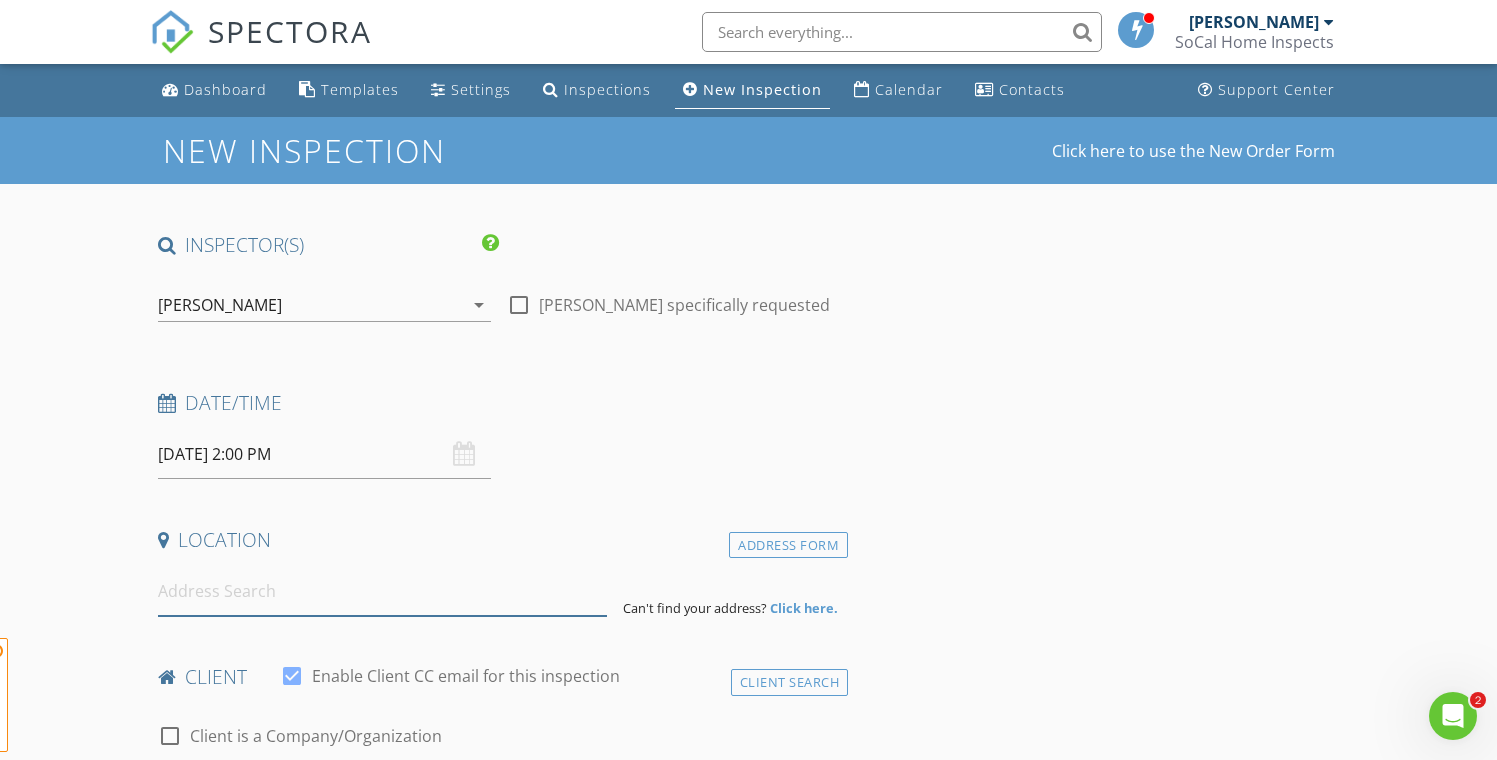 click at bounding box center (383, 591) 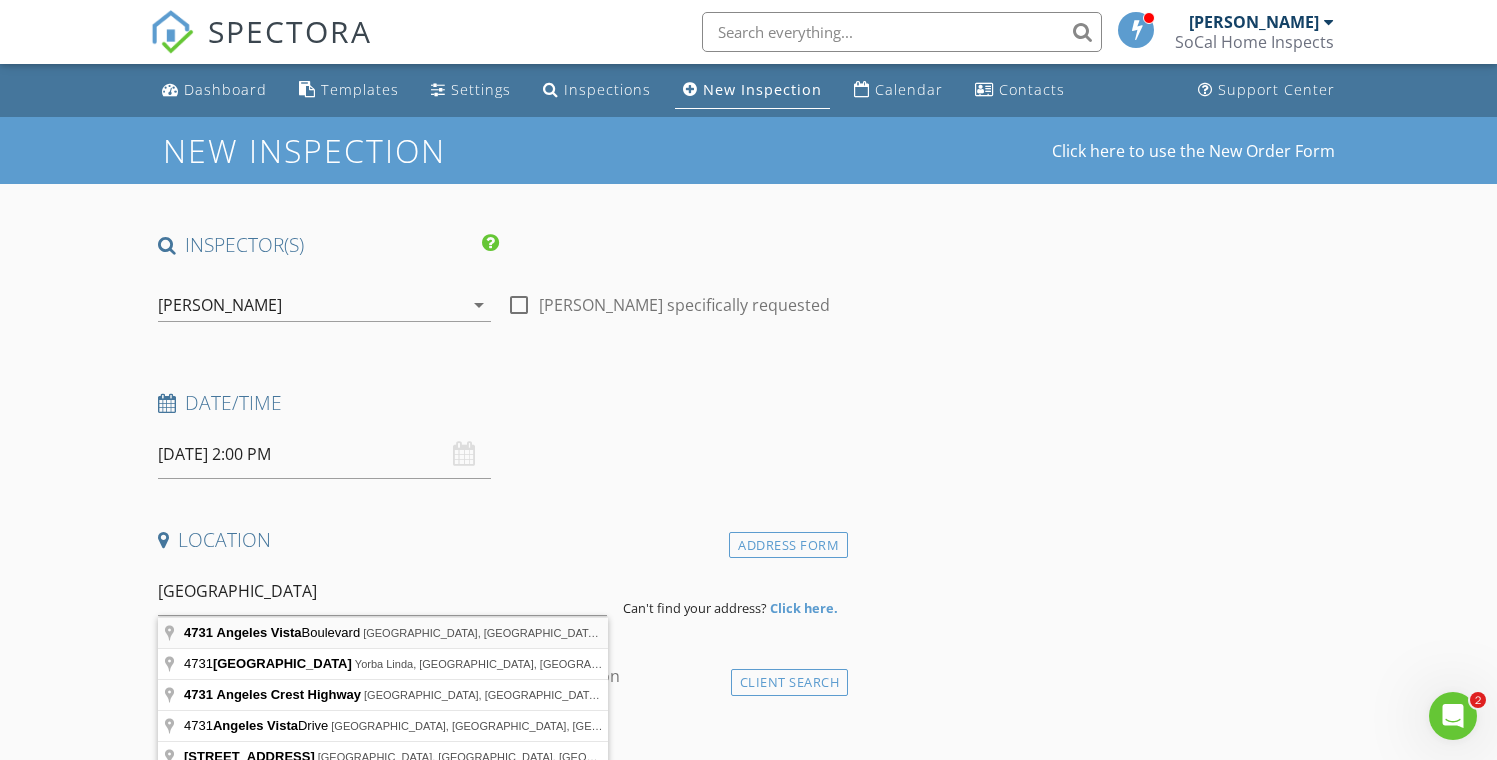 type on "4731 Angeles Vista Boulevard, View Park, CA, USA" 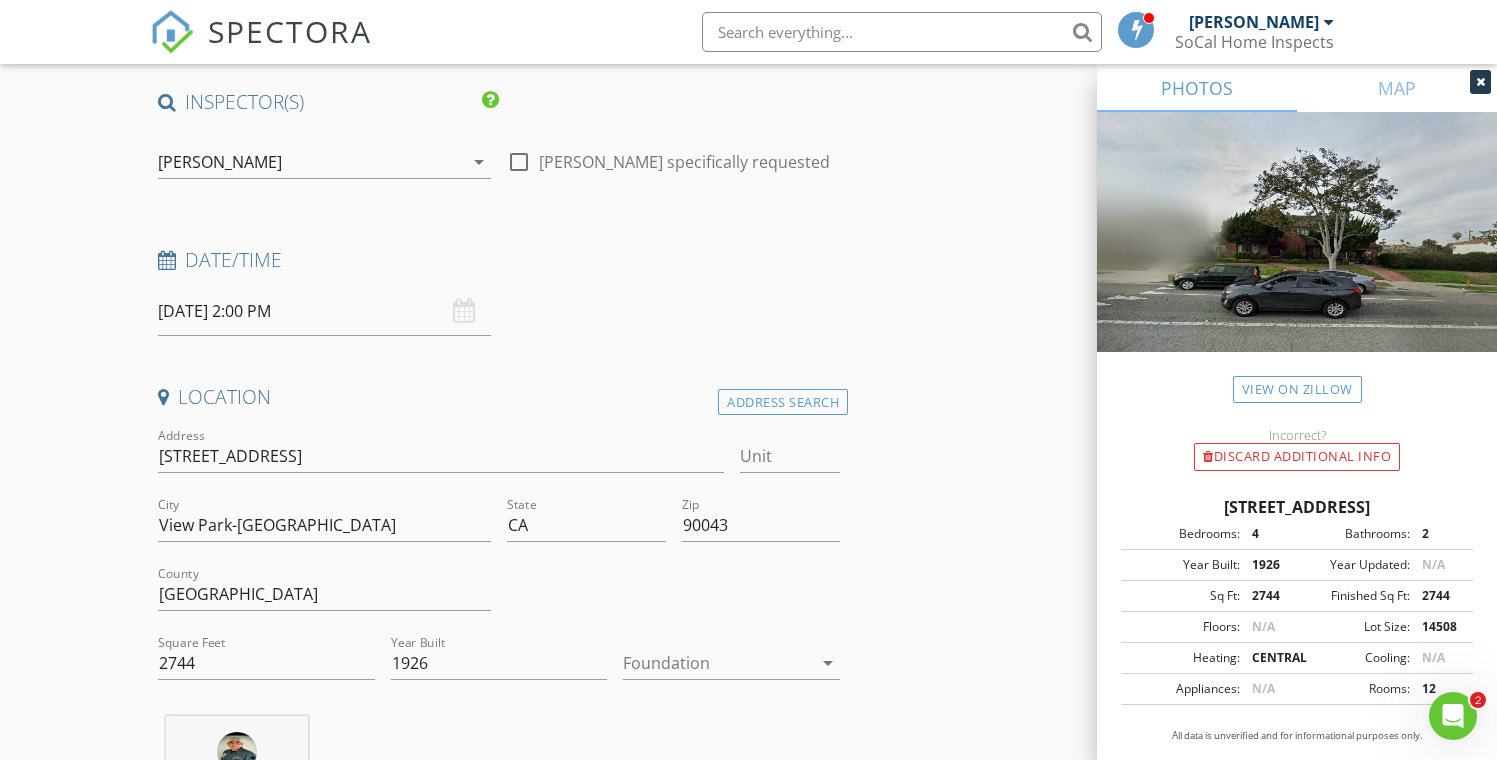 scroll, scrollTop: 146, scrollLeft: 0, axis: vertical 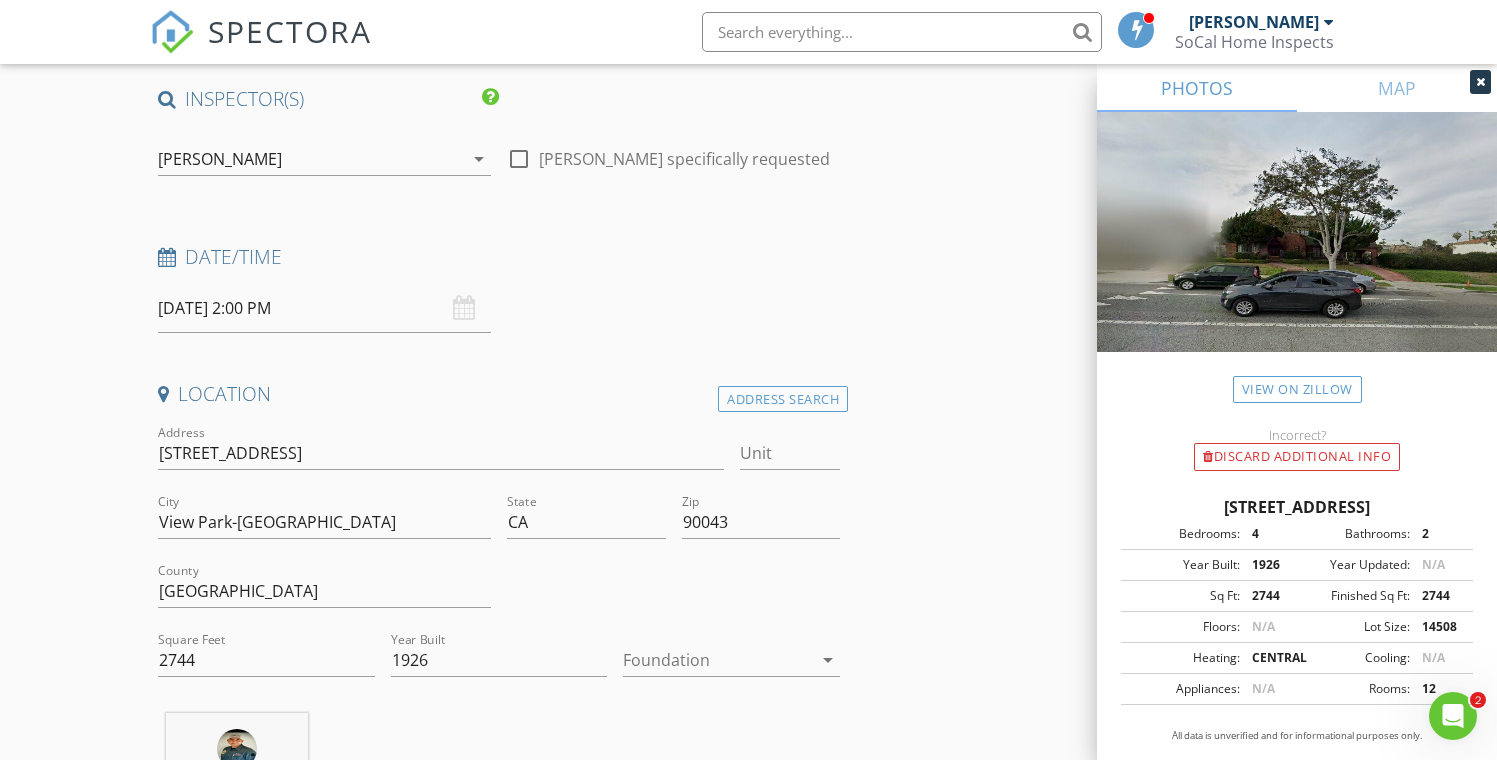 click at bounding box center [717, 660] 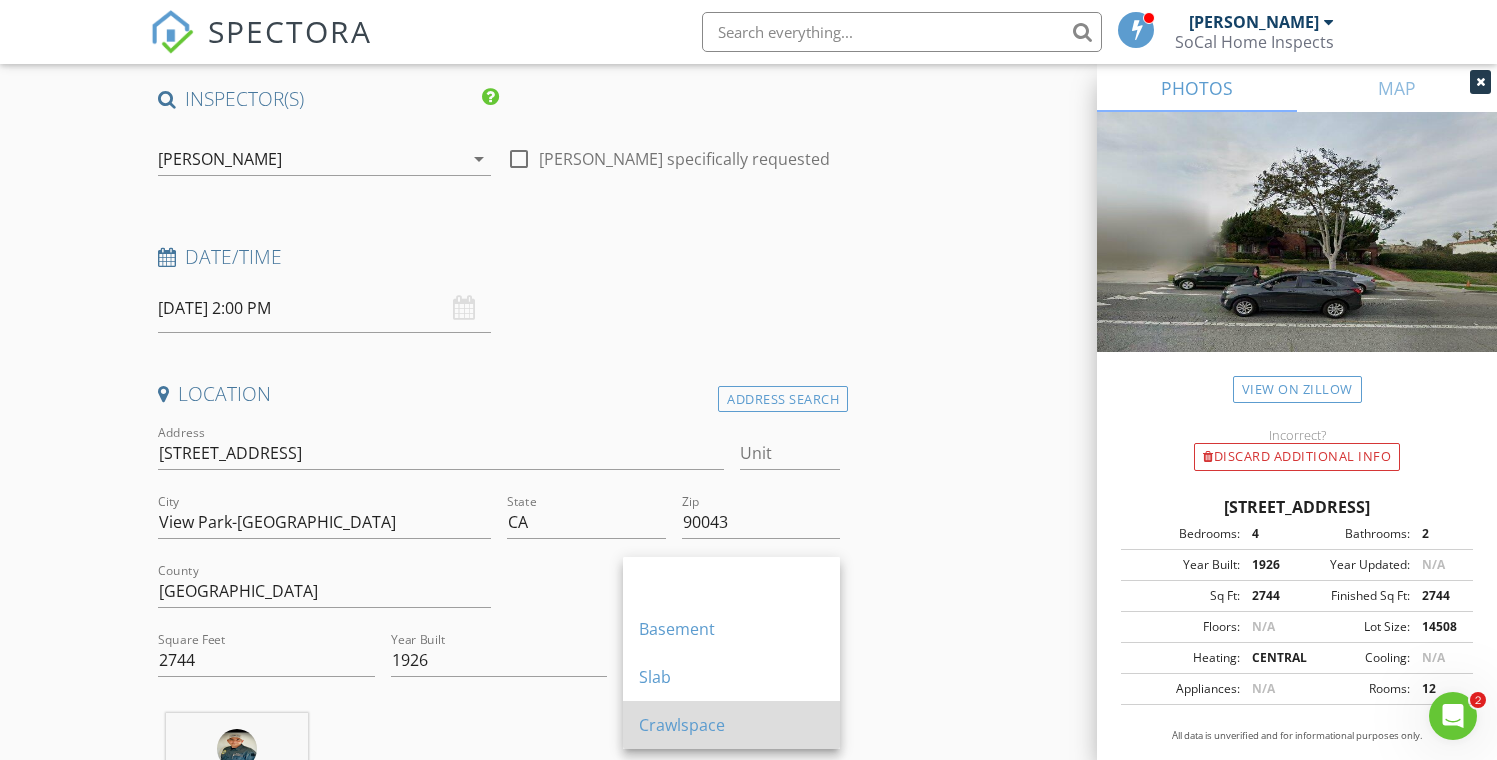 click on "Crawlspace" at bounding box center (731, 725) 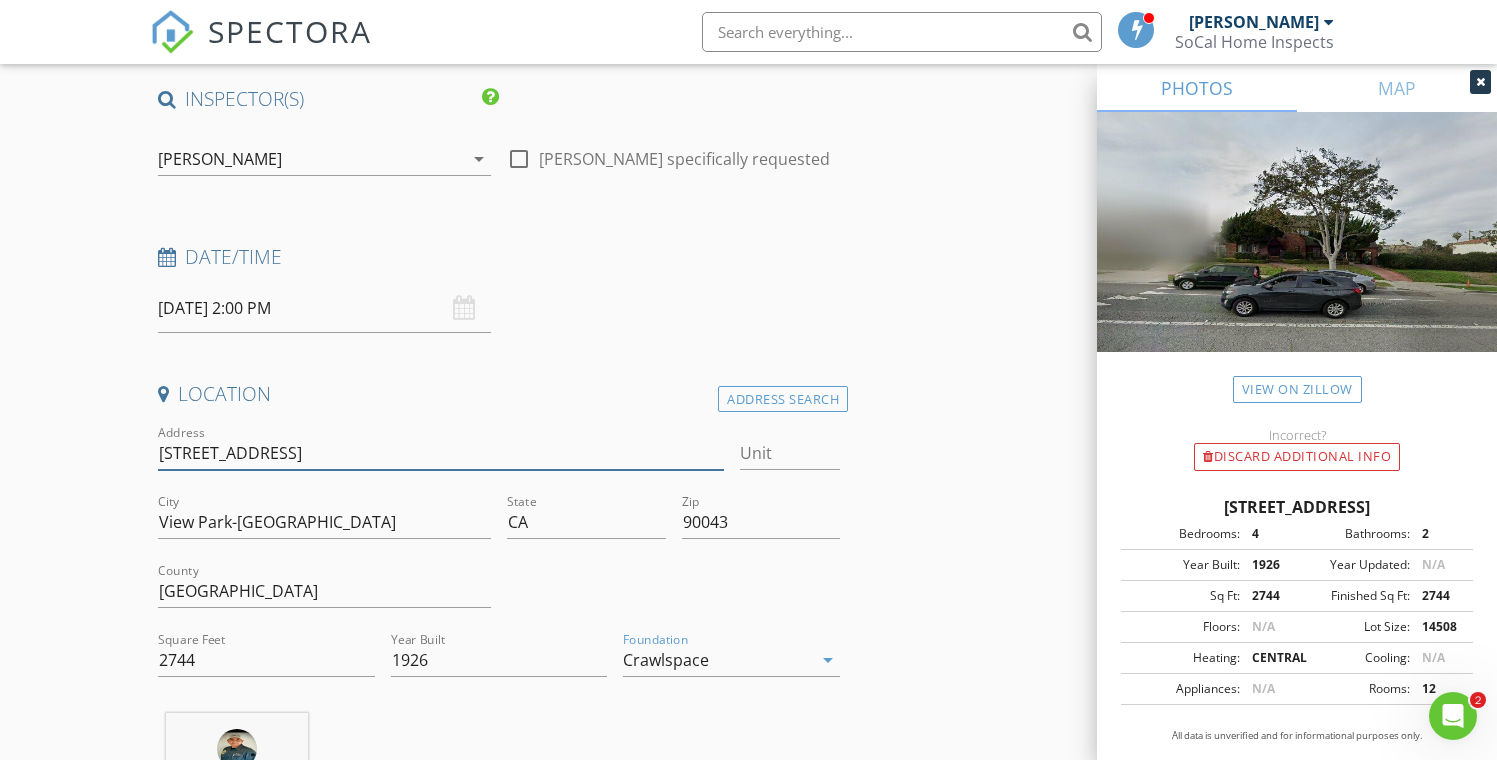 click on "4731 Angeles Vista Blvd" at bounding box center [441, 453] 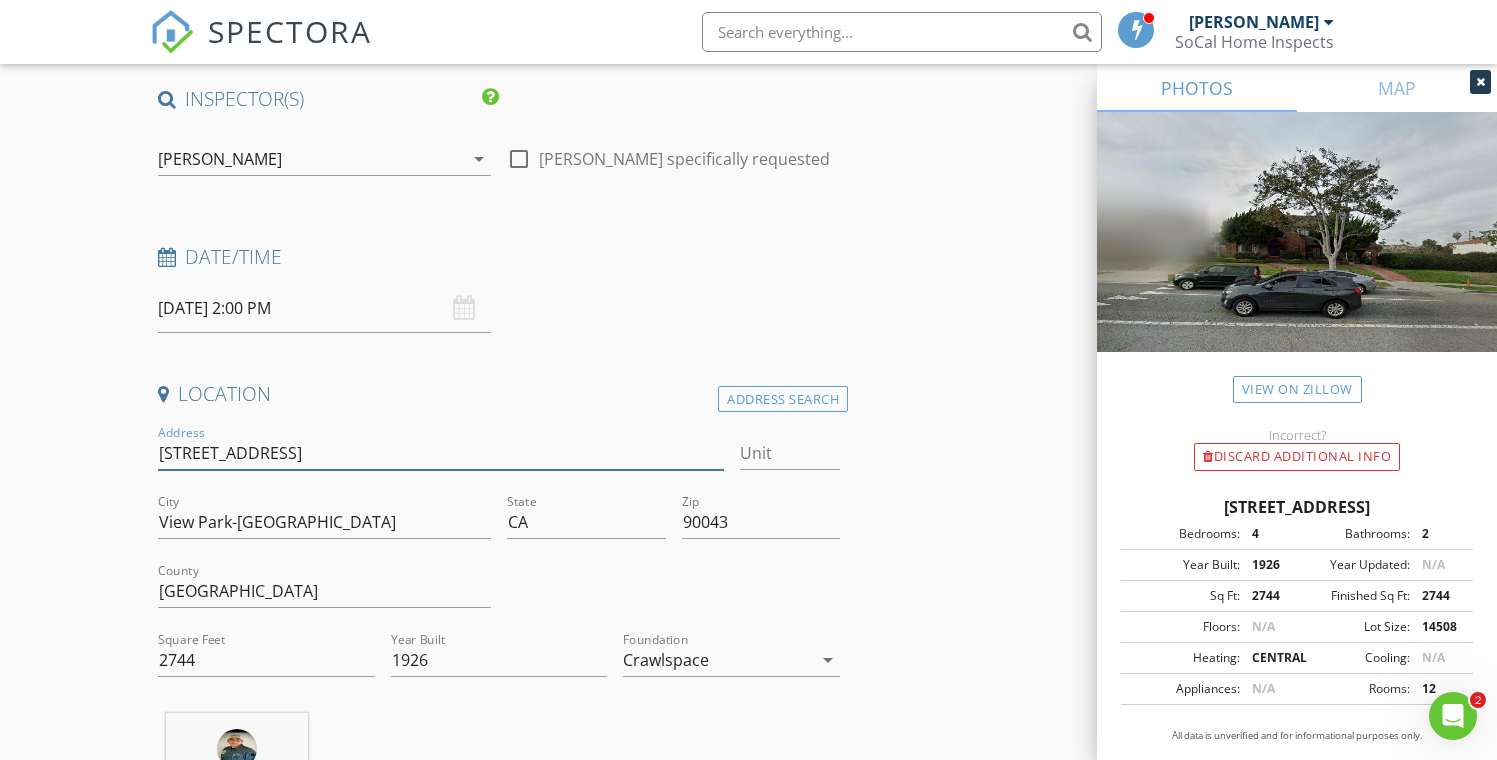 type on "4731 Angeles Vista Blvd." 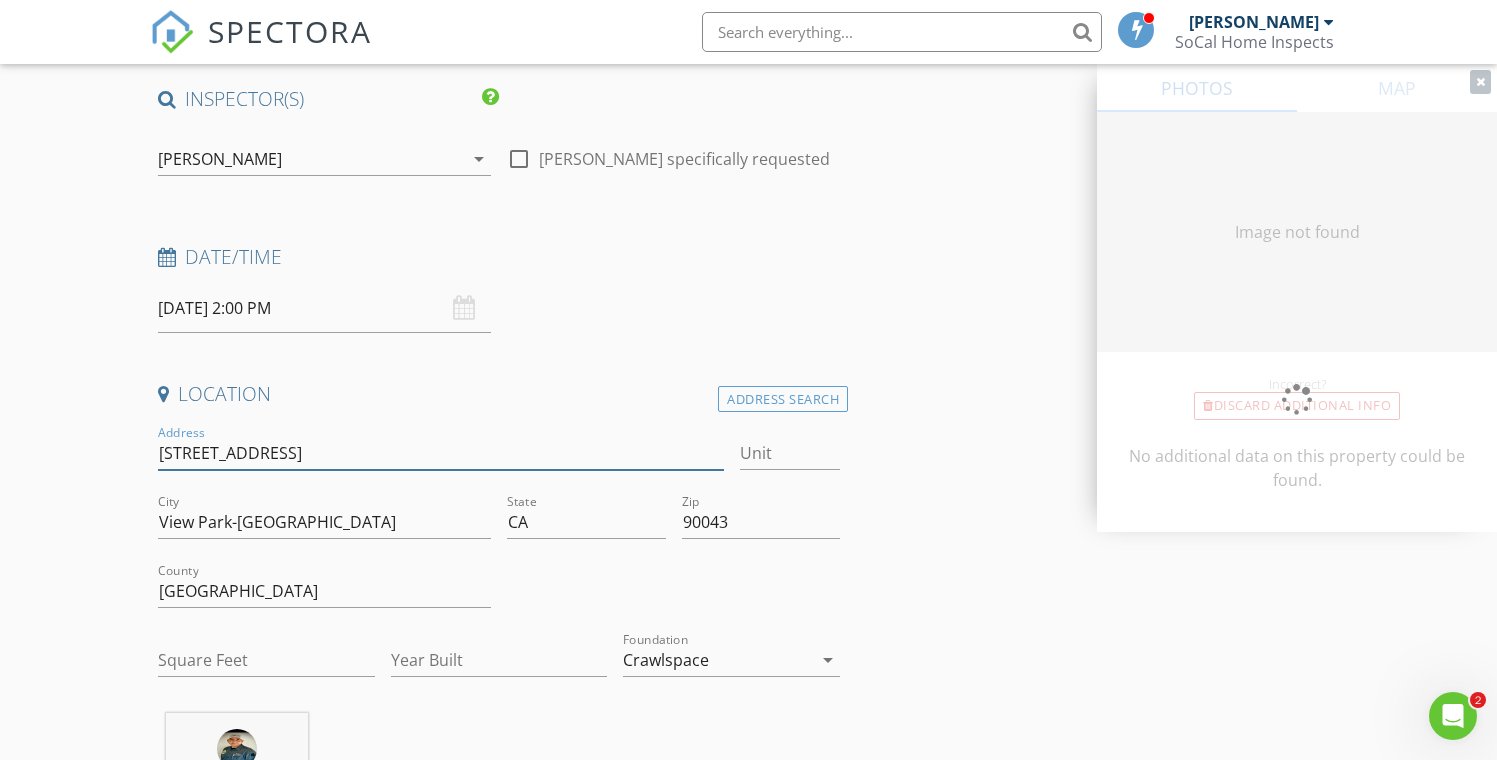 type on "2744" 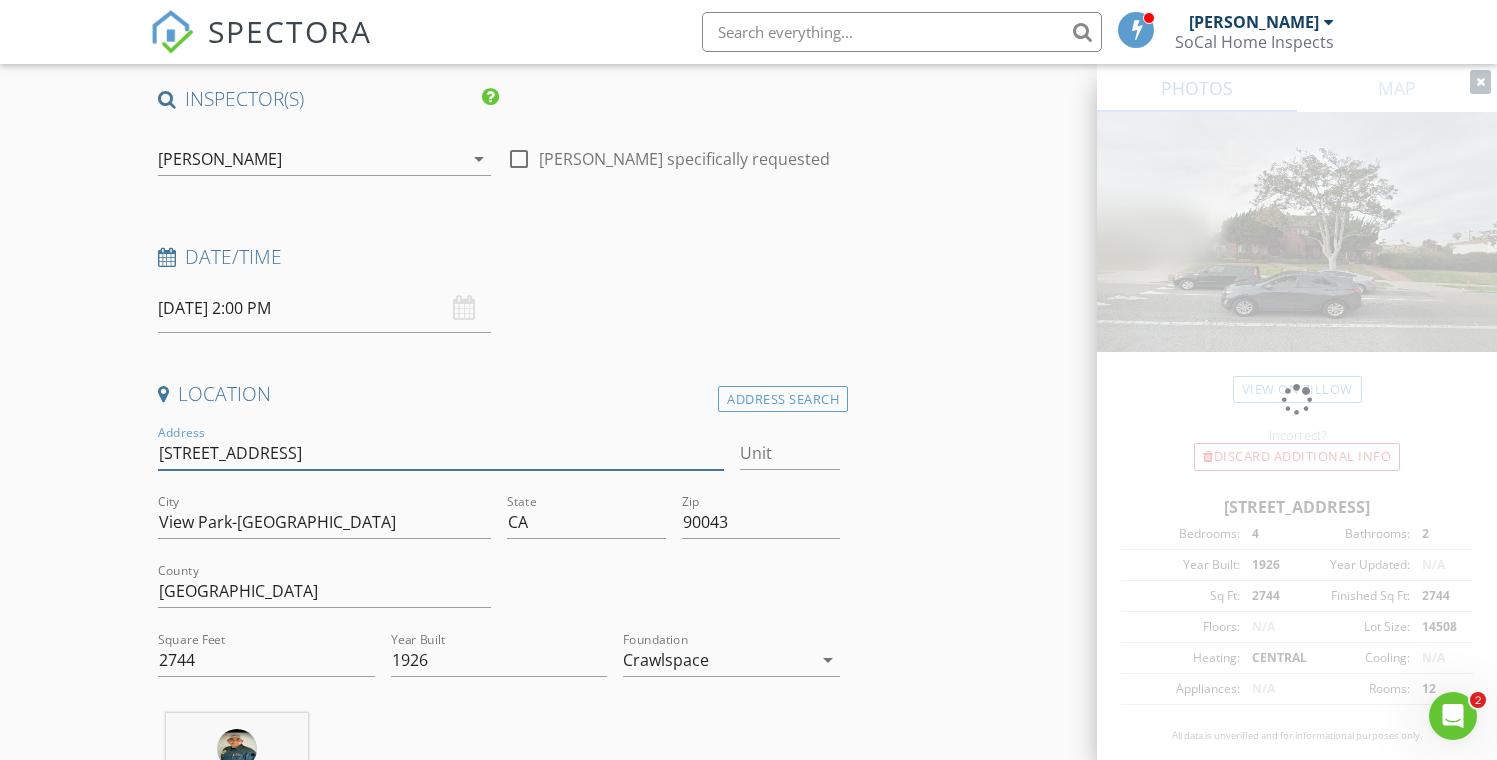 type on "4731 Angeles Vista Blvd." 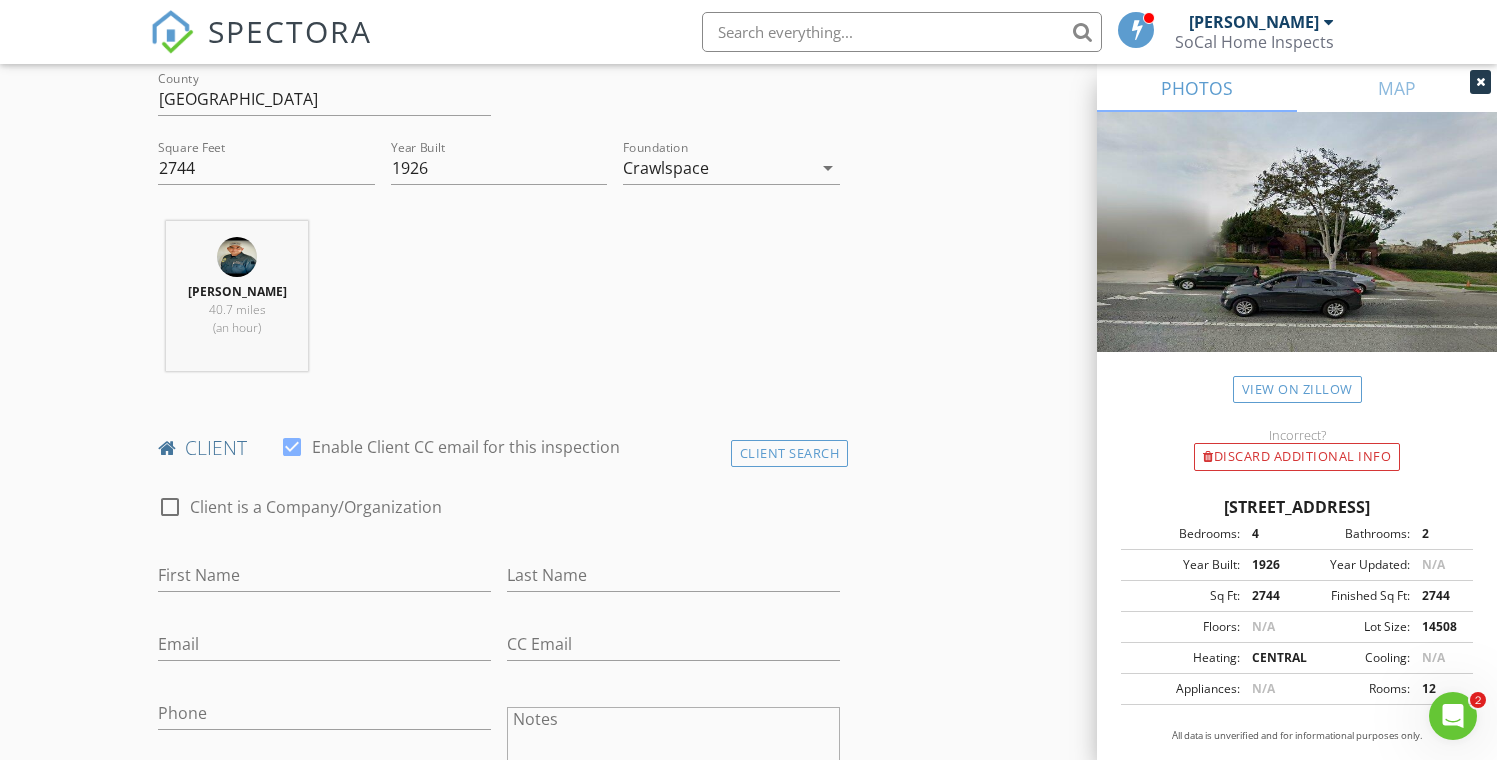 scroll, scrollTop: 642, scrollLeft: 0, axis: vertical 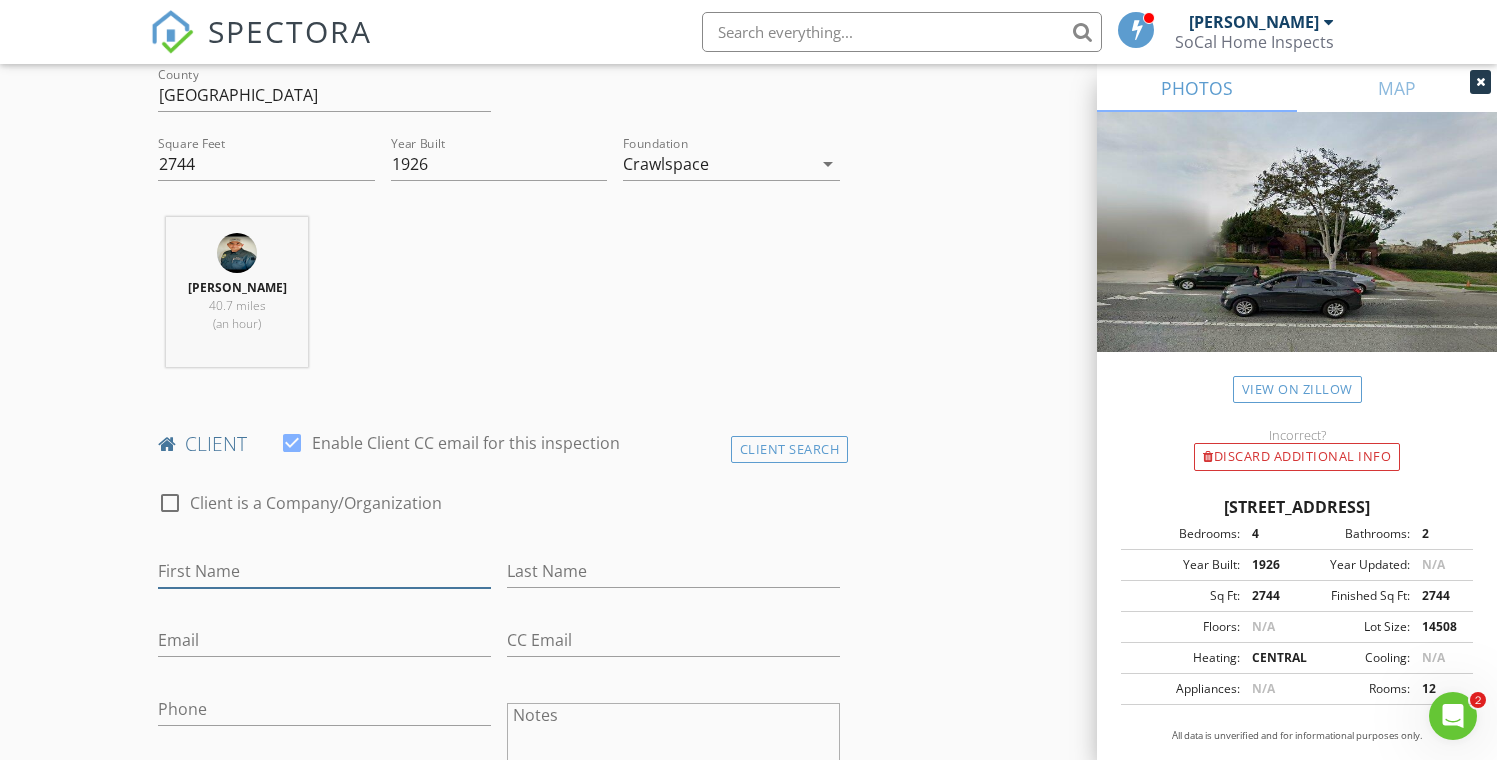 click on "First Name" at bounding box center [324, 571] 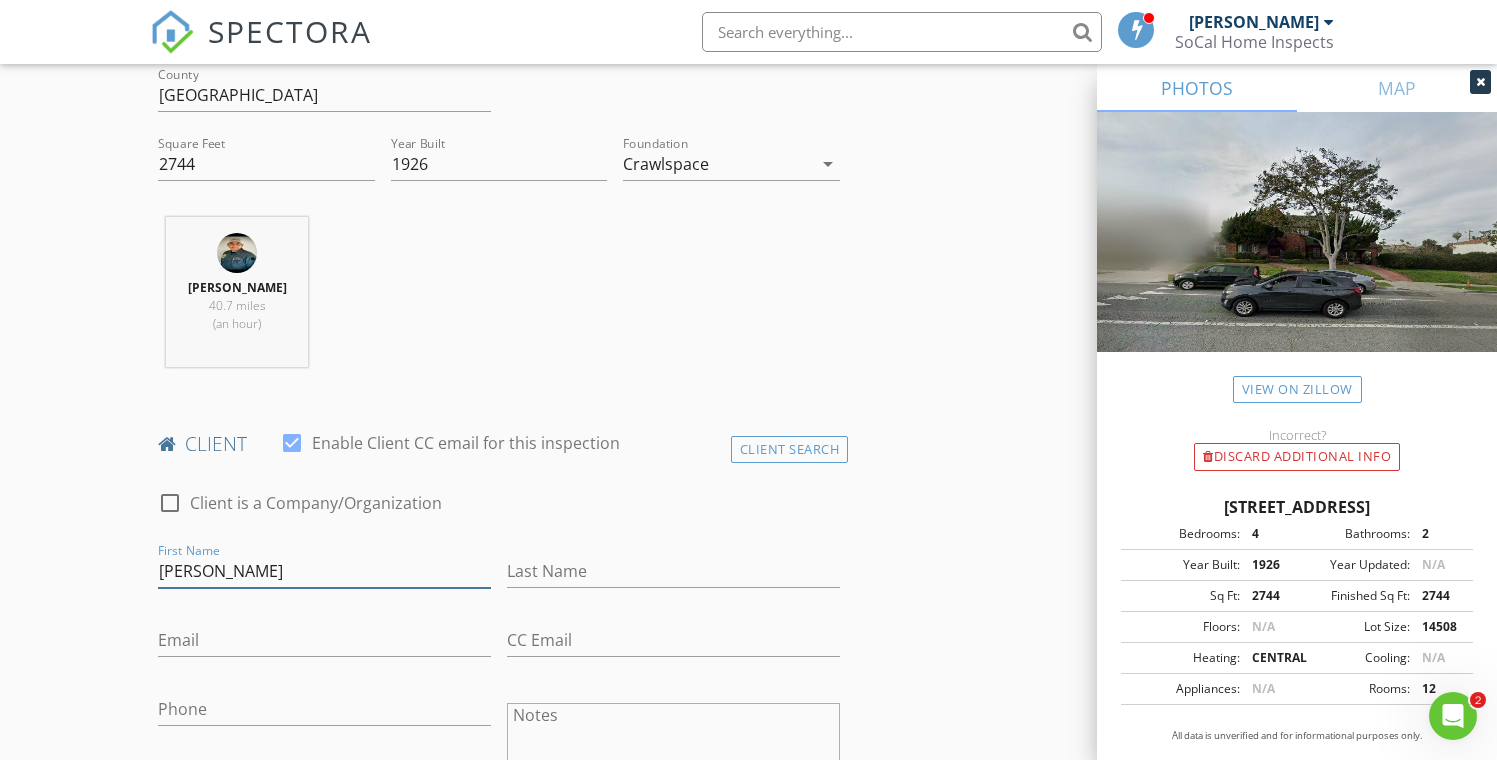type on "Wyatt" 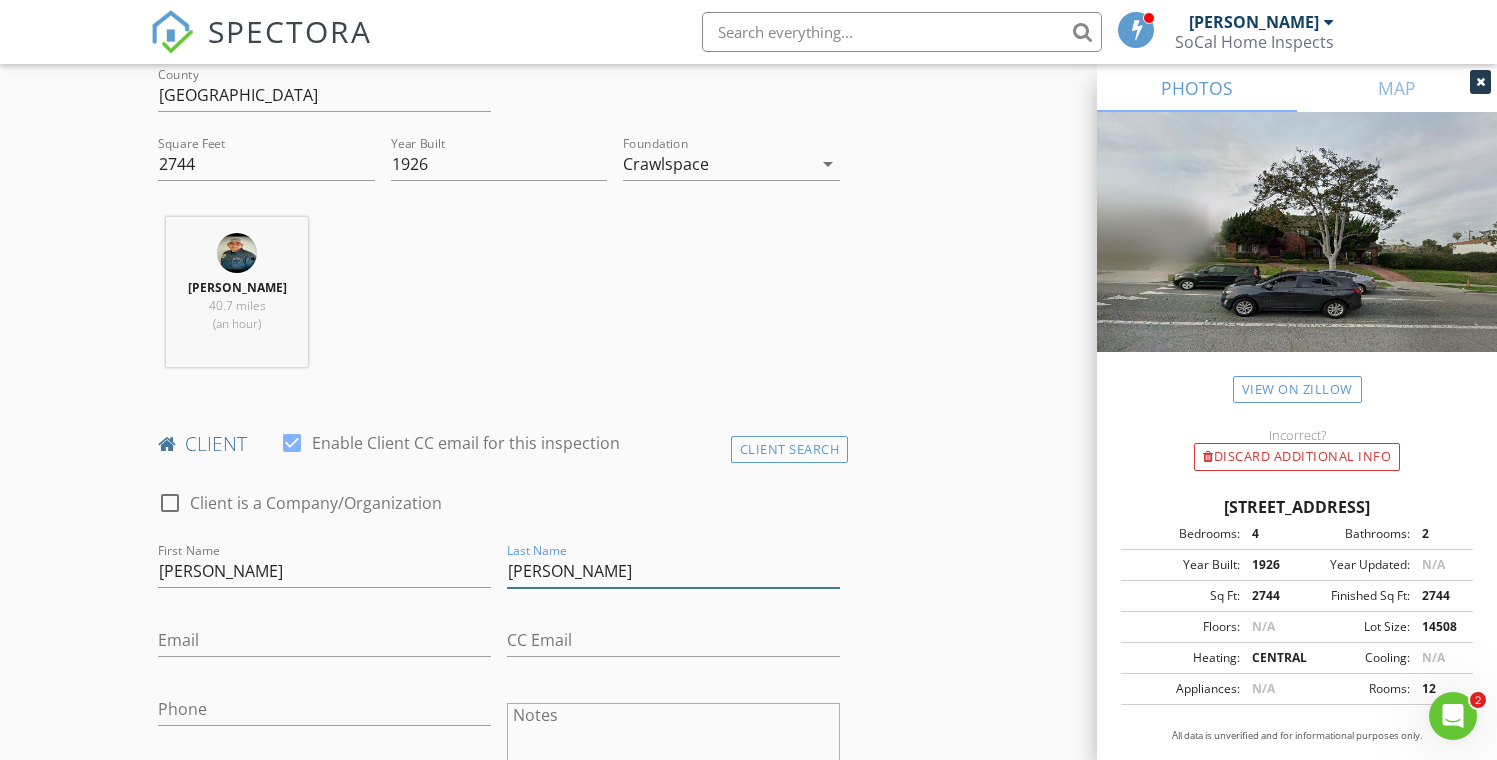 type on "Robinson" 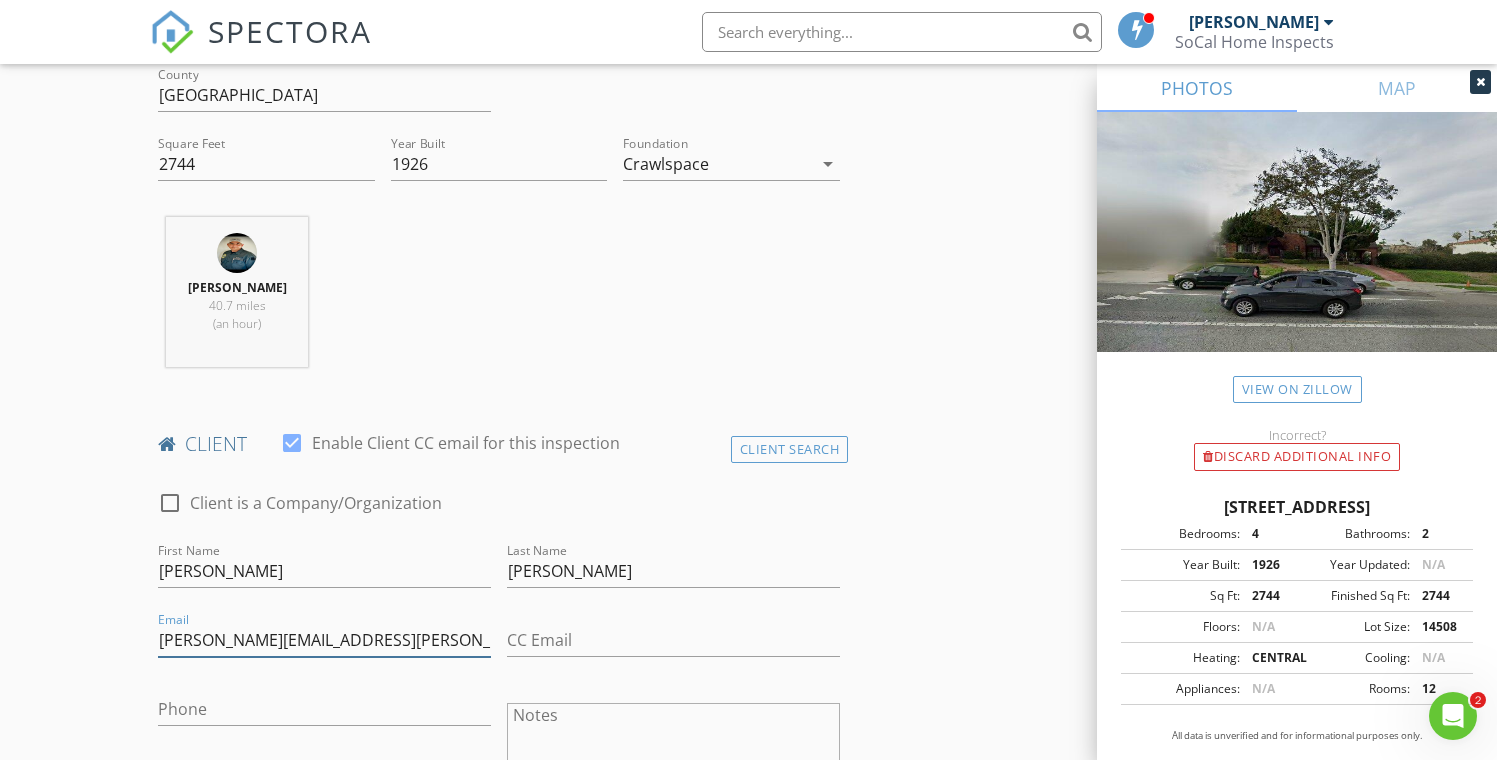 type on "wyatt.robinson@gmail.com" 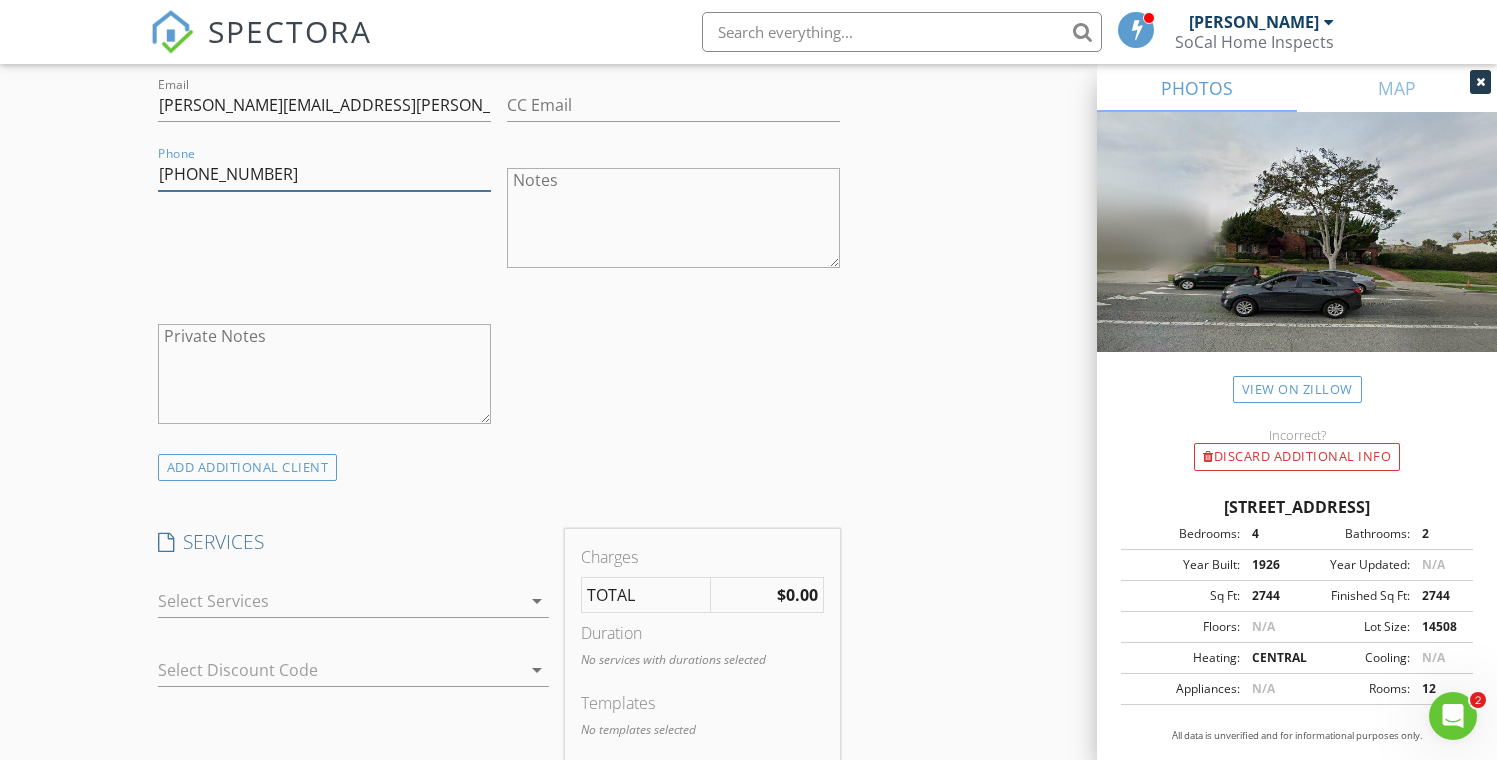 scroll, scrollTop: 1303, scrollLeft: 0, axis: vertical 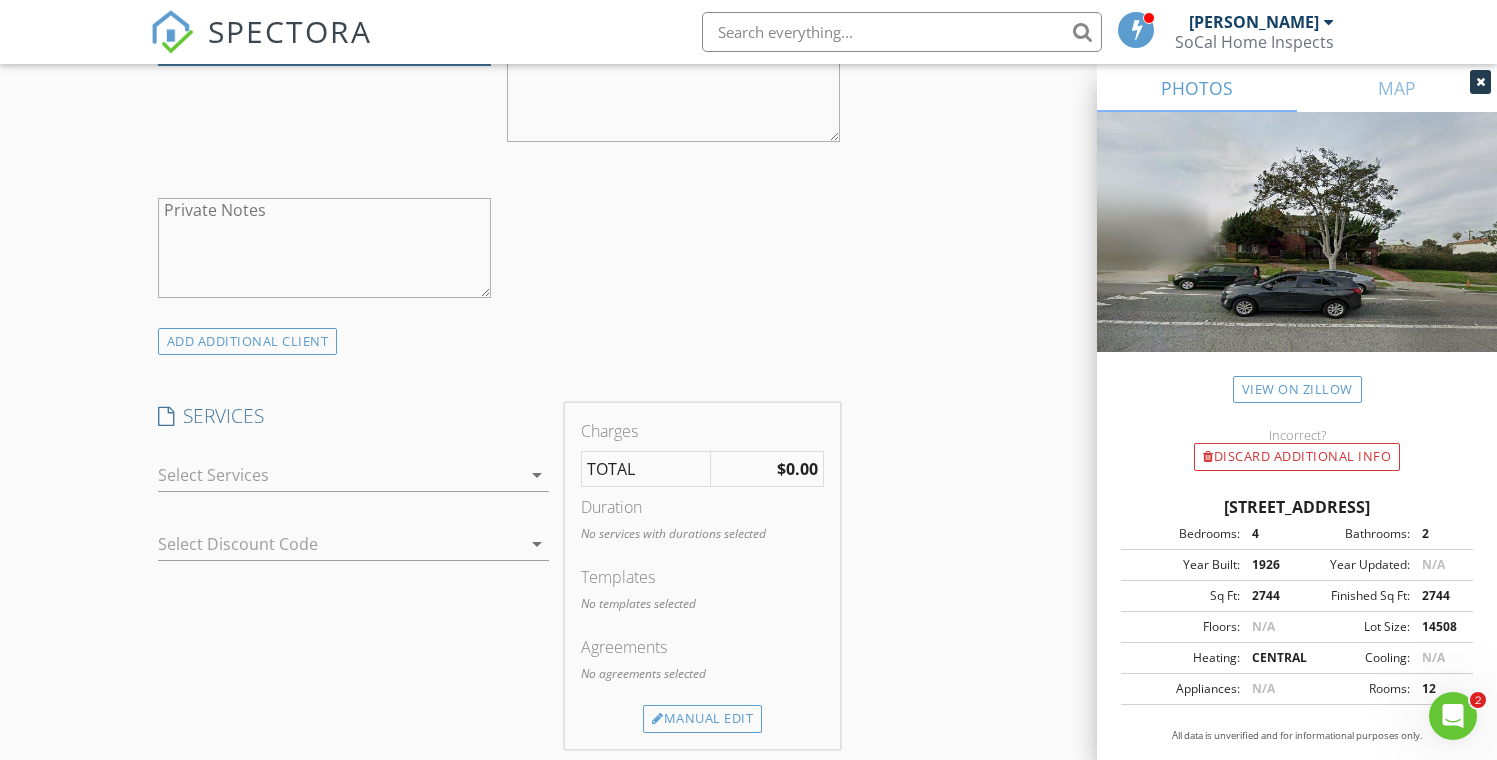 type on "914-471-1415" 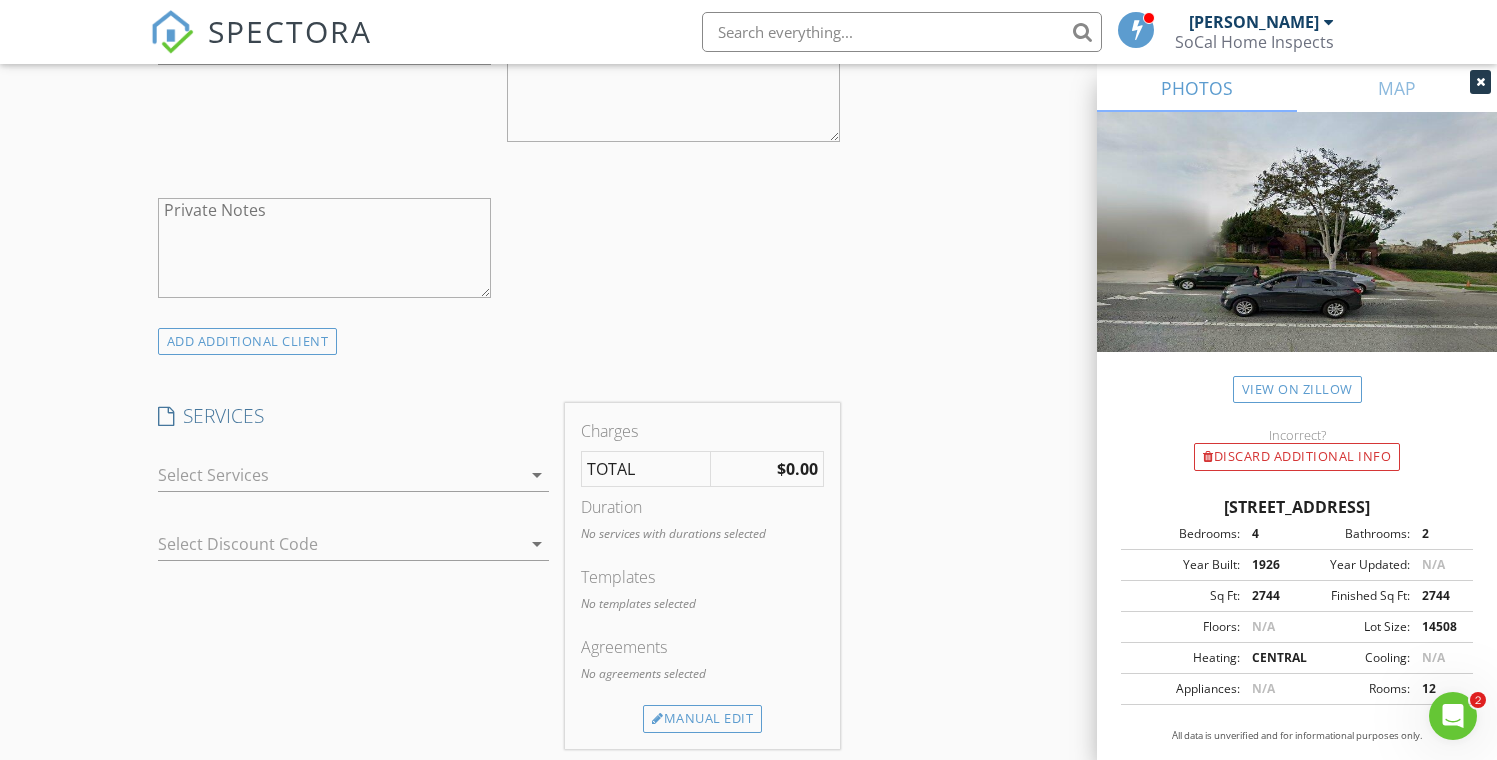 click at bounding box center [340, 475] 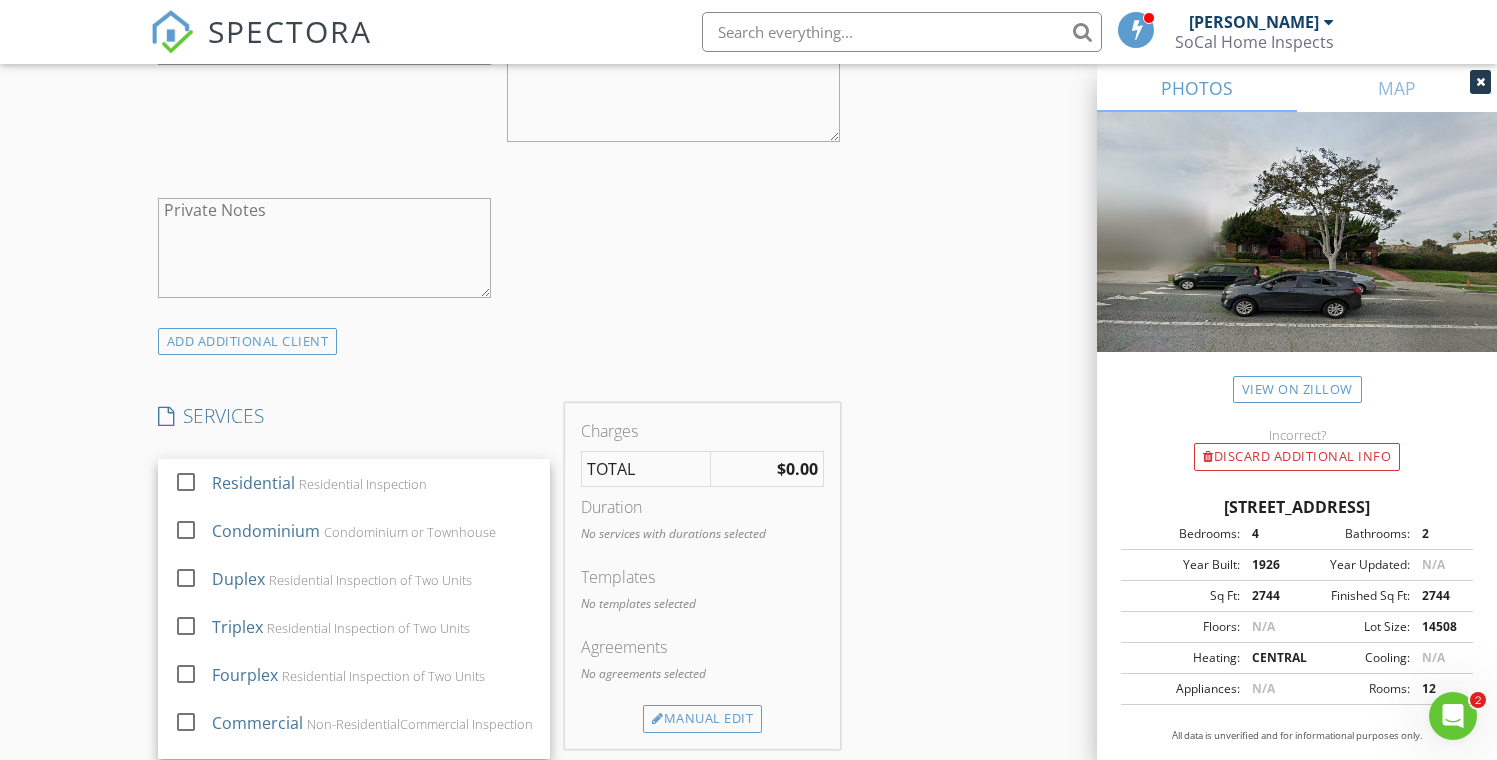 click at bounding box center [186, 482] 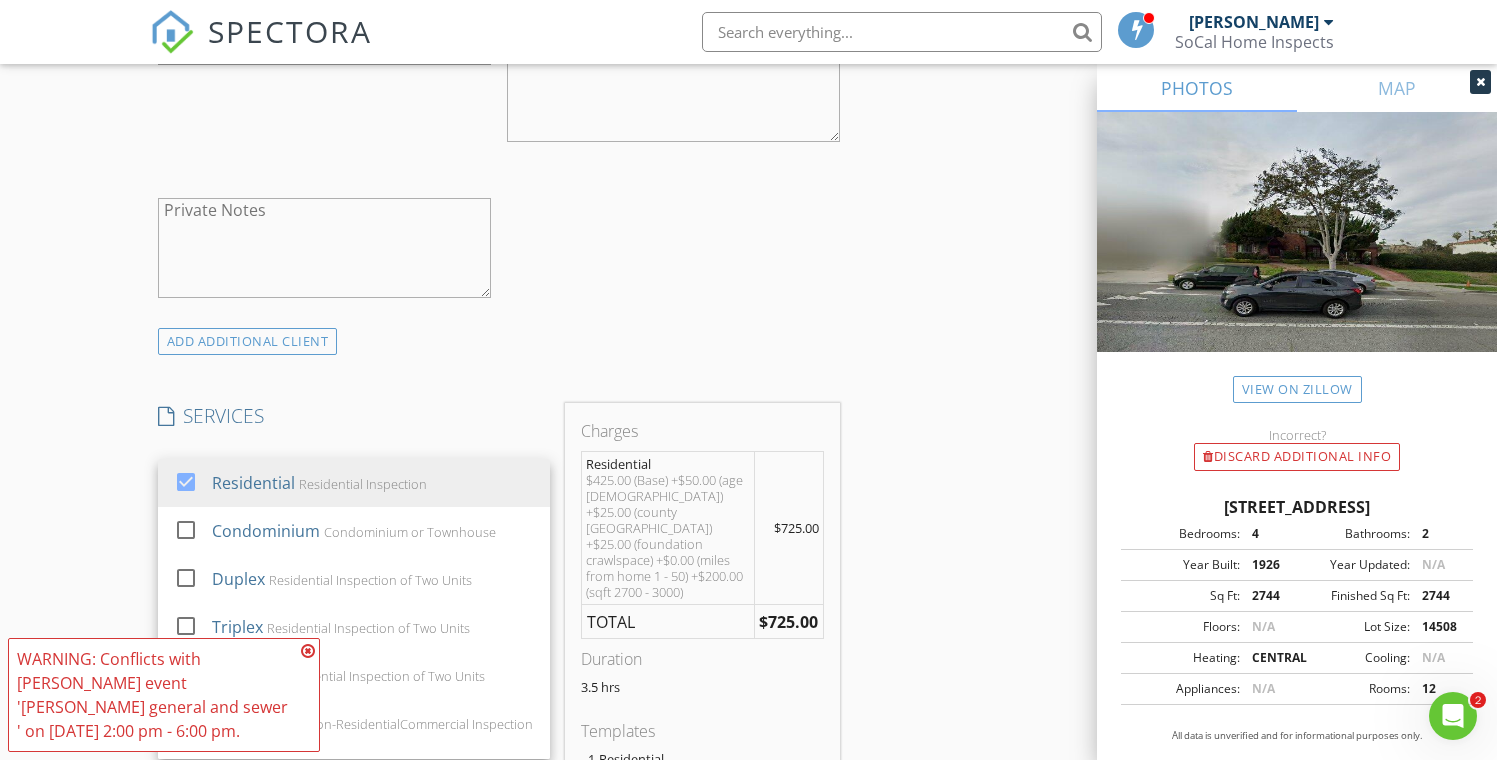 click at bounding box center (308, 651) 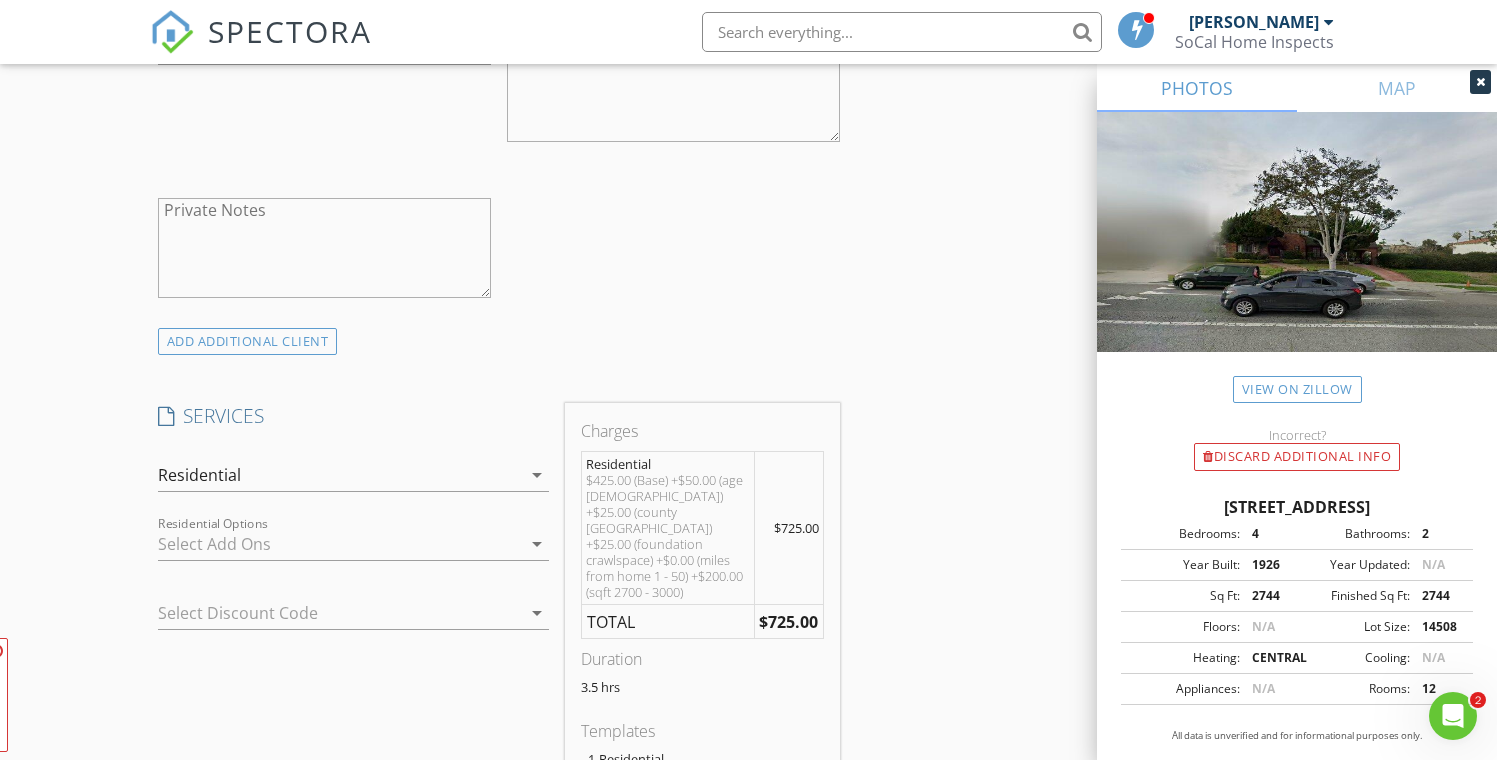click on "INSPECTOR(S)
check_box   Ruben Mariscal   PRIMARY   Ruben Mariscal arrow_drop_down   check_box_outline_blank Ruben Mariscal specifically requested
Date/Time
07/12/2025 2:00 PM
Location
Address Search       Address 4731 Angeles Vista Blvd.   Unit   City View Park-Windsor Hills   State CA   Zip 90043   County Los Angeles     Square Feet 2744   Year Built 1926   Foundation Crawlspace arrow_drop_down     Ruben Mariscal     40.7 miles     (an hour)
client
check_box Enable Client CC email for this inspection   Client Search     check_box_outline_blank Client is a Company/Organization     First Name Wyatt   Last Name Robinson   Email wyatt.robinson@gmail.com   CC Email   Phone 914-471-1415           Notes   Private Notes
ADD ADDITIONAL client
SERVICES
check_box   Residential" at bounding box center [749, 708] 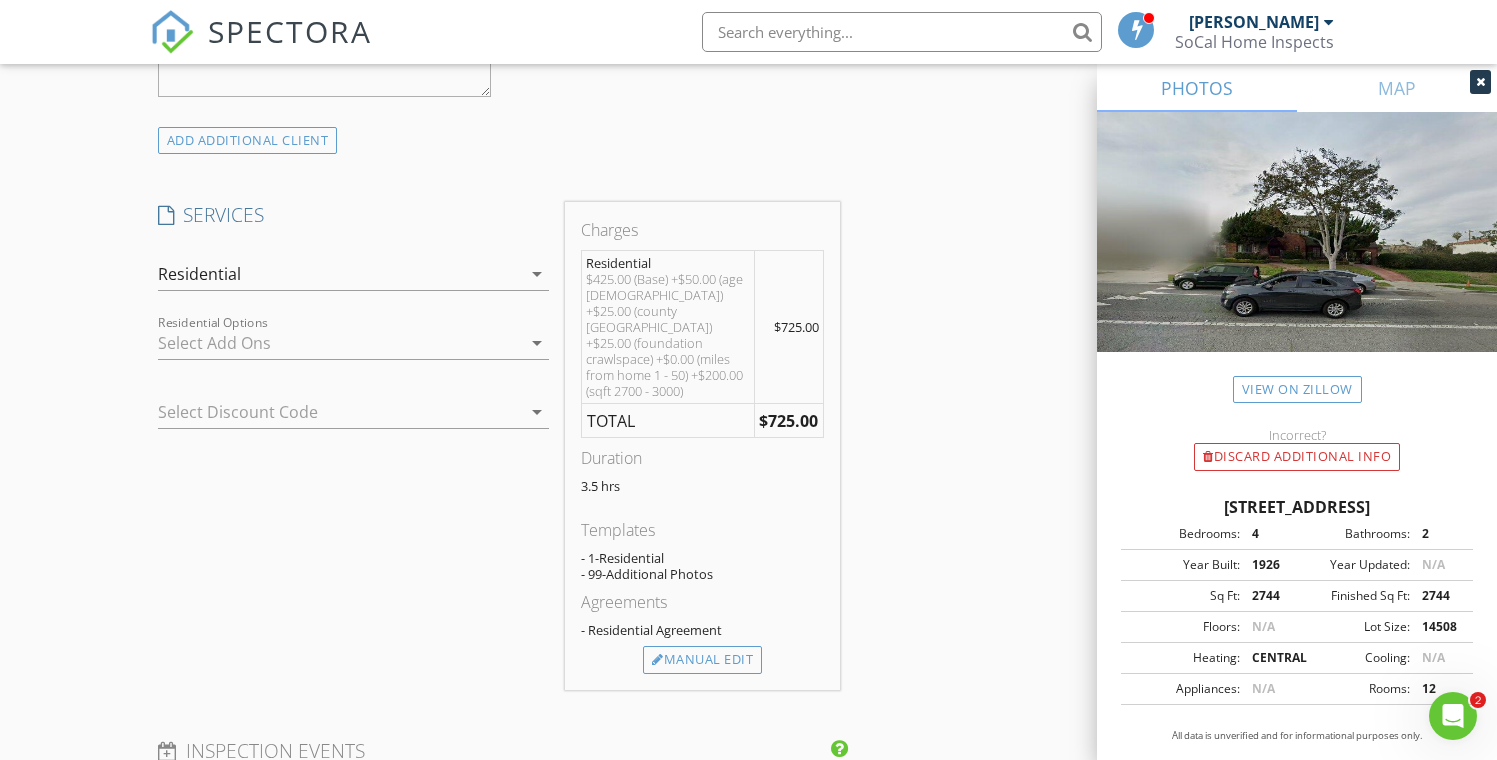 scroll, scrollTop: 1520, scrollLeft: 0, axis: vertical 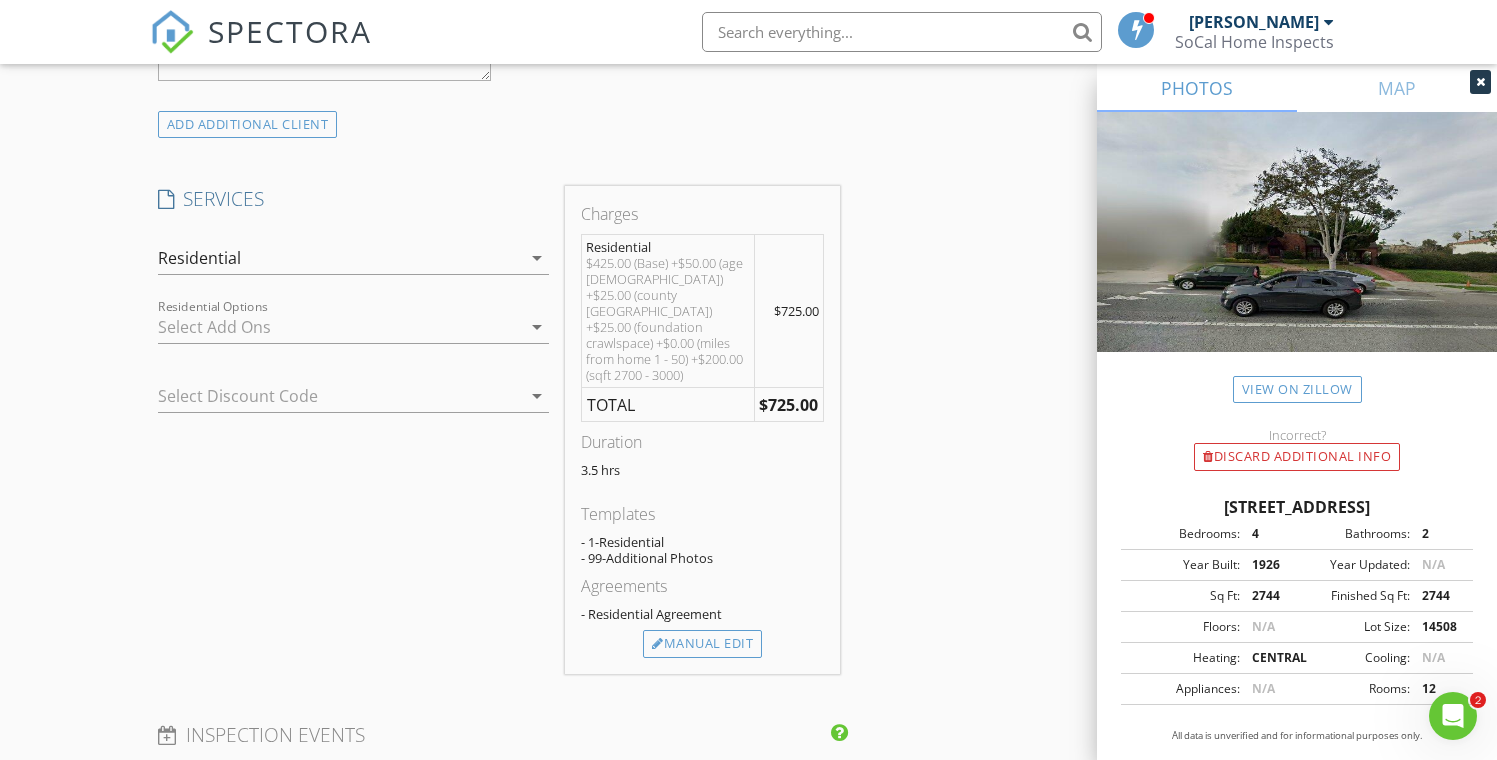 click at bounding box center (340, 327) 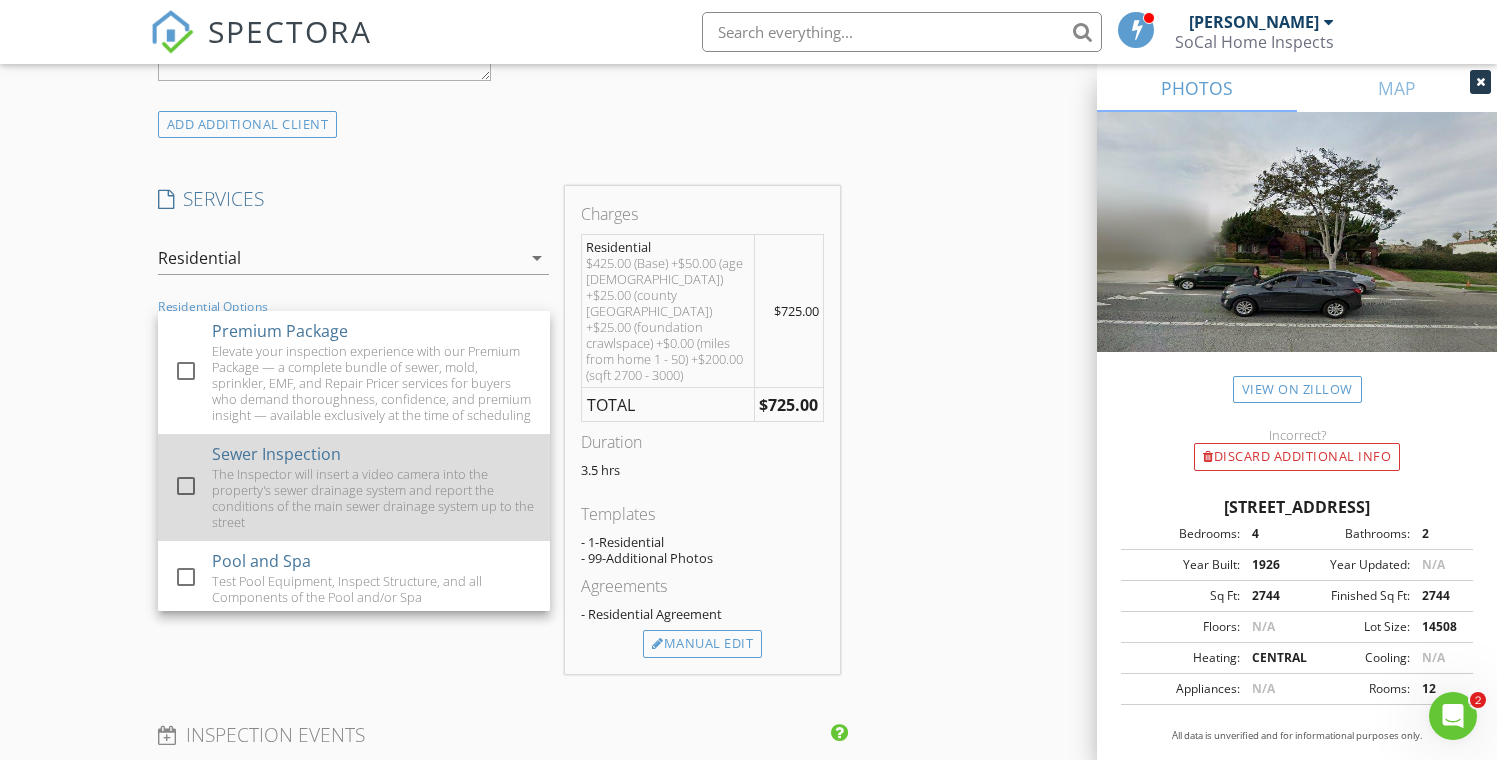 click on "check_box_outline_blank   Sewer Inspection   The Inspector will insert a video camera into the property's sewer drainage system and report the conditions of the main sewer drainage system up to the street" at bounding box center [354, 487] 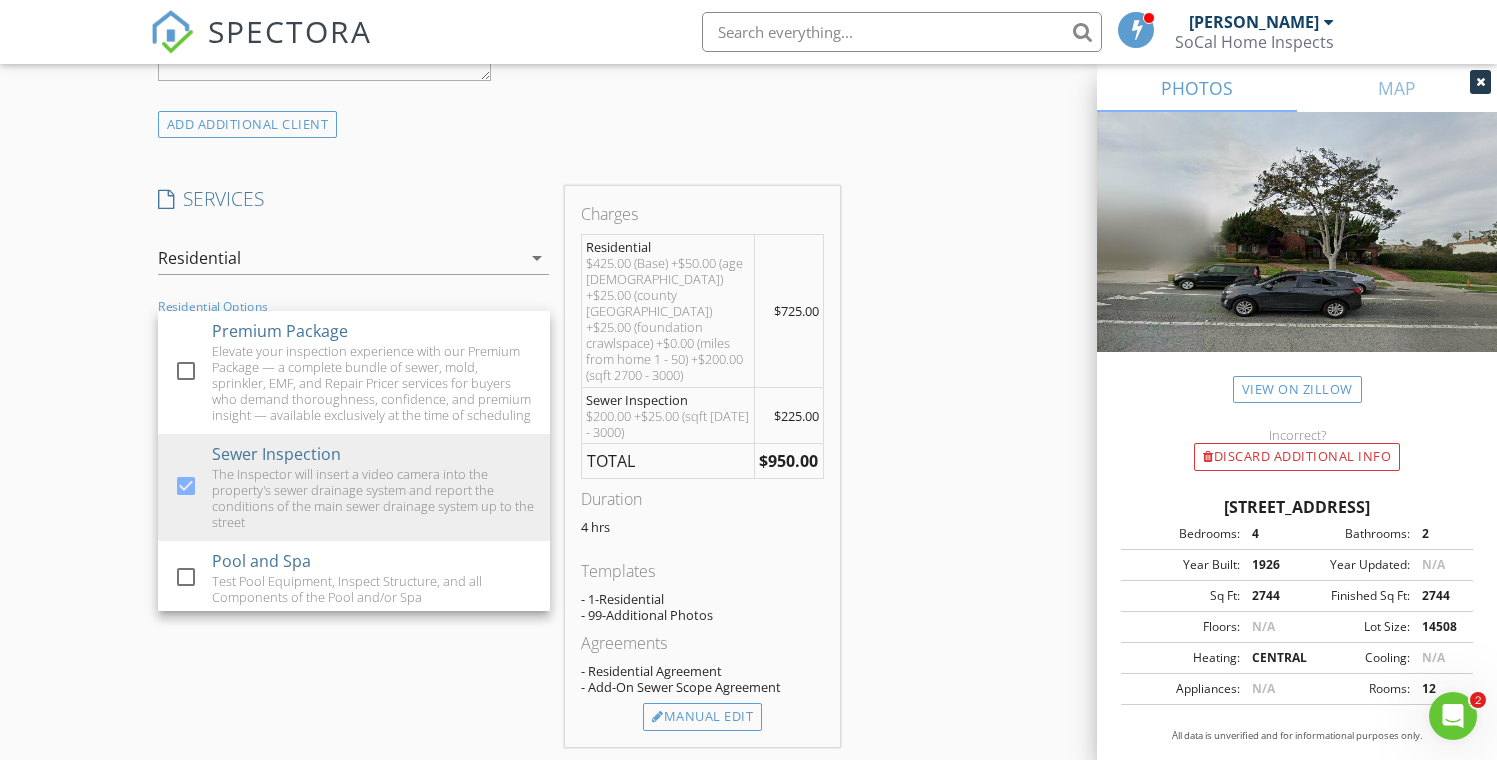 click on "INSPECTOR(S)
check_box   Ruben Mariscal   PRIMARY   Ruben Mariscal arrow_drop_down   check_box_outline_blank Ruben Mariscal specifically requested
Date/Time
07/12/2025 2:00 PM
Location
Address Search       Address 4731 Angeles Vista Blvd.   Unit   City View Park-Windsor Hills   State CA   Zip 90043   County Los Angeles     Square Feet 2744   Year Built 1926   Foundation Crawlspace arrow_drop_down     Ruben Mariscal     40.7 miles     (an hour)
client
check_box Enable Client CC email for this inspection   Client Search     check_box_outline_blank Client is a Company/Organization     First Name Wyatt   Last Name Robinson   Email wyatt.robinson@gmail.com   CC Email   Phone 914-471-1415           Notes   Private Notes
ADD ADDITIONAL client
SERVICES
check_box   Residential" at bounding box center (749, 528) 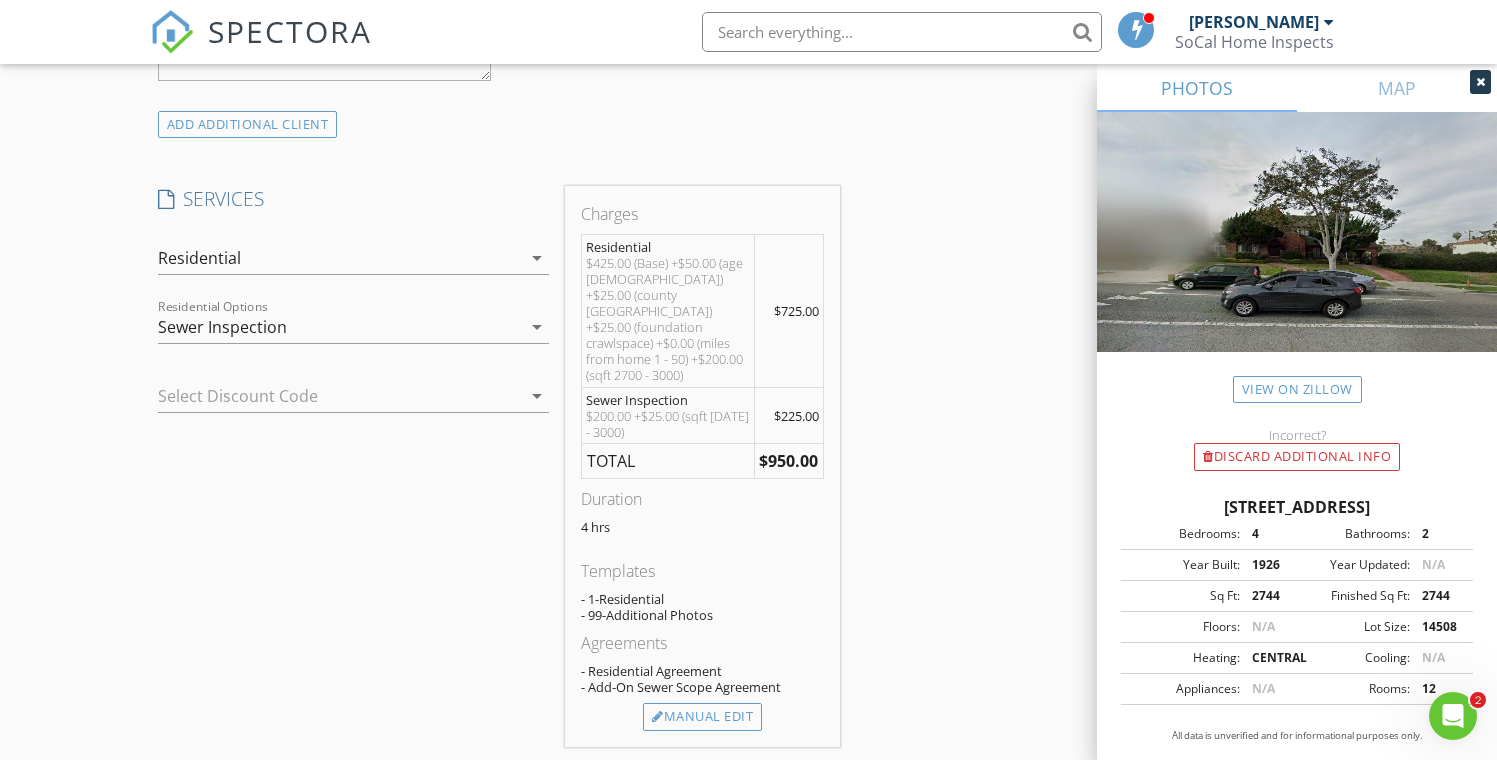 click 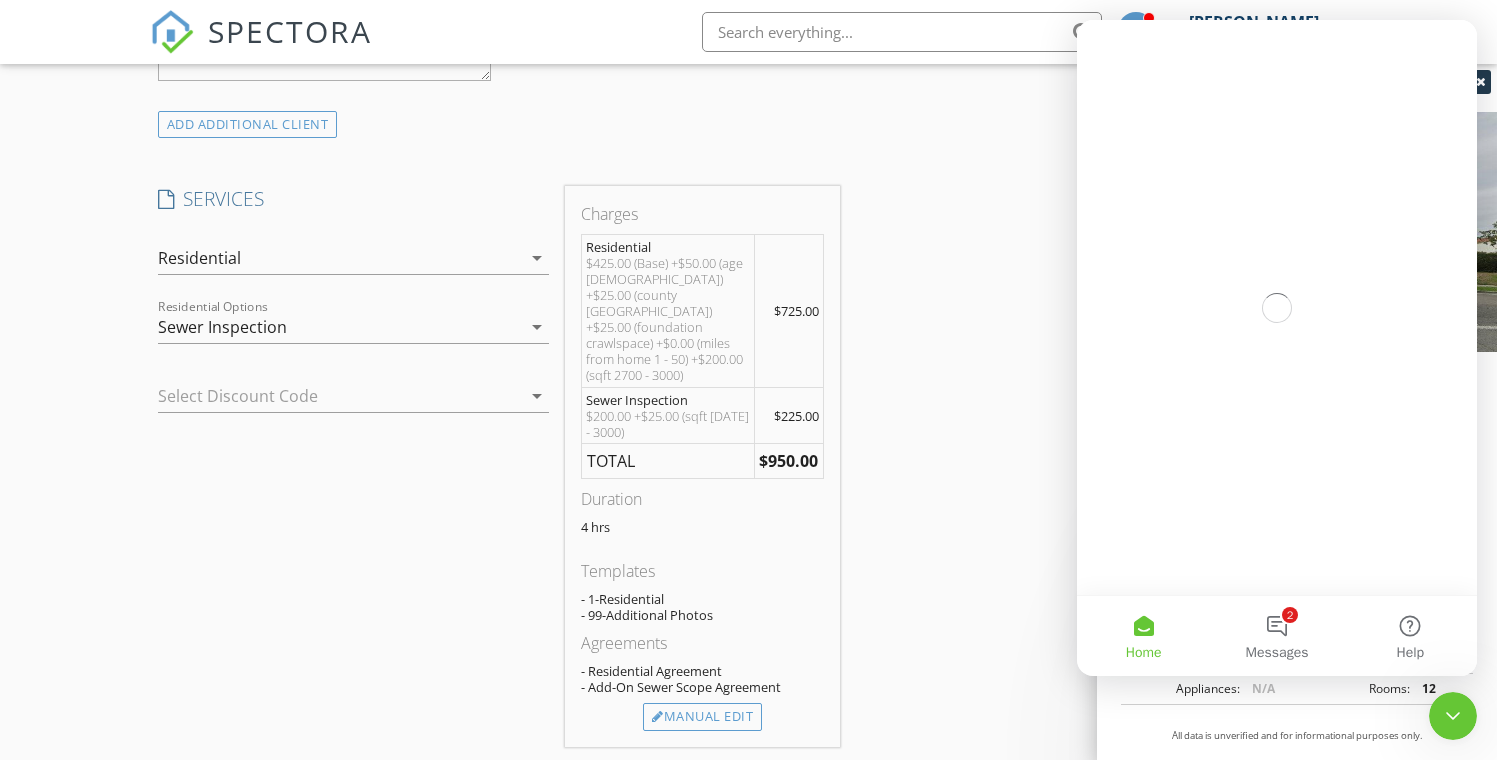 scroll, scrollTop: 0, scrollLeft: 0, axis: both 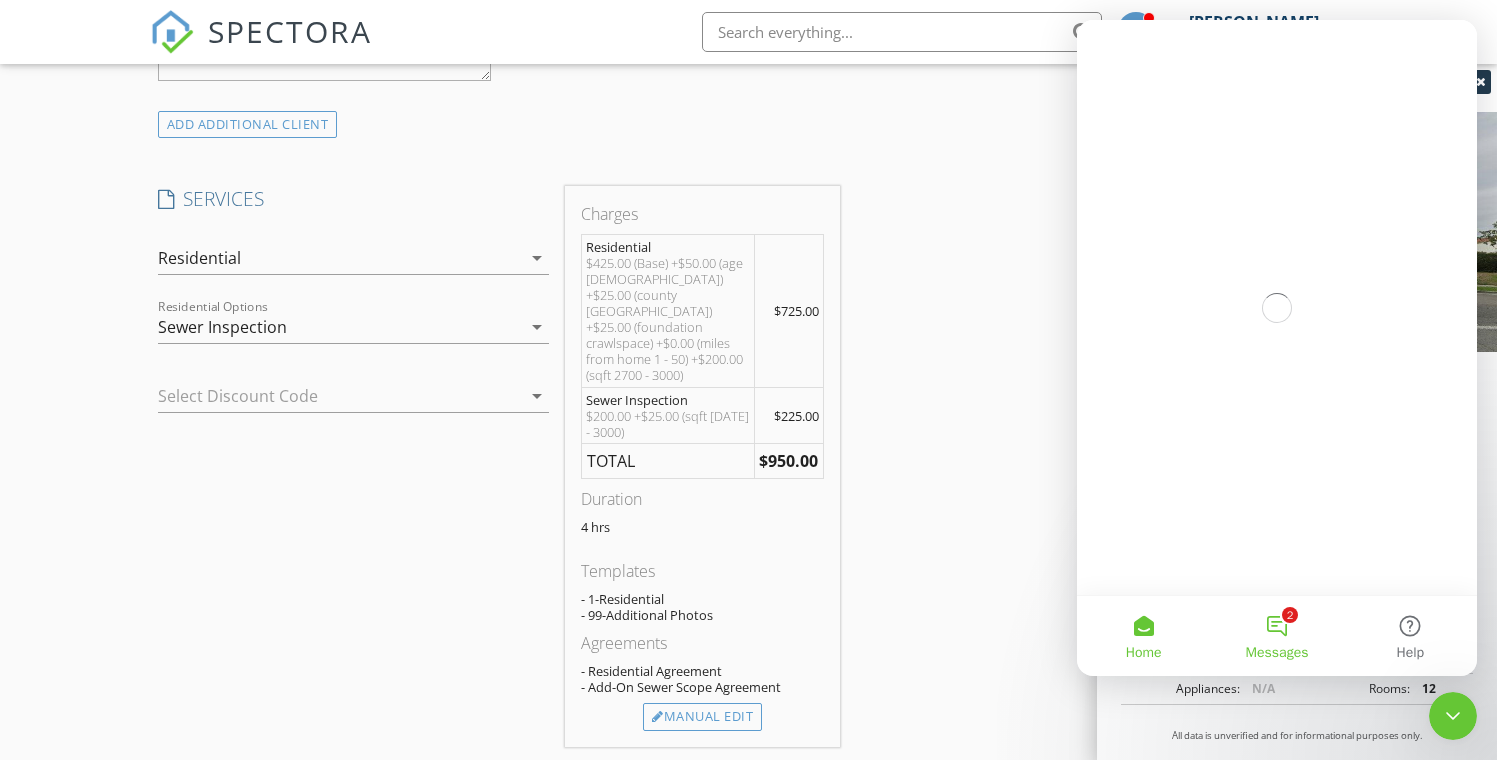 click on "2 Messages" at bounding box center (1276, 636) 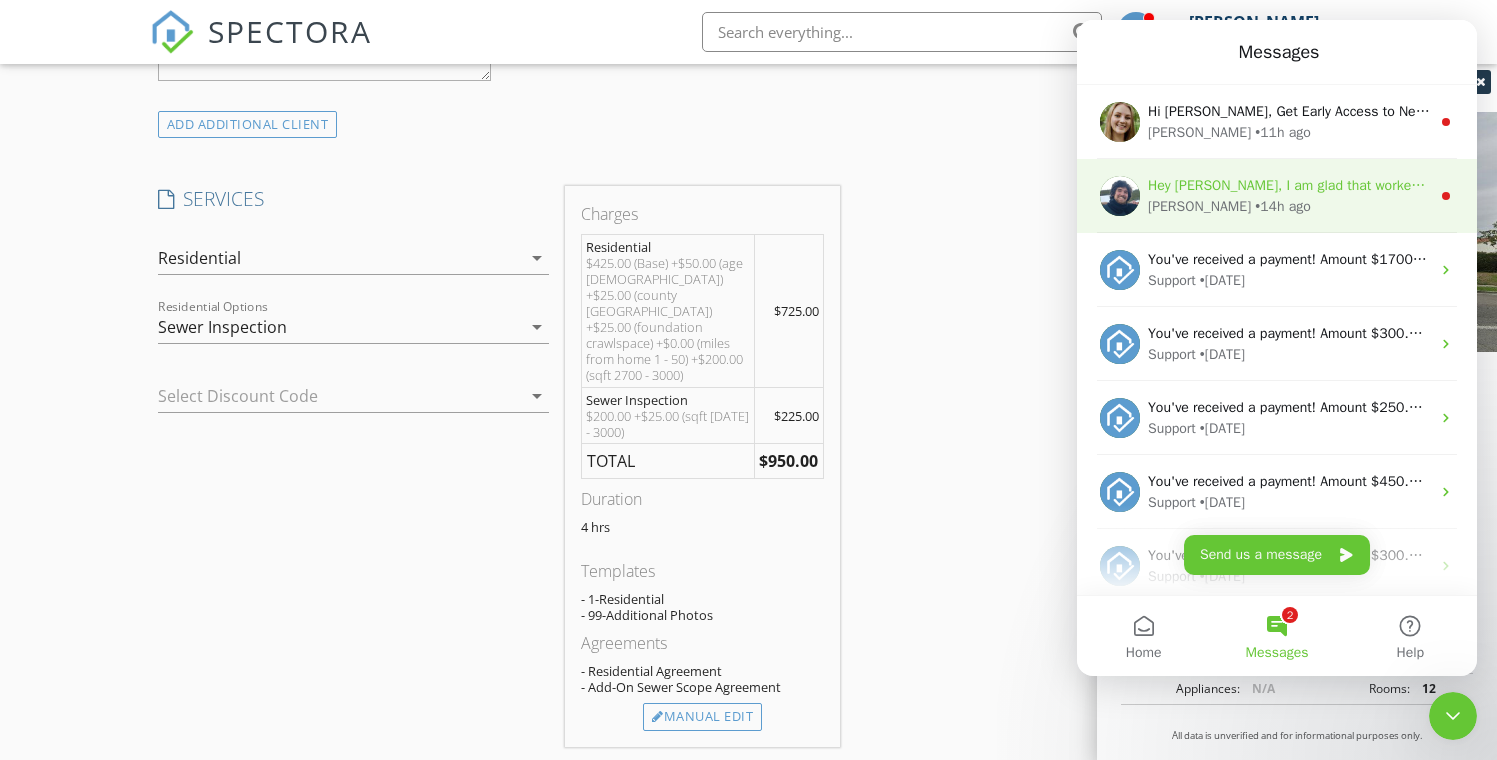 click on "Hey Ruben, I am glad that worked 😃  If you have any further questions or concerns this morning, please don't hesitate to let me know.  Thanks!" at bounding box center [1618, 185] 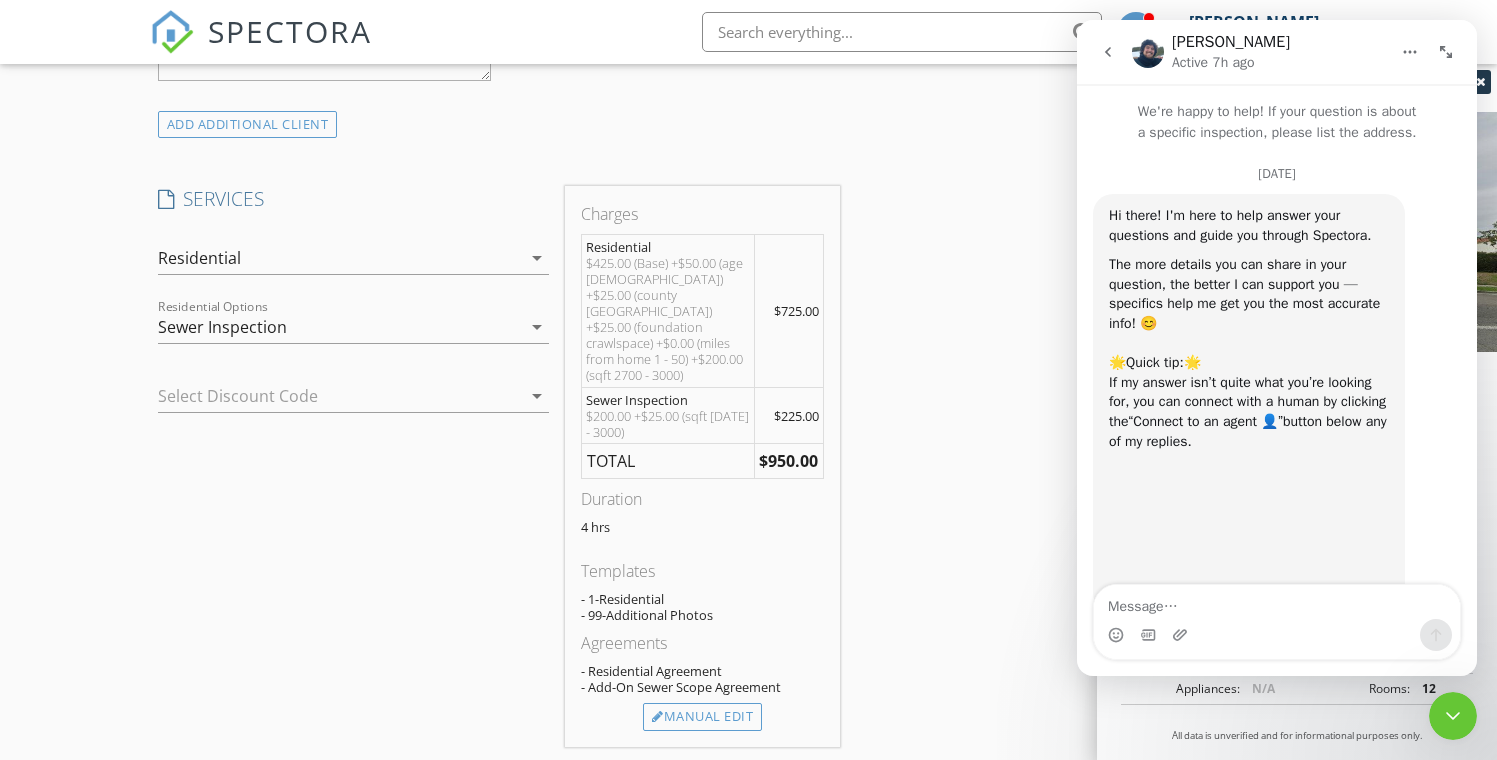 scroll, scrollTop: 3, scrollLeft: 0, axis: vertical 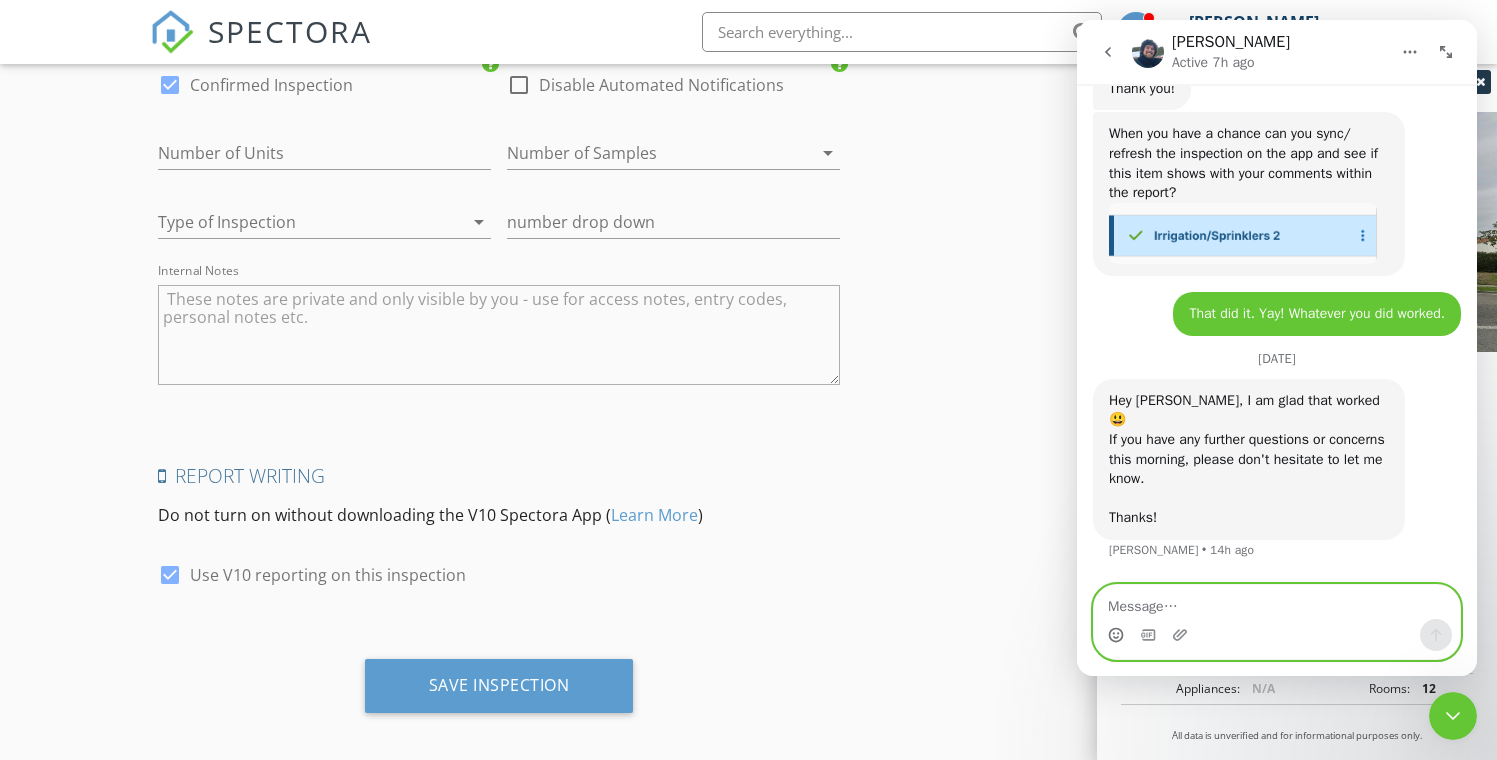 click 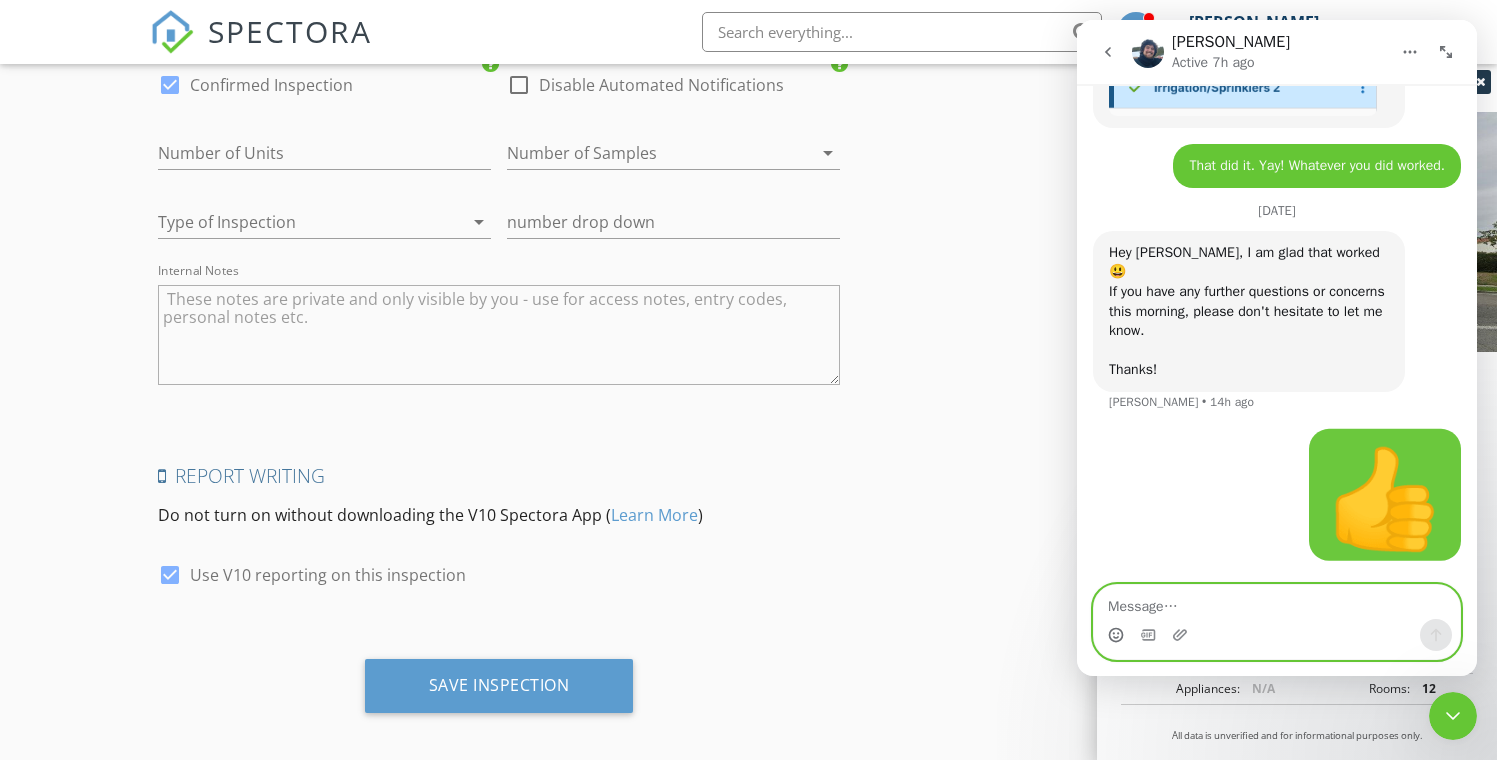 scroll, scrollTop: 15653, scrollLeft: 0, axis: vertical 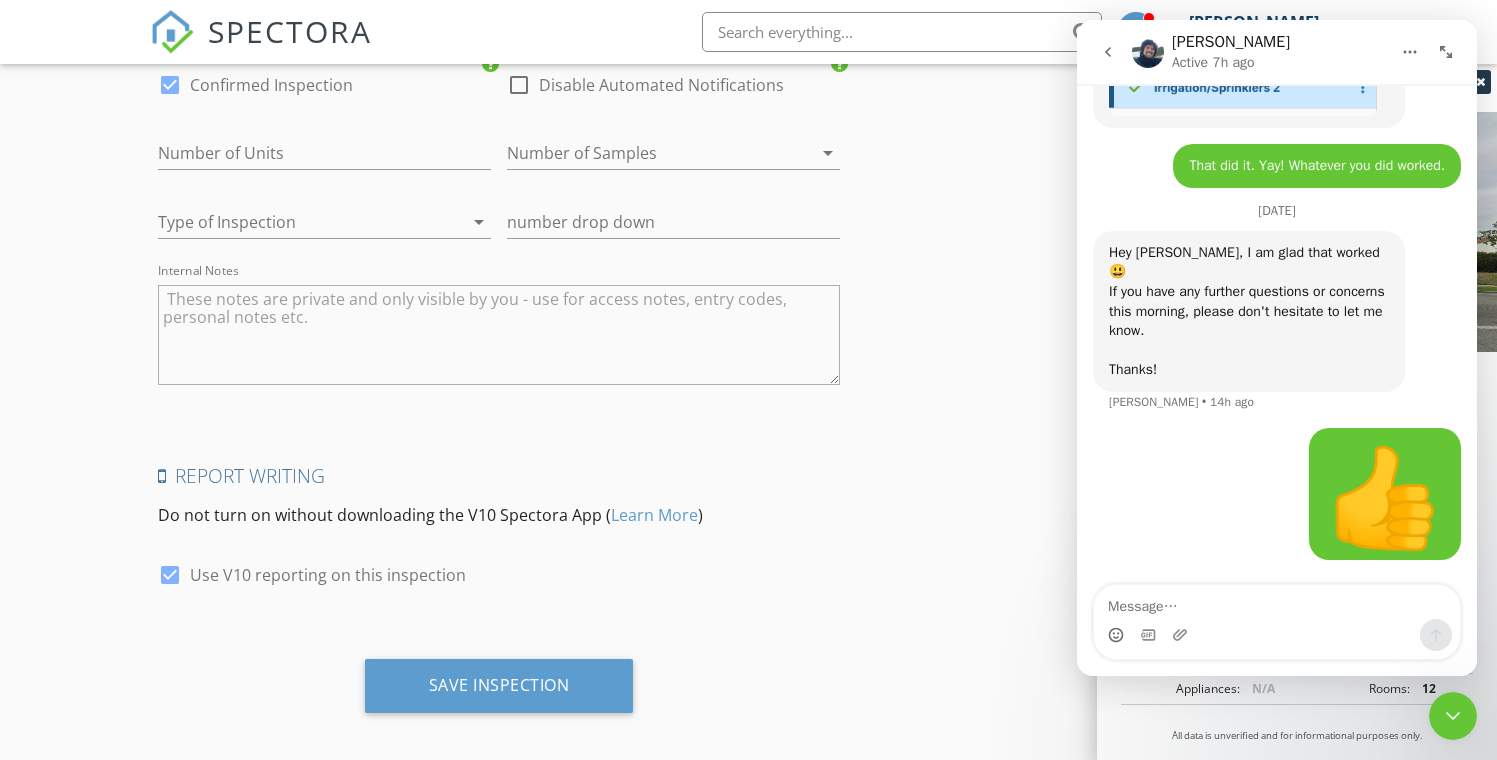 click 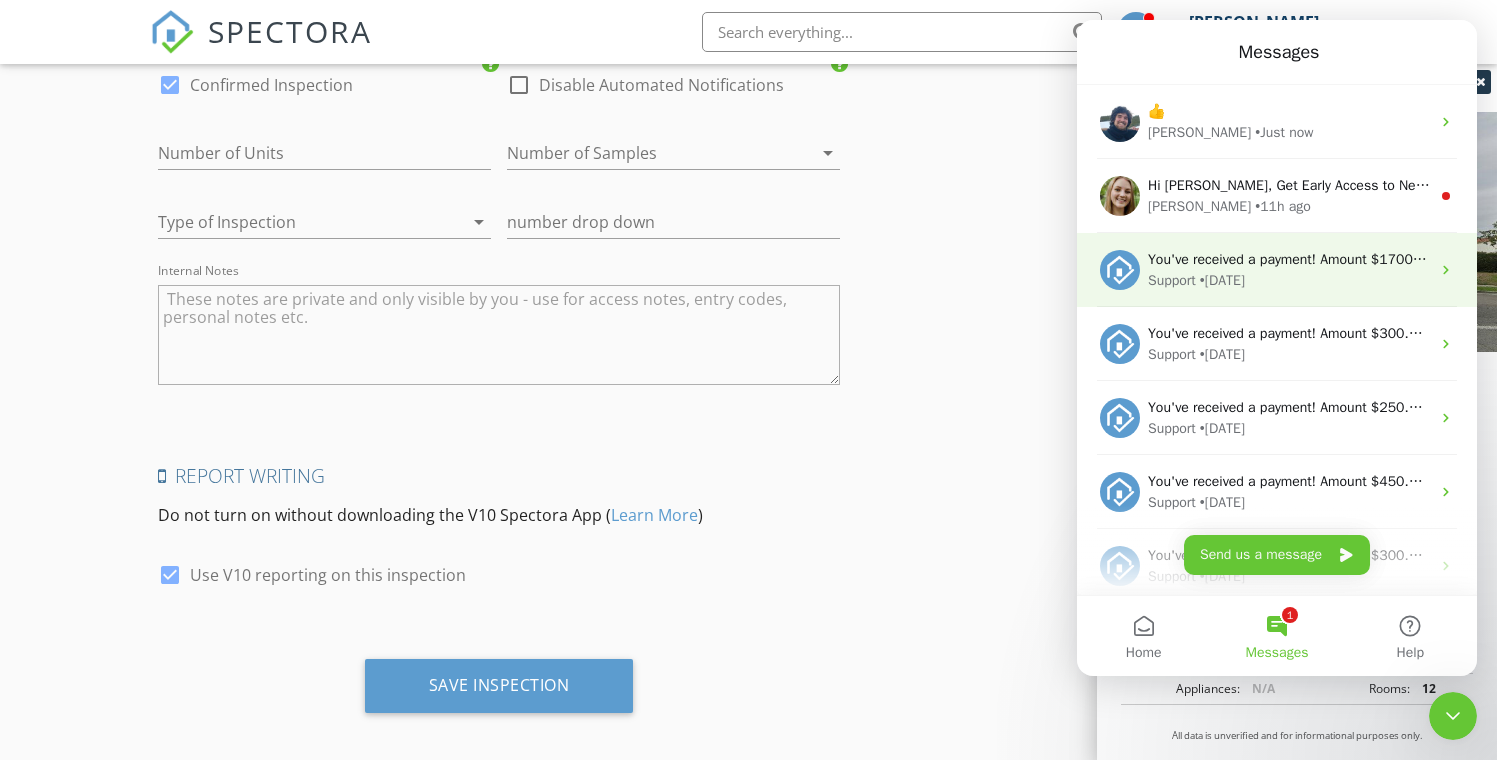 scroll, scrollTop: 0, scrollLeft: 0, axis: both 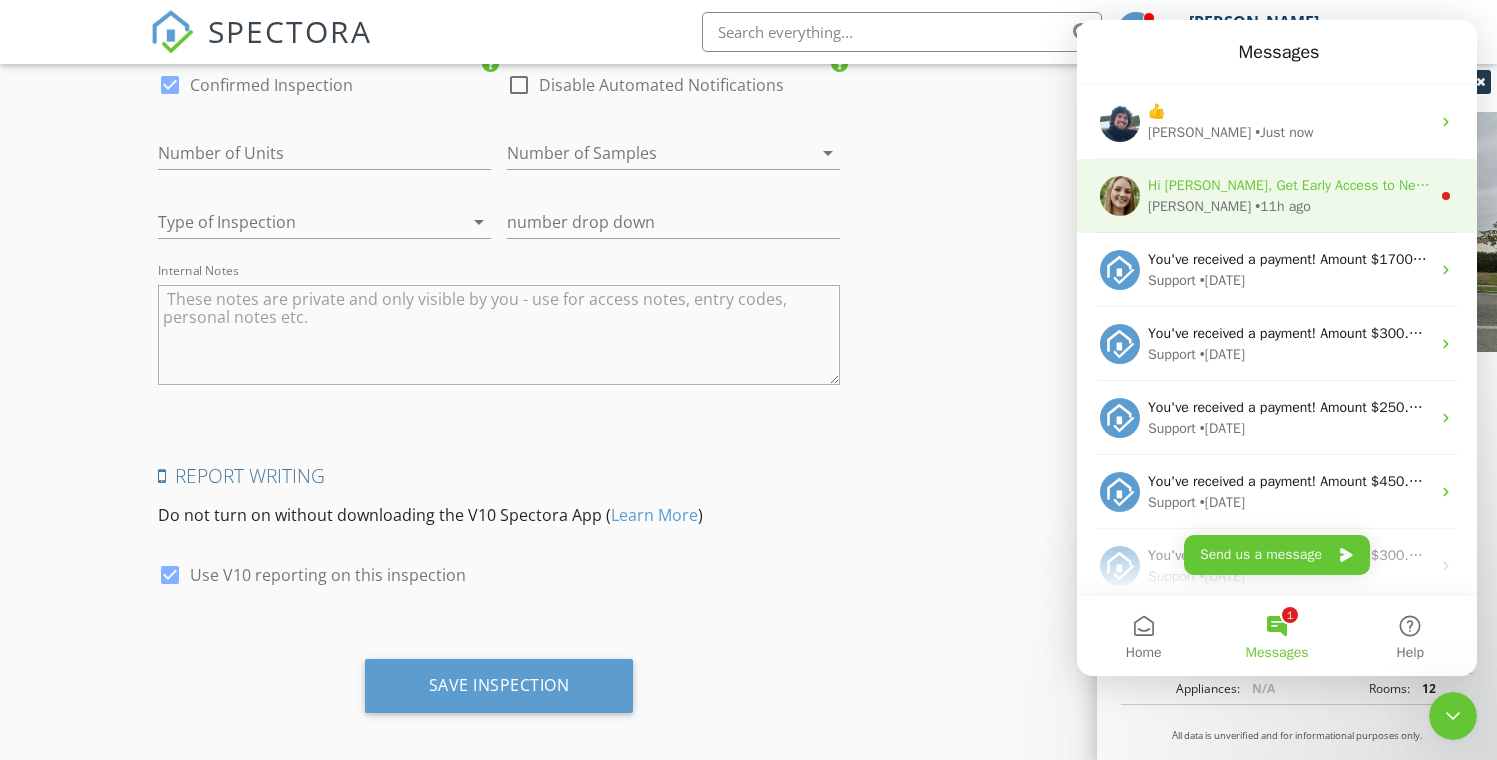 click on "Hi Ruben, Get Early Access to New Report Writing Features & Updates Want to be the first to try Spectora’s latest updates? Join our early access group and be the first to use new features before they’re released. Features and updates coming soon that you will get early access to include: Update: The upgraded Rapid Fire Camera, New: Photo preview before adding images to a report, New: The .5 camera lens" at bounding box center [2463, 185] 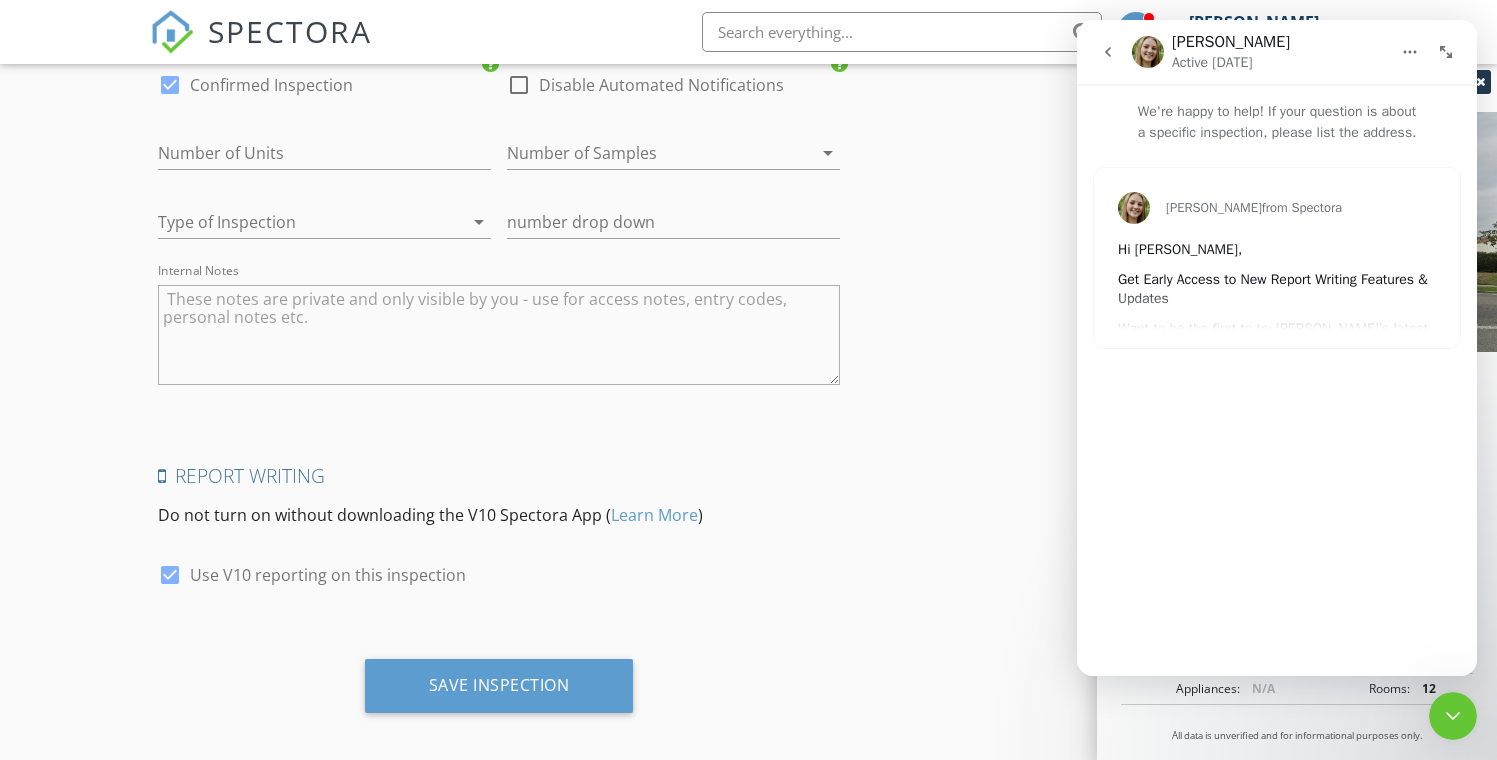 click on "Get Early Access to New Report Writing Features & Updates" at bounding box center [1273, 289] 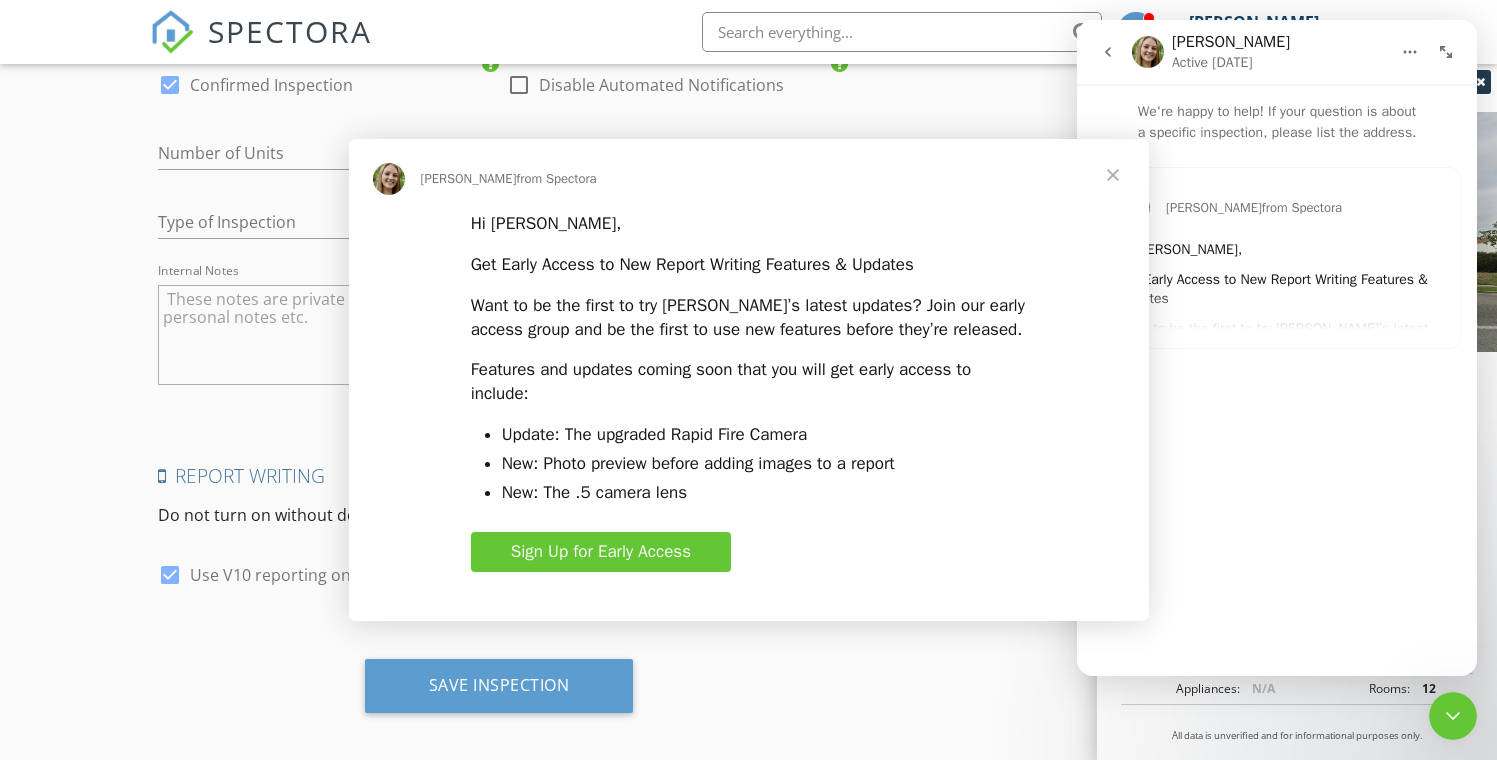 scroll, scrollTop: 0, scrollLeft: 0, axis: both 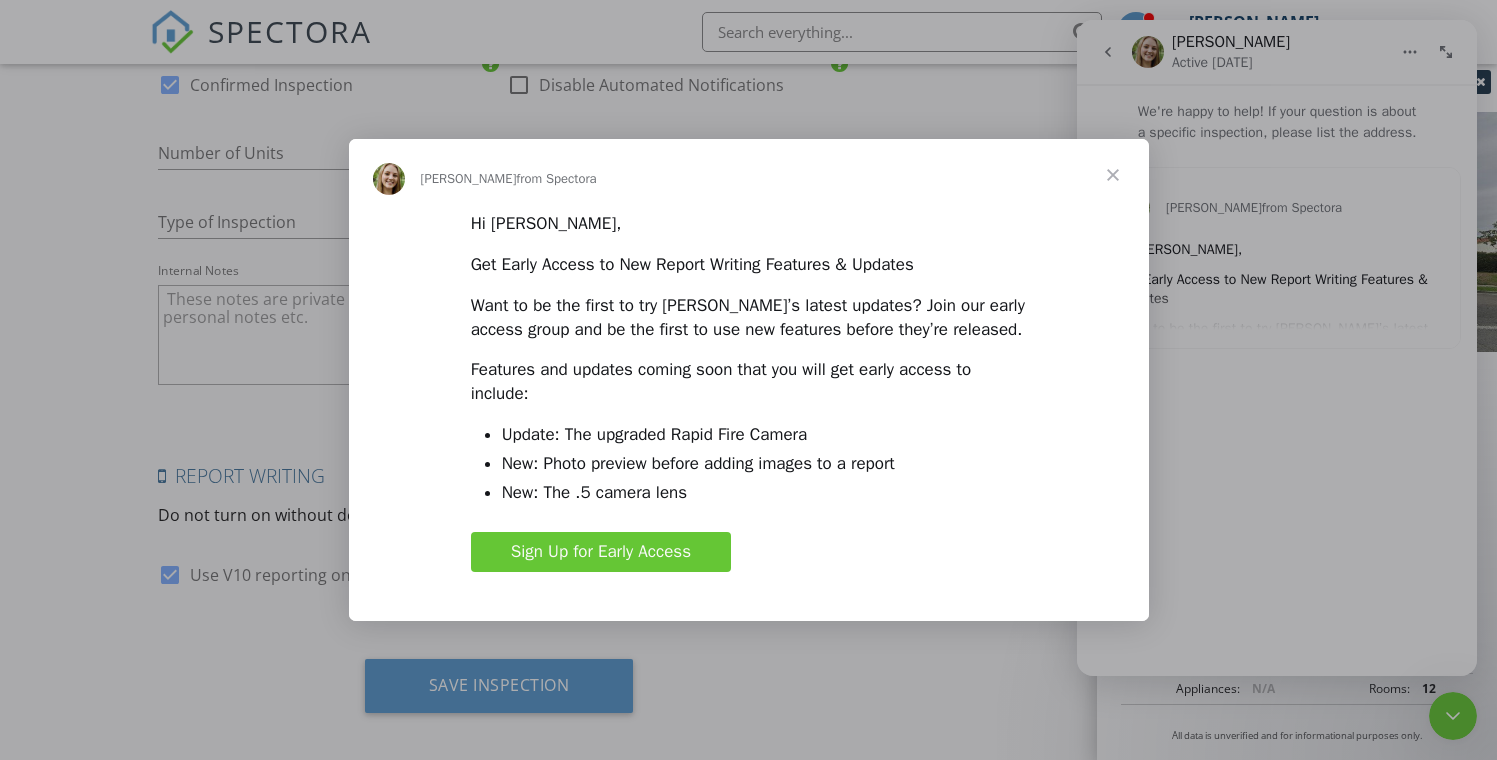 click on "Sign Up for Early Access" at bounding box center [601, 551] 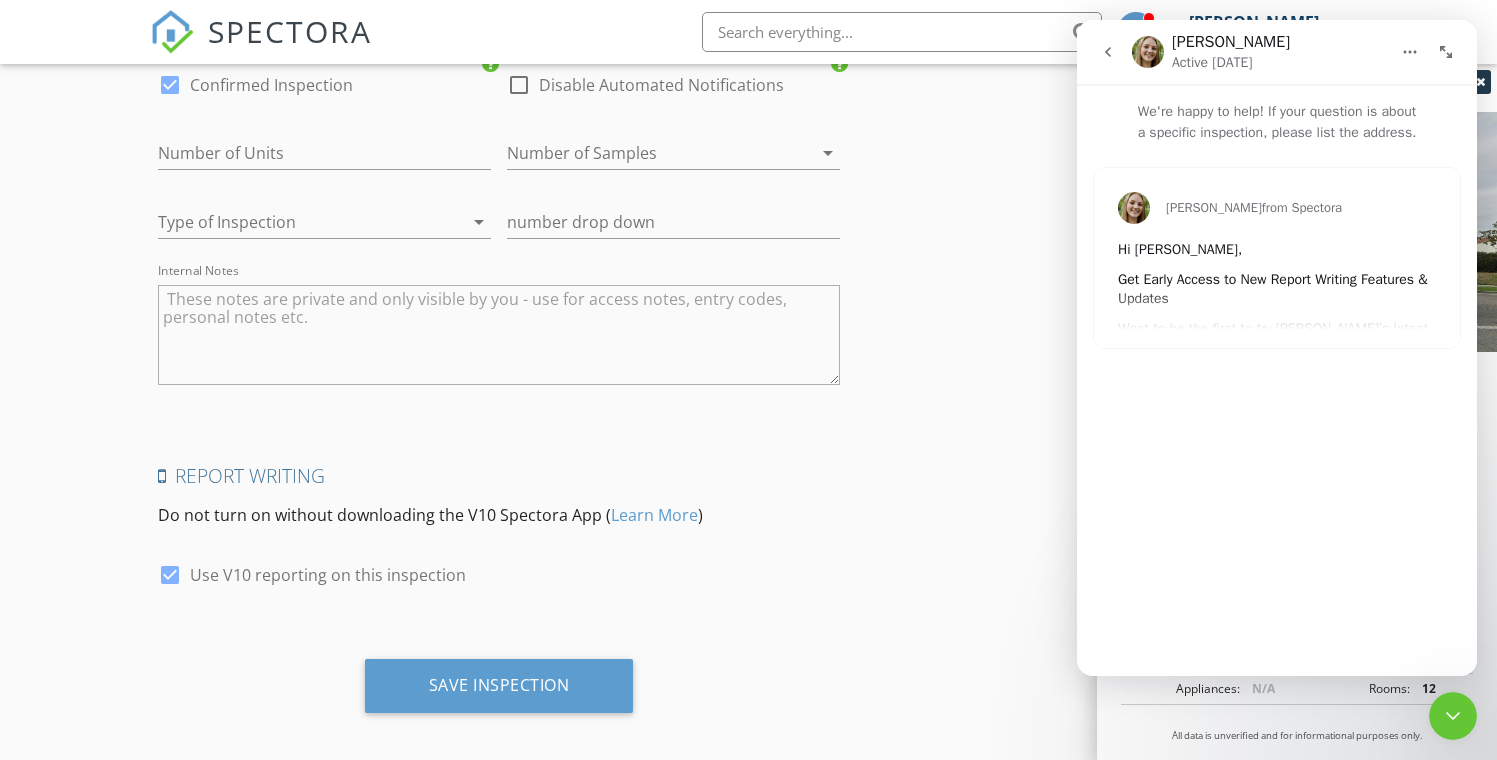 click 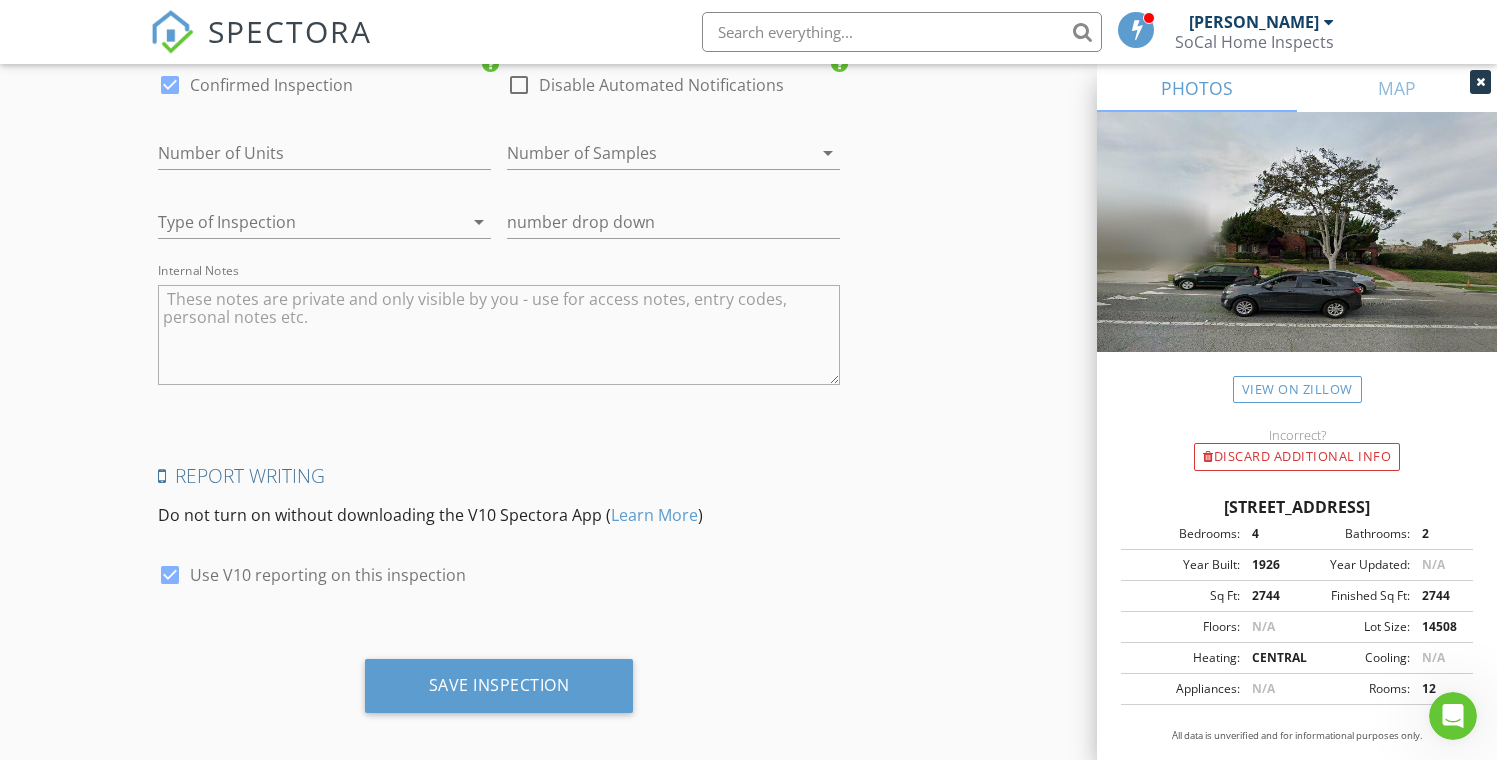 scroll, scrollTop: 0, scrollLeft: 0, axis: both 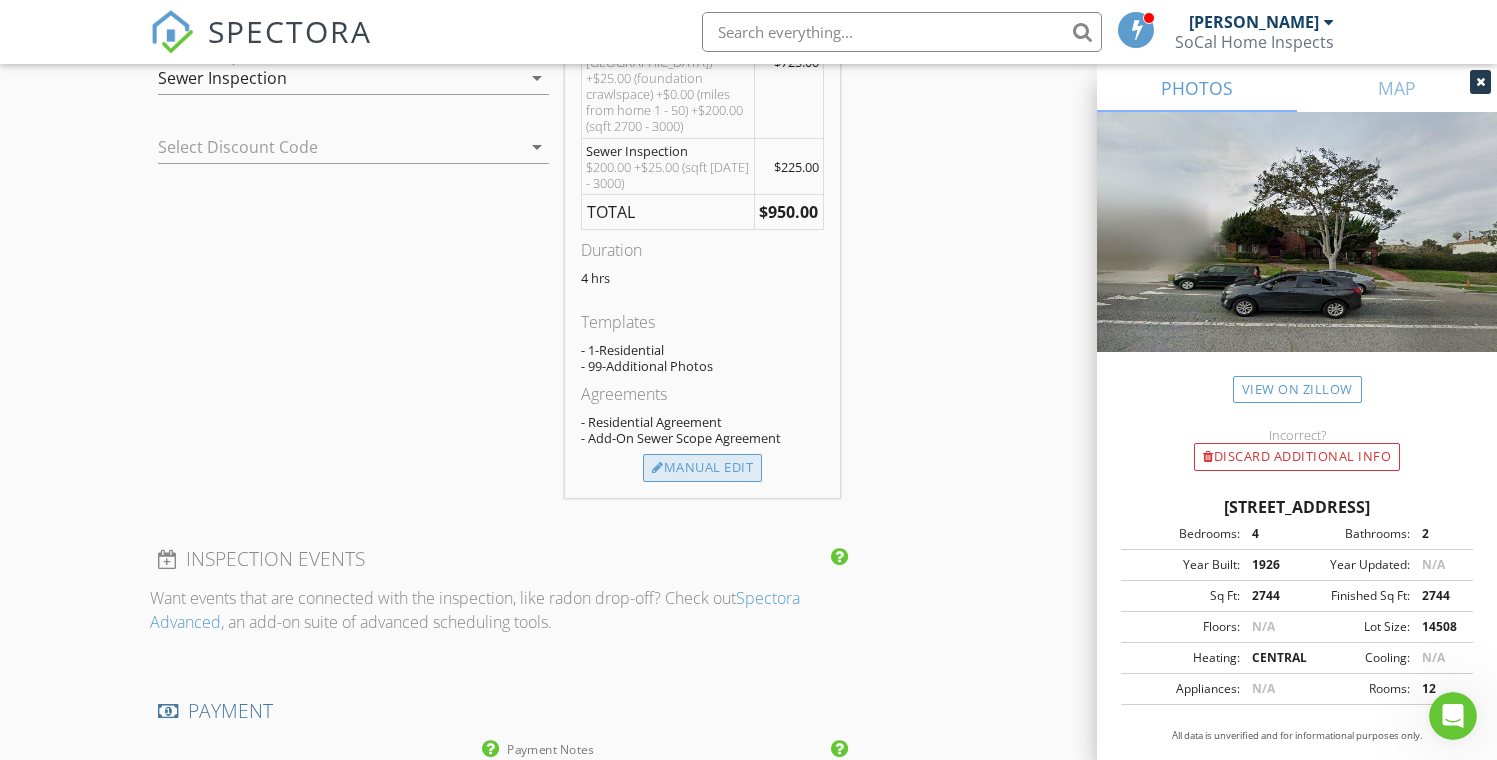 click on "Manual Edit" at bounding box center [702, 468] 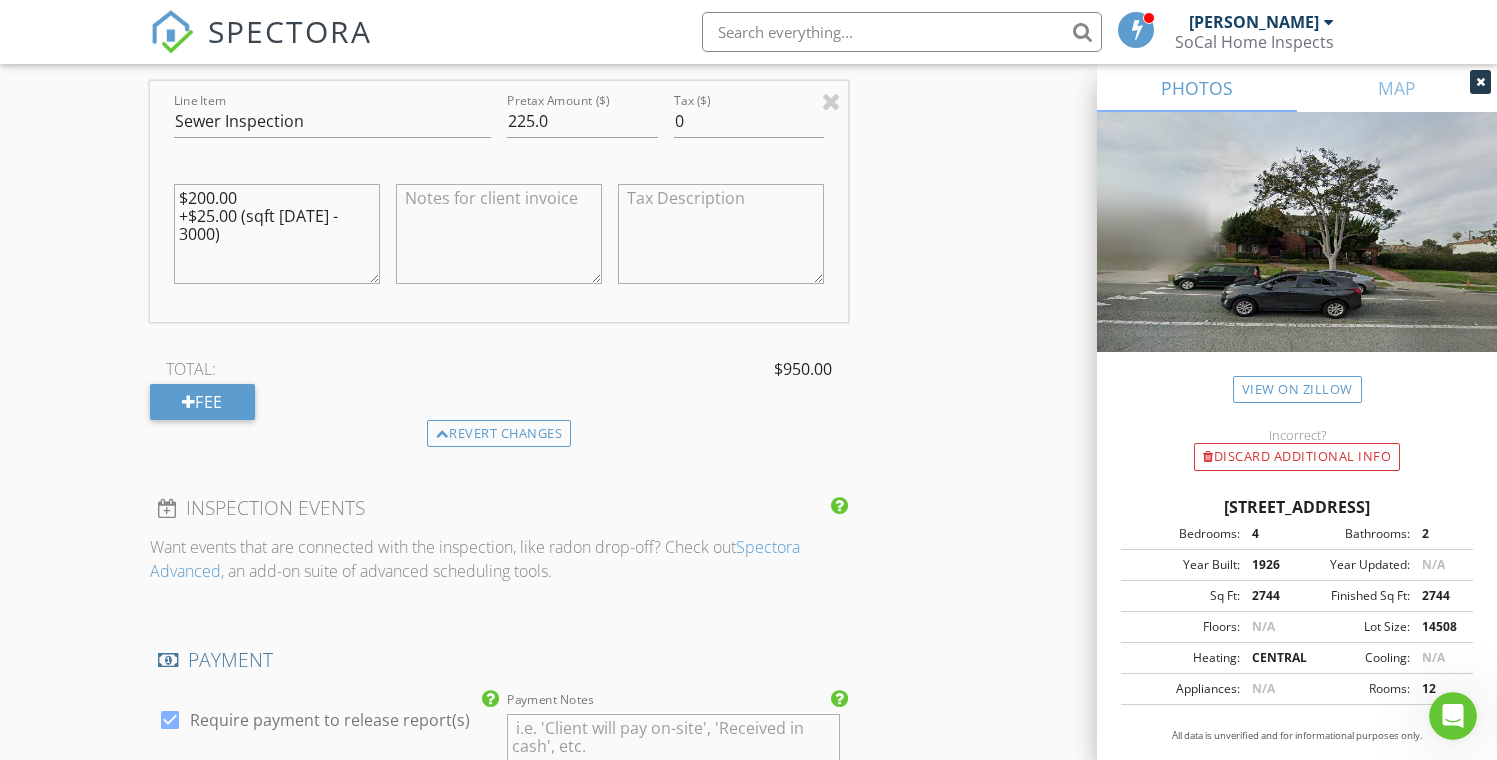 scroll, scrollTop: 2150, scrollLeft: 0, axis: vertical 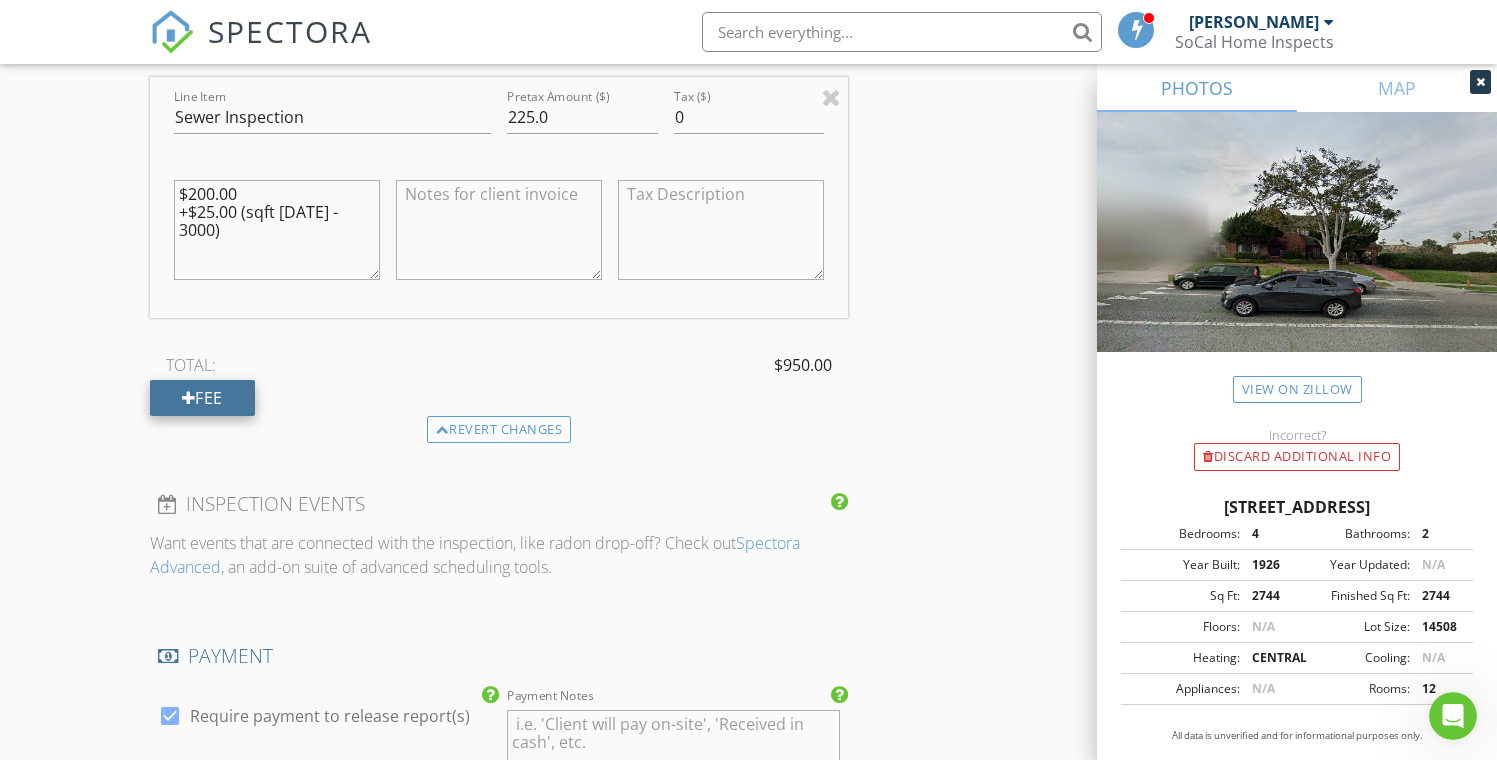click on "Fee" at bounding box center (202, 398) 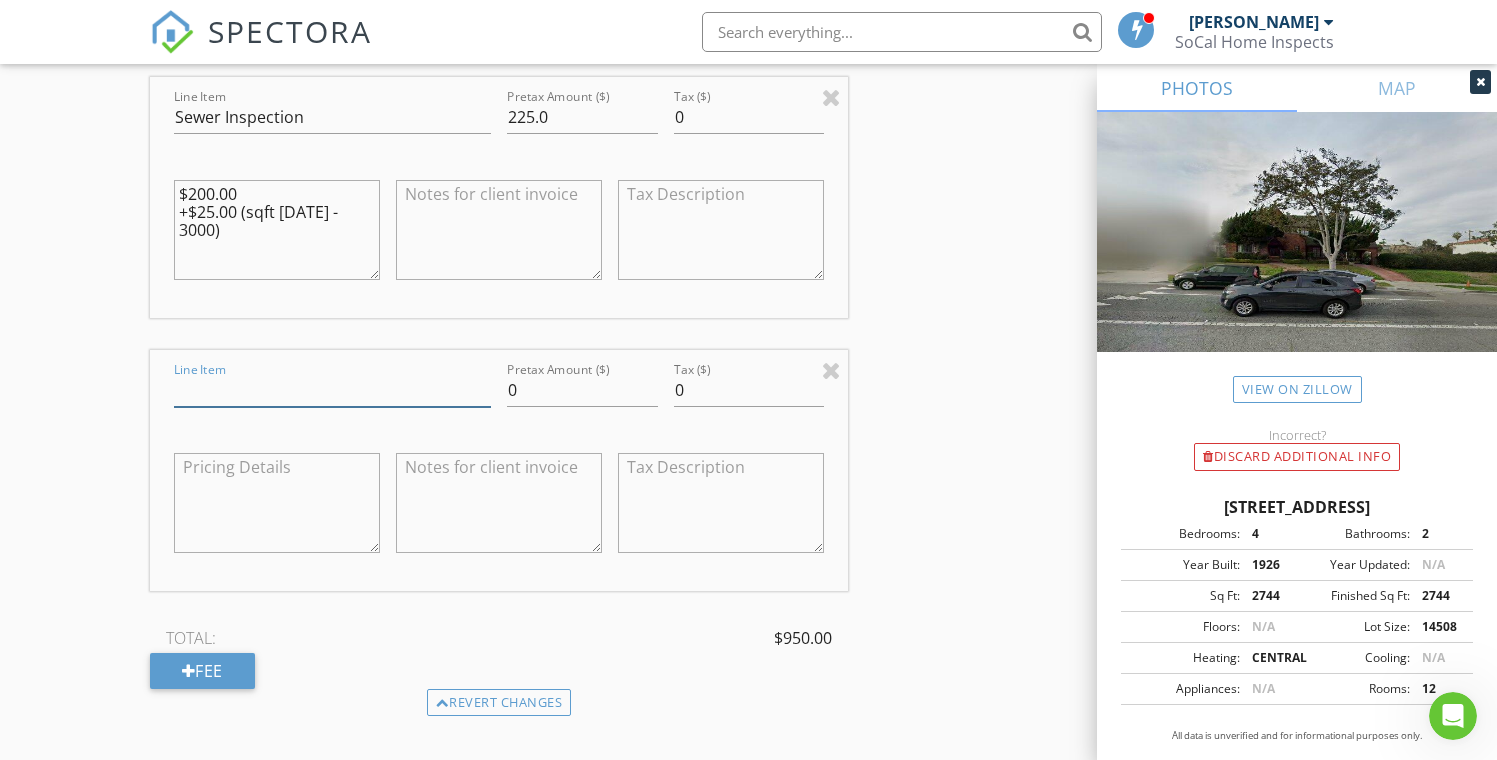 click on "Line Item" at bounding box center (332, 390) 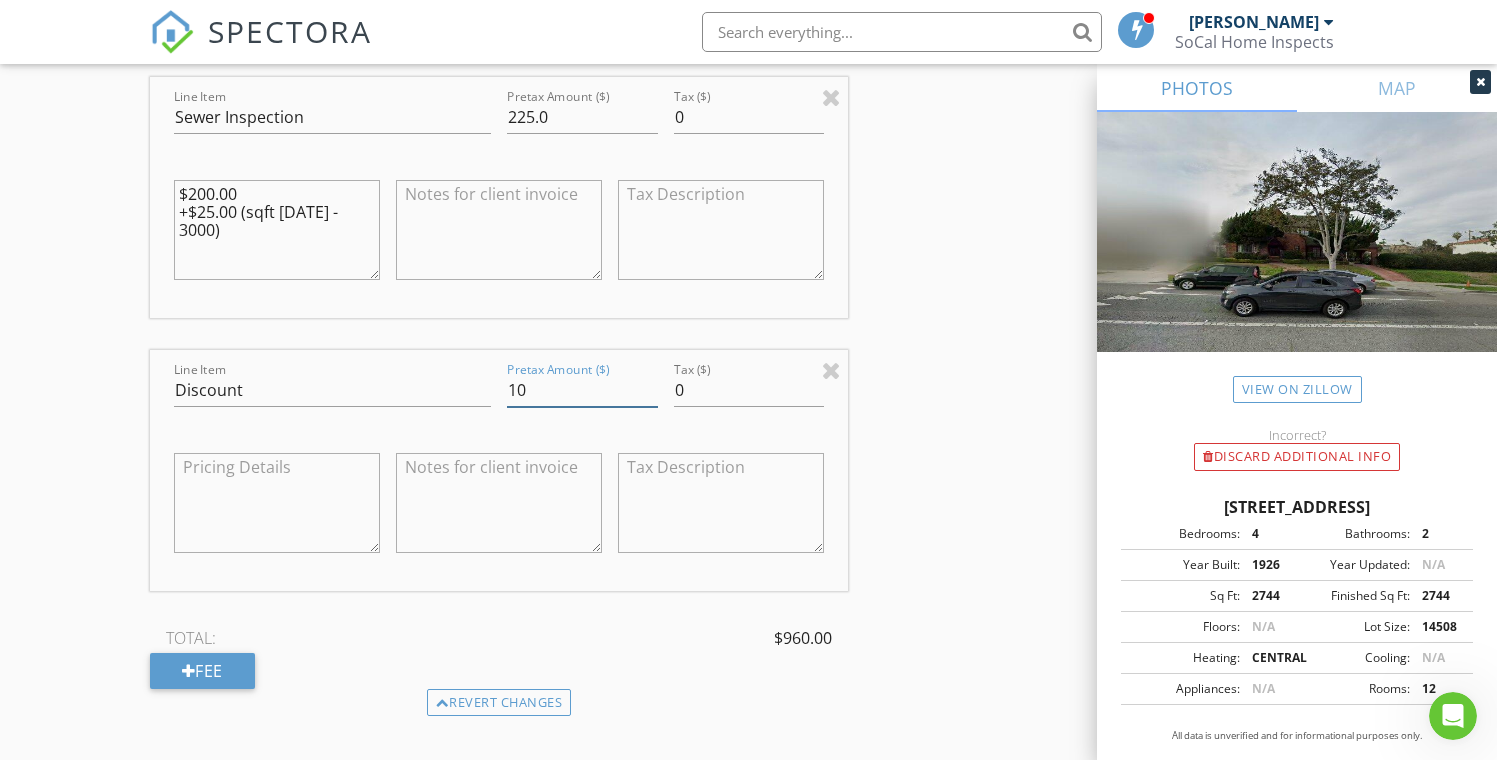 type on "1" 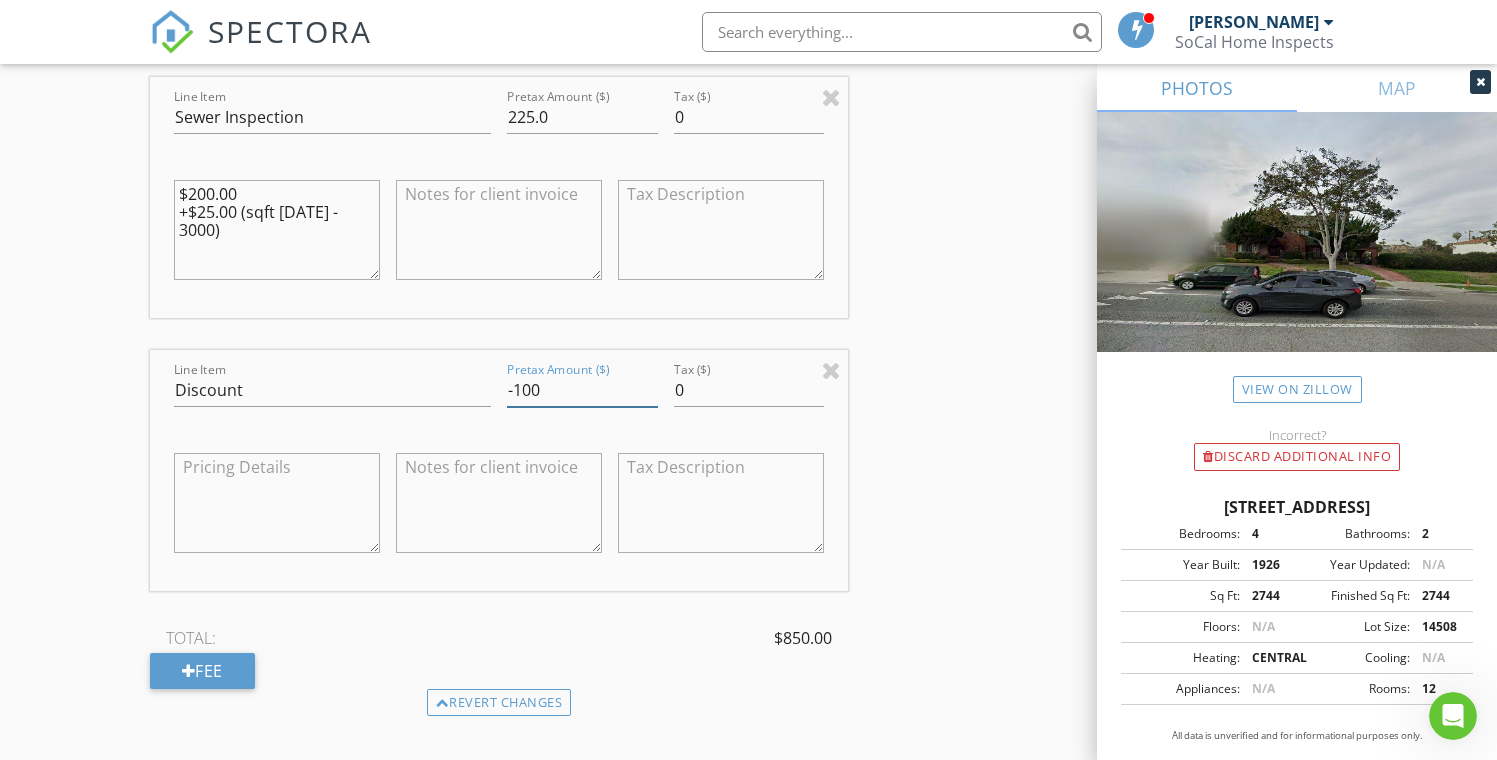 type on "-100" 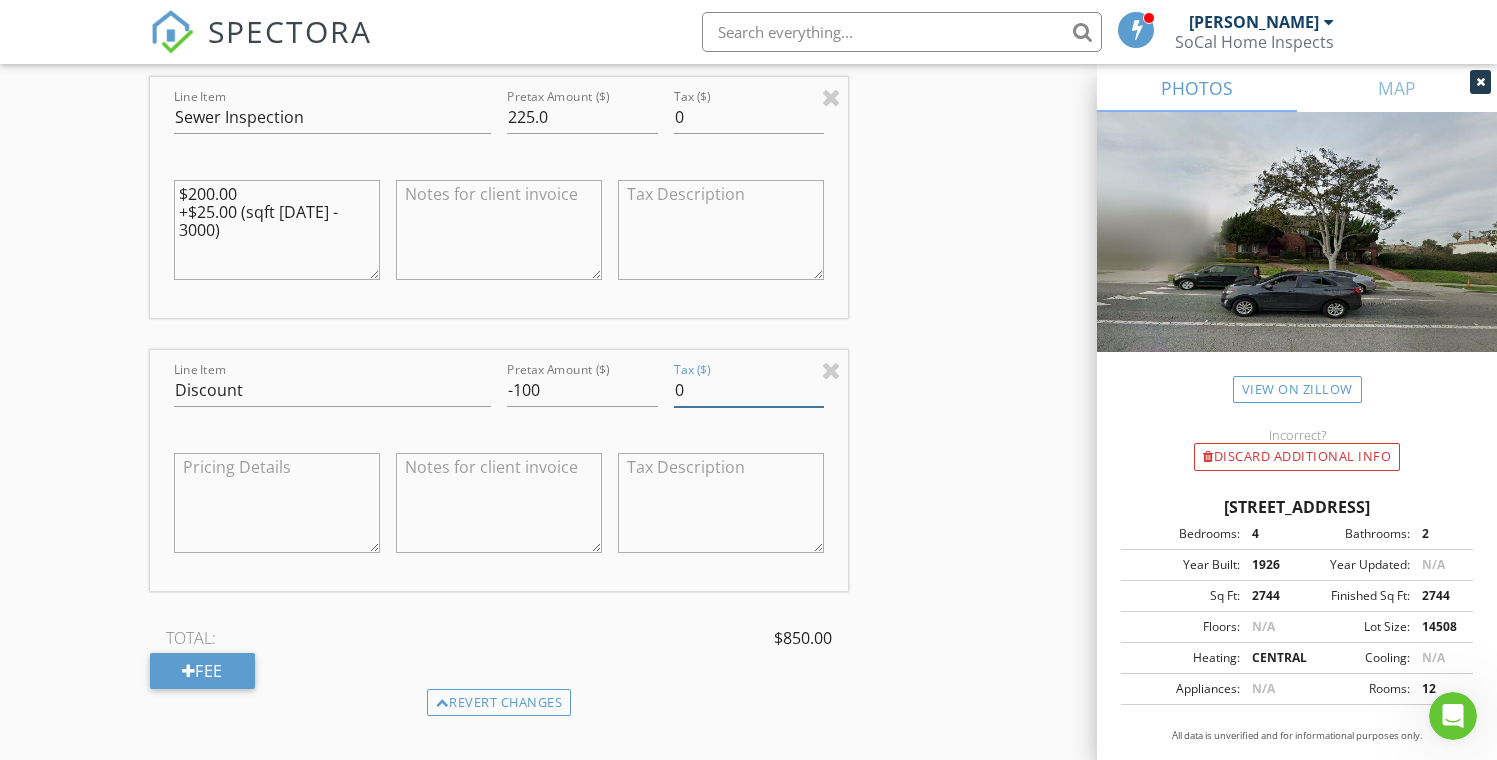 click on "0" at bounding box center (749, 390) 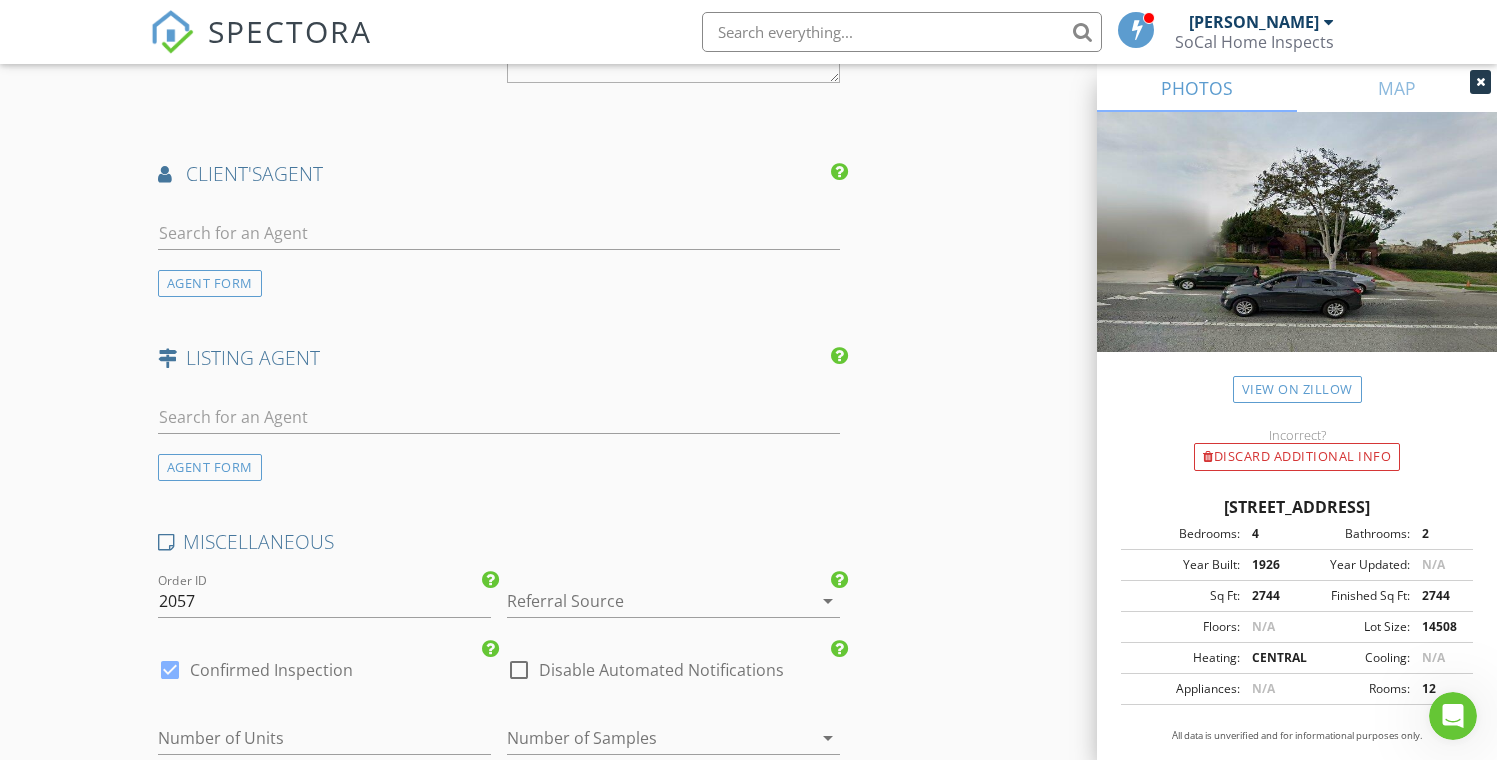 scroll, scrollTop: 3096, scrollLeft: 0, axis: vertical 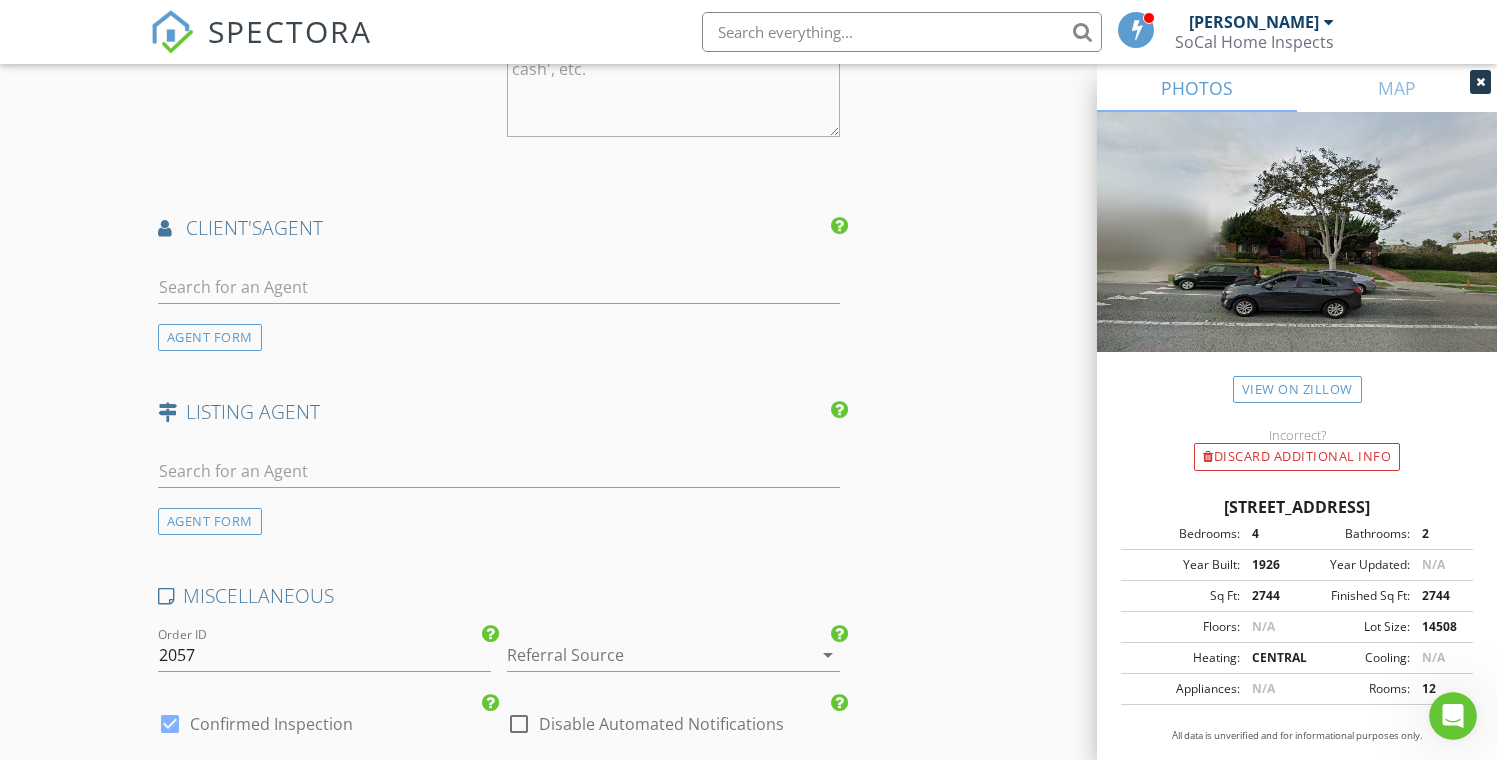 click on "client's  AGENT" at bounding box center [499, 235] 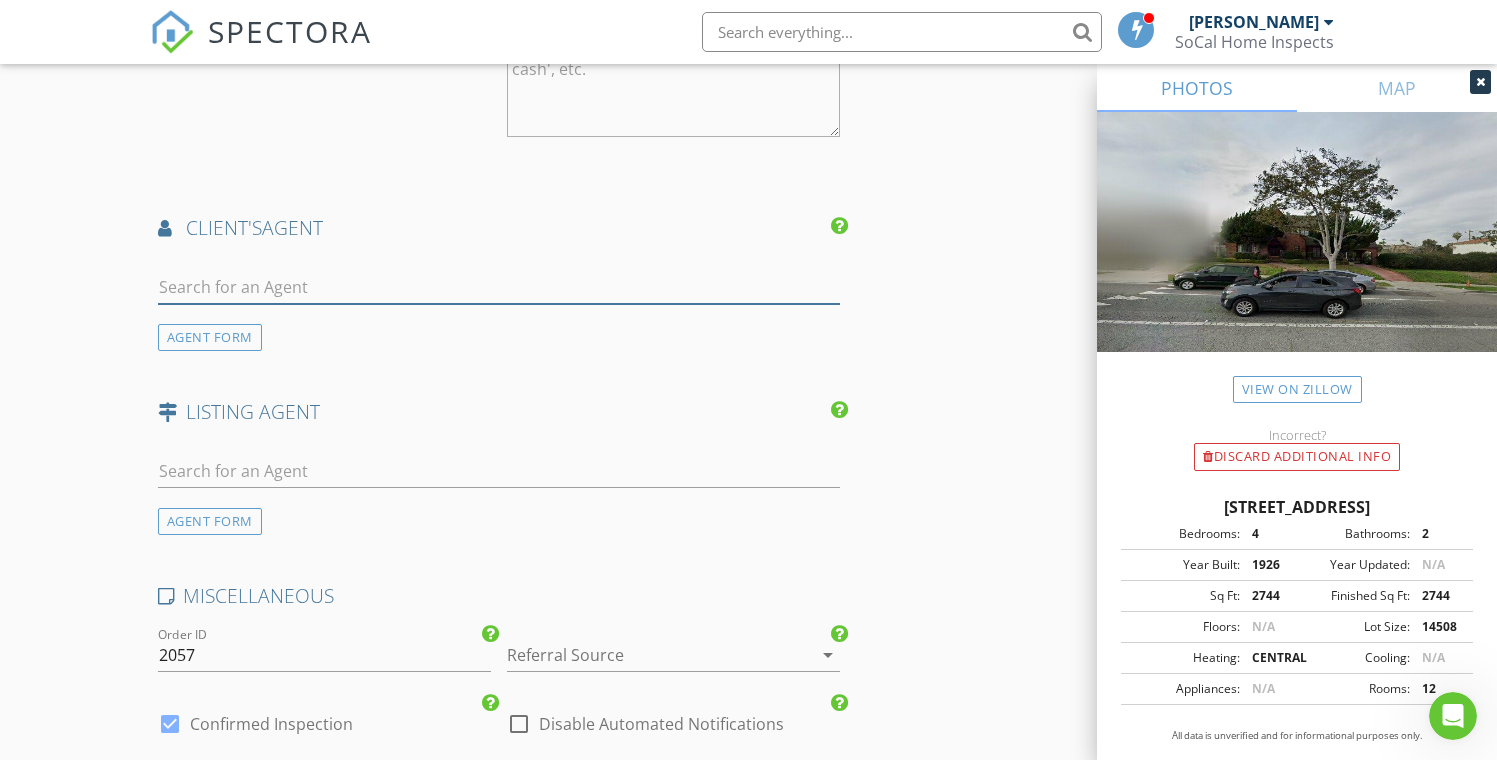 click at bounding box center (499, 287) 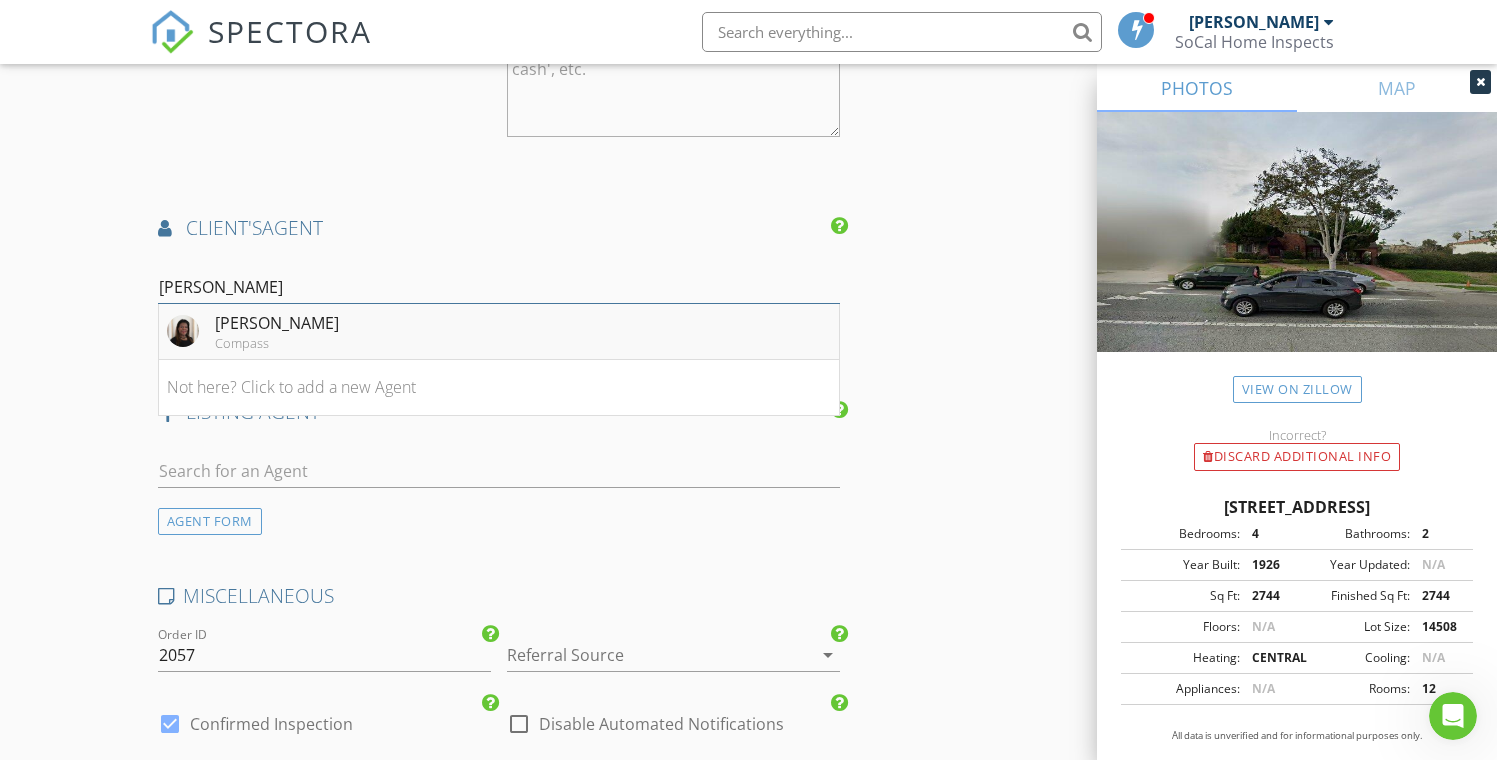 type on "charlene" 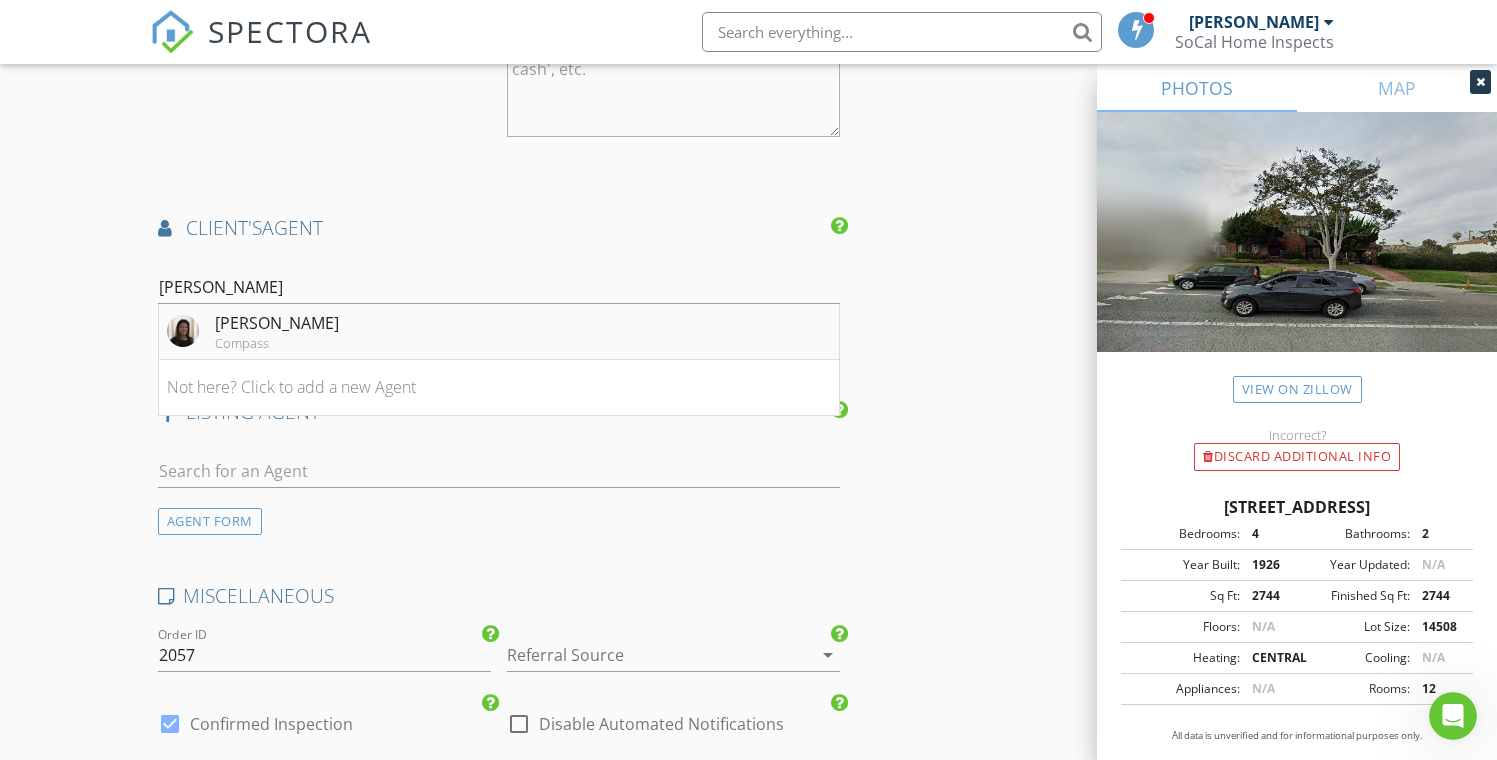 click on "Compass" at bounding box center (277, 343) 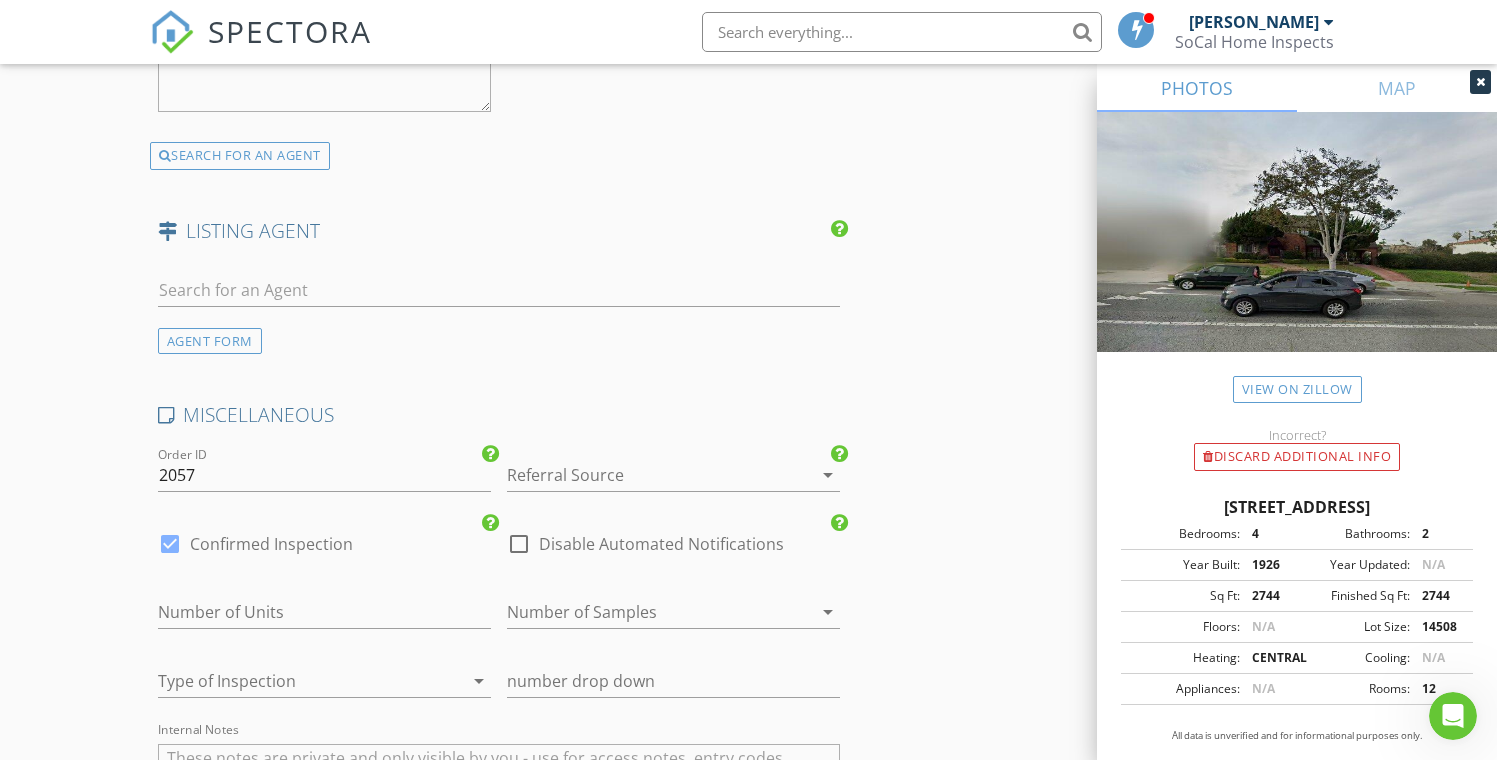 scroll, scrollTop: 3734, scrollLeft: 0, axis: vertical 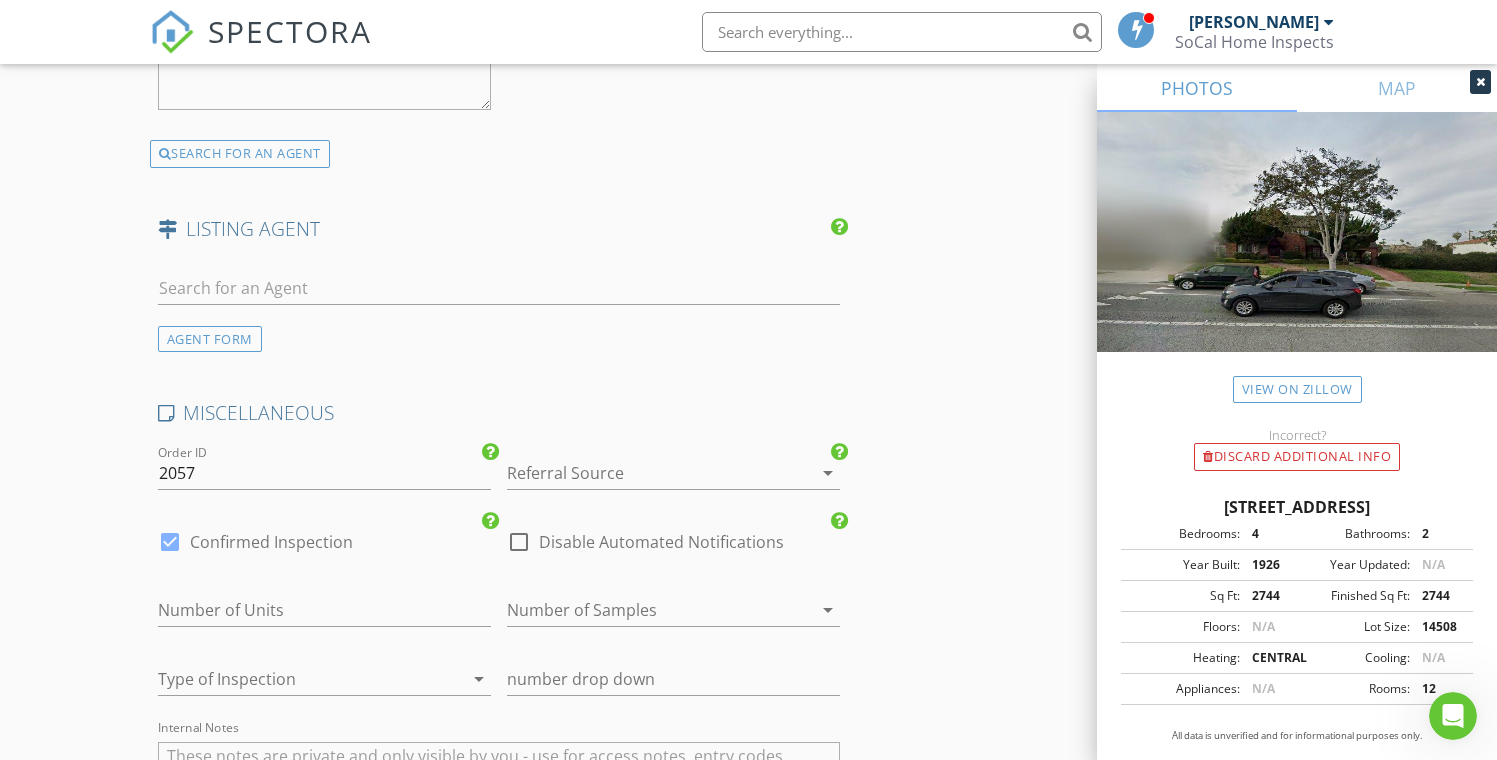 click at bounding box center (645, 473) 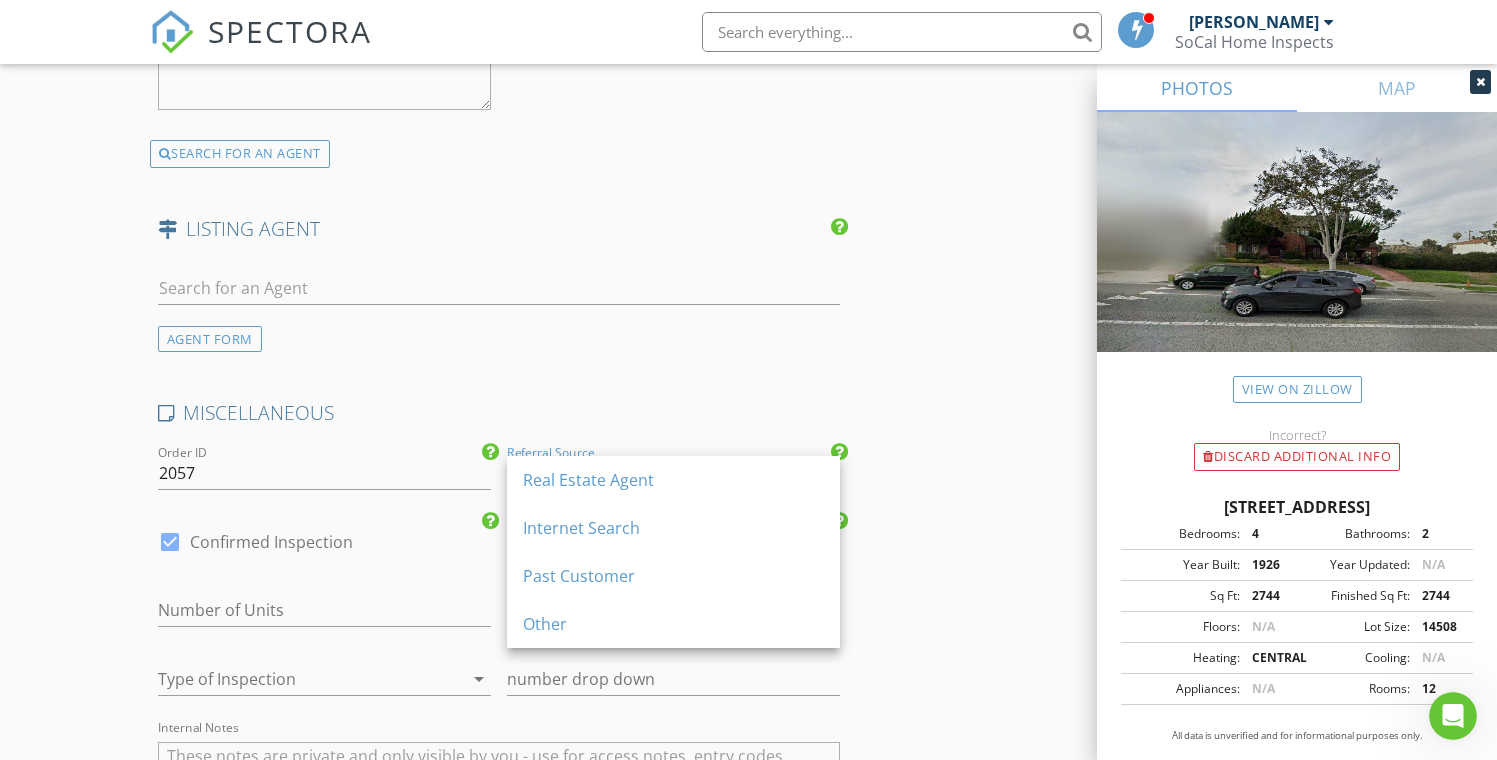 click on "Real Estate Agent" at bounding box center [673, 480] 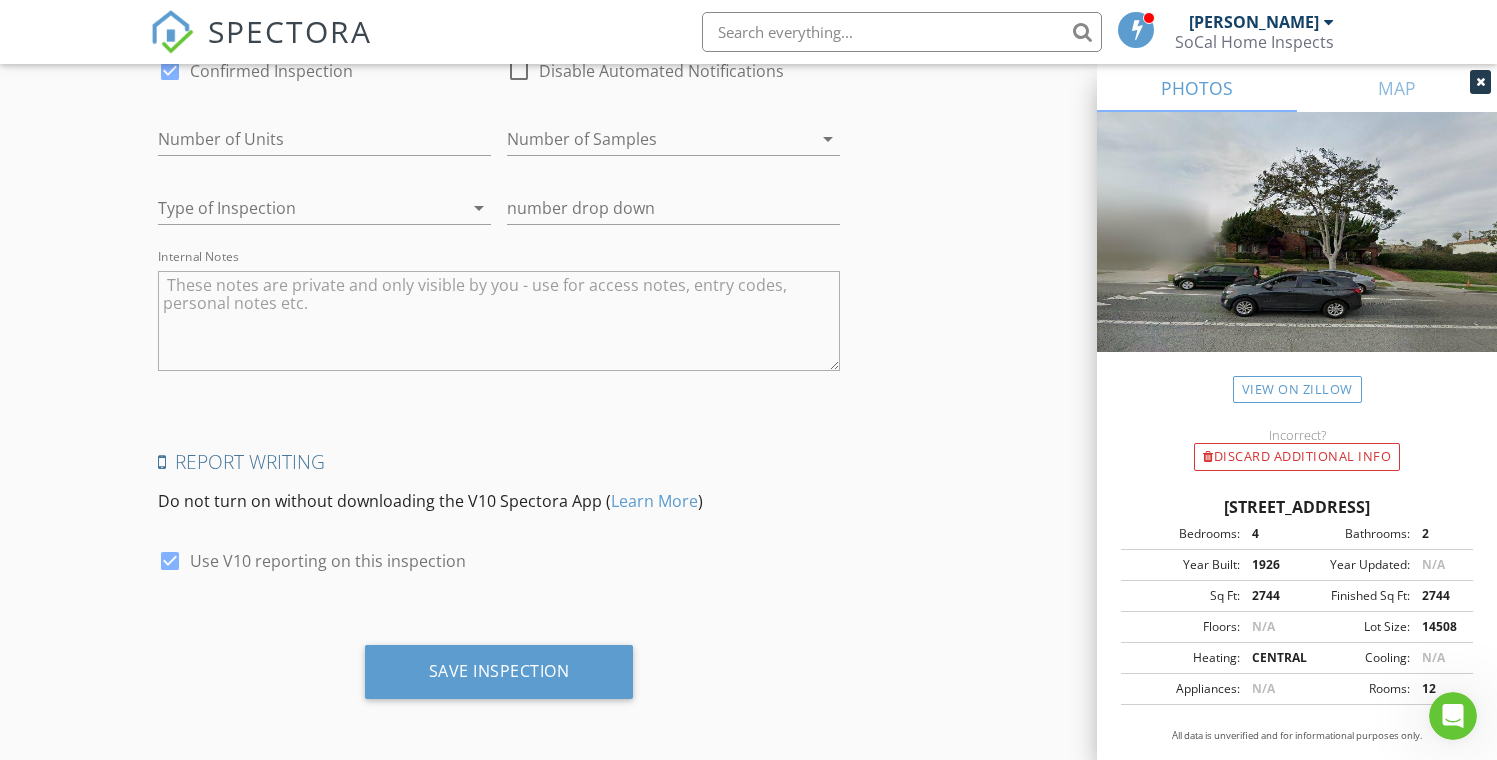 scroll, scrollTop: 4206, scrollLeft: 0, axis: vertical 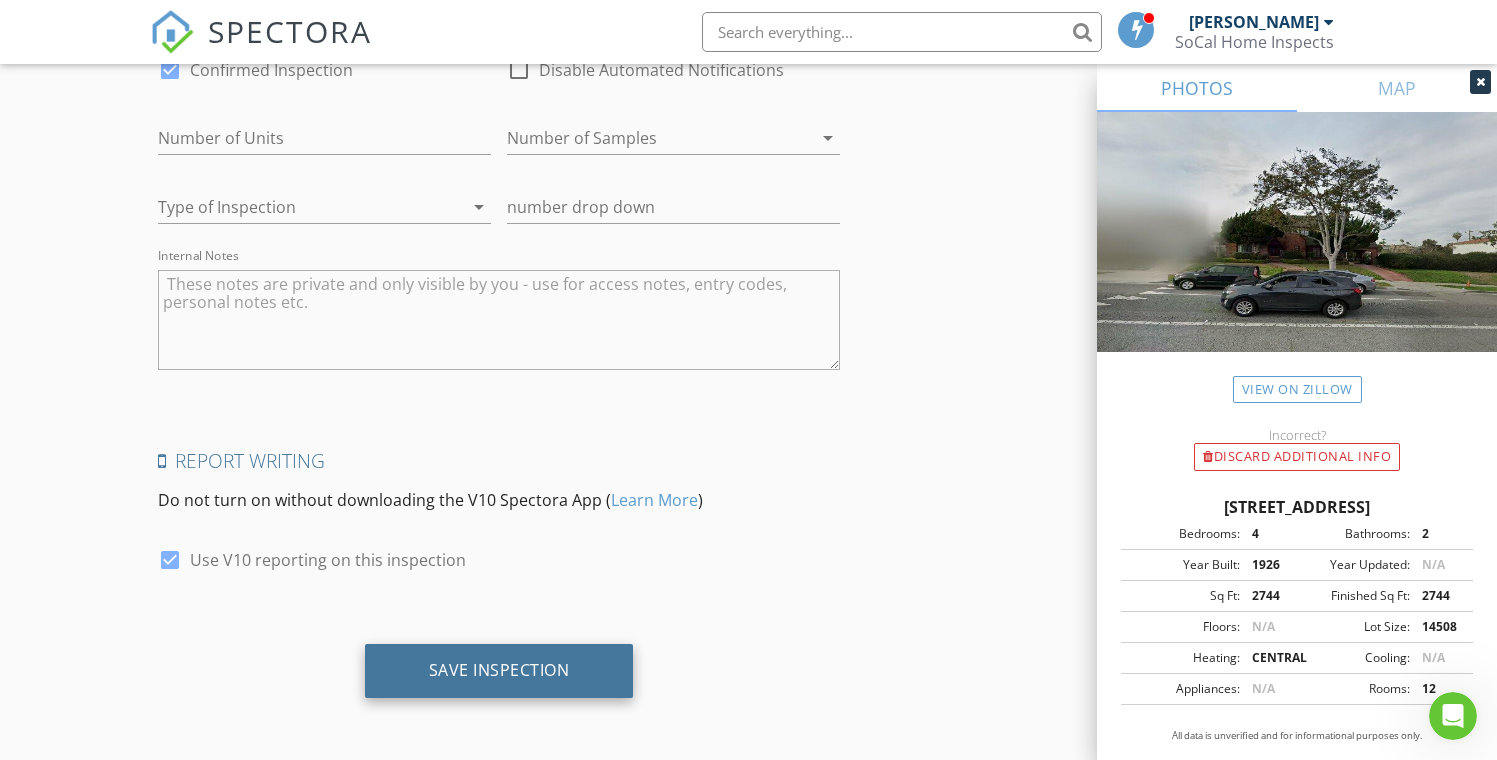 click on "Save Inspection" at bounding box center (499, 671) 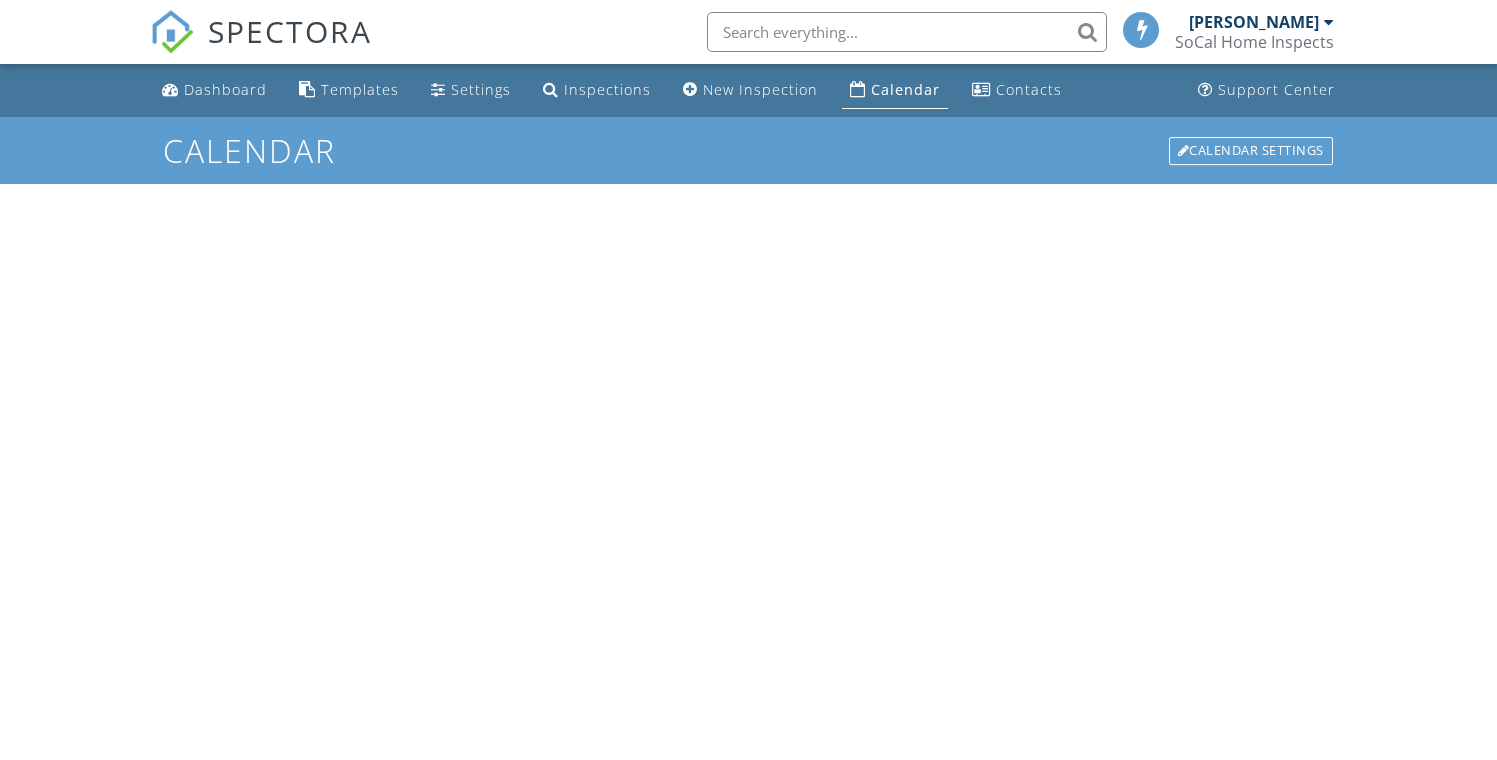 scroll, scrollTop: 0, scrollLeft: 0, axis: both 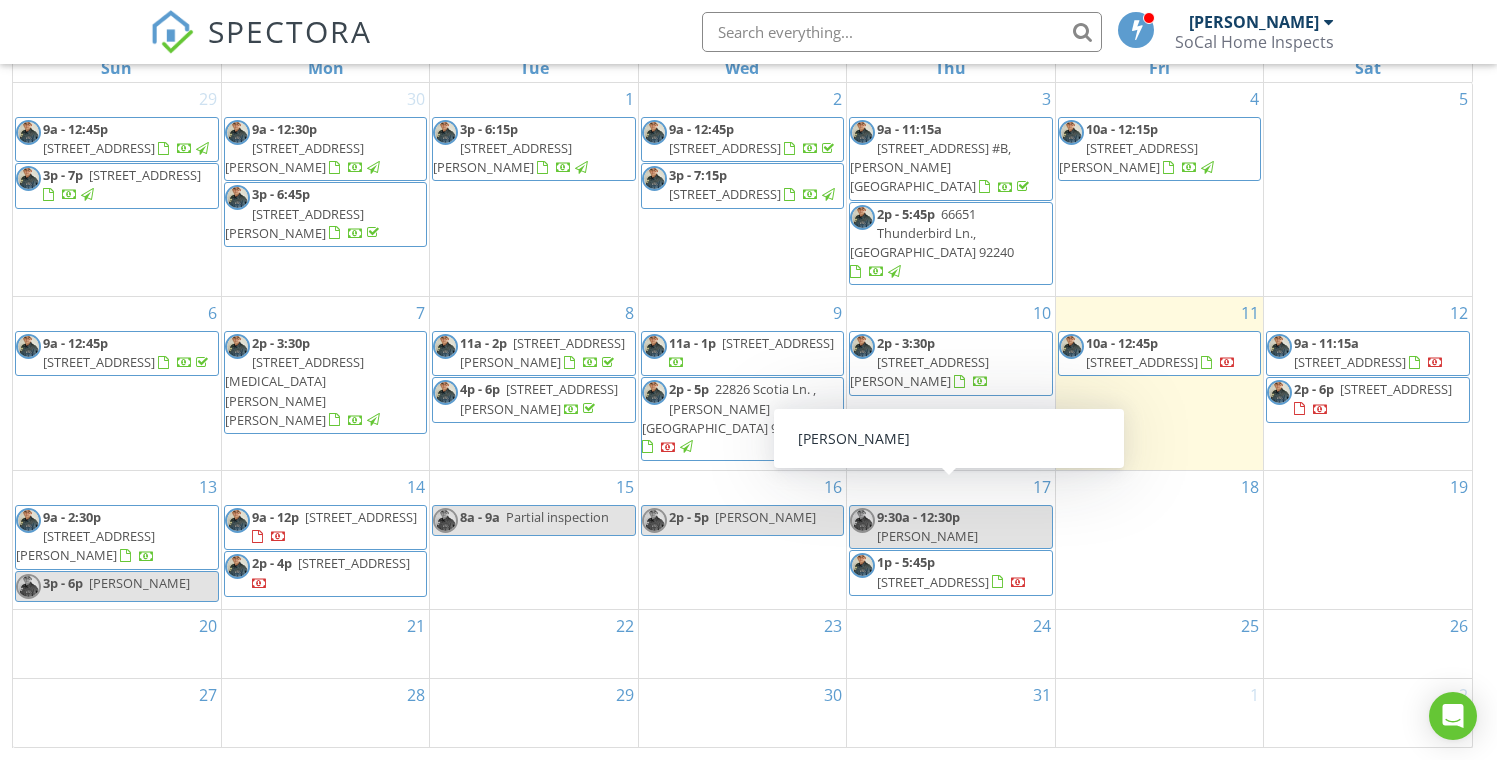 click on "3p - 6p
Katharine" at bounding box center [117, 586] 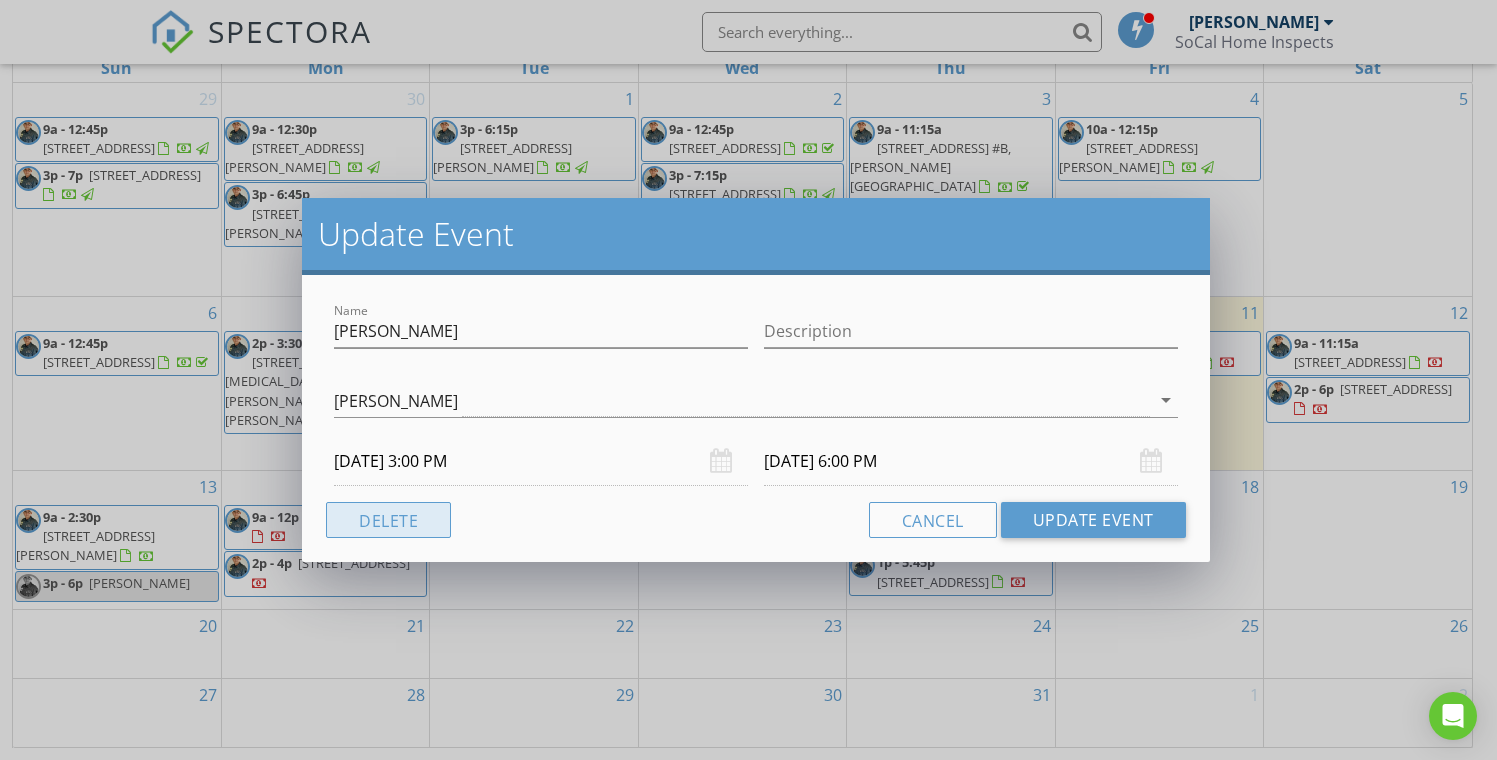 click on "Delete" at bounding box center [388, 520] 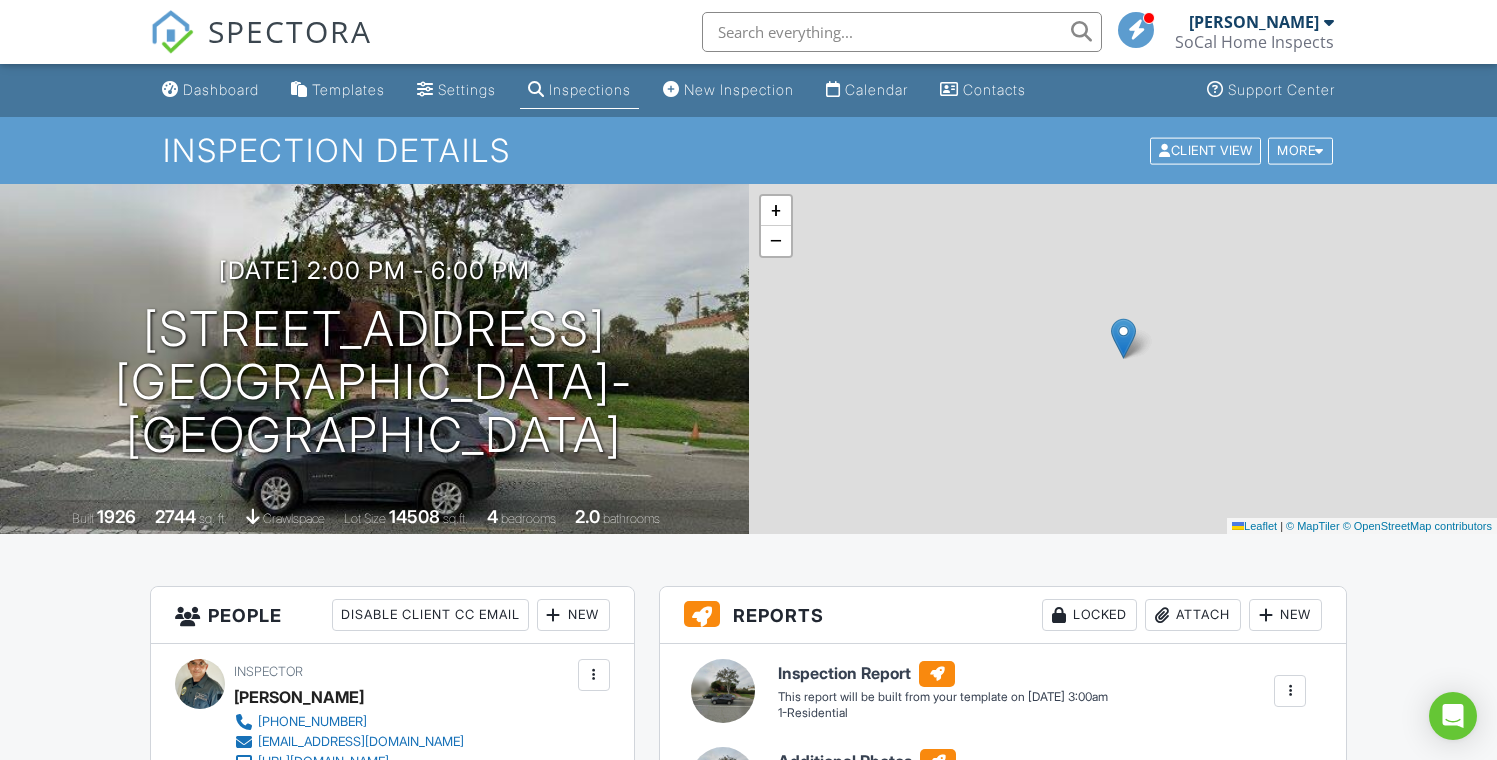 scroll, scrollTop: 0, scrollLeft: 0, axis: both 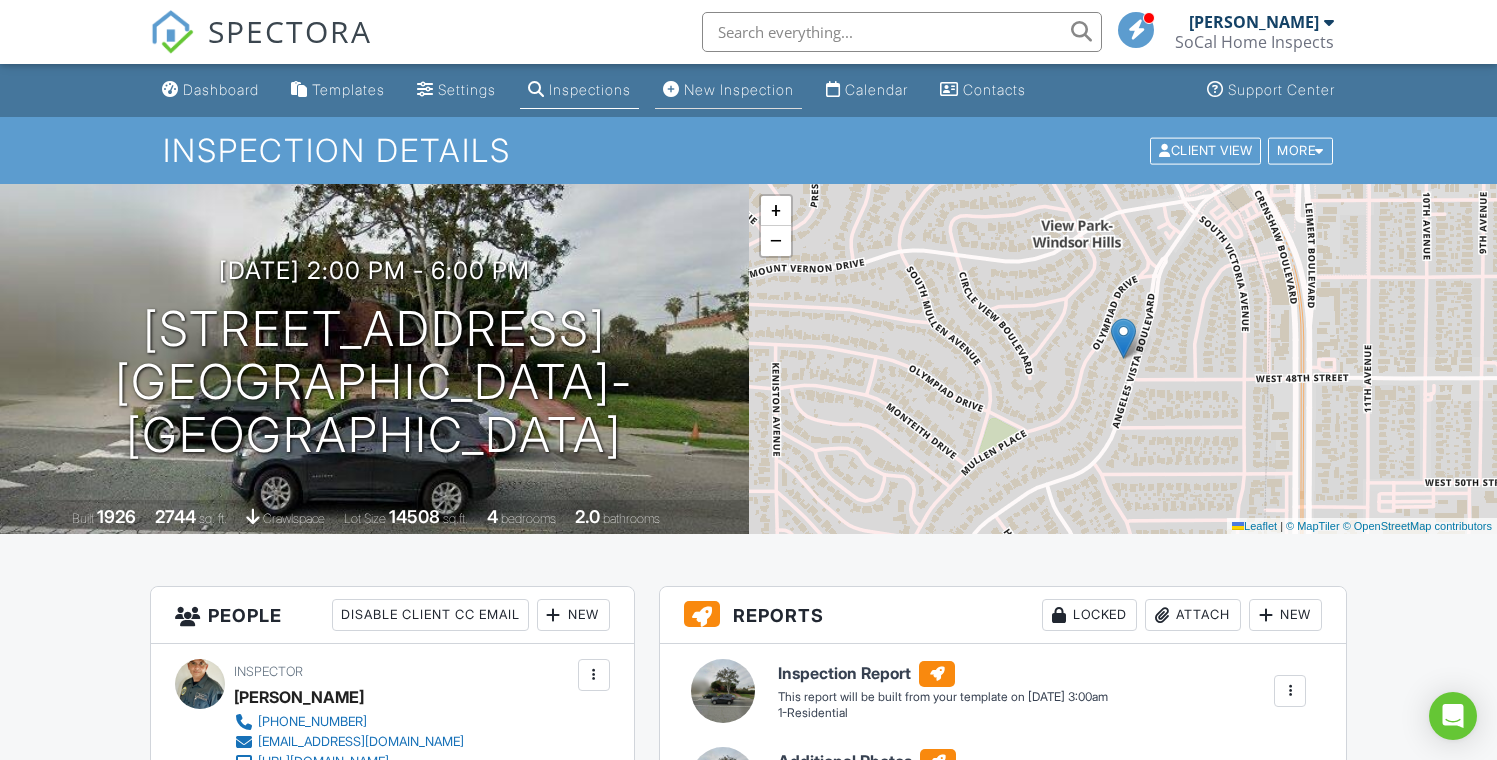 click on "New Inspection" at bounding box center [739, 89] 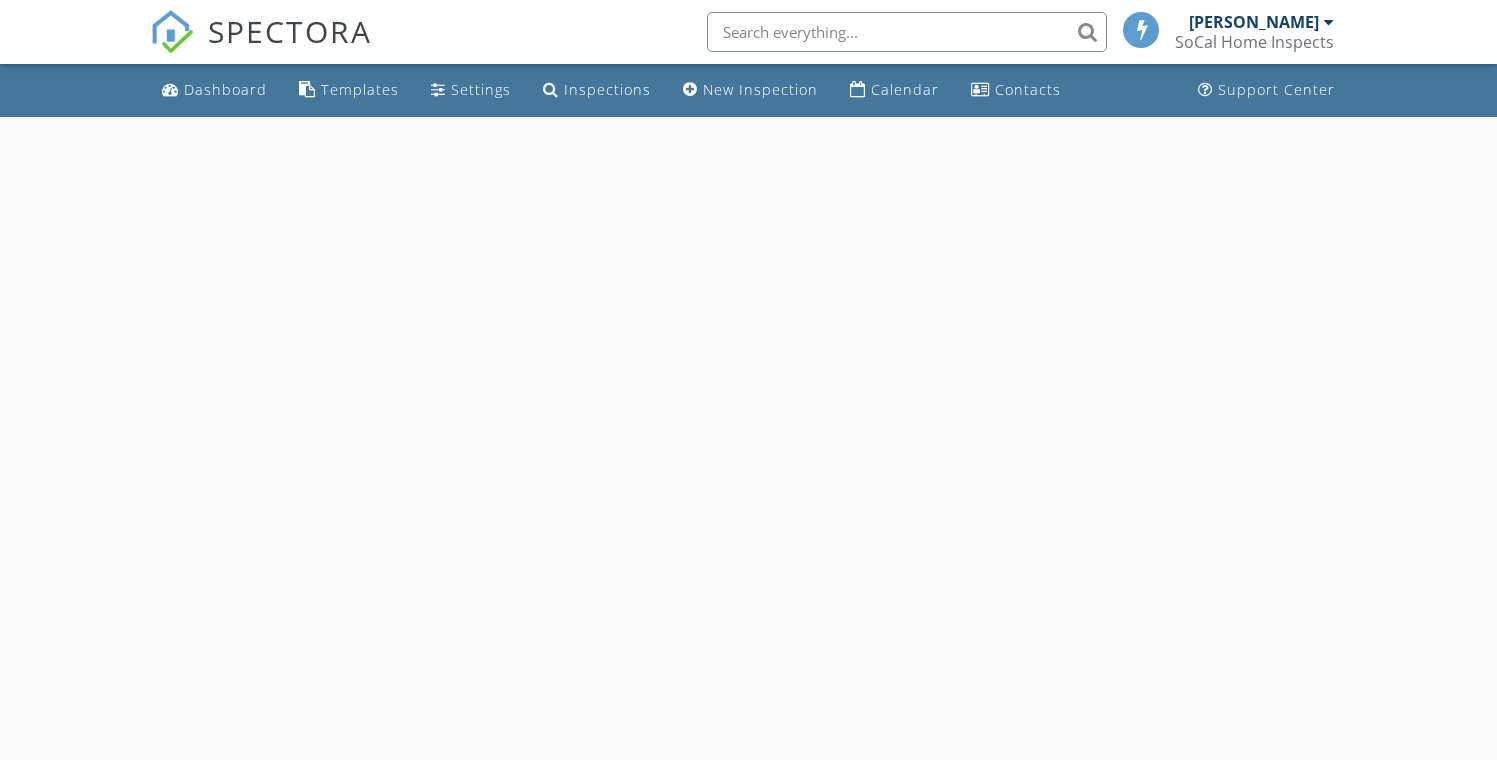 scroll, scrollTop: 0, scrollLeft: 0, axis: both 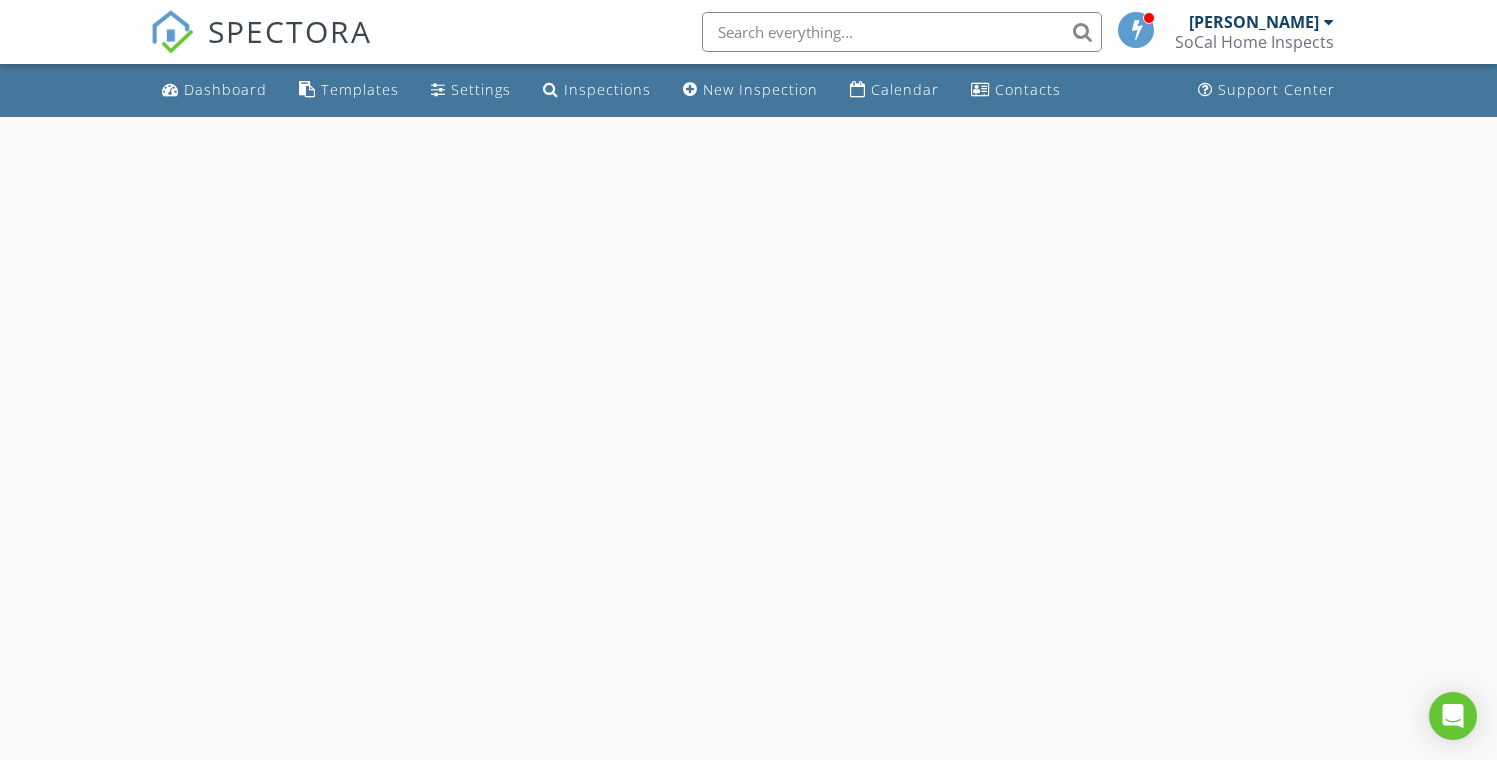 select on "6" 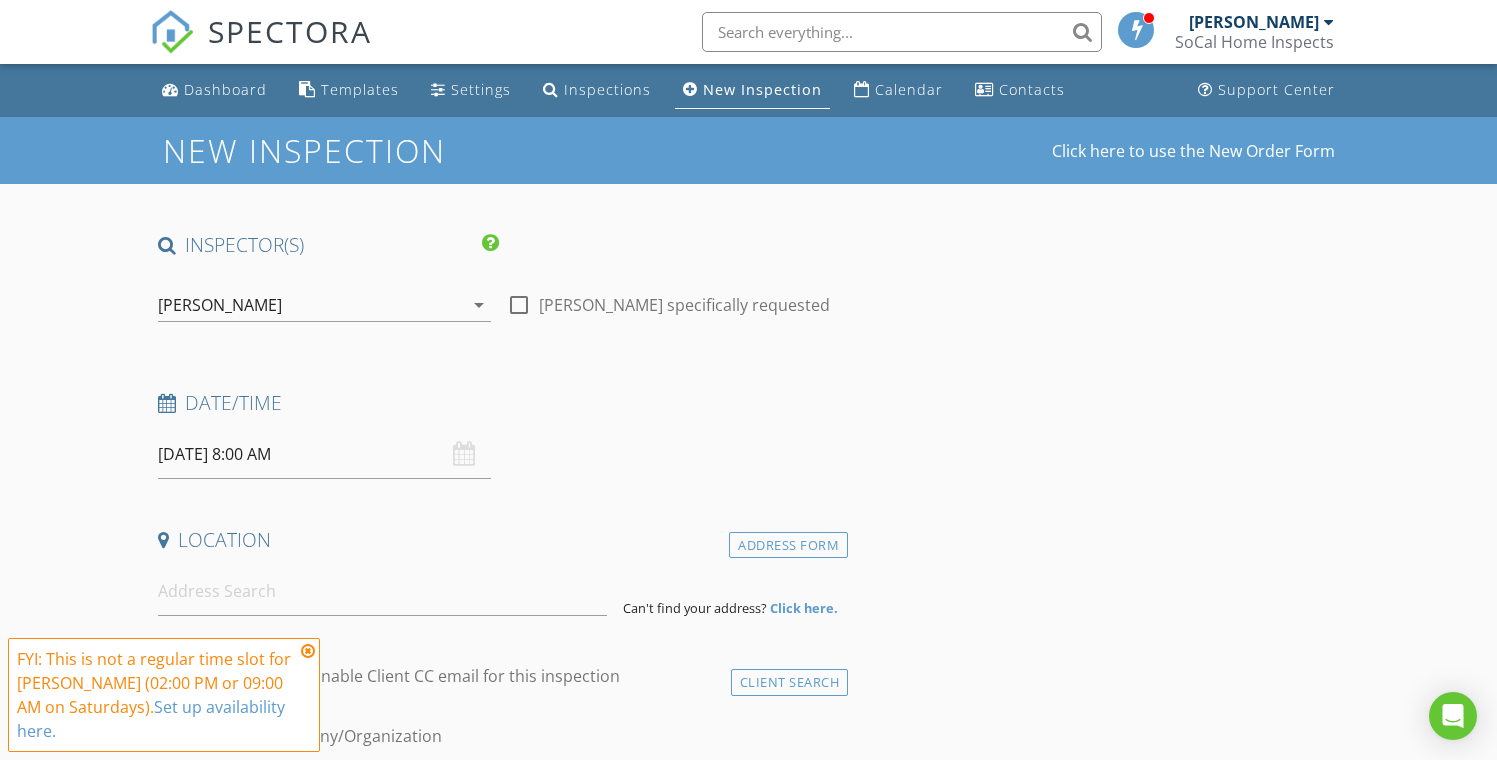 click on "[DATE] 8:00 AM" at bounding box center (324, 454) 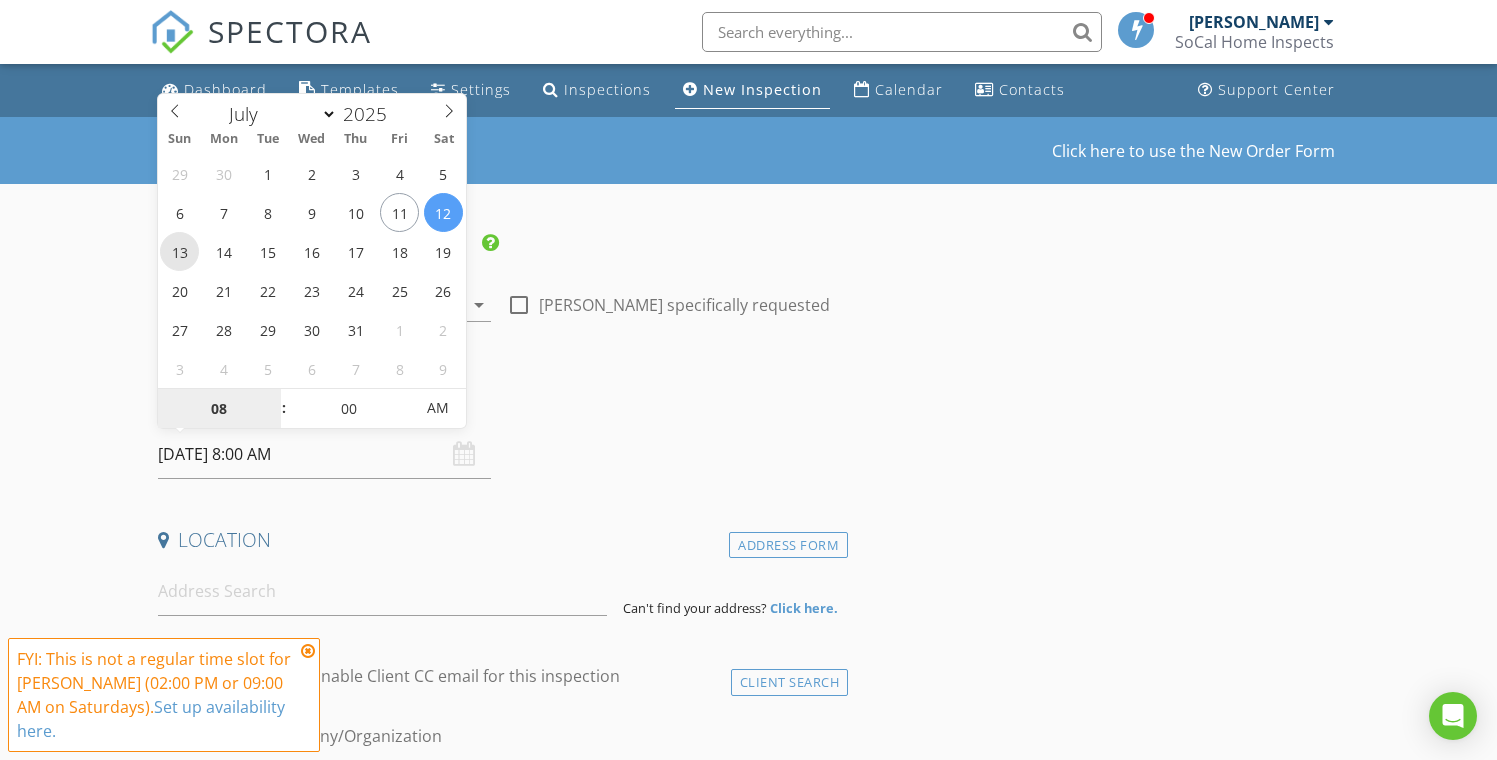 type on "[DATE] 8:00 AM" 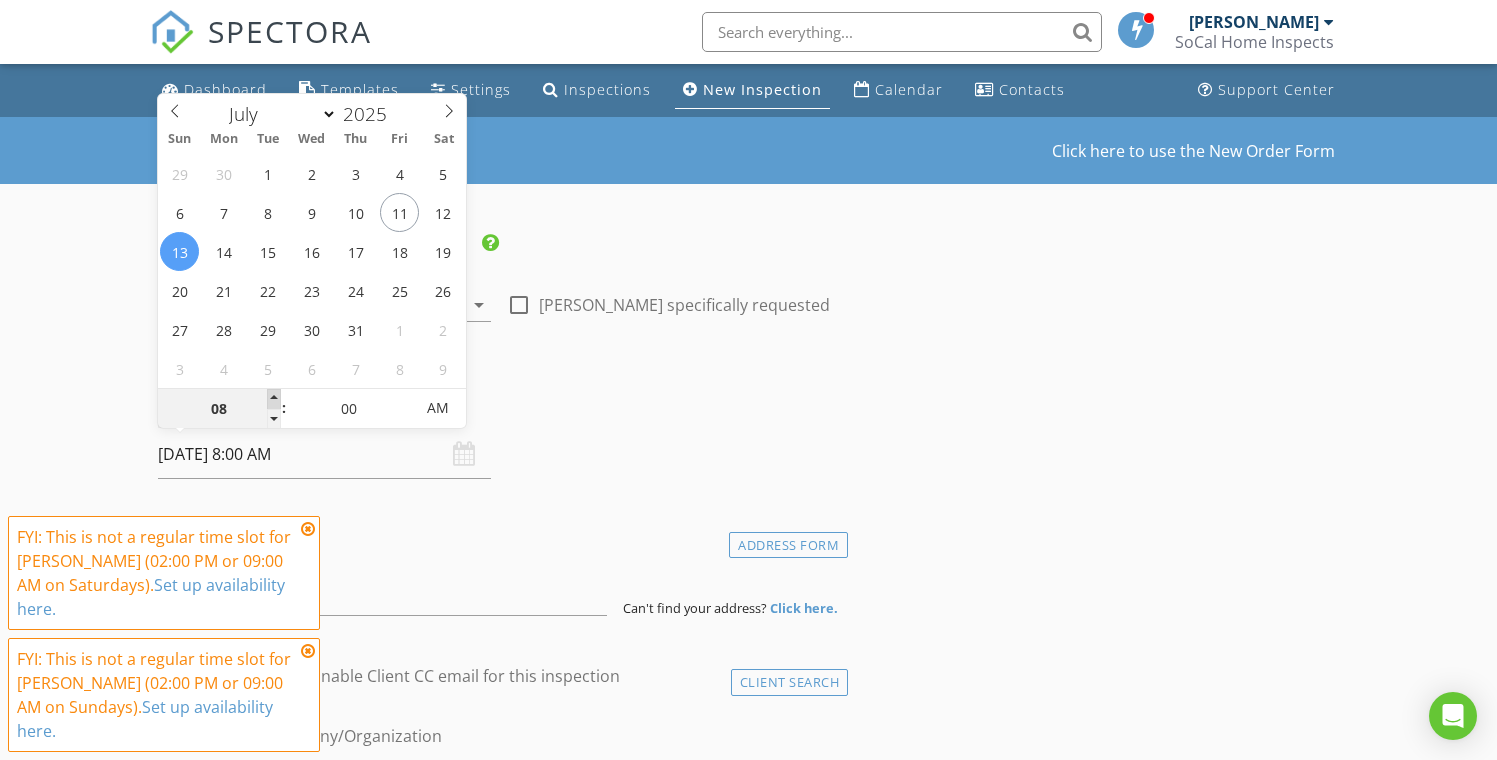 type on "09" 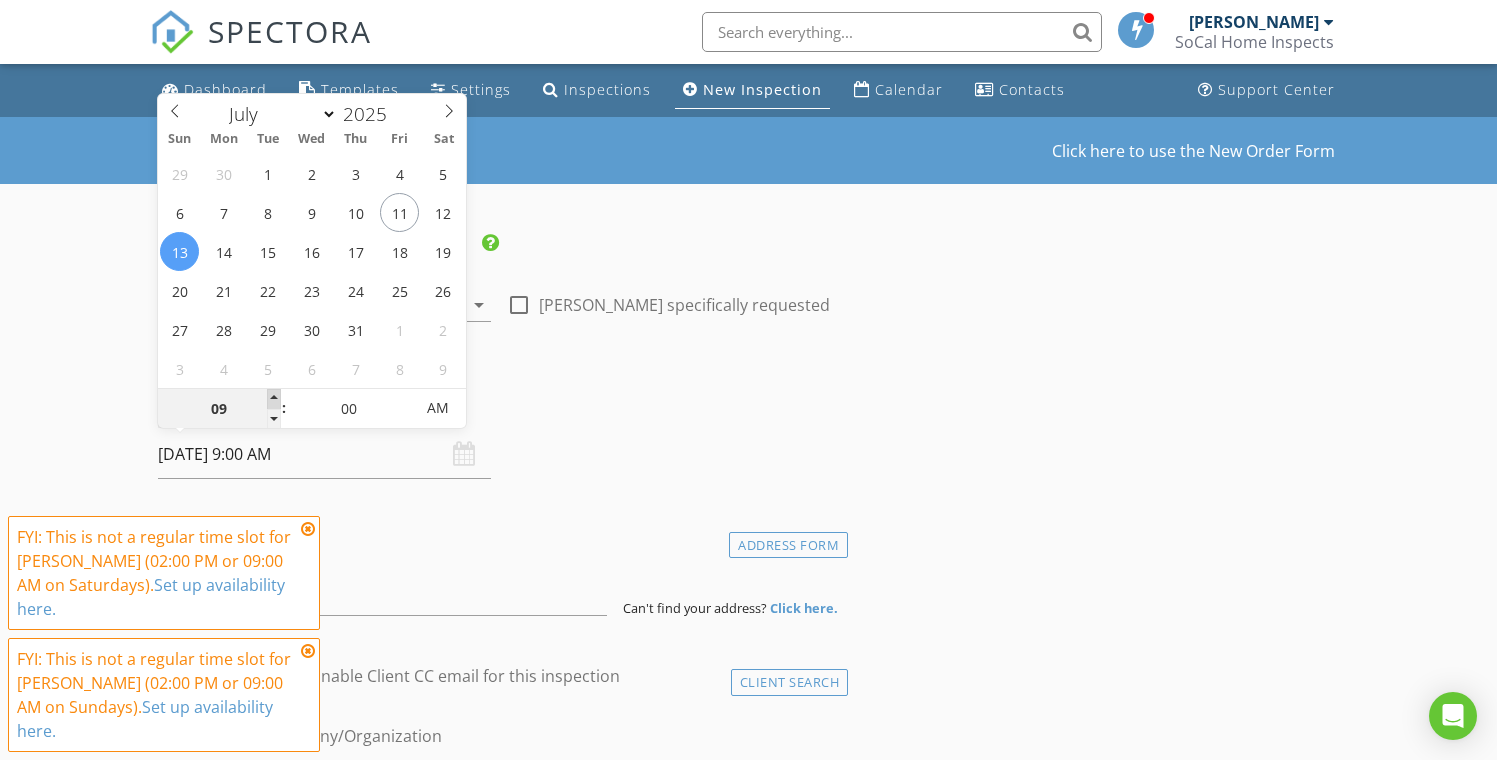 click at bounding box center (274, 399) 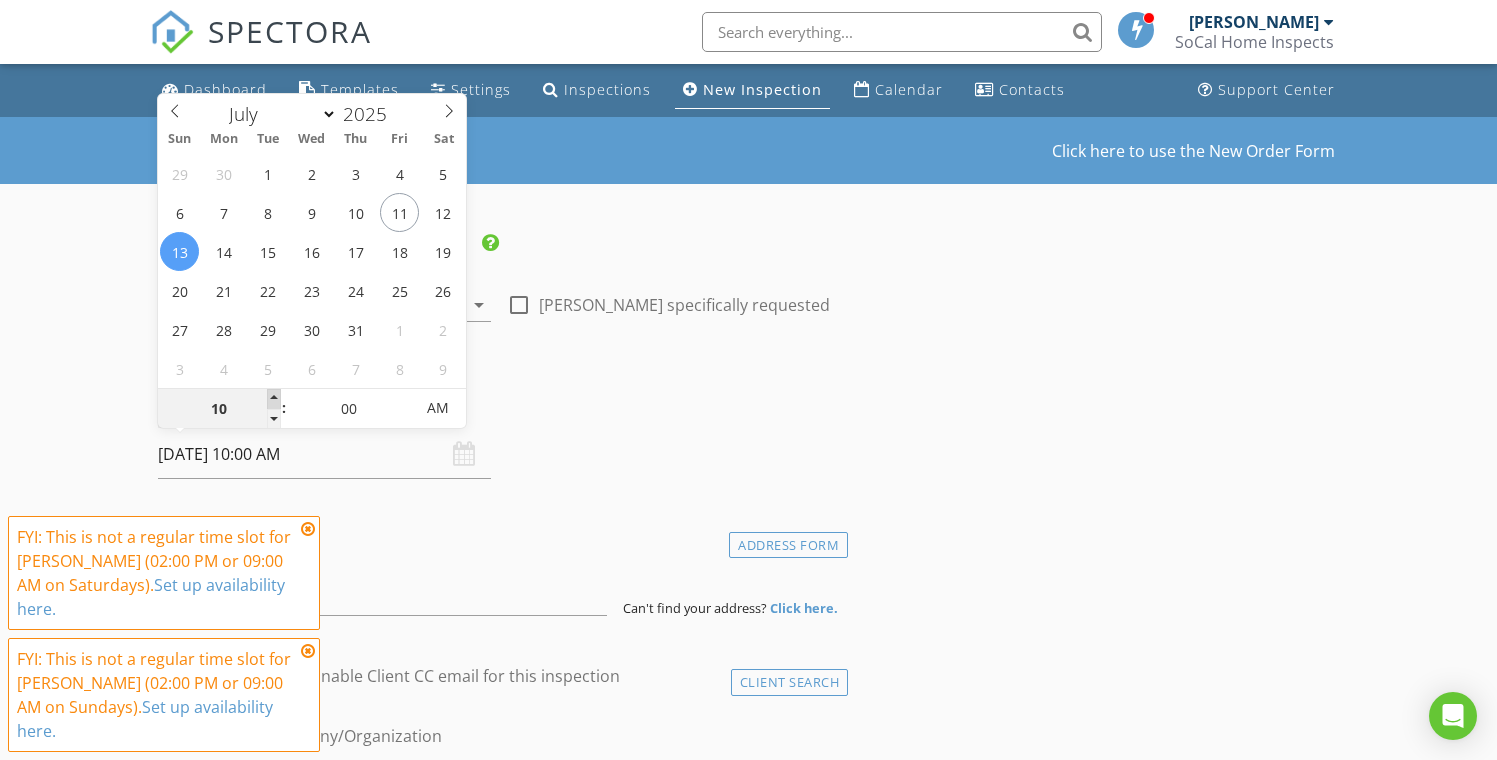 click at bounding box center [274, 399] 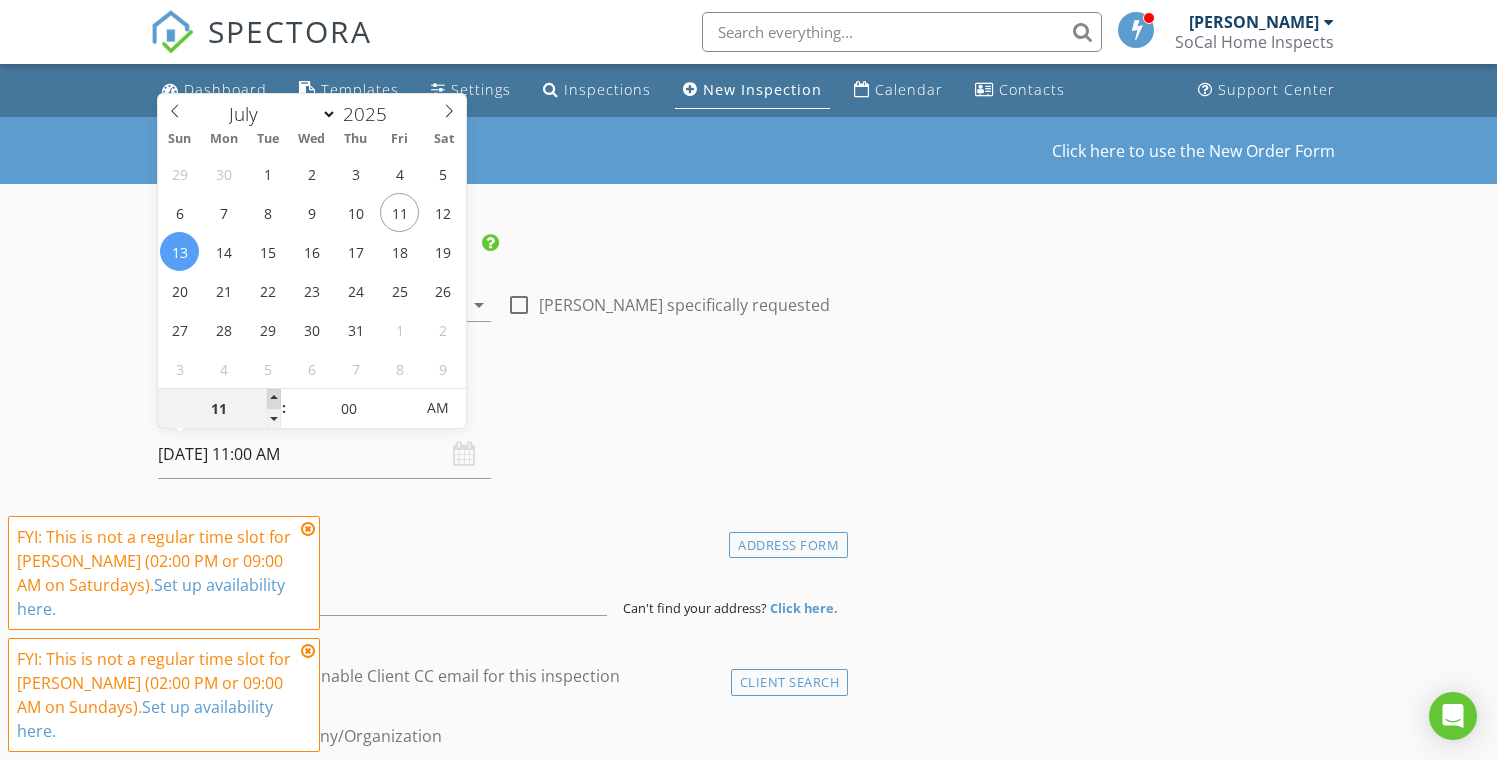 click at bounding box center (274, 399) 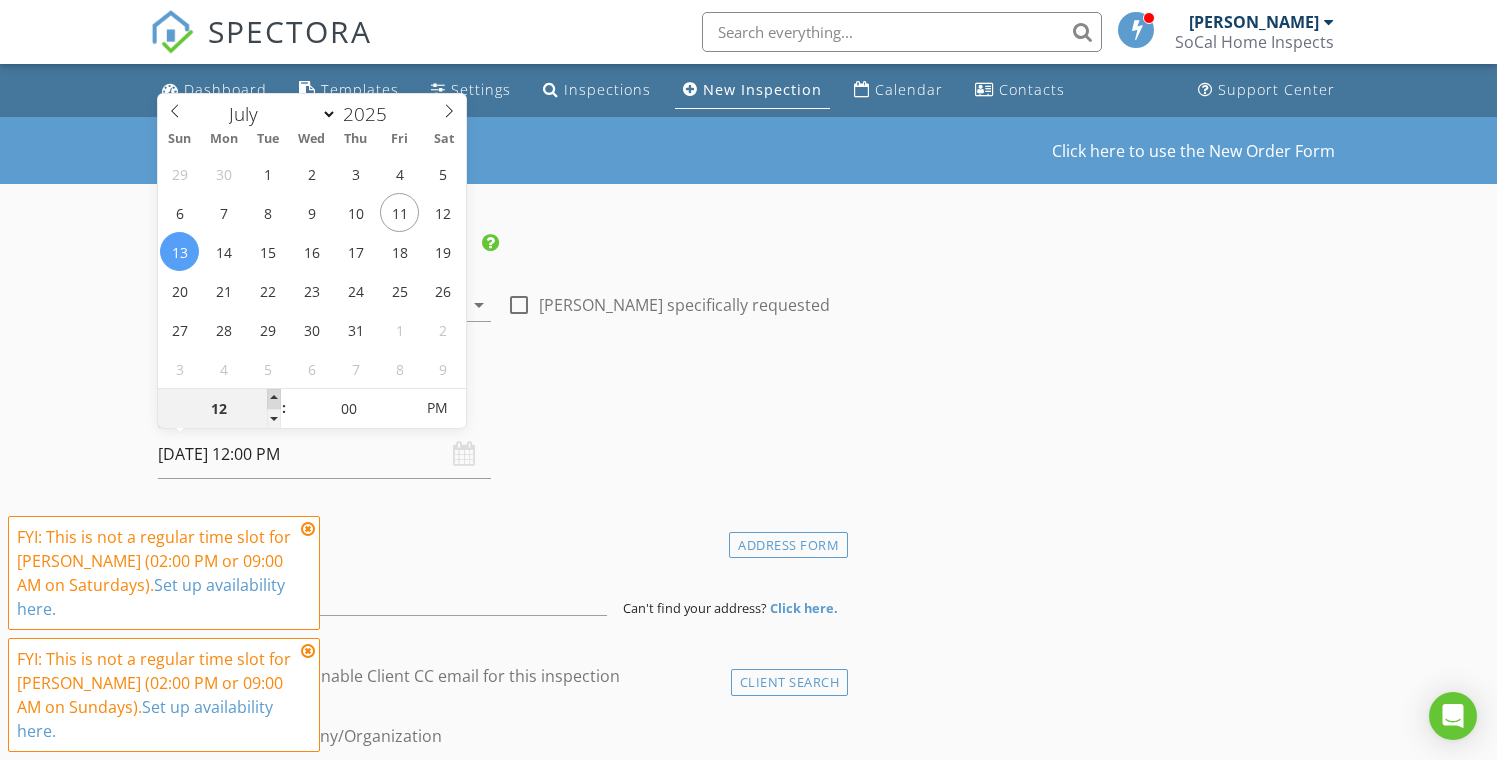 click at bounding box center (274, 399) 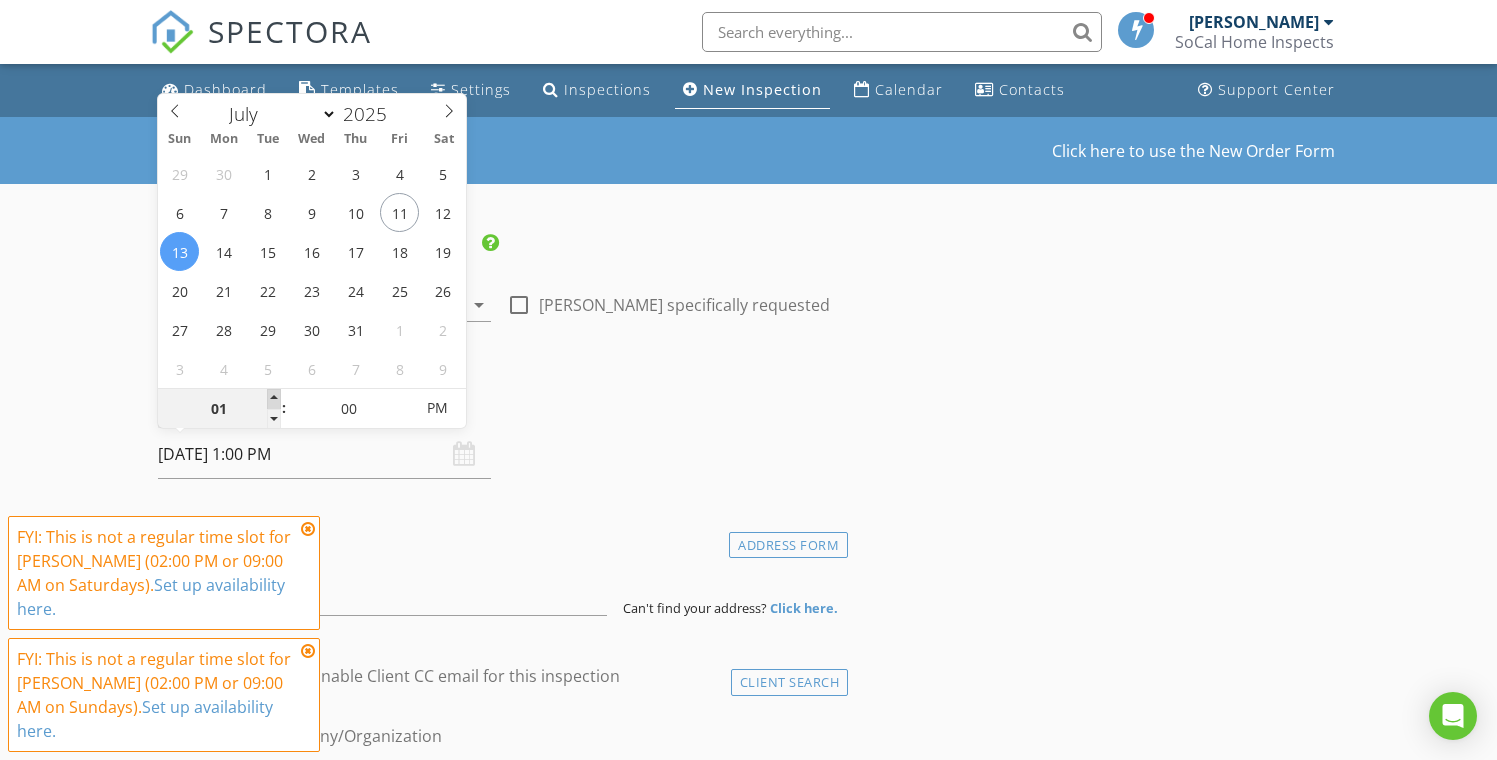 click at bounding box center [274, 399] 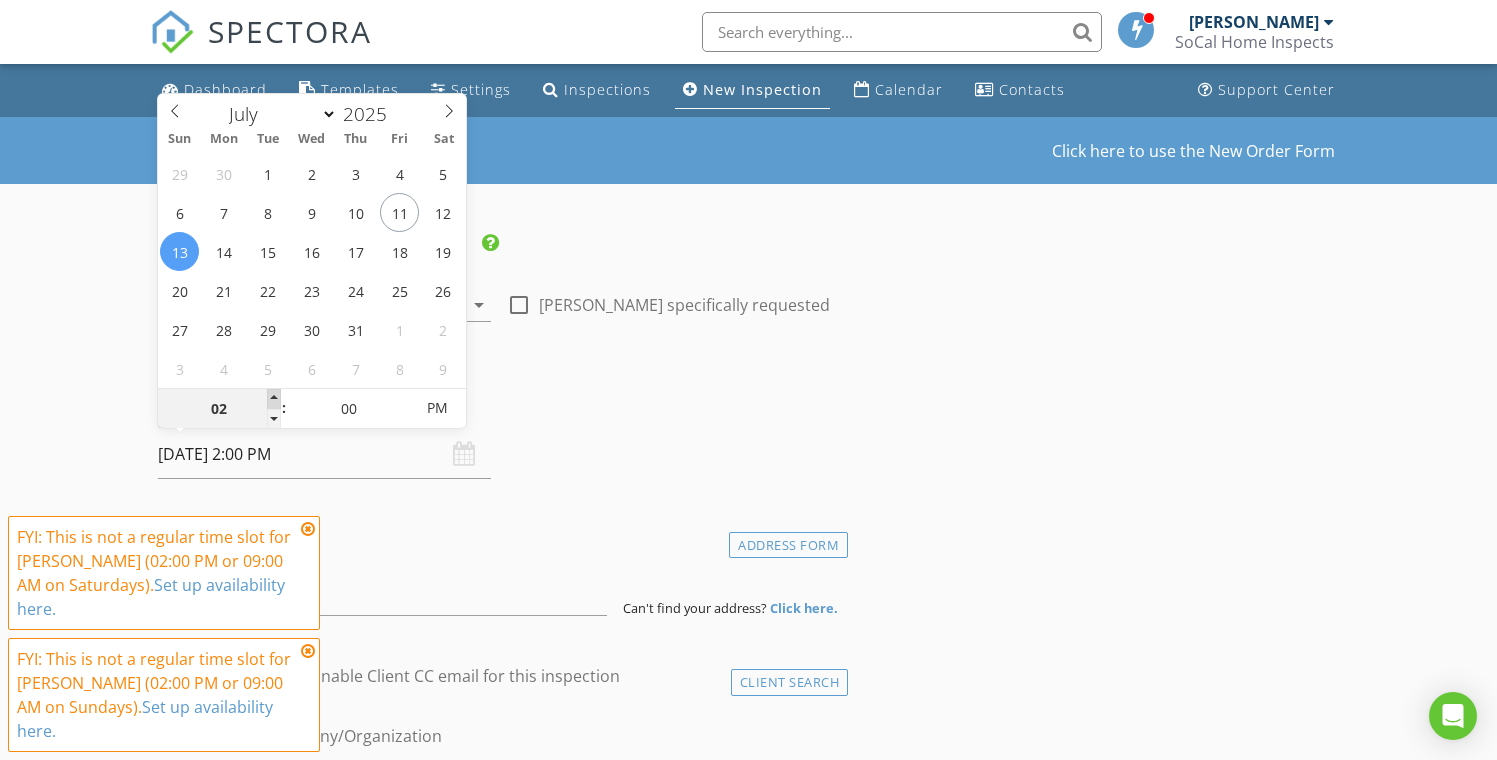 click at bounding box center [274, 399] 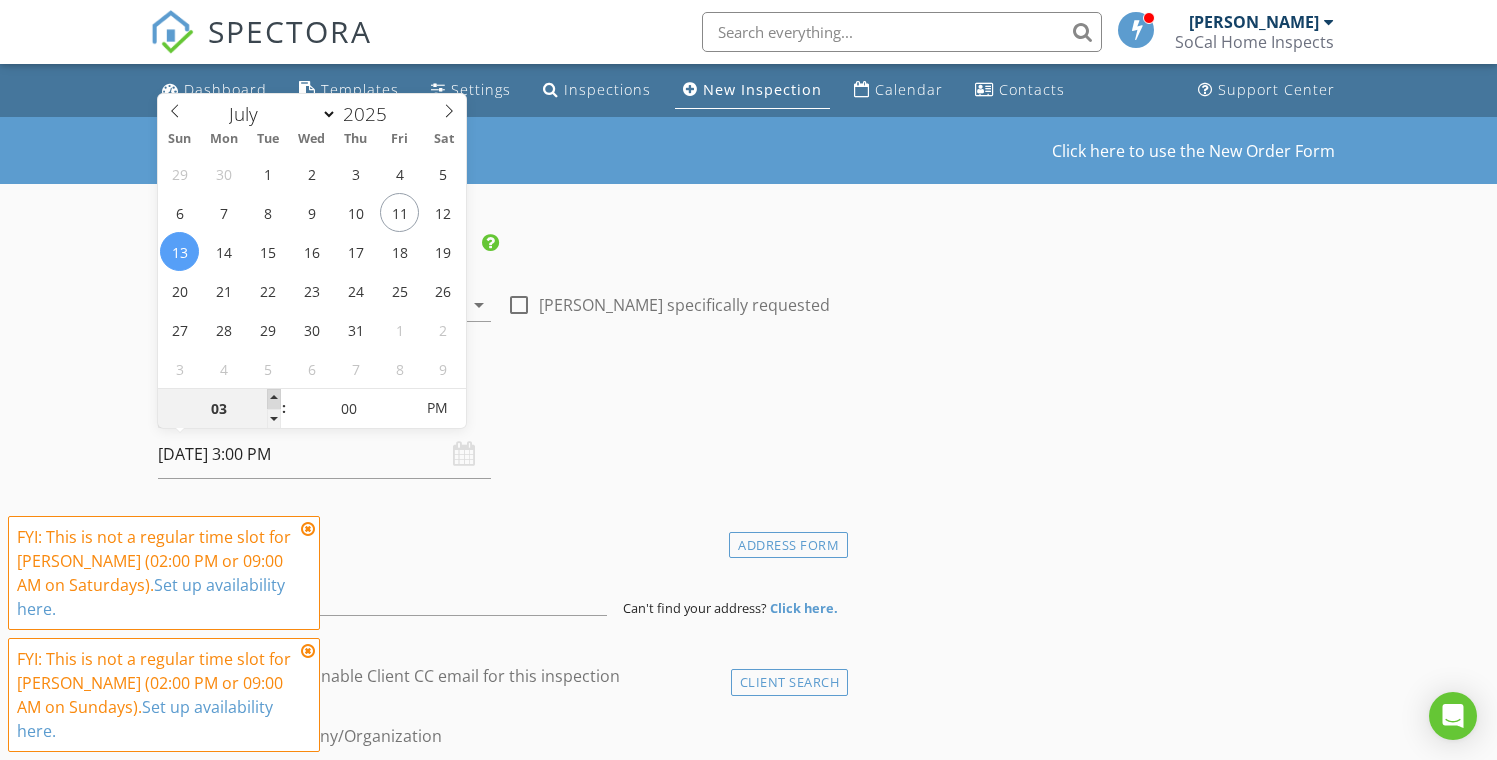 click at bounding box center (274, 399) 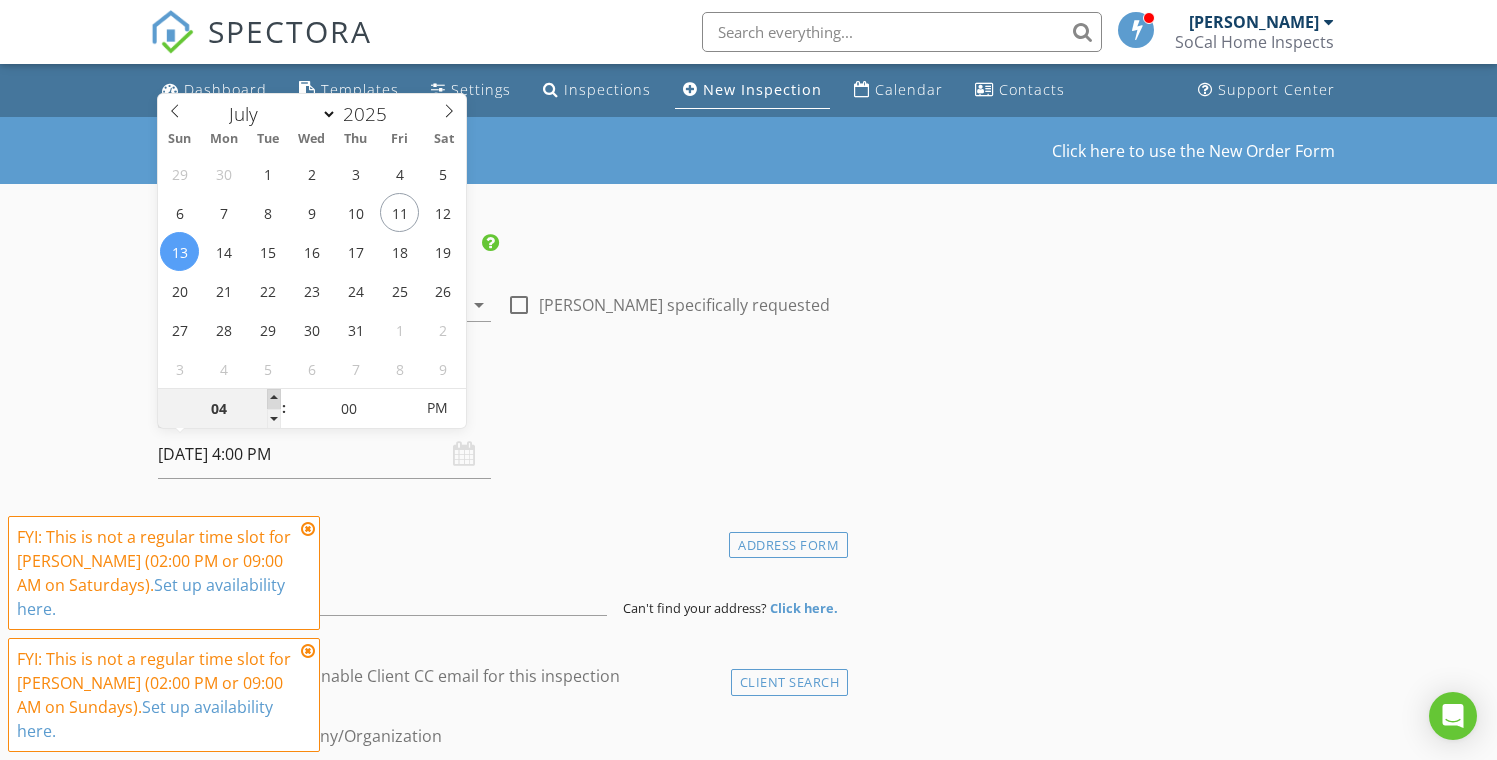click at bounding box center [274, 399] 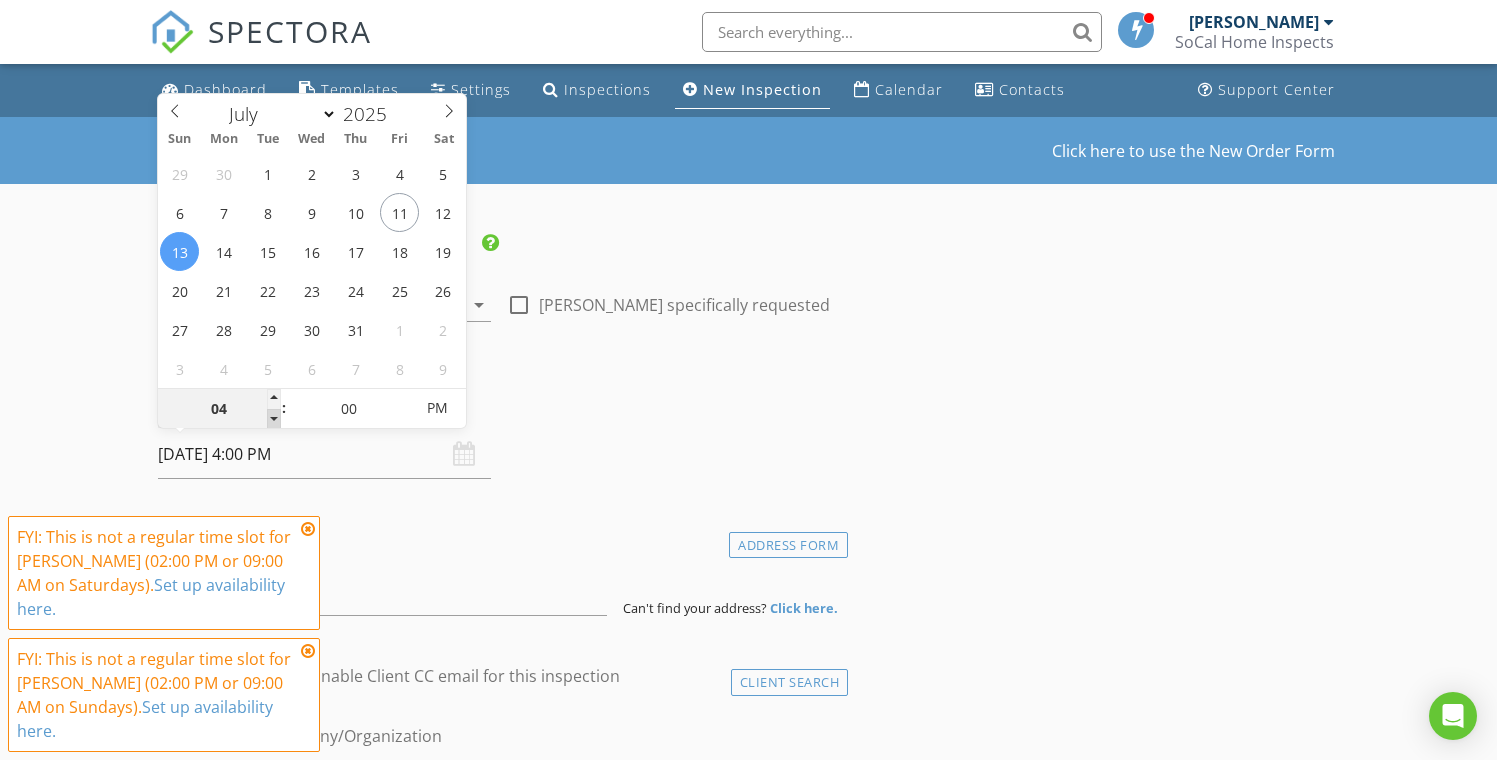 type on "03" 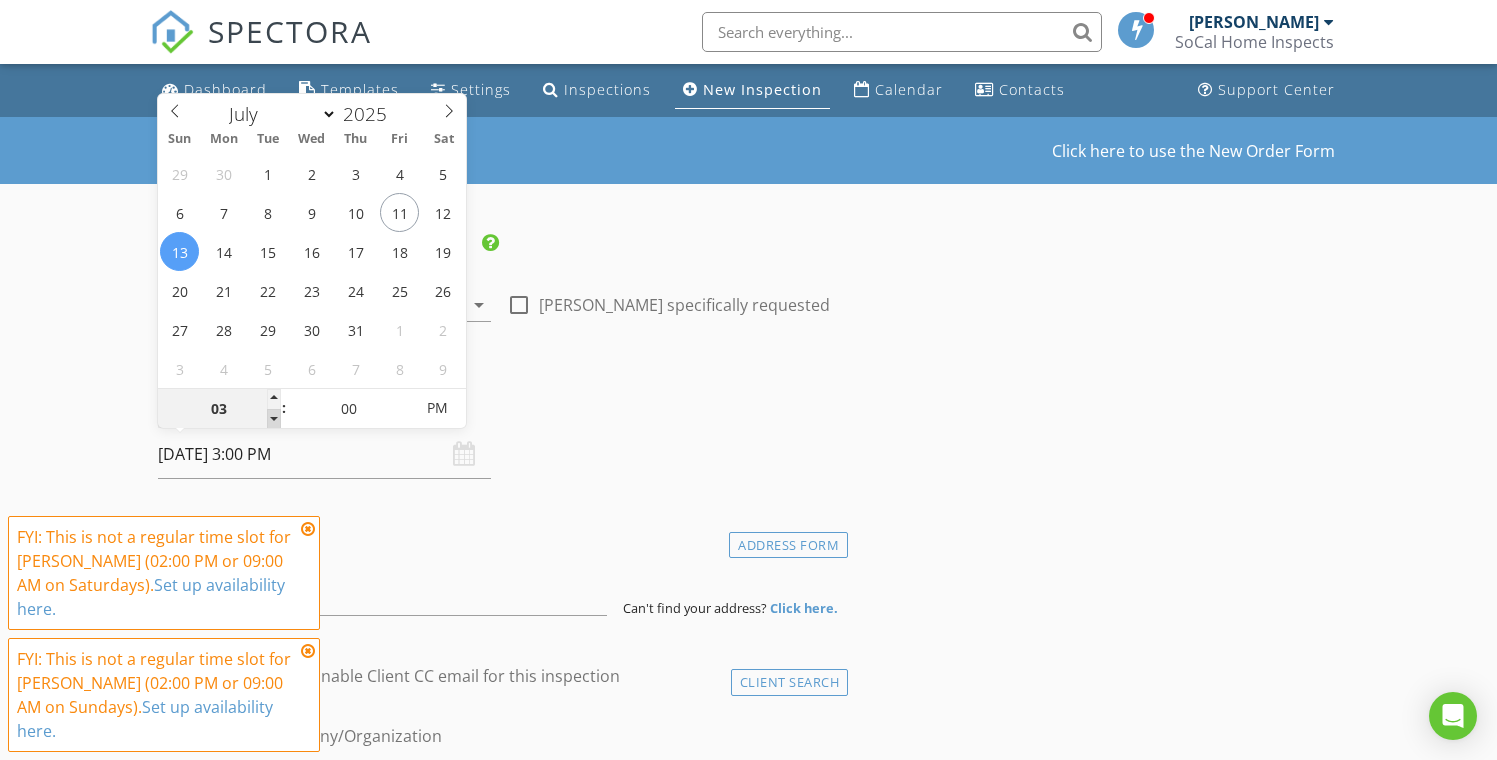 click at bounding box center (274, 419) 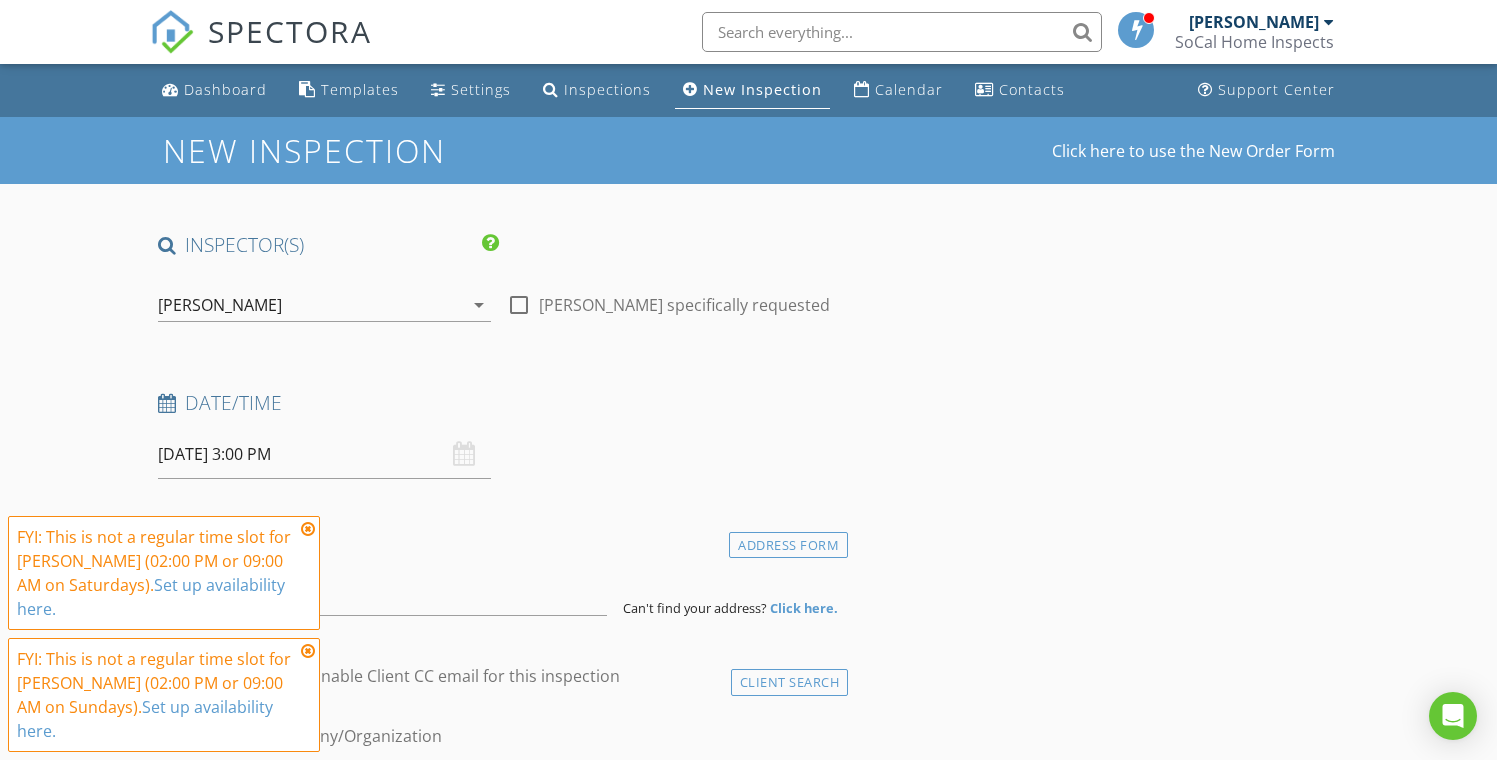 click at bounding box center (308, 529) 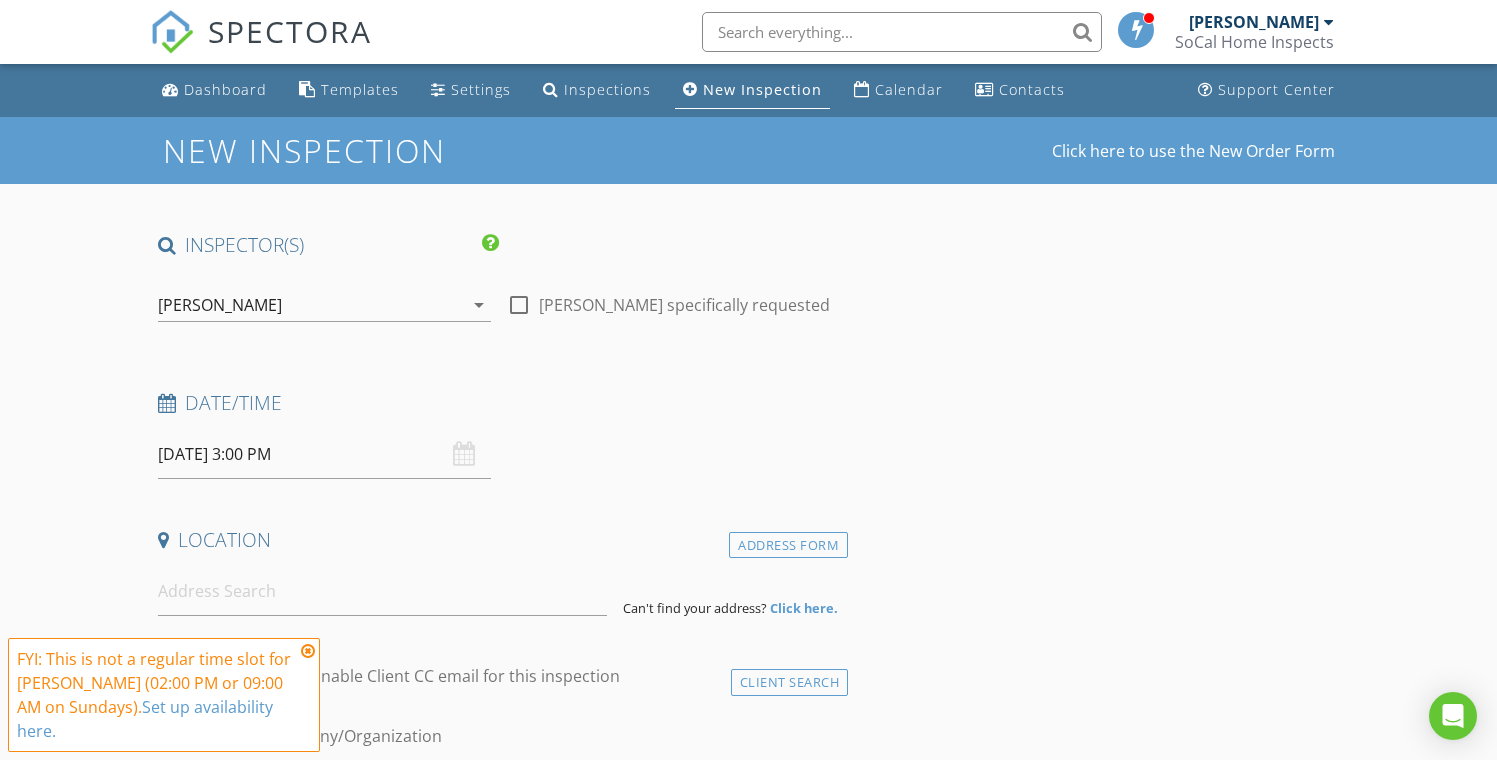 click at bounding box center (308, 651) 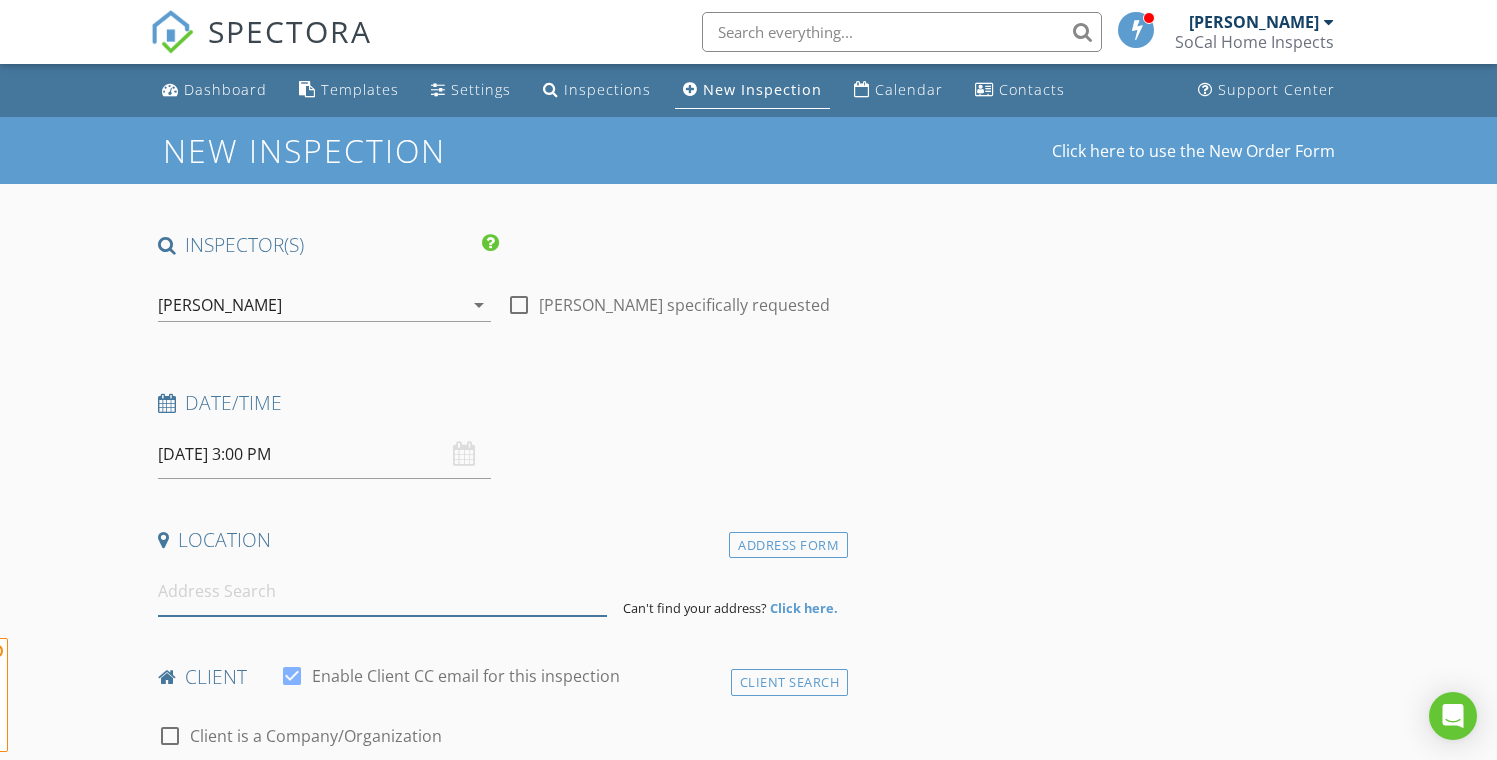 click at bounding box center (383, 591) 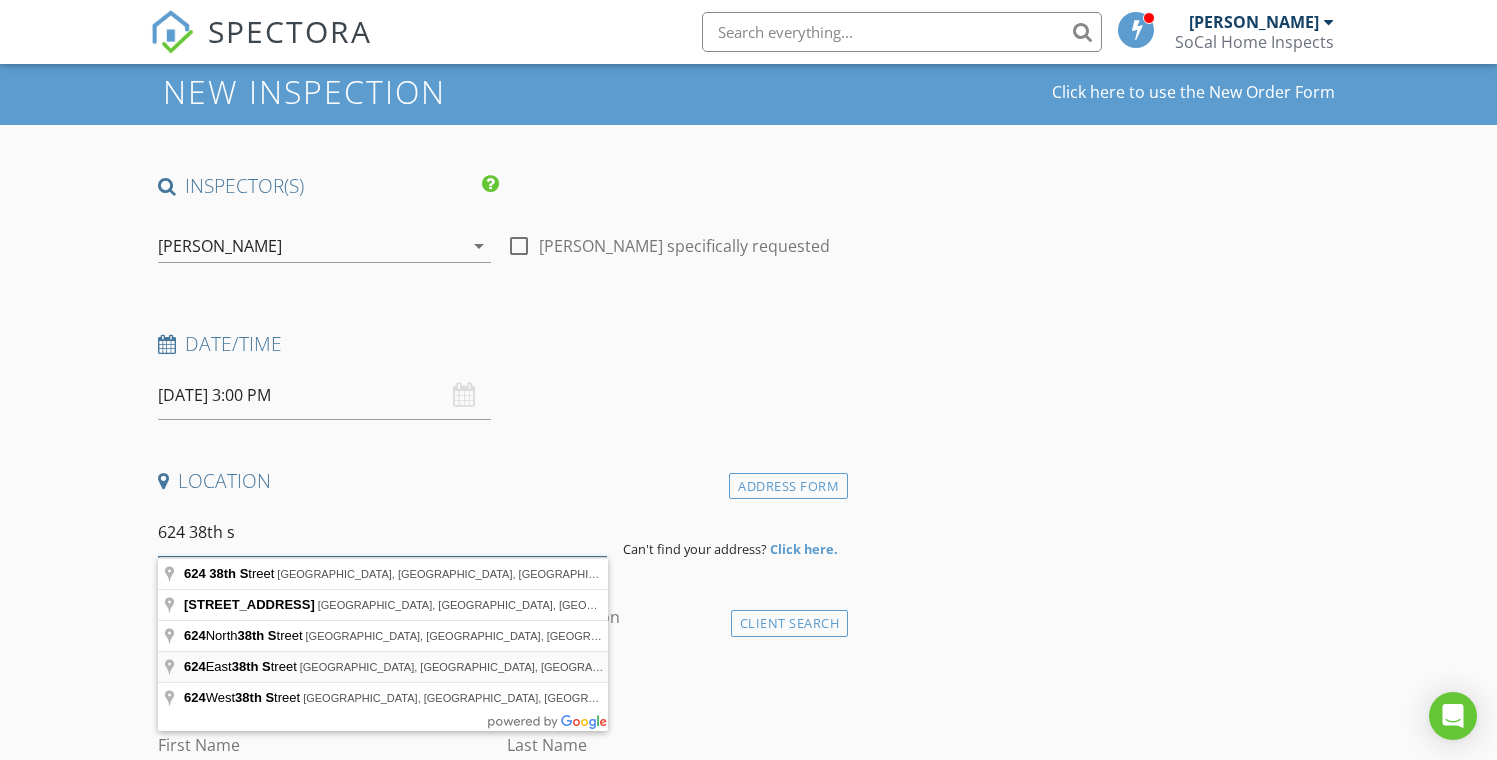 scroll, scrollTop: 65, scrollLeft: 0, axis: vertical 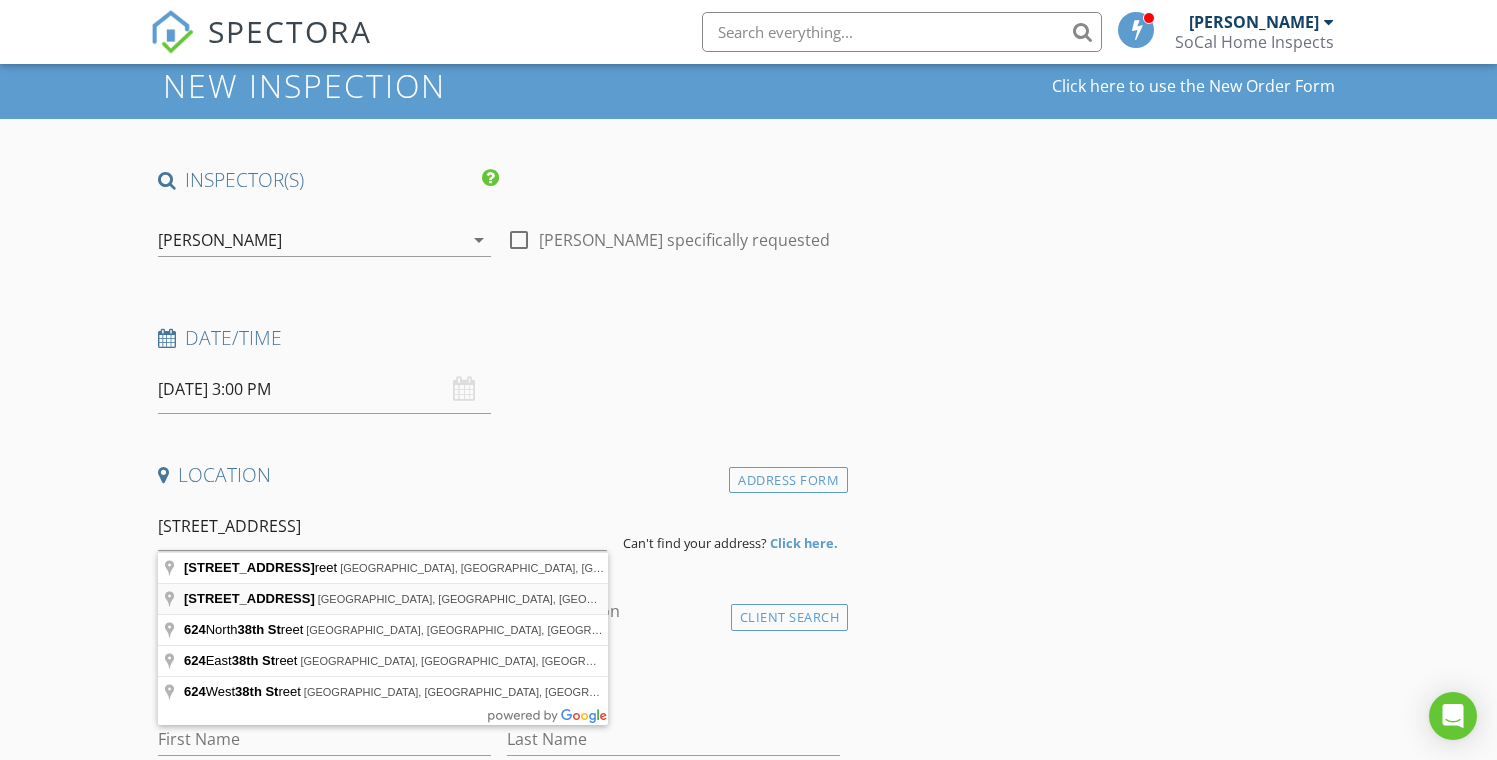 type on "624 West 38th Street, Long Beach, CA, USA" 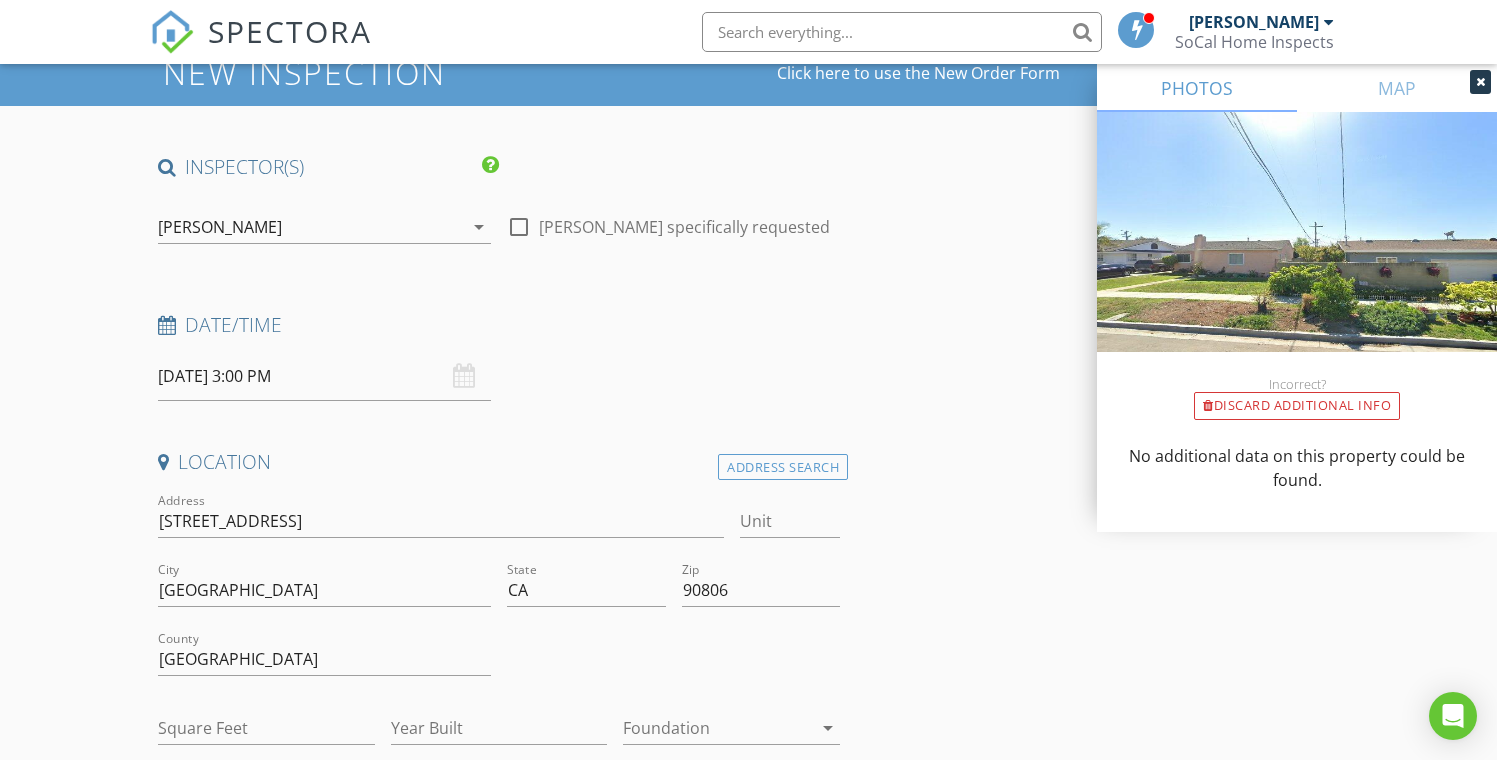 scroll, scrollTop: 104, scrollLeft: 0, axis: vertical 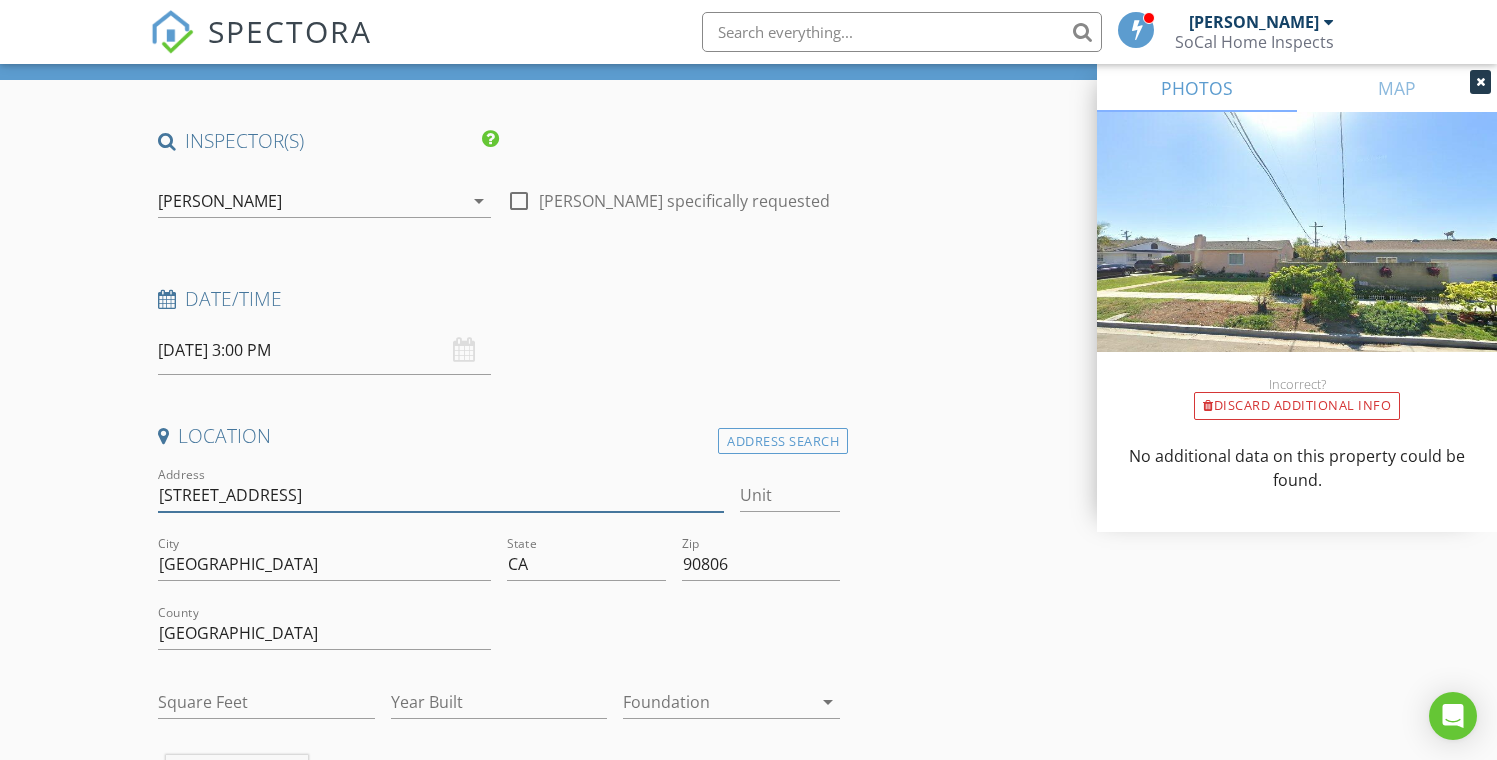click on "624 W 38th St" at bounding box center [441, 495] 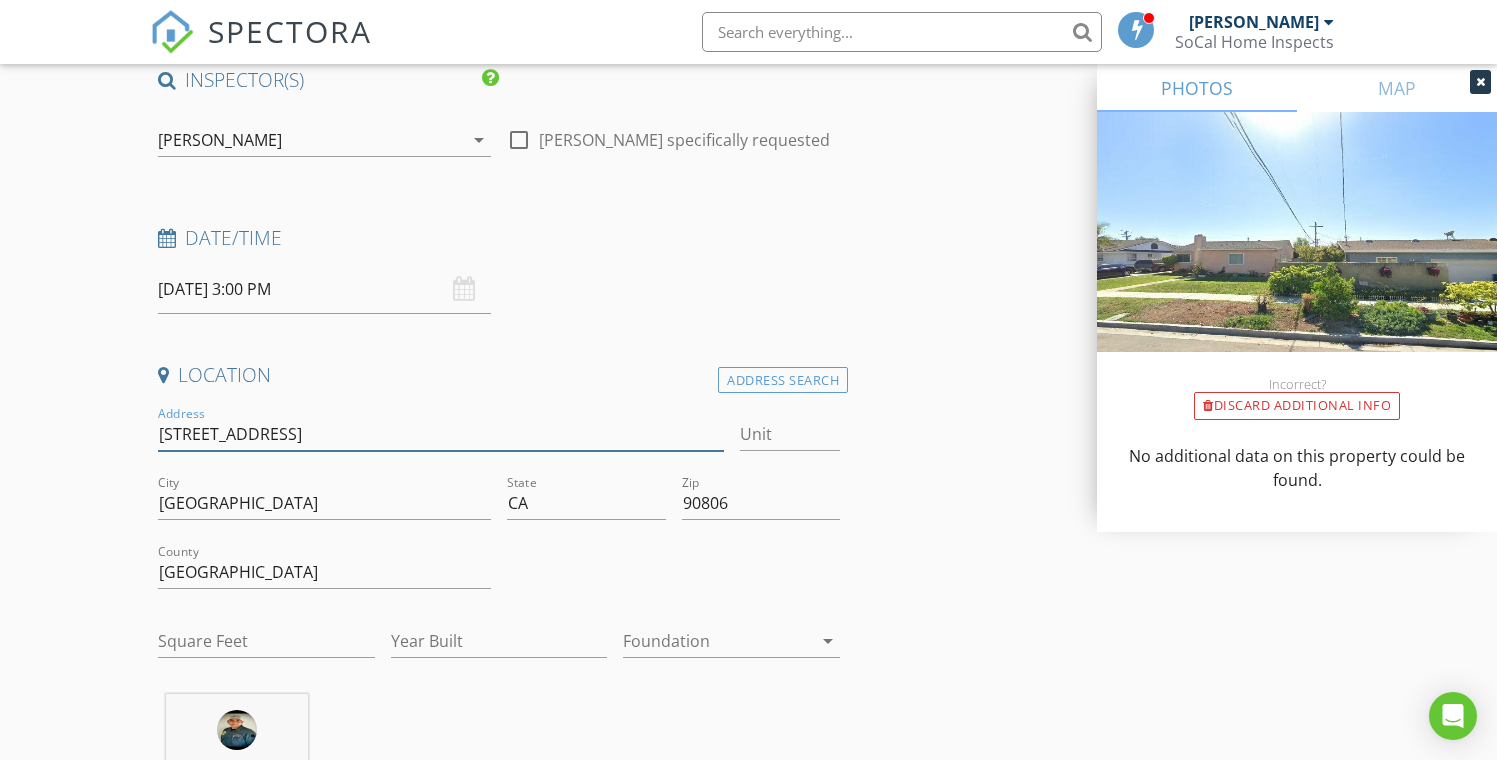 scroll, scrollTop: 166, scrollLeft: 0, axis: vertical 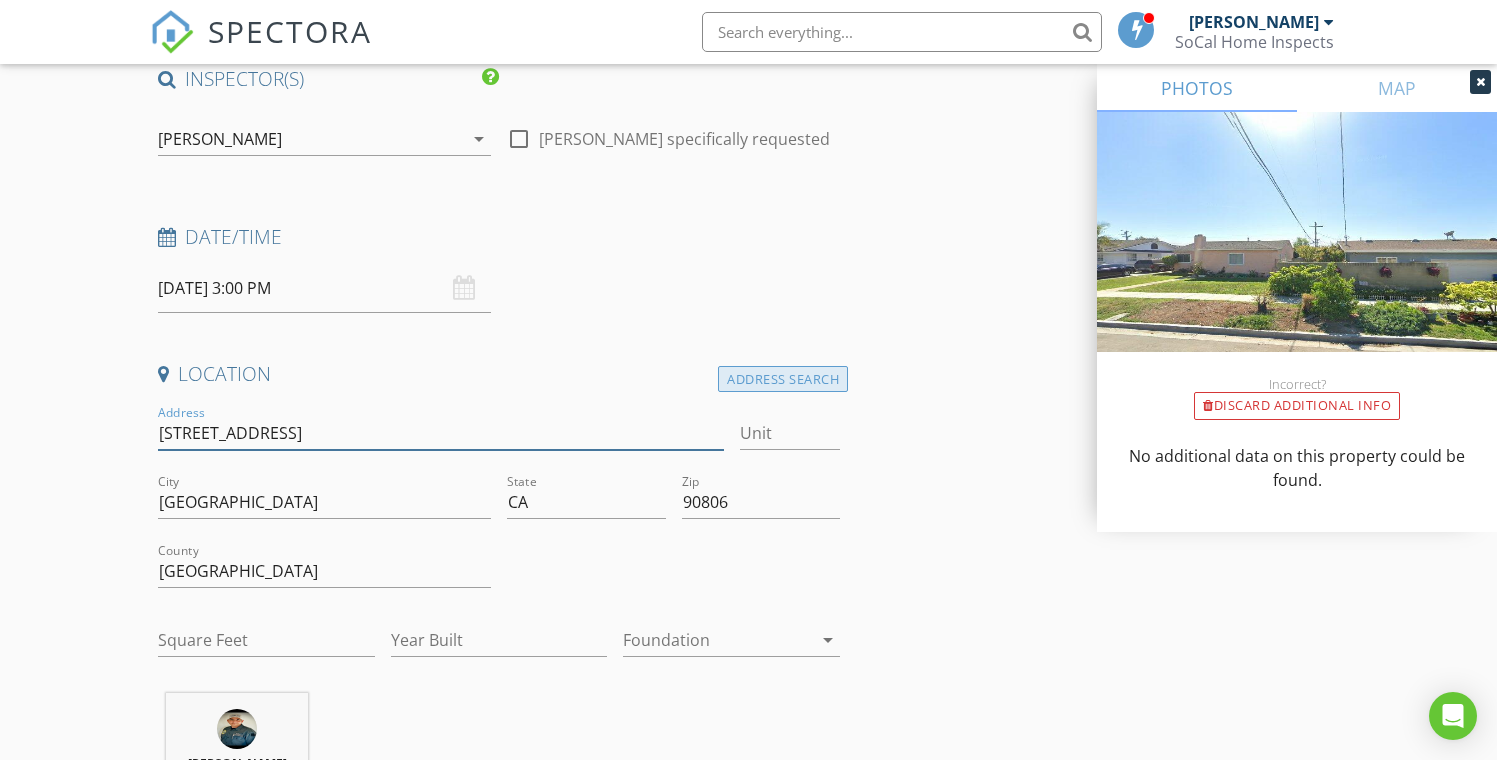 type on "624  38th St." 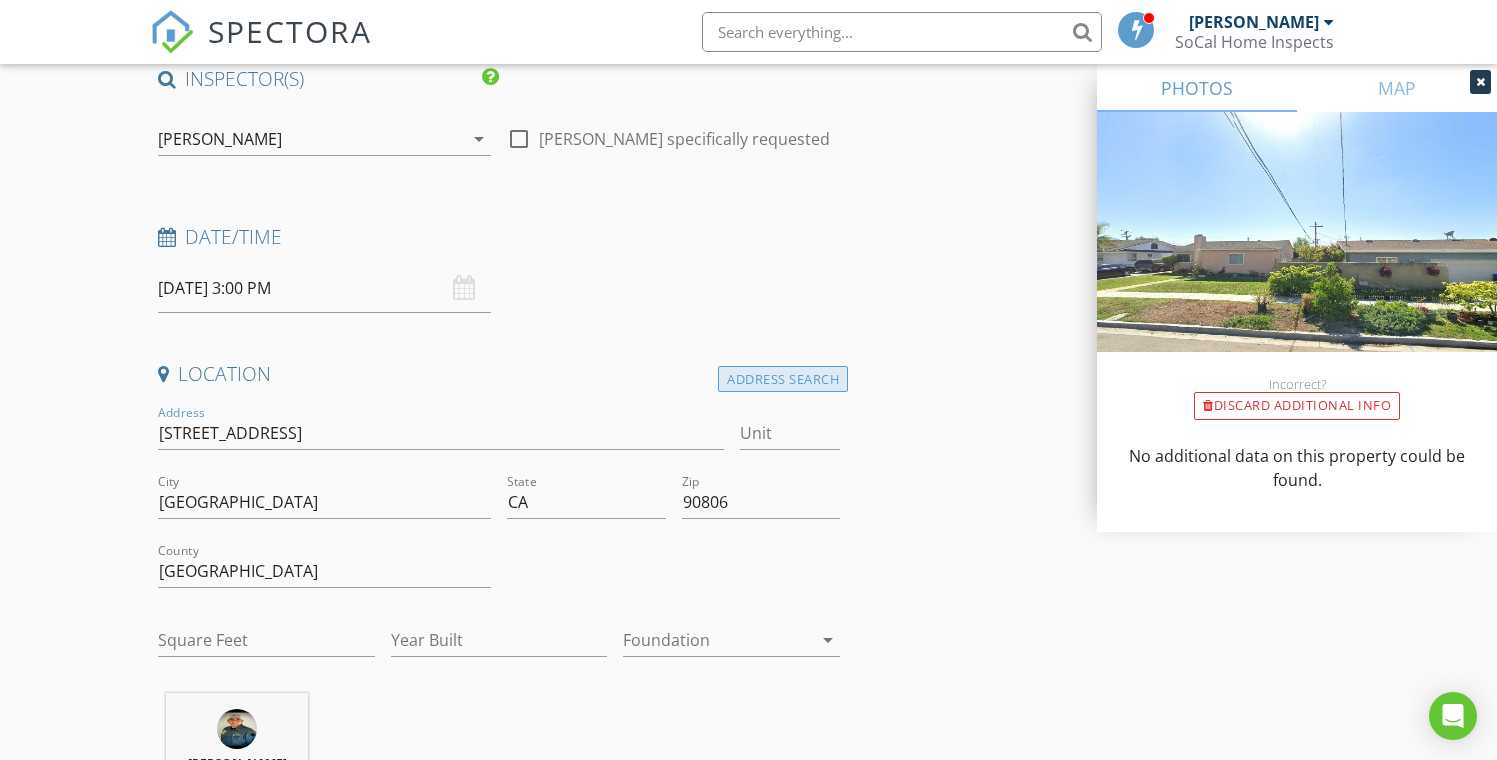 click on "Address Search" at bounding box center (783, 379) 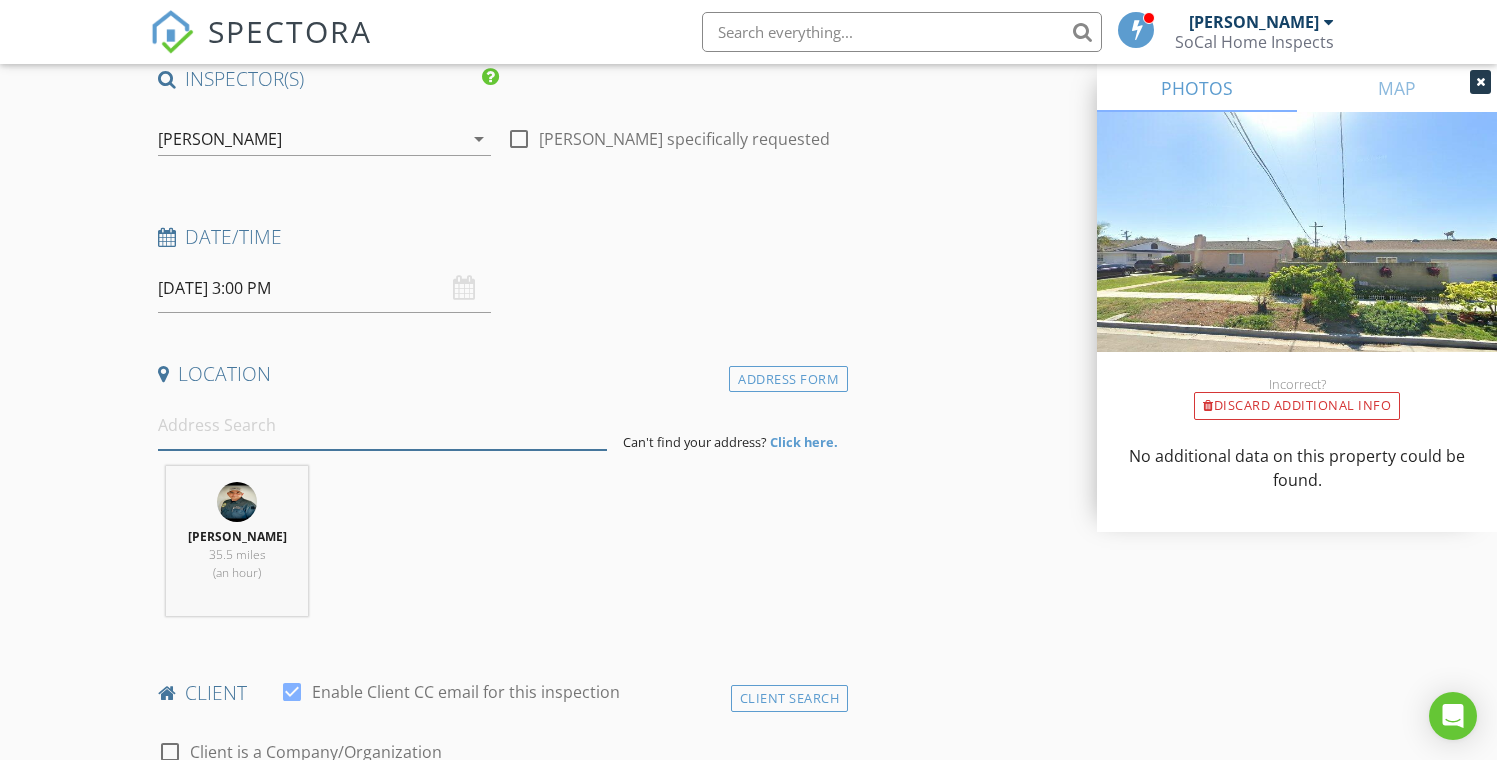 click at bounding box center [383, 425] 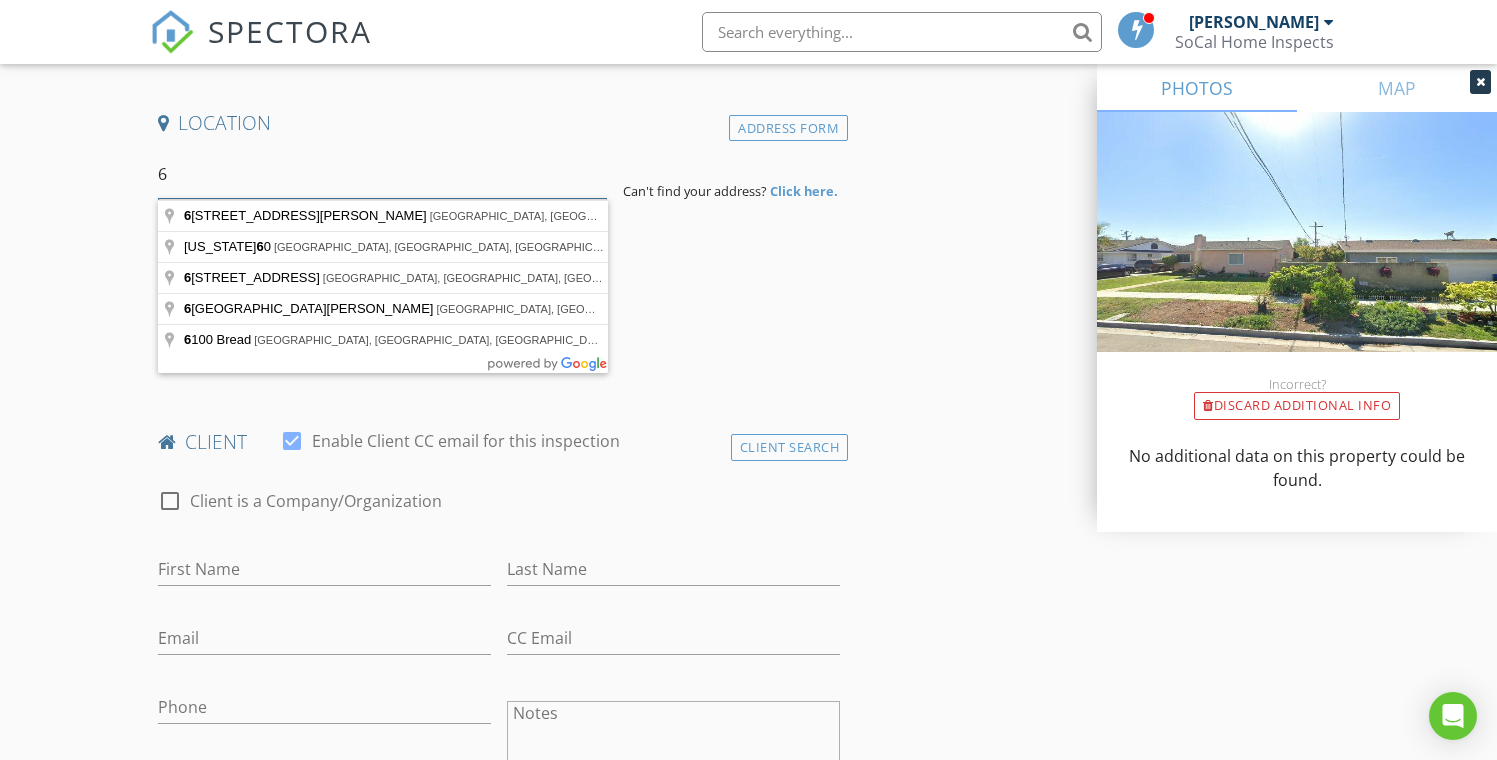 scroll, scrollTop: 225, scrollLeft: 0, axis: vertical 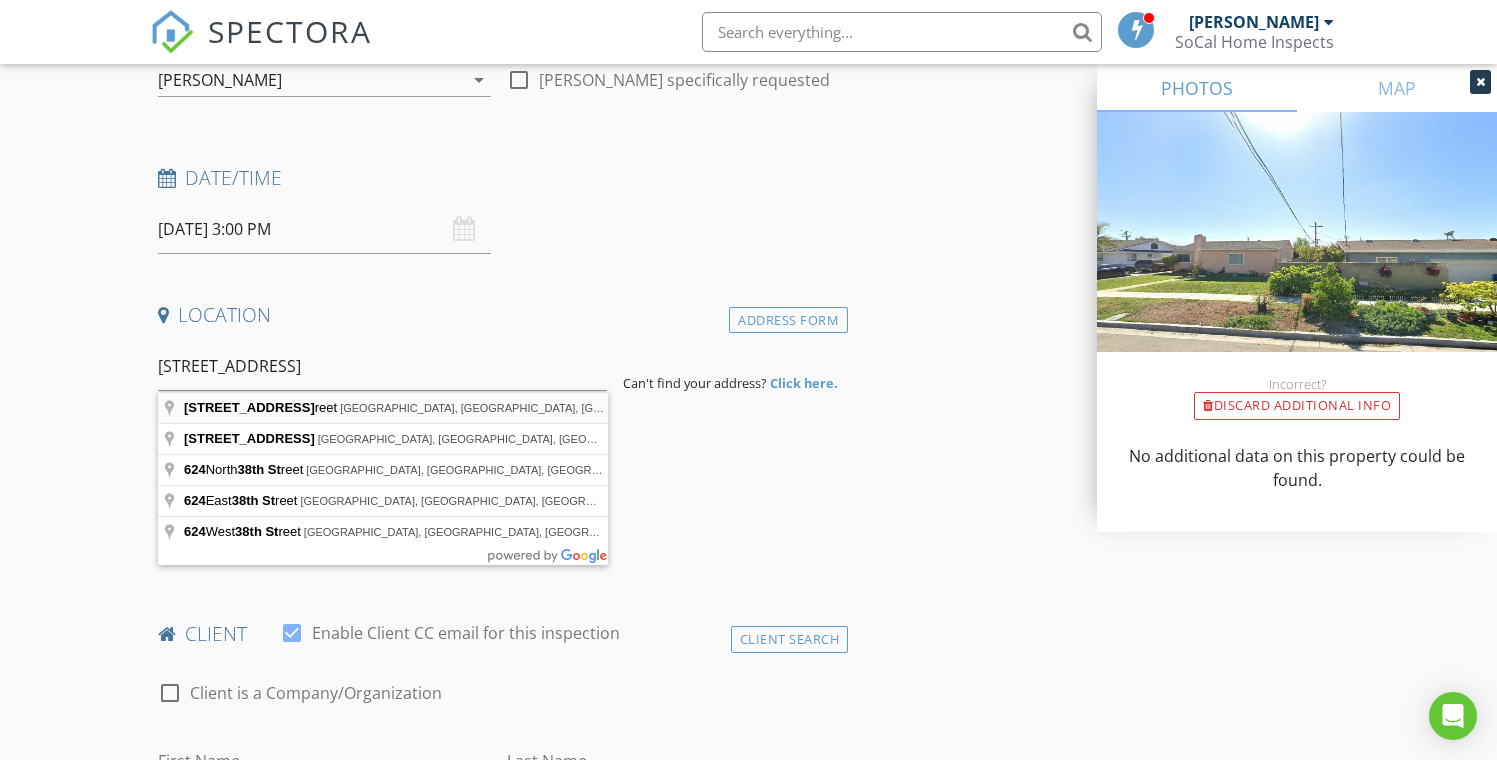 type on "624 38th Street, Newport Beach, CA, USA" 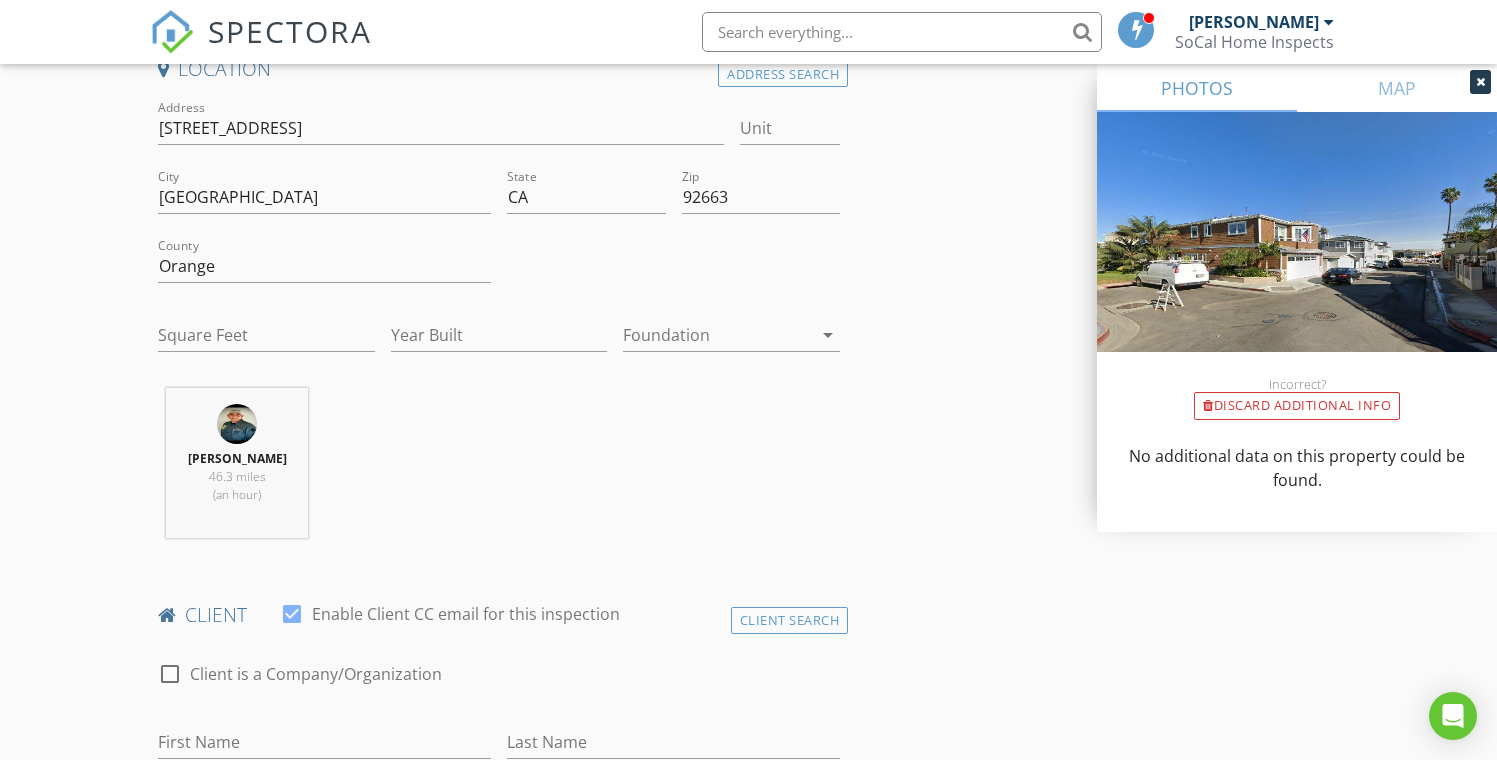 scroll, scrollTop: 486, scrollLeft: 0, axis: vertical 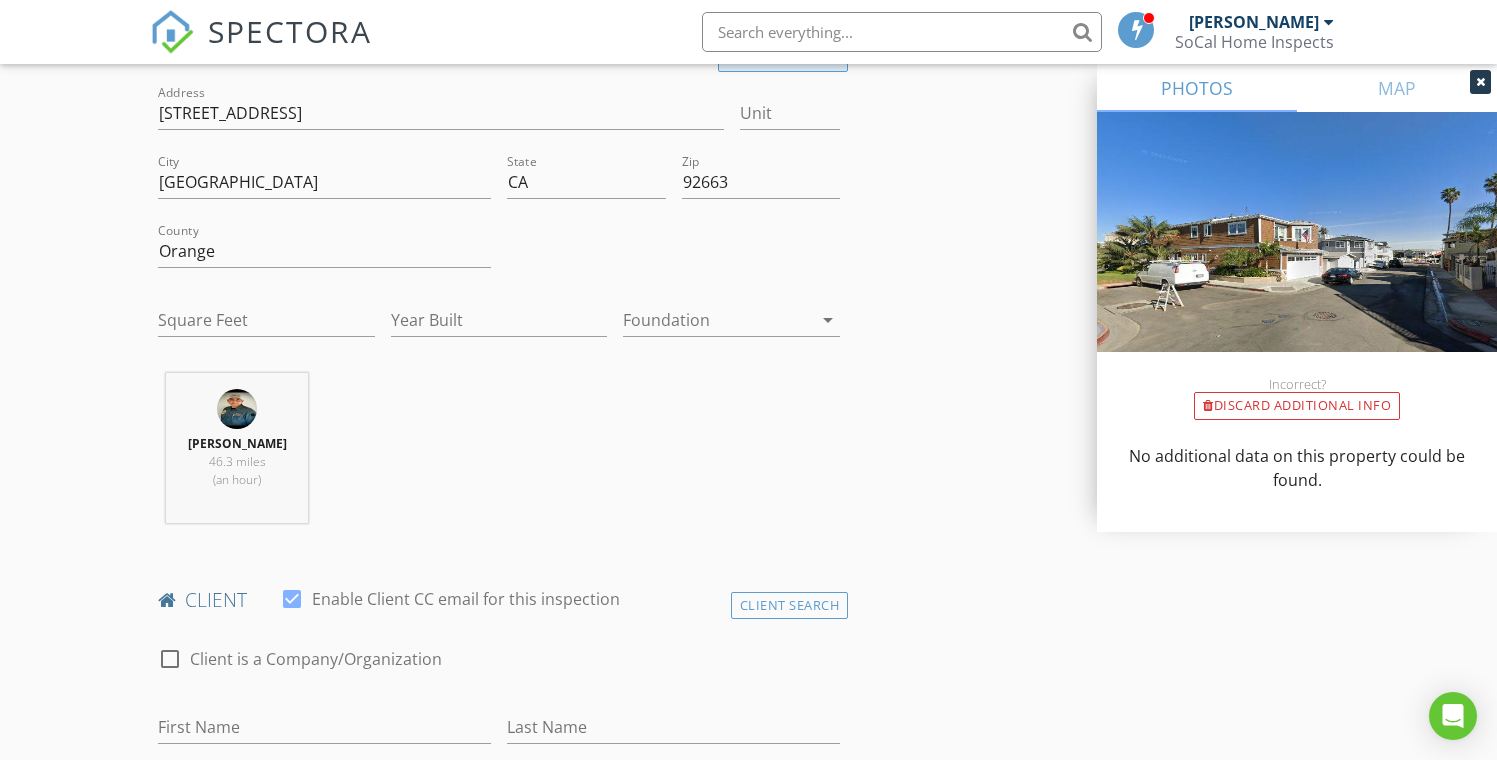 click on "Address Search" at bounding box center [783, 59] 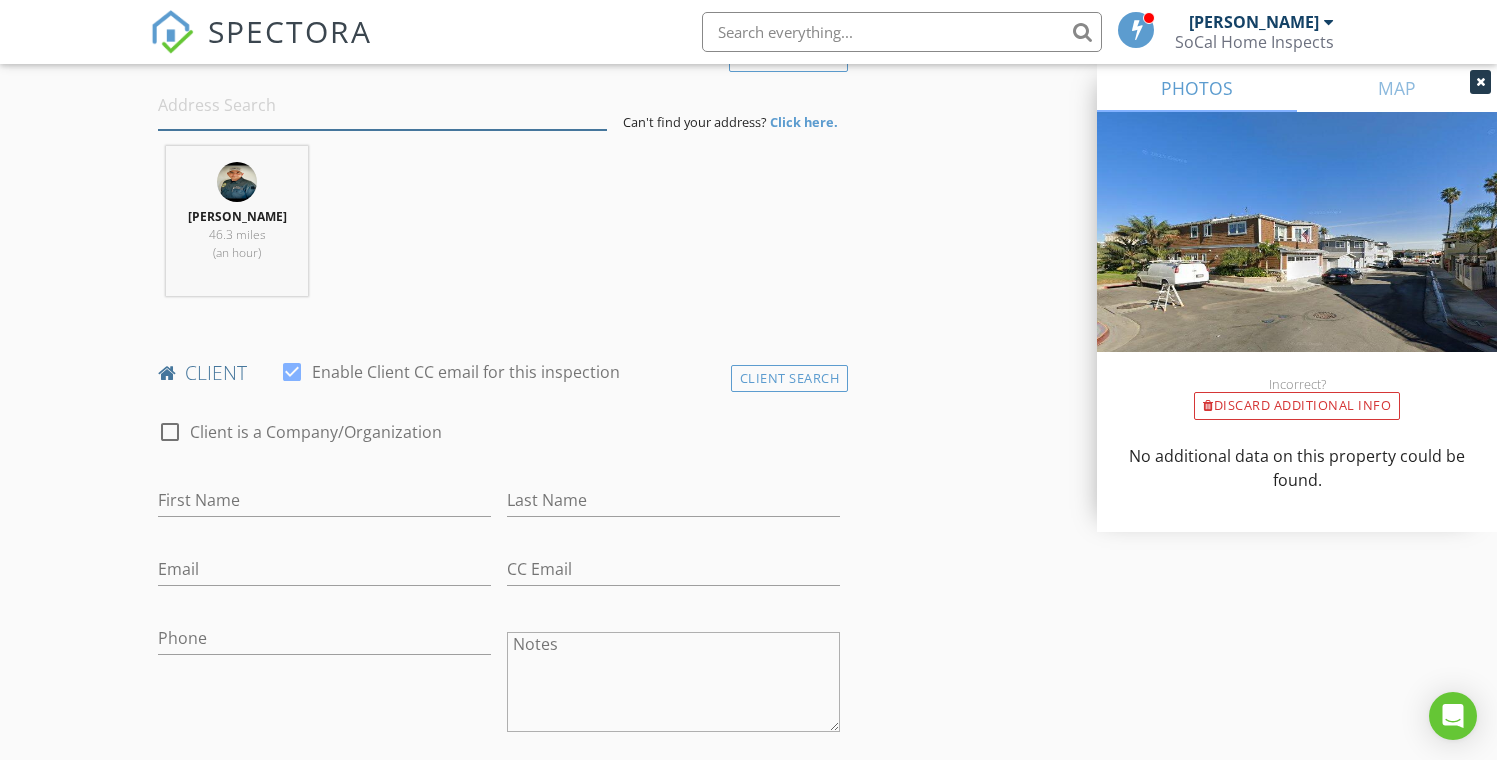 click at bounding box center [383, 105] 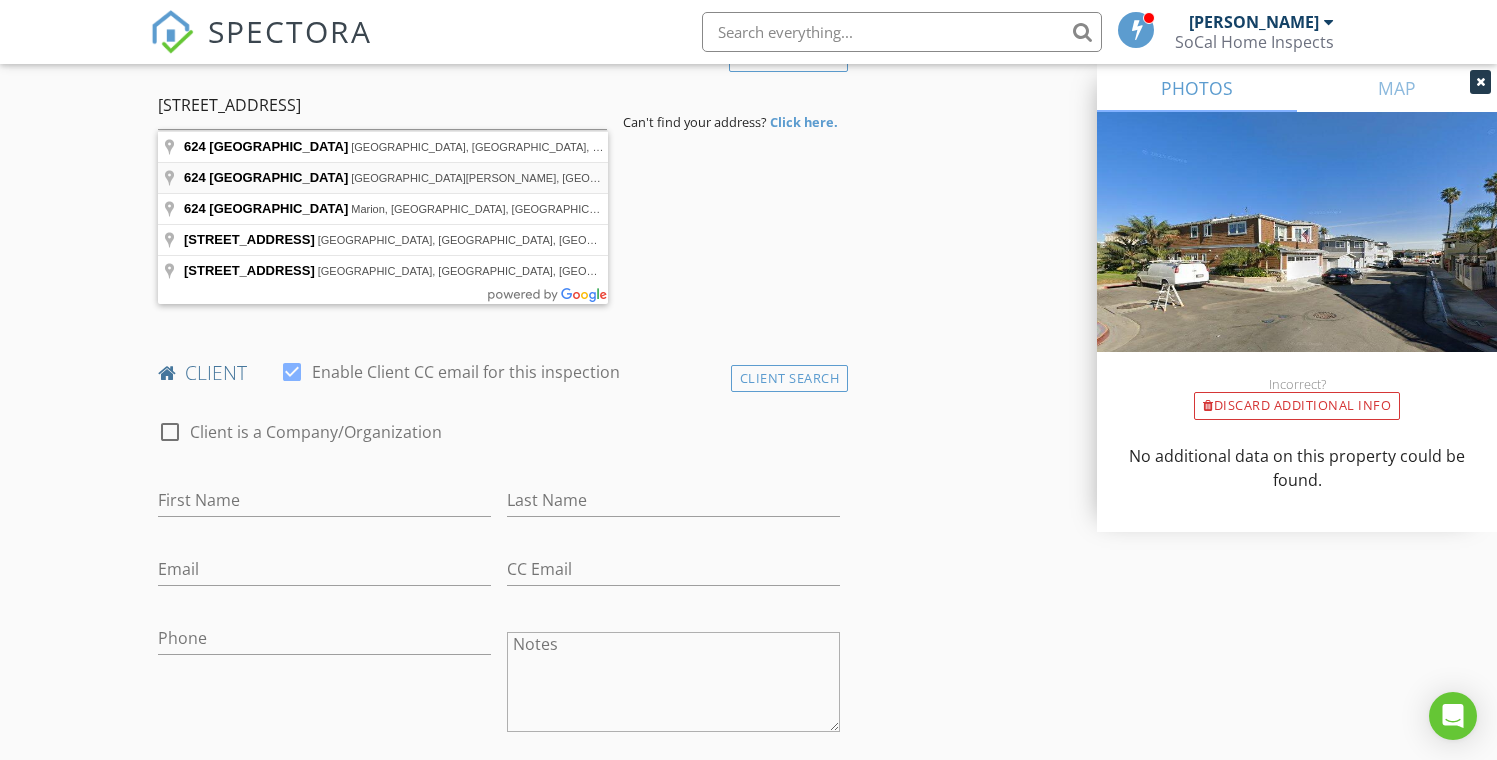 type on "624 West 38th Street, San Pedro, CA, USA" 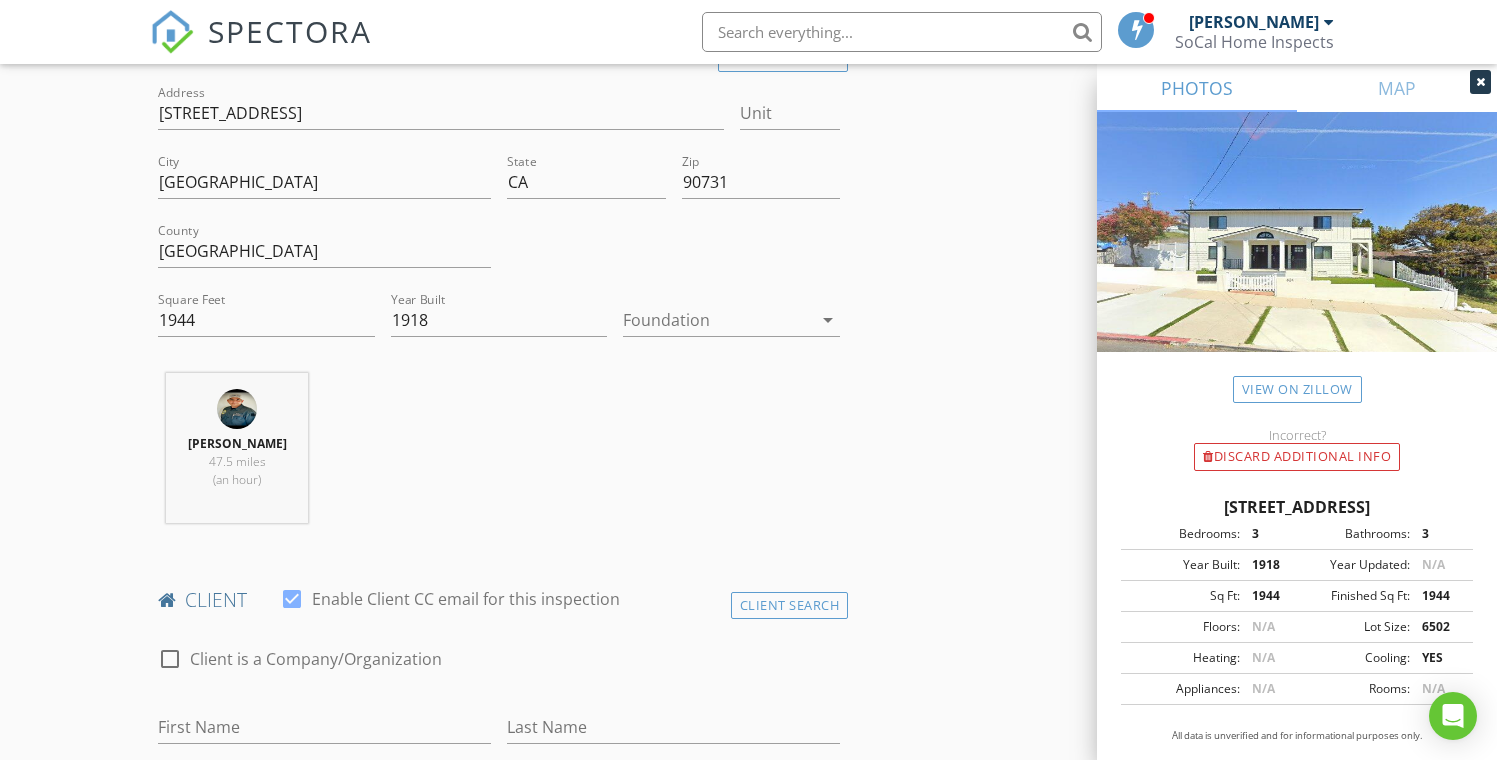 click at bounding box center [717, 320] 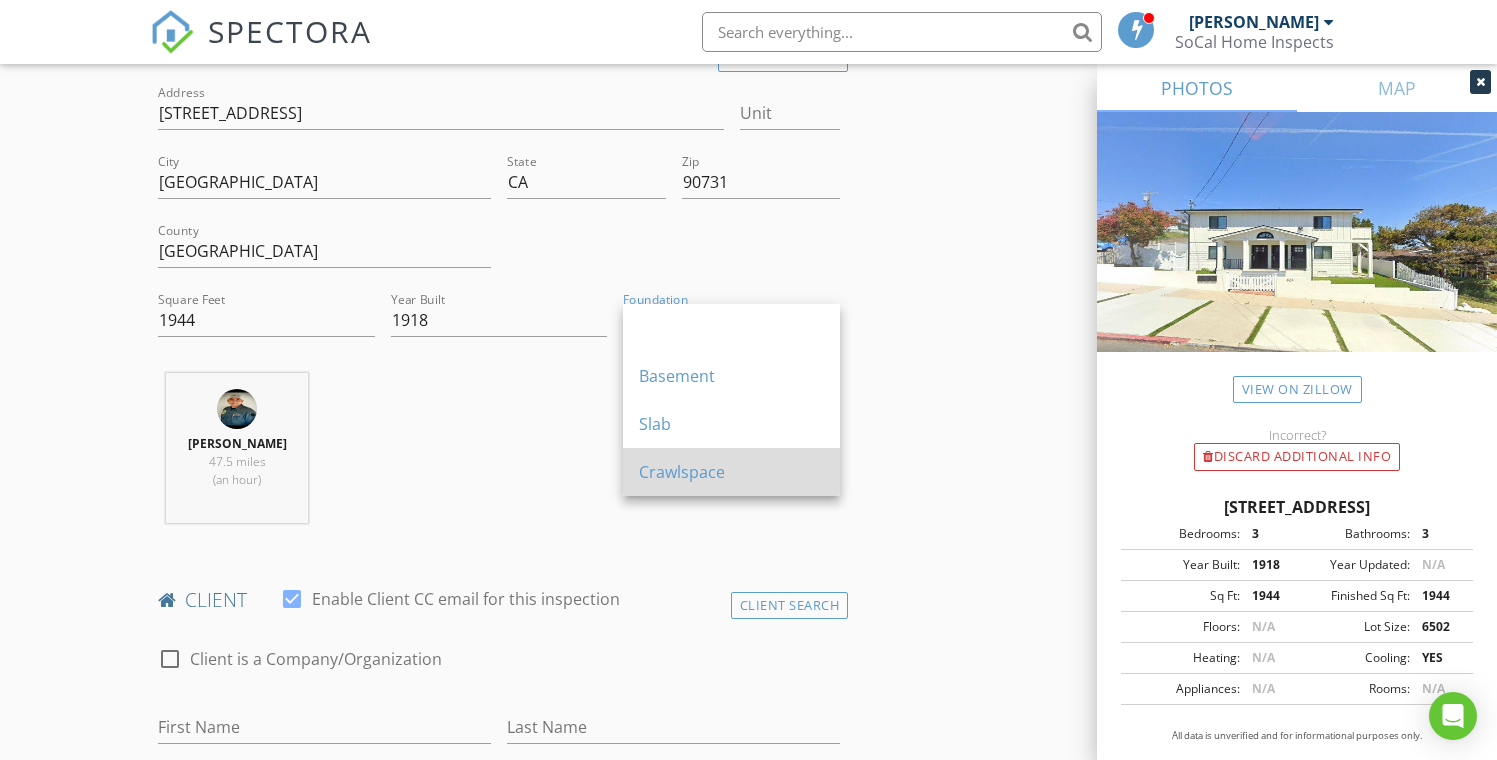 click on "Crawlspace" at bounding box center [731, 472] 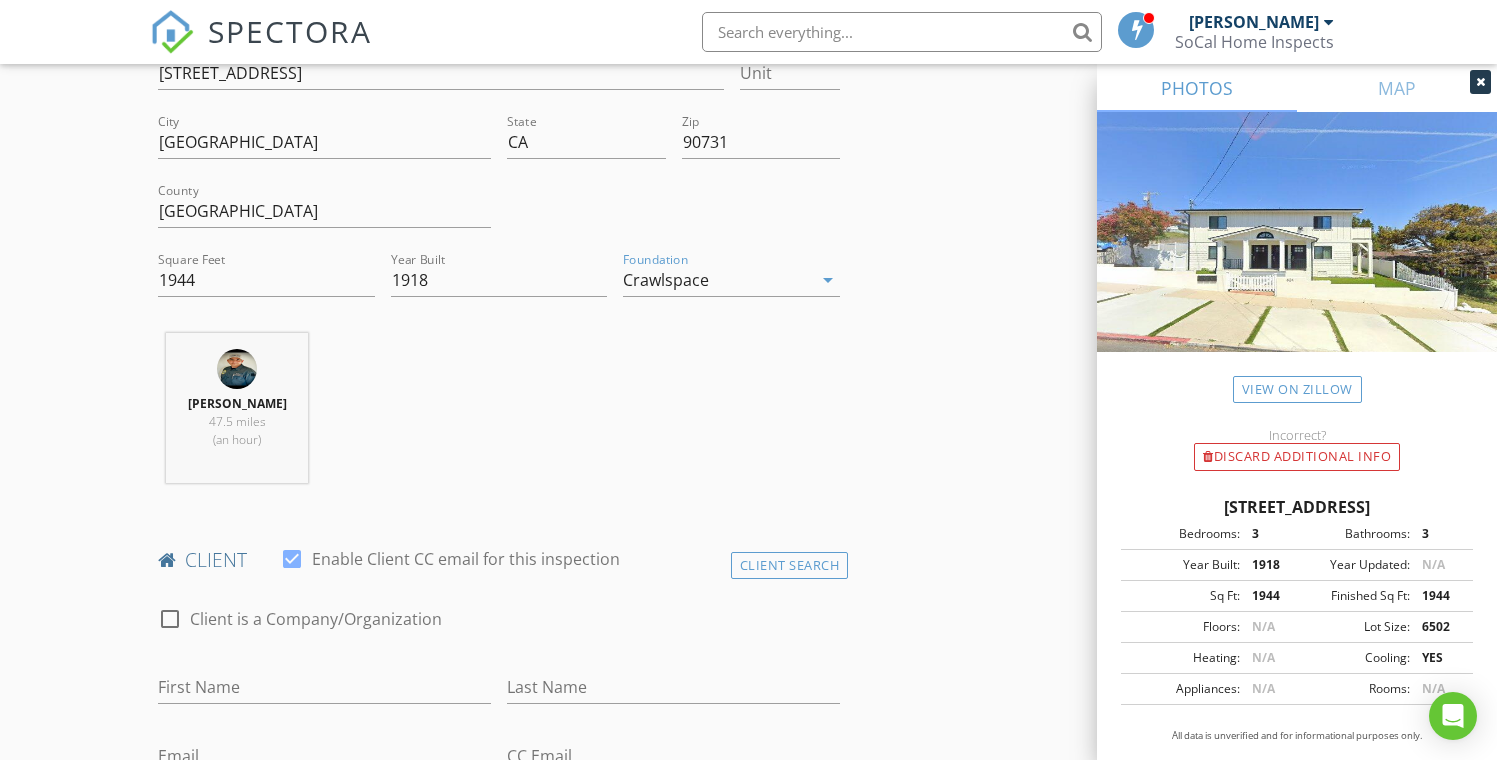 scroll, scrollTop: 528, scrollLeft: 0, axis: vertical 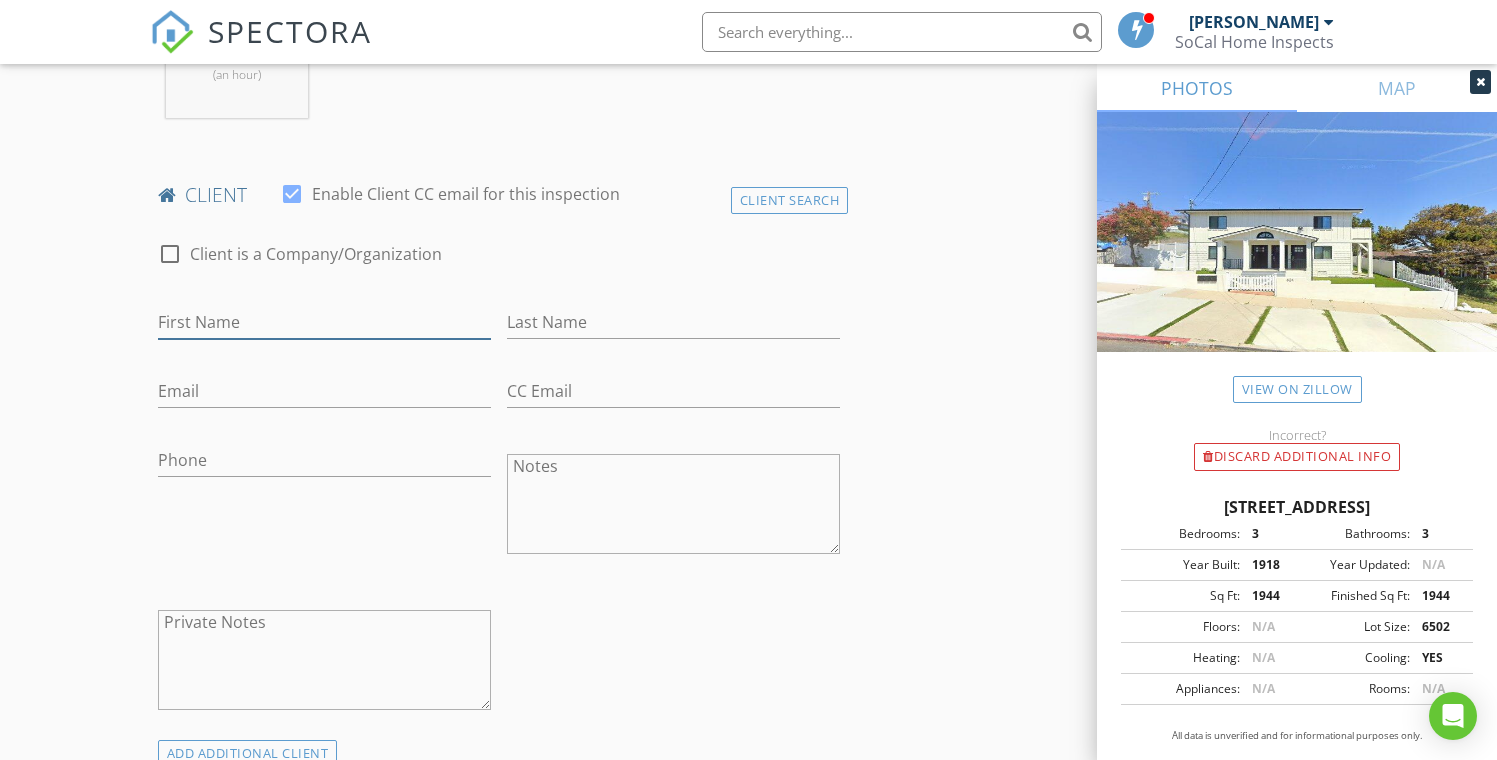 click on "First Name" at bounding box center (324, 322) 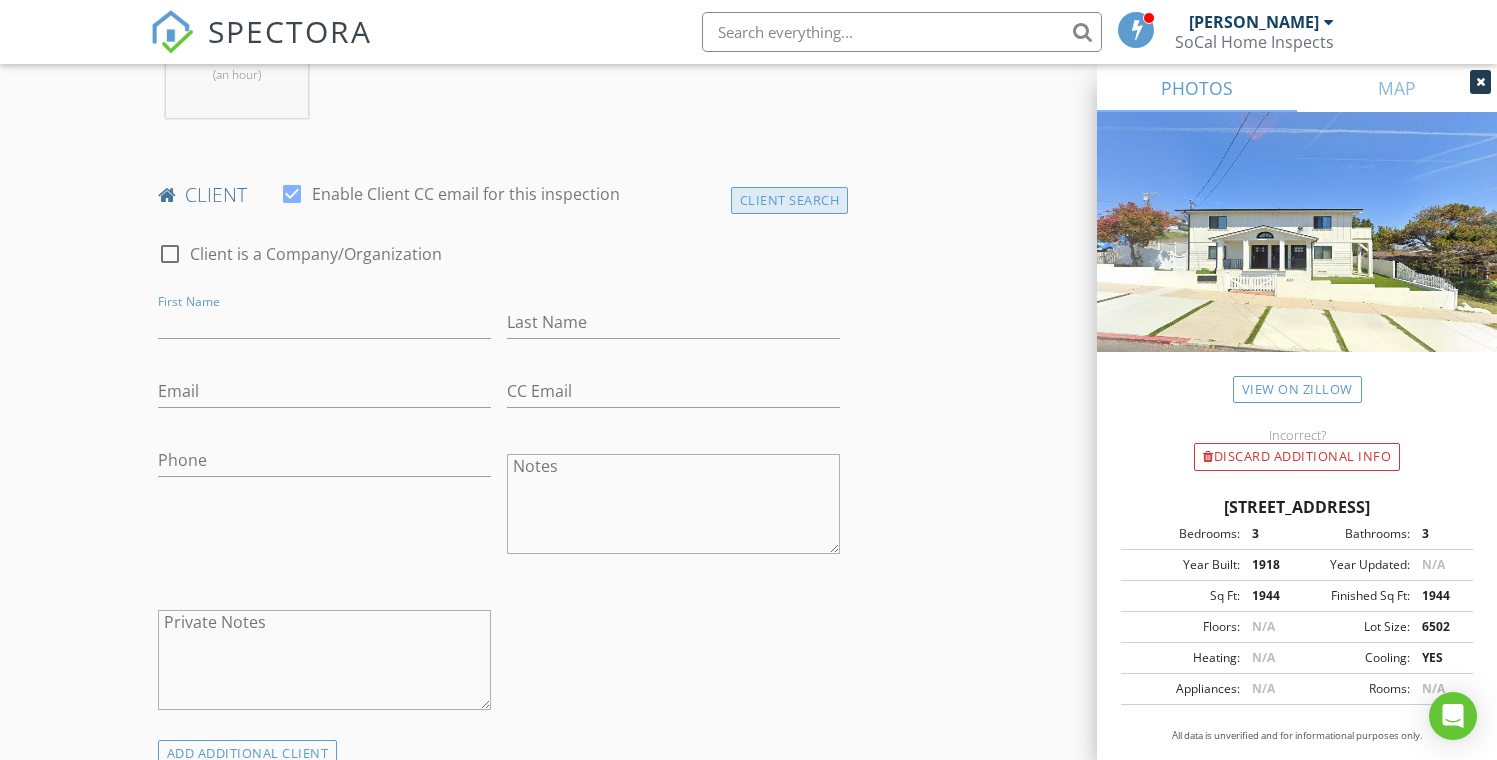 click on "Client Search" at bounding box center (790, 200) 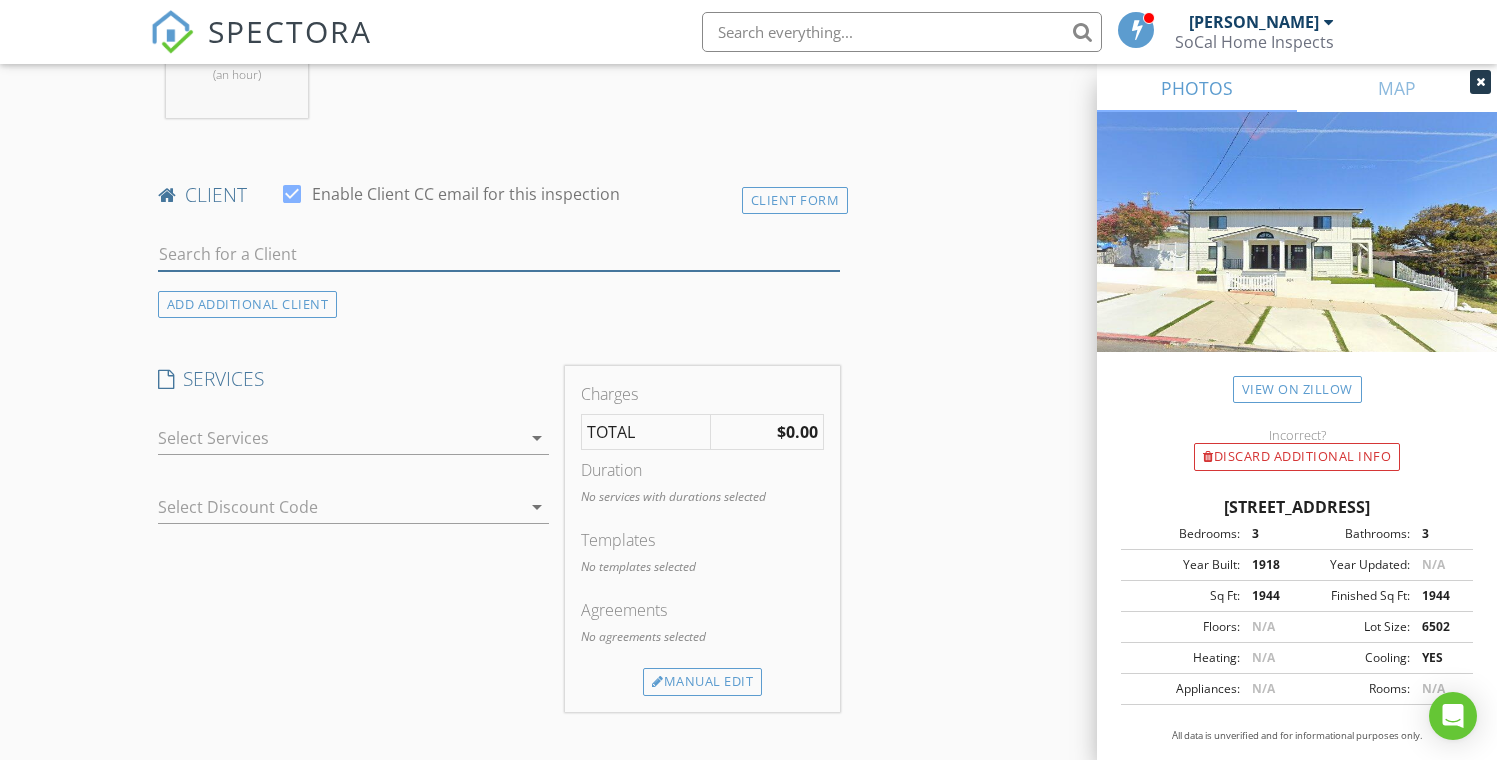 click at bounding box center (499, 254) 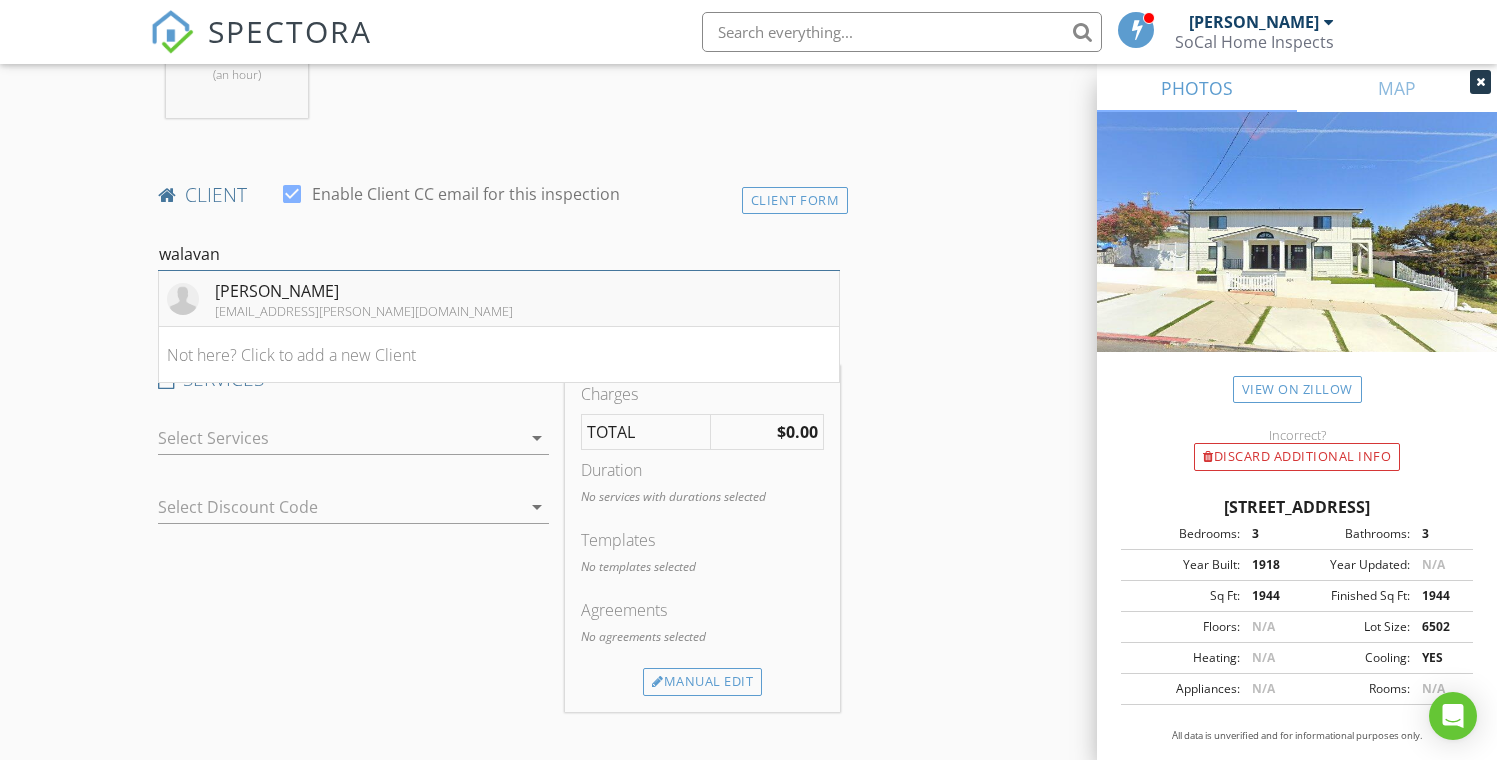 type on "walavan" 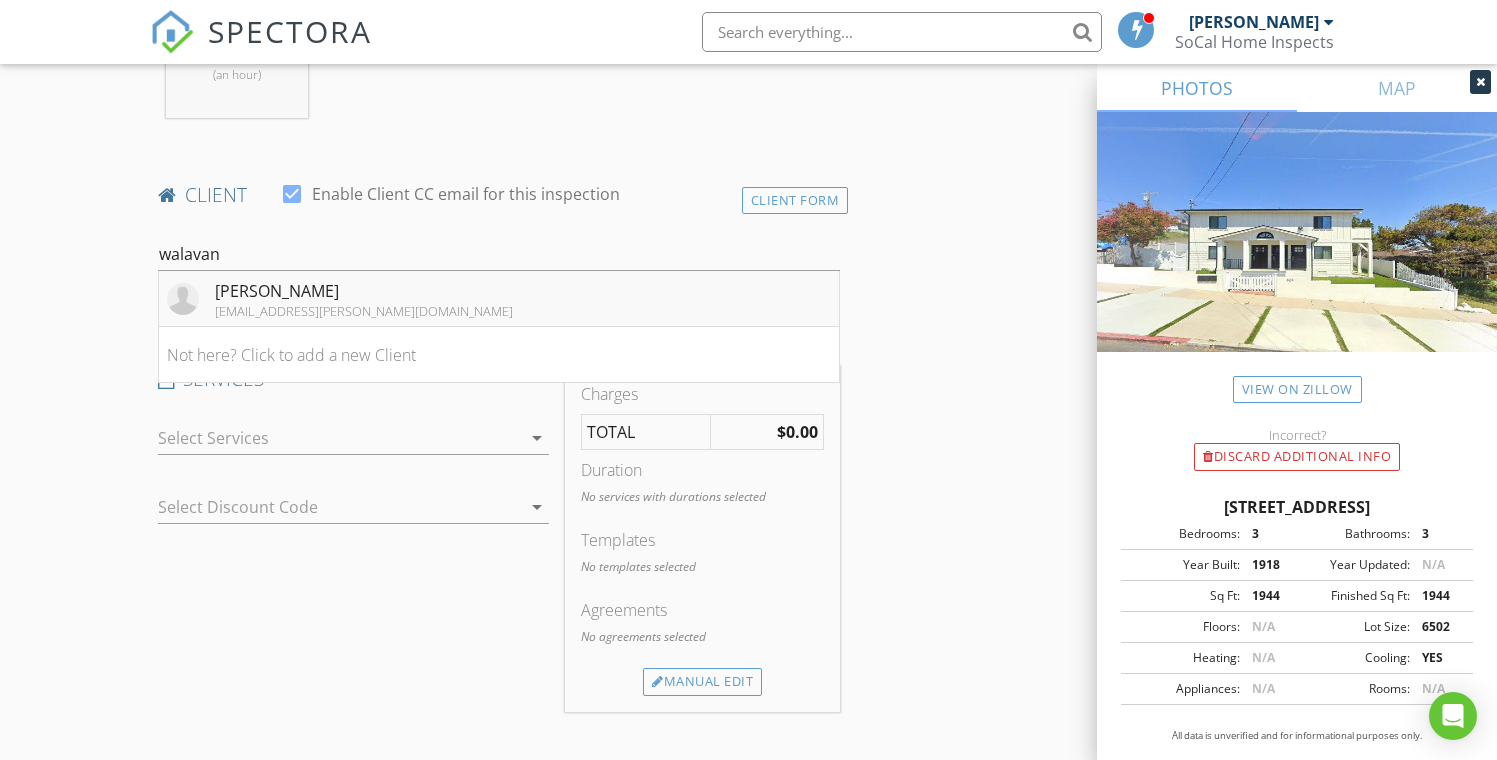 click on "Walavan Sivakumar" at bounding box center (364, 291) 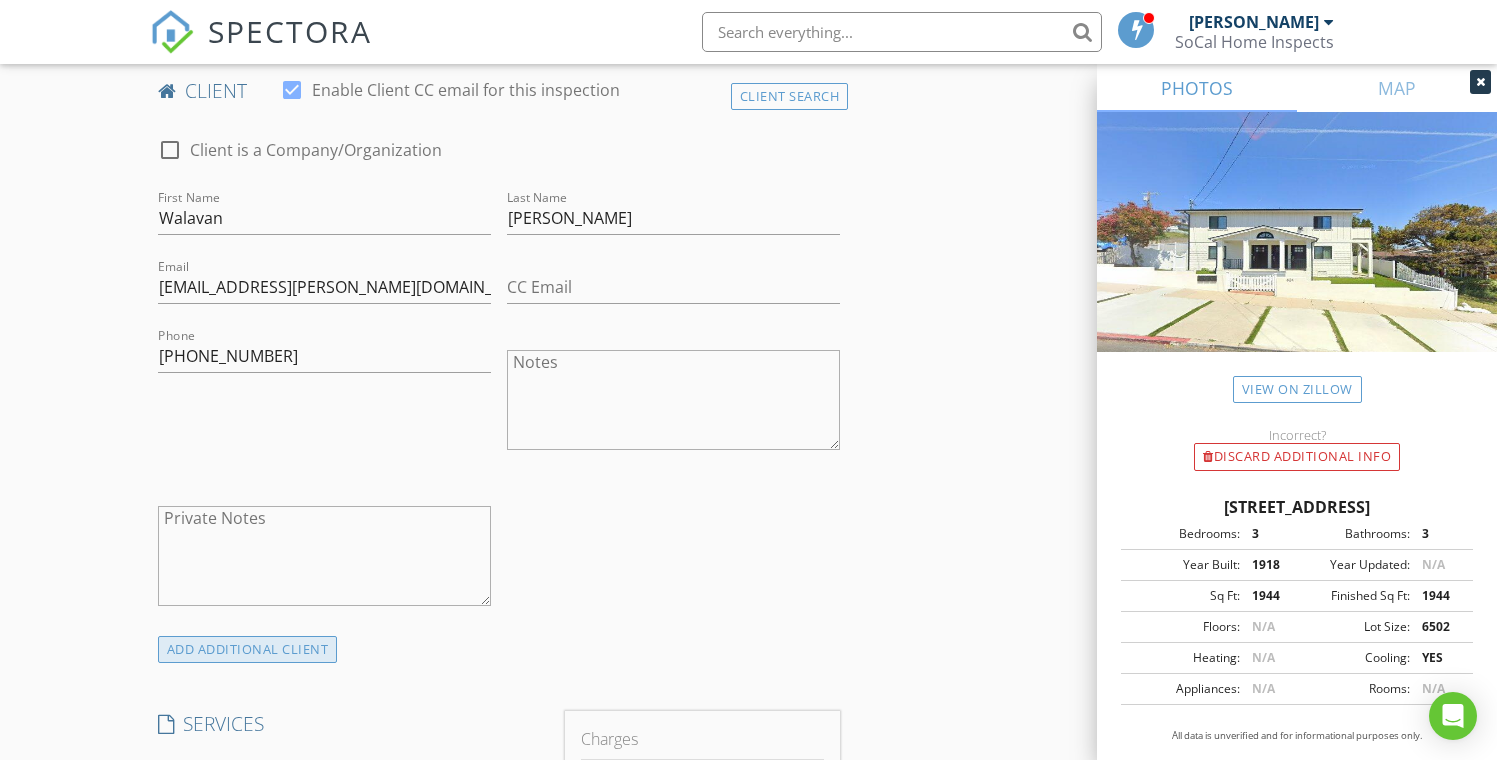 scroll, scrollTop: 997, scrollLeft: 0, axis: vertical 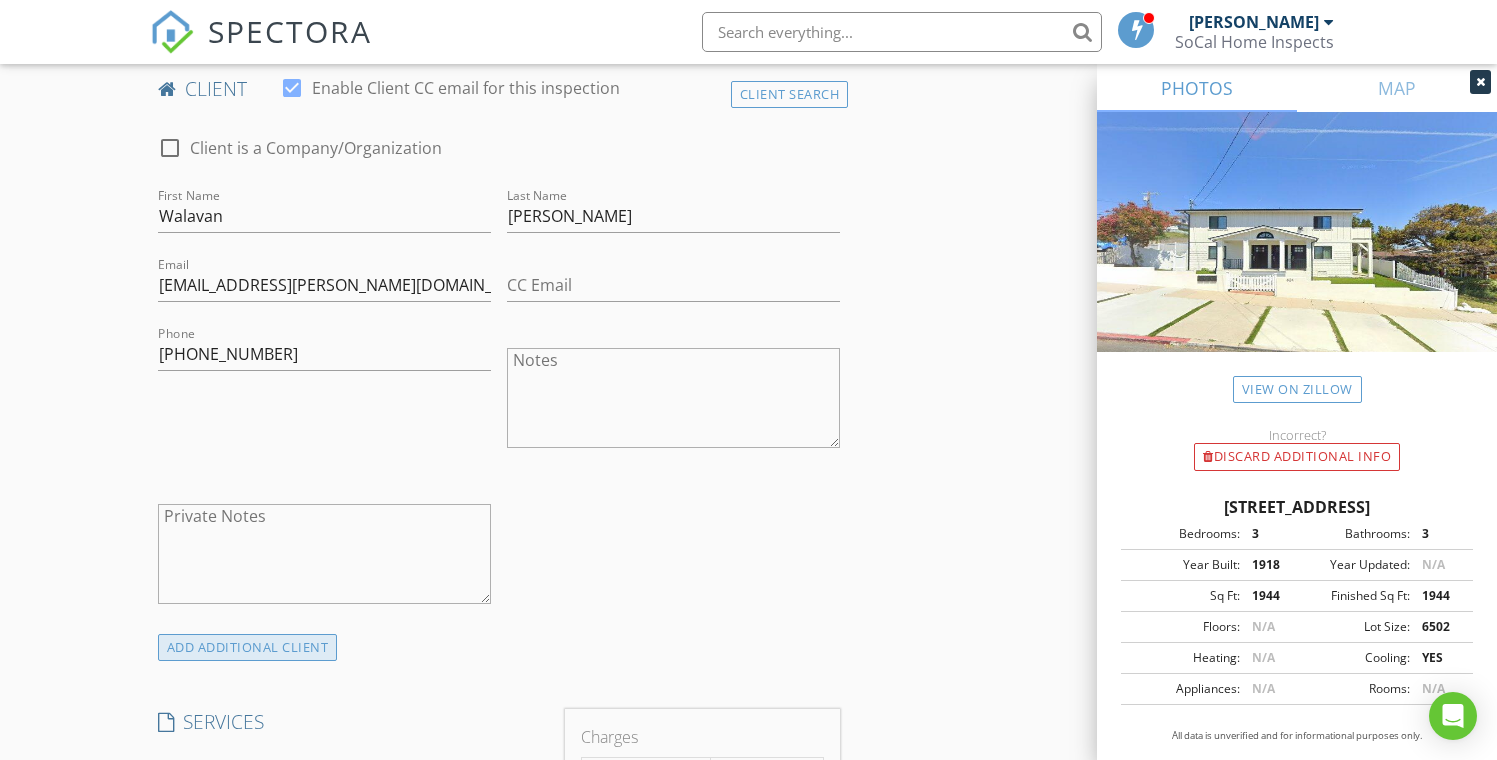 click on "ADD ADDITIONAL client" at bounding box center (248, 647) 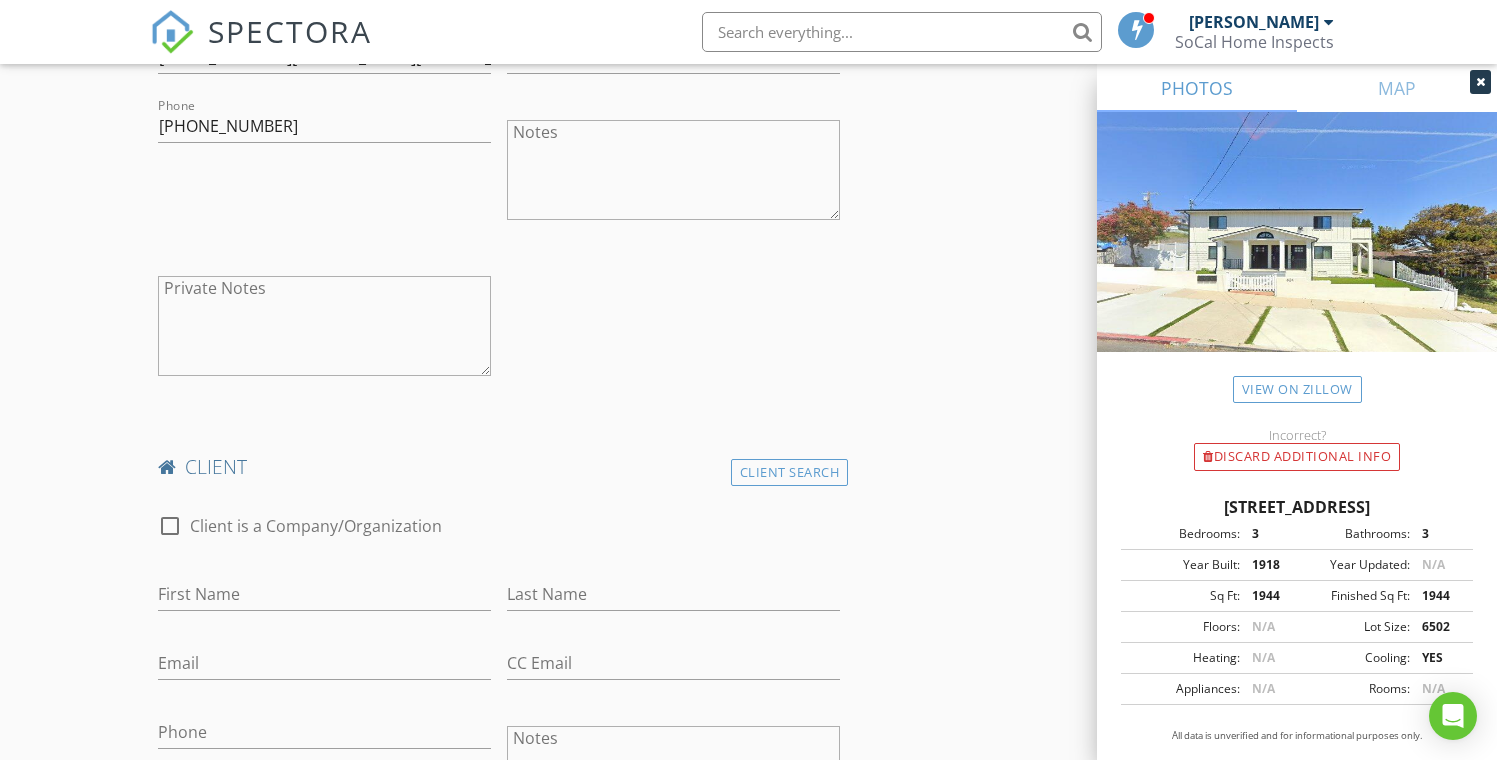 scroll, scrollTop: 1277, scrollLeft: 0, axis: vertical 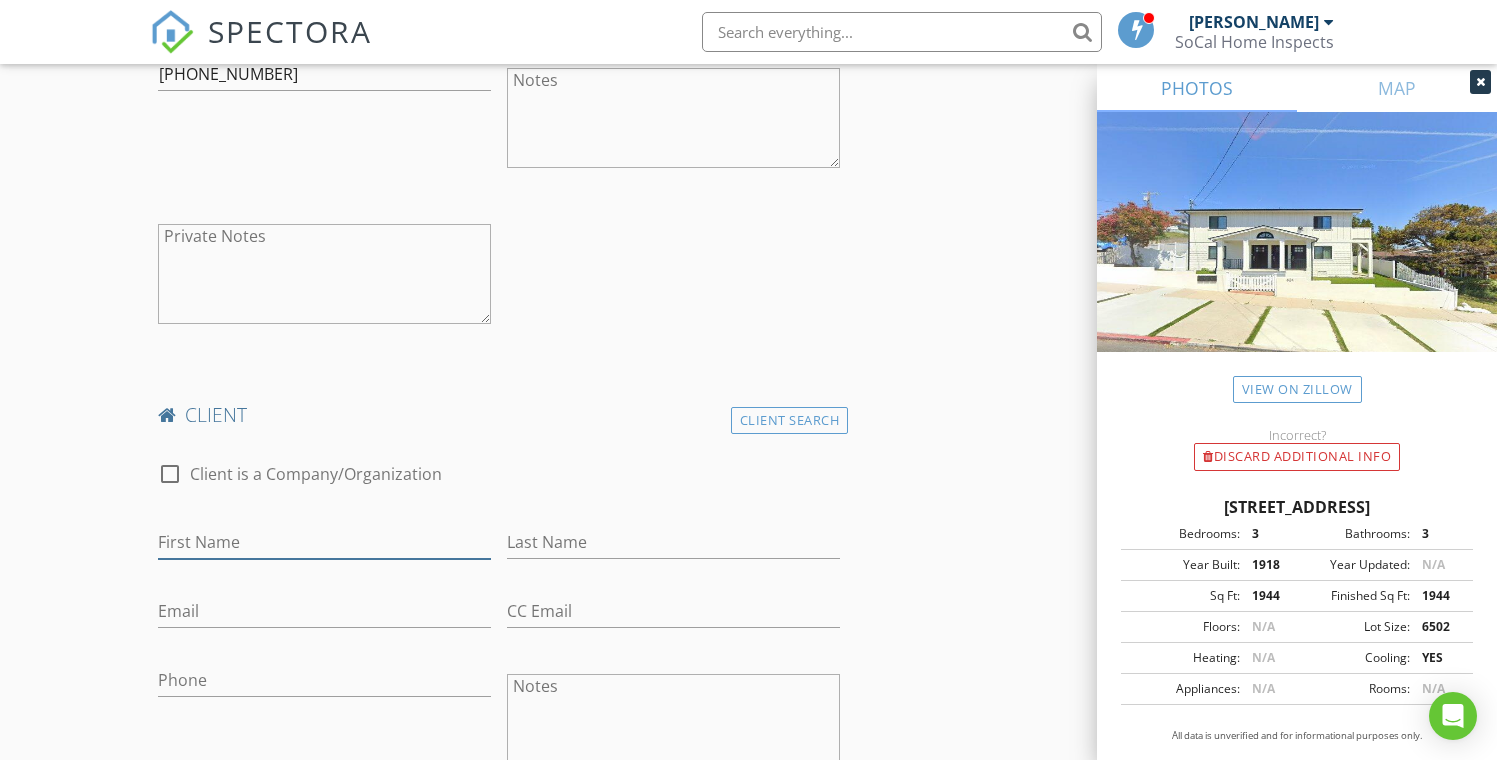 click on "First Name" at bounding box center (324, 542) 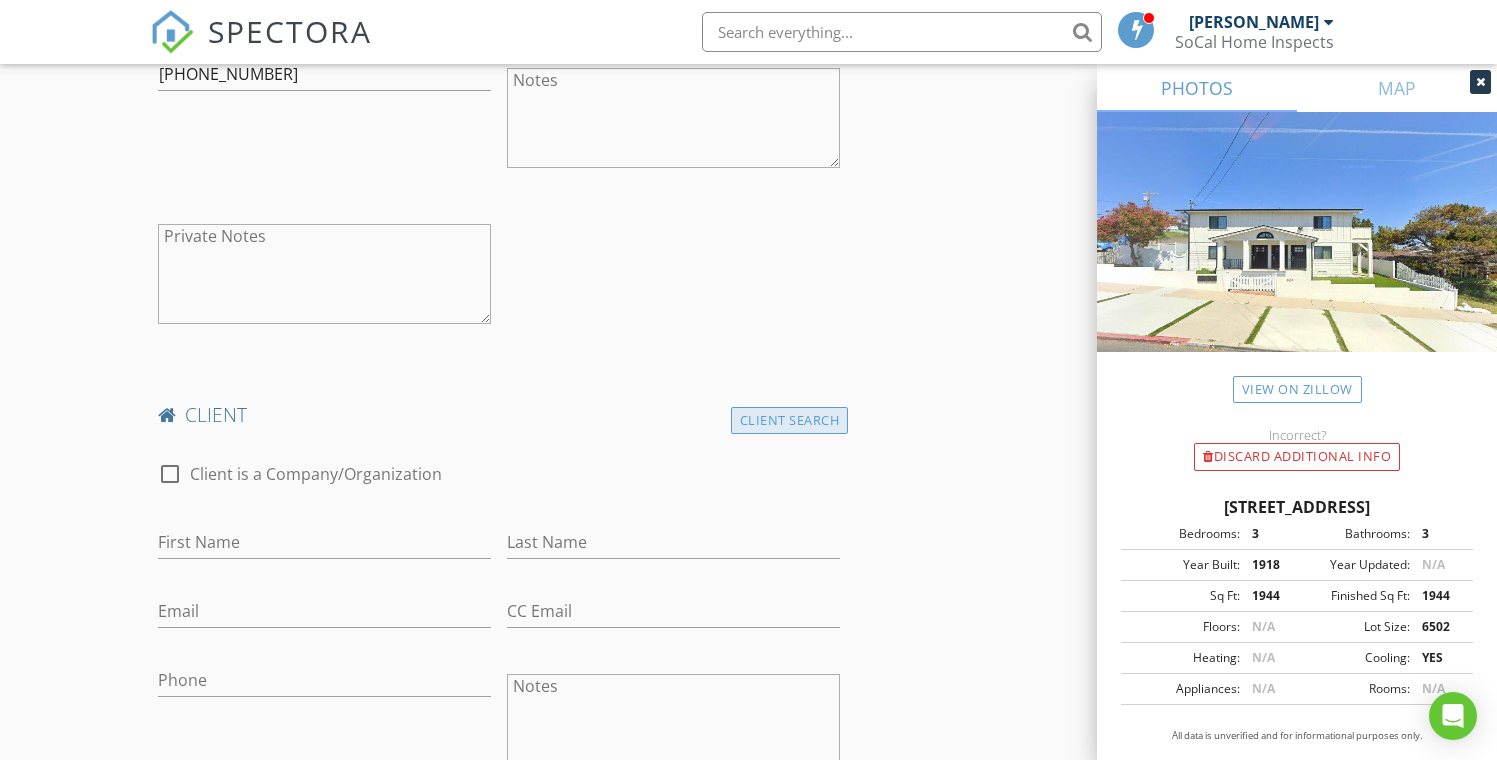 click on "Client Search" at bounding box center [790, 420] 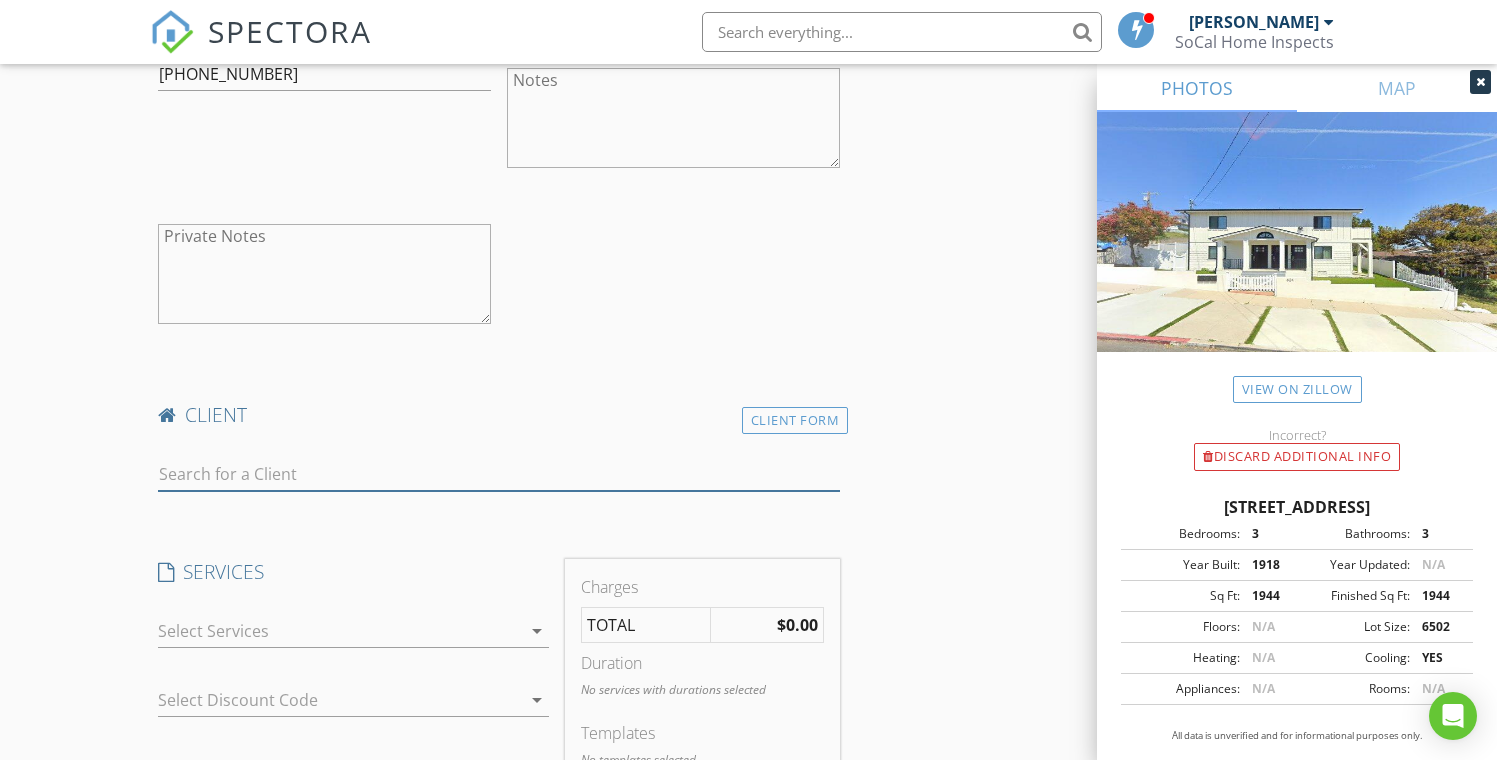 click at bounding box center [499, 474] 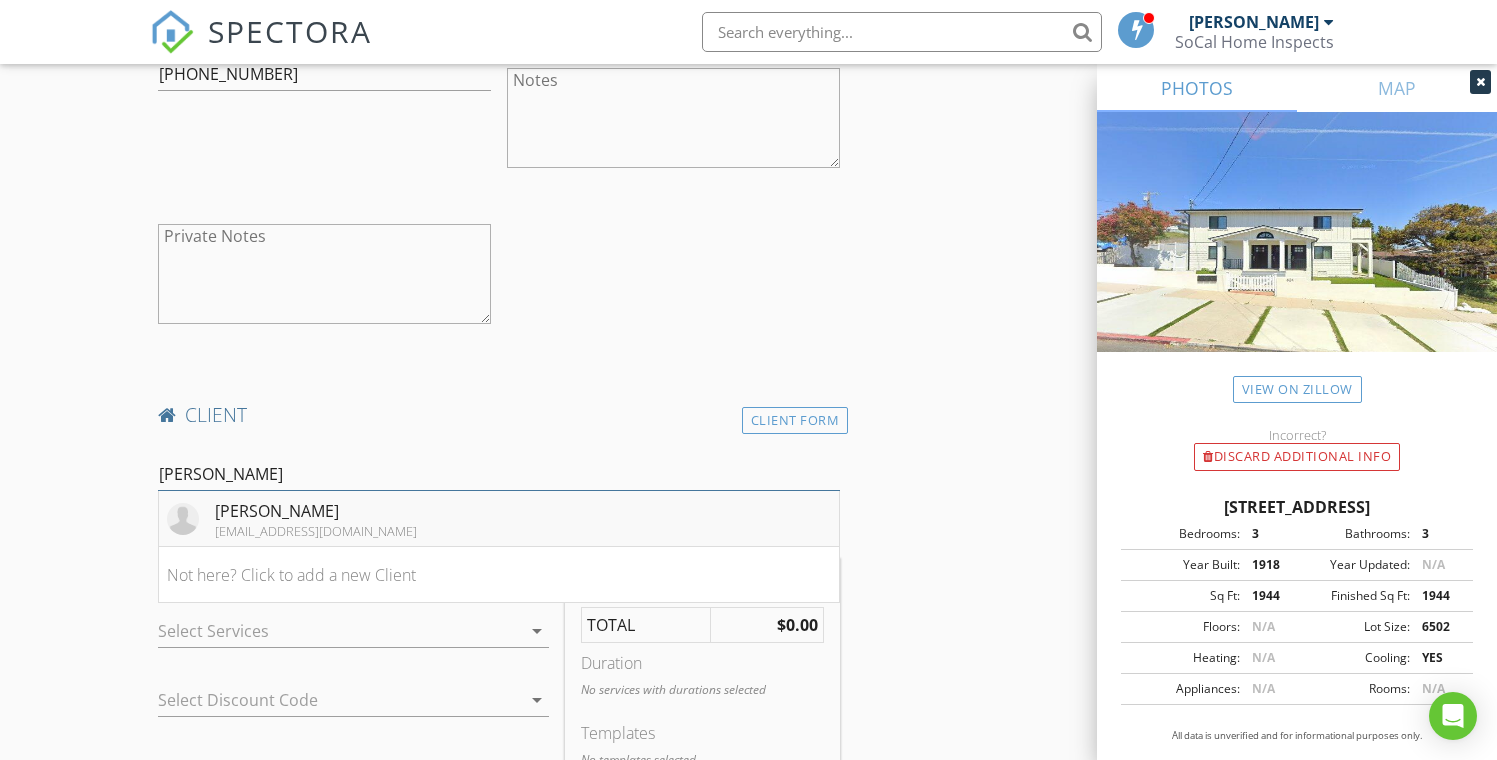 type on "donya" 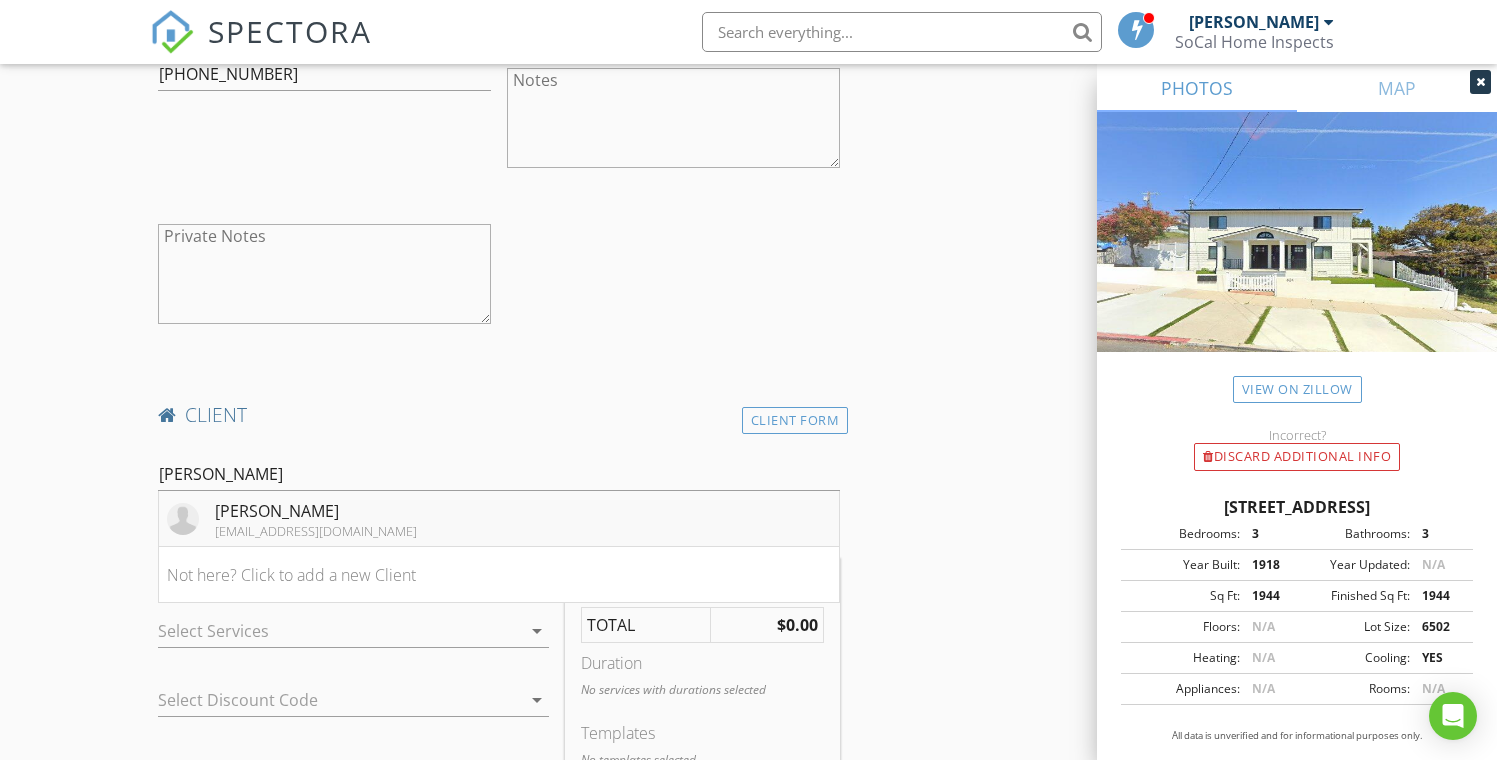 click on "Donya Saify" at bounding box center (316, 511) 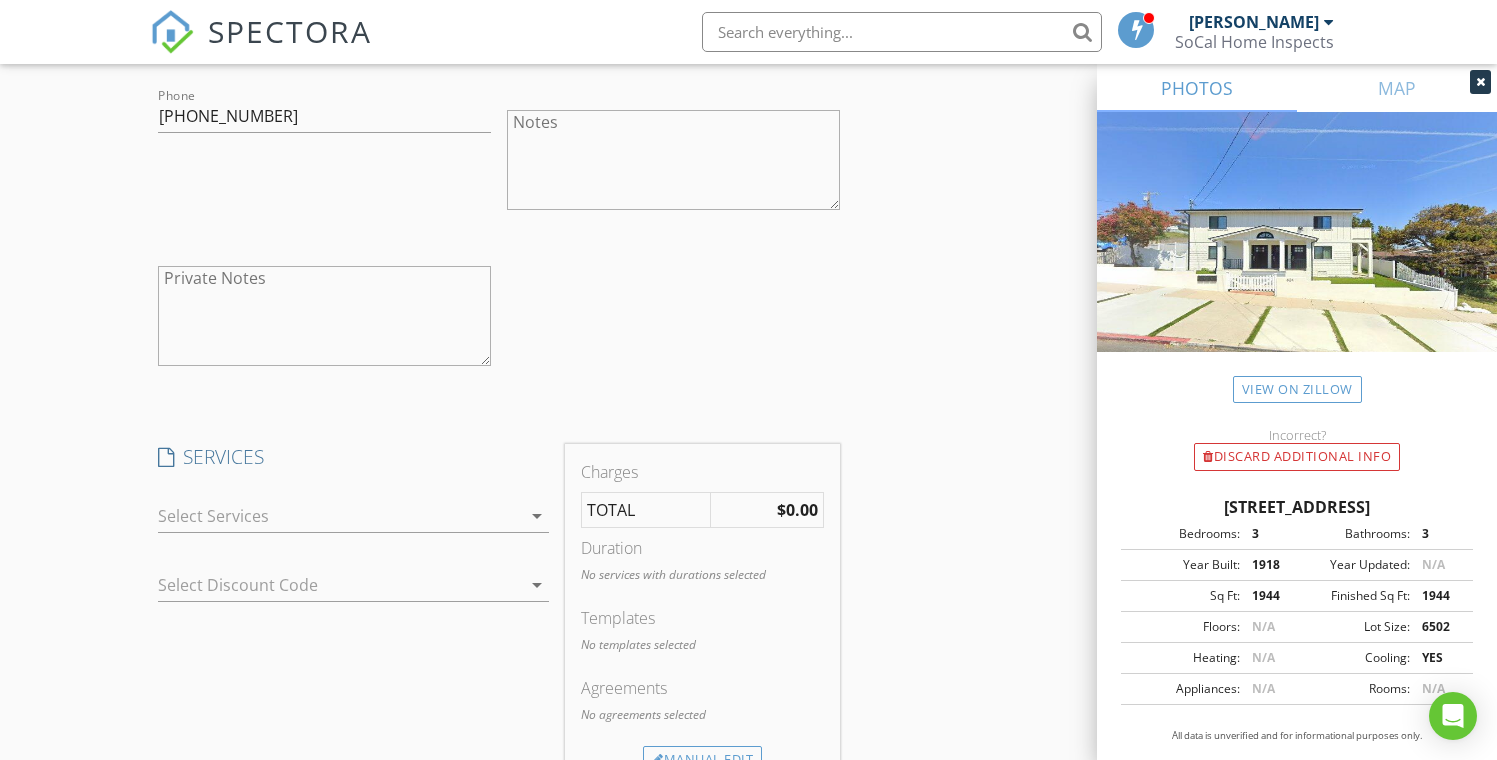scroll, scrollTop: 1887, scrollLeft: 0, axis: vertical 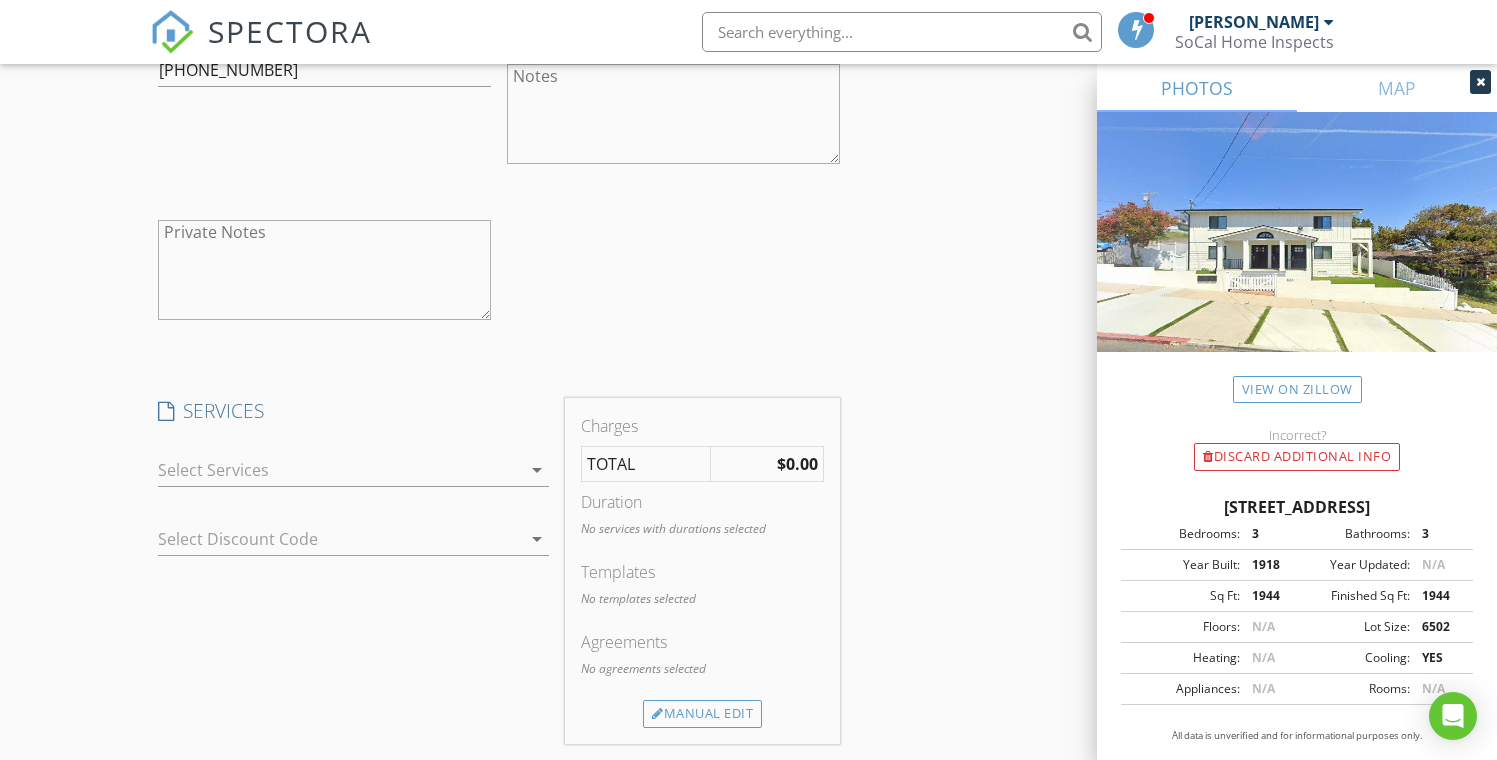click at bounding box center (340, 470) 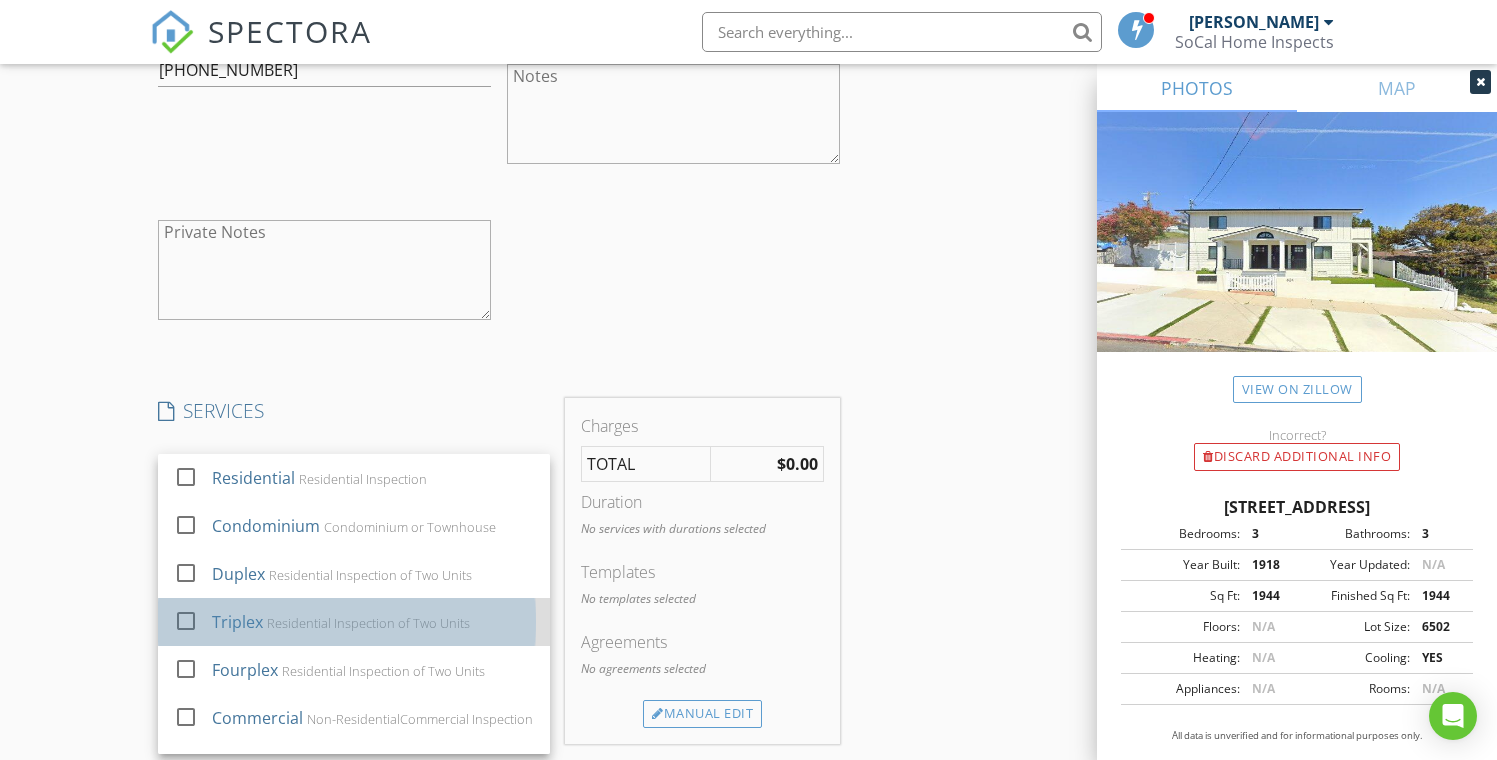 click on "Triplex" at bounding box center [237, 622] 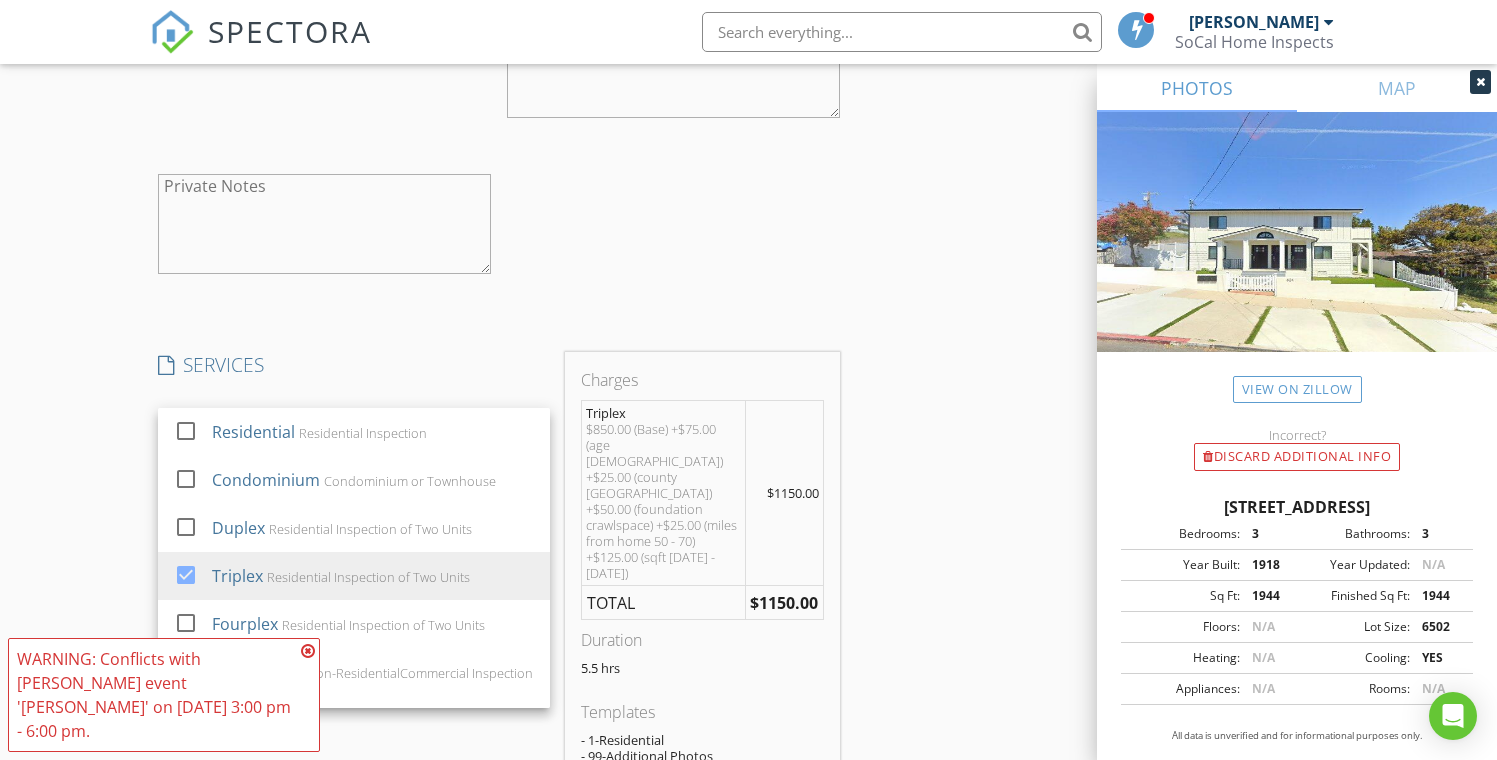 scroll, scrollTop: 1986, scrollLeft: 0, axis: vertical 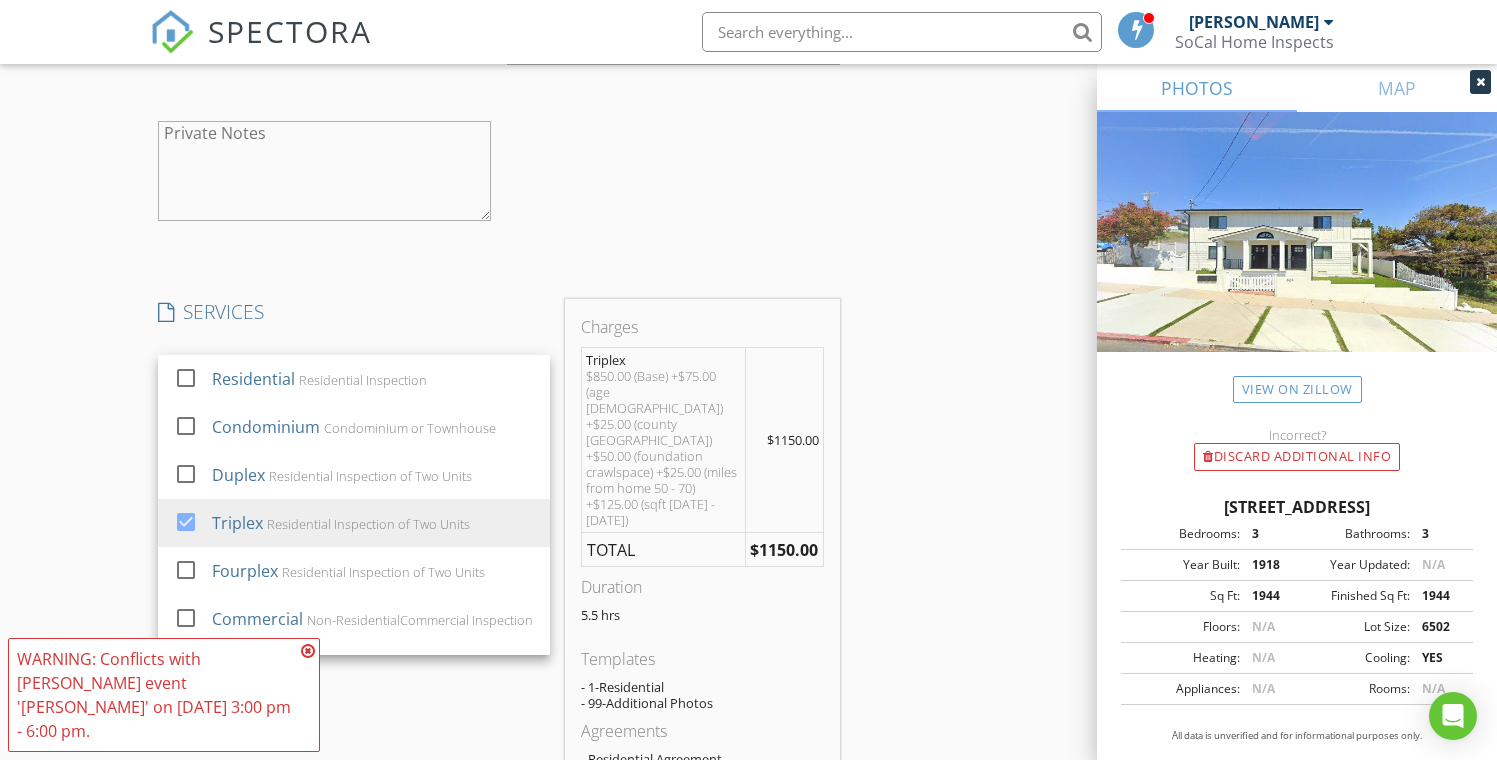 click at bounding box center (308, 651) 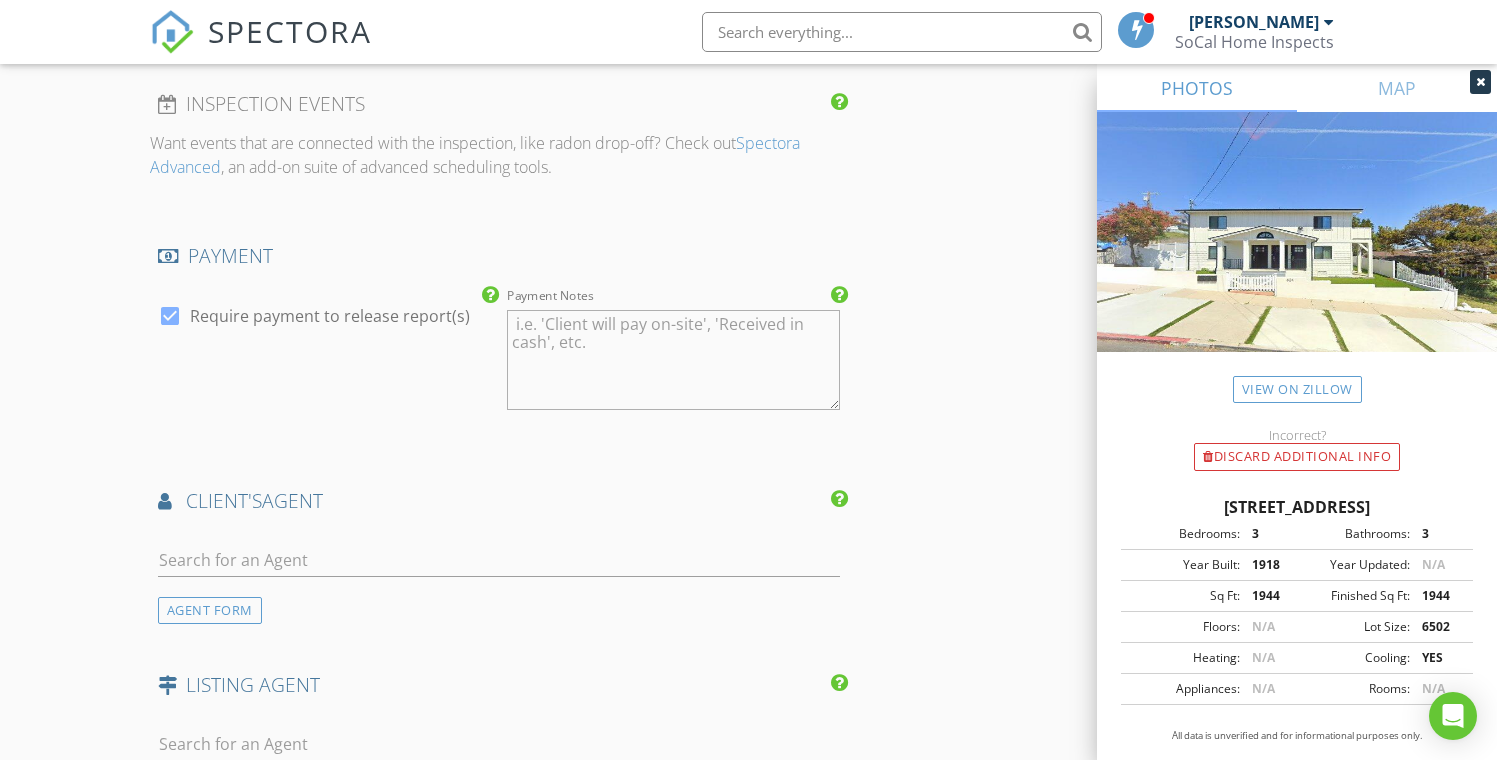 scroll, scrollTop: 2844, scrollLeft: 0, axis: vertical 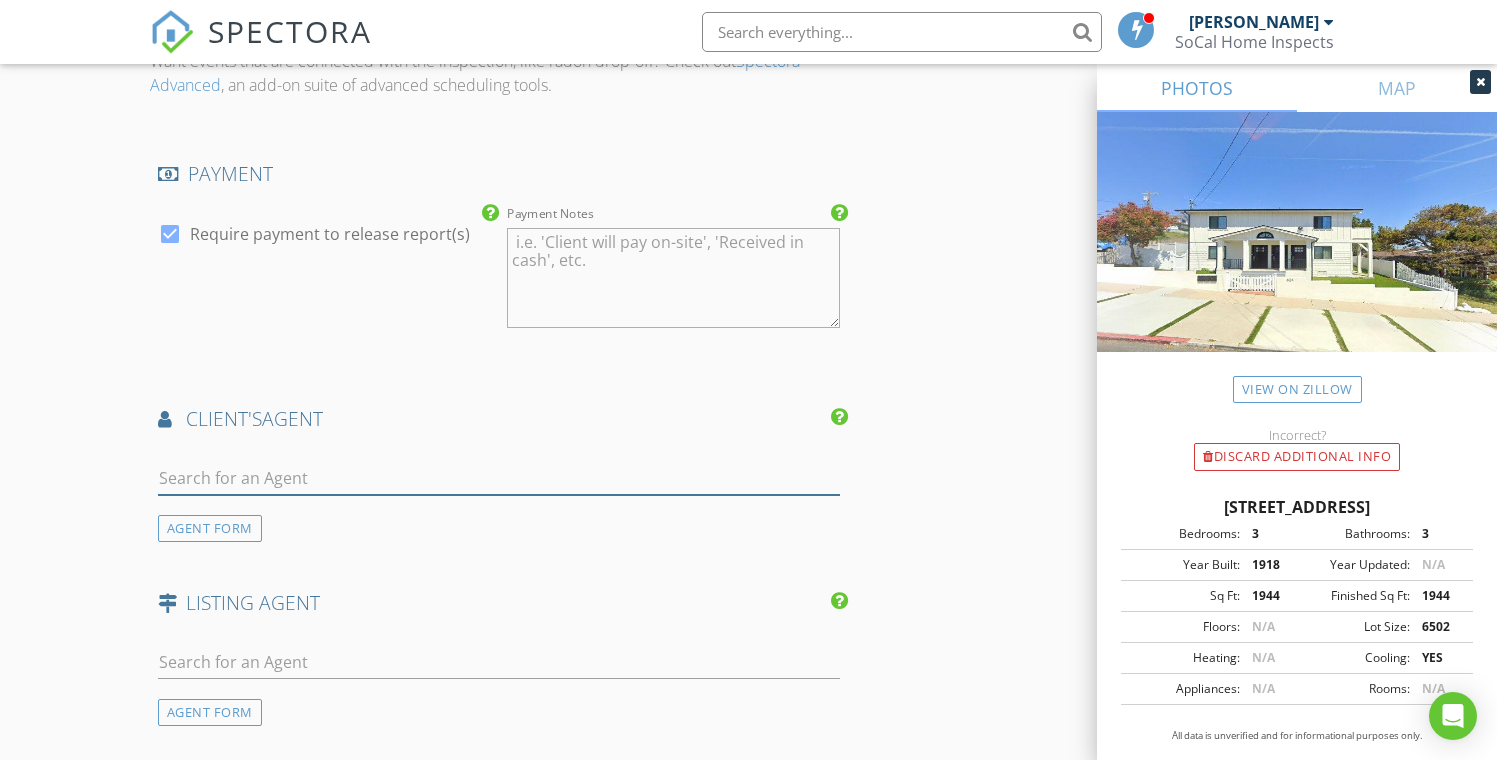 click at bounding box center [499, 478] 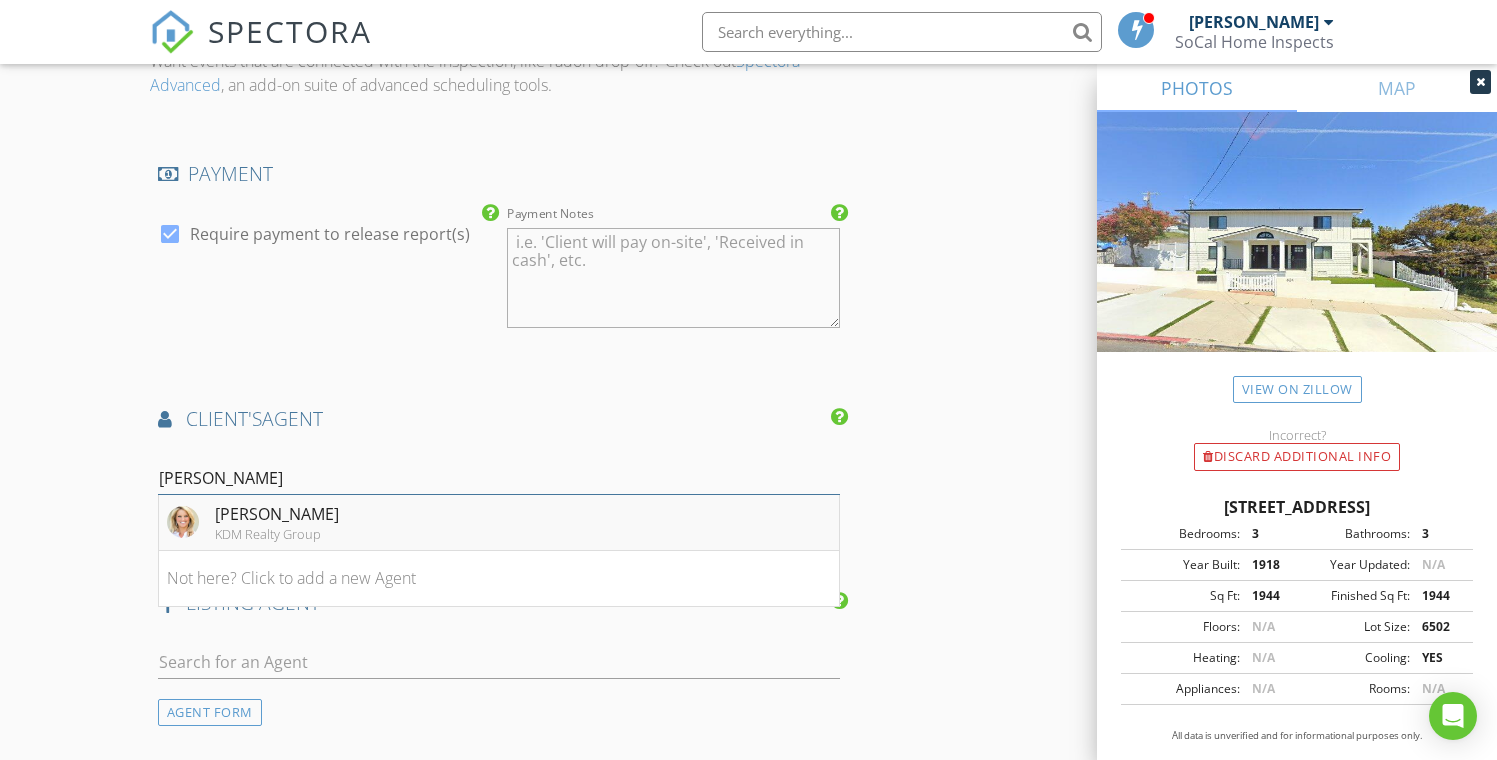 type on "katharine" 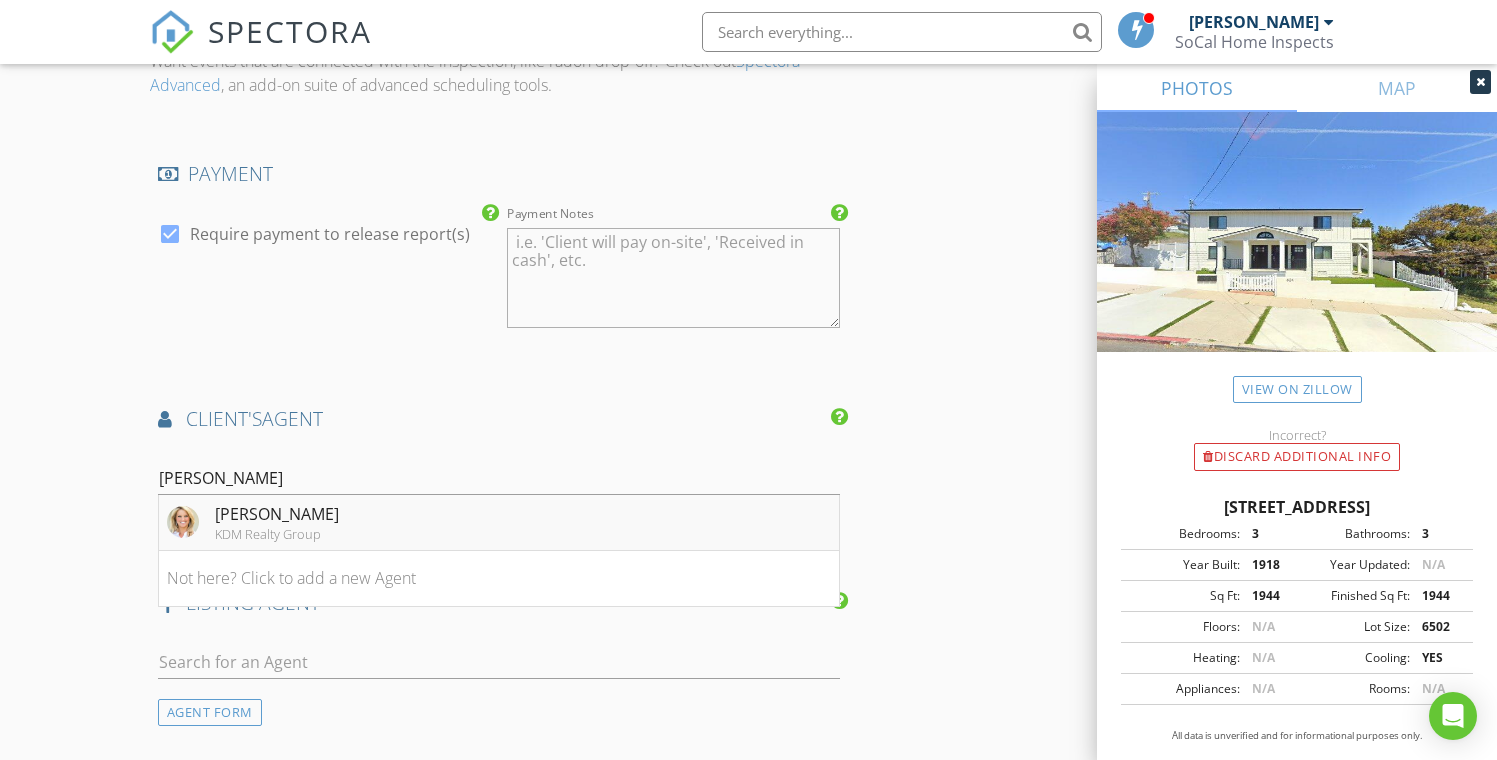 click on "KDM Realty Group" at bounding box center (277, 534) 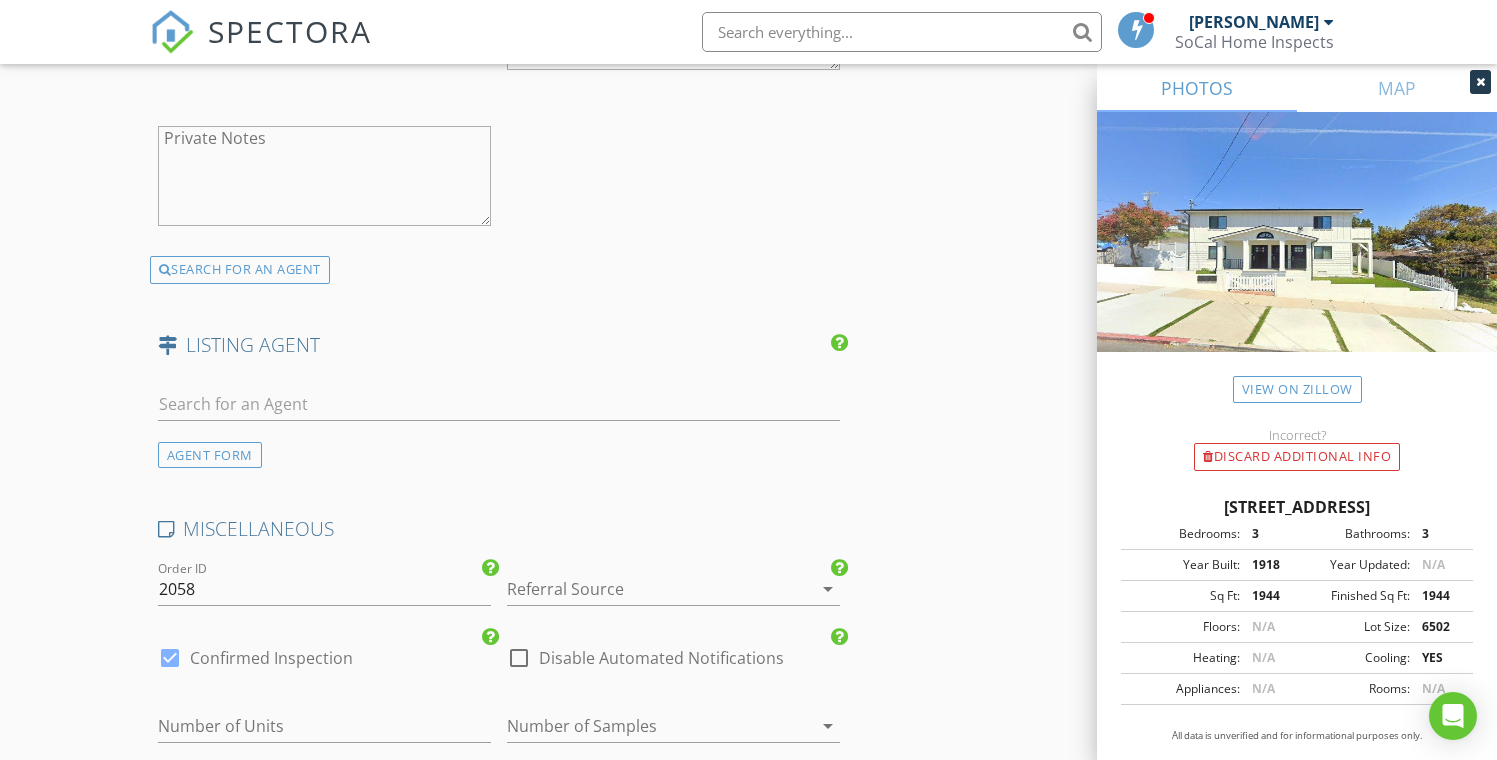 click at bounding box center (645, 589) 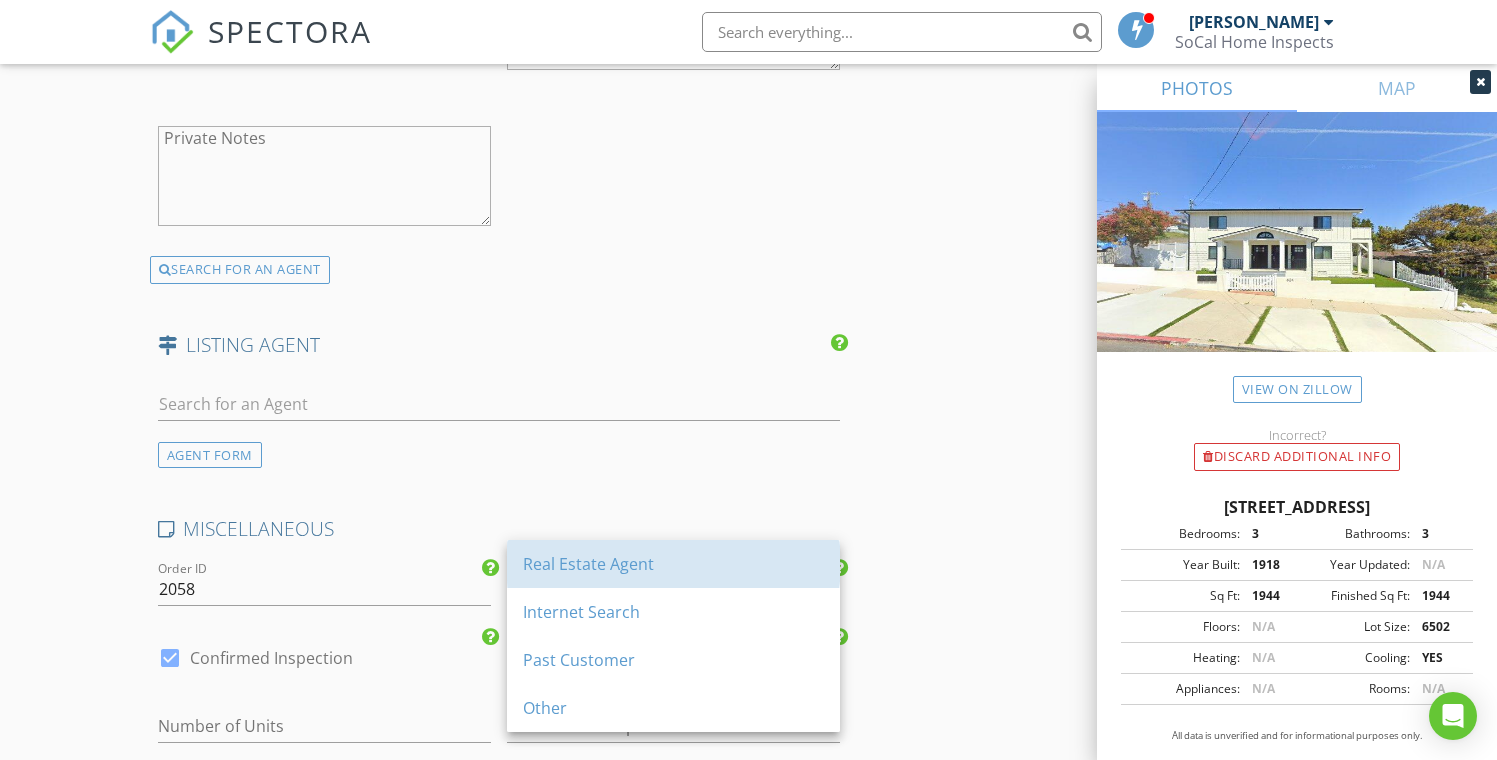 click on "Real Estate Agent" at bounding box center (673, 564) 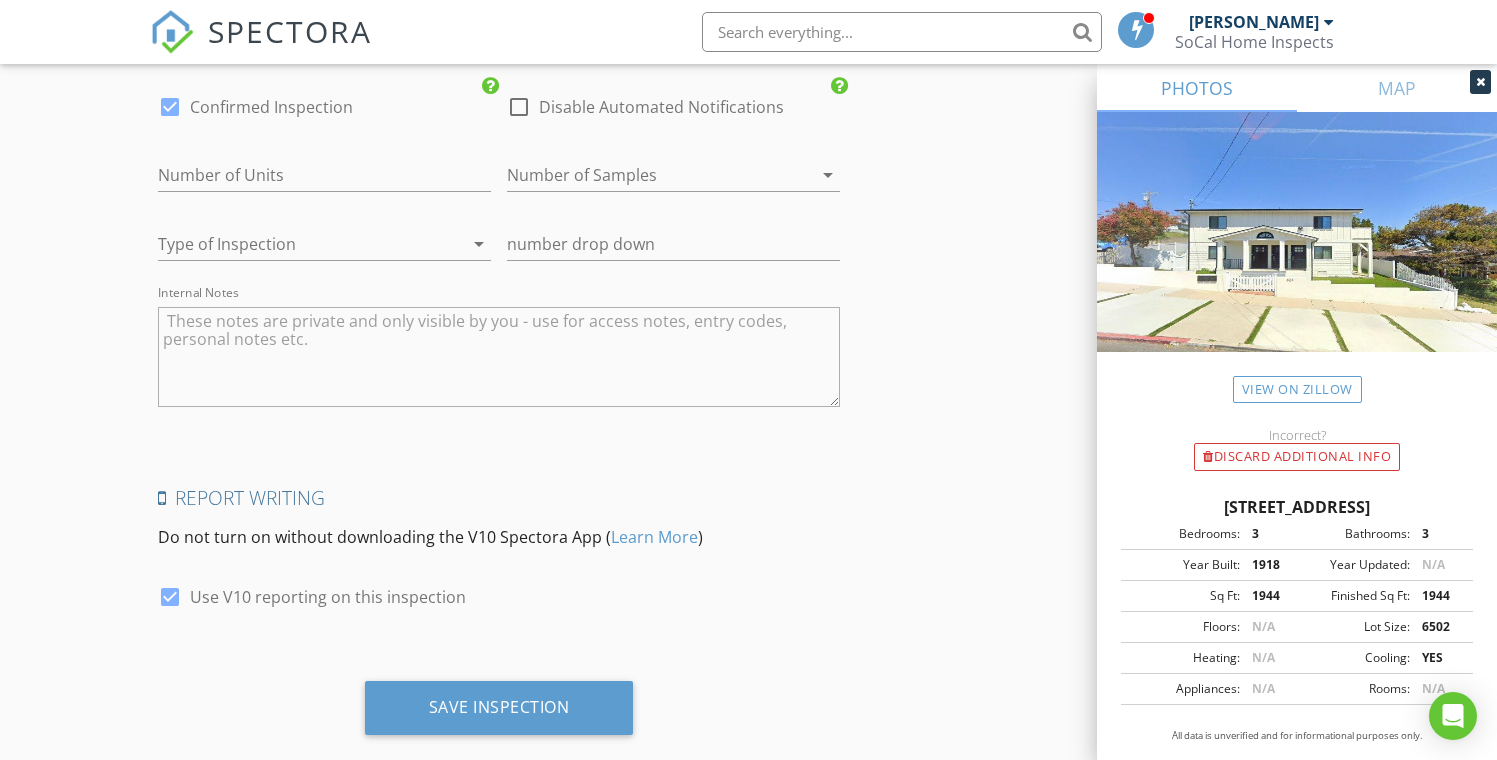 scroll, scrollTop: 4112, scrollLeft: 0, axis: vertical 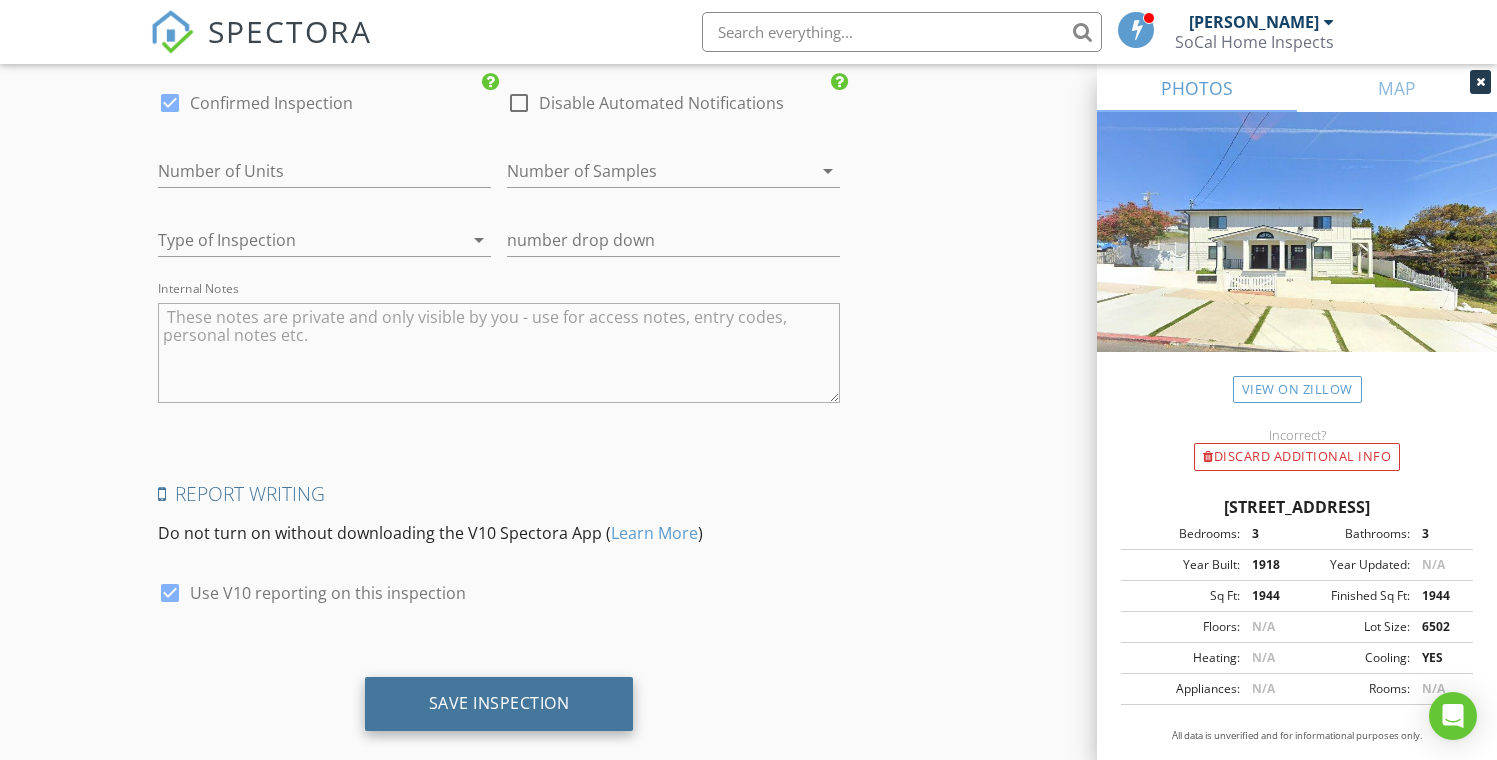 click on "Save Inspection" at bounding box center [499, 703] 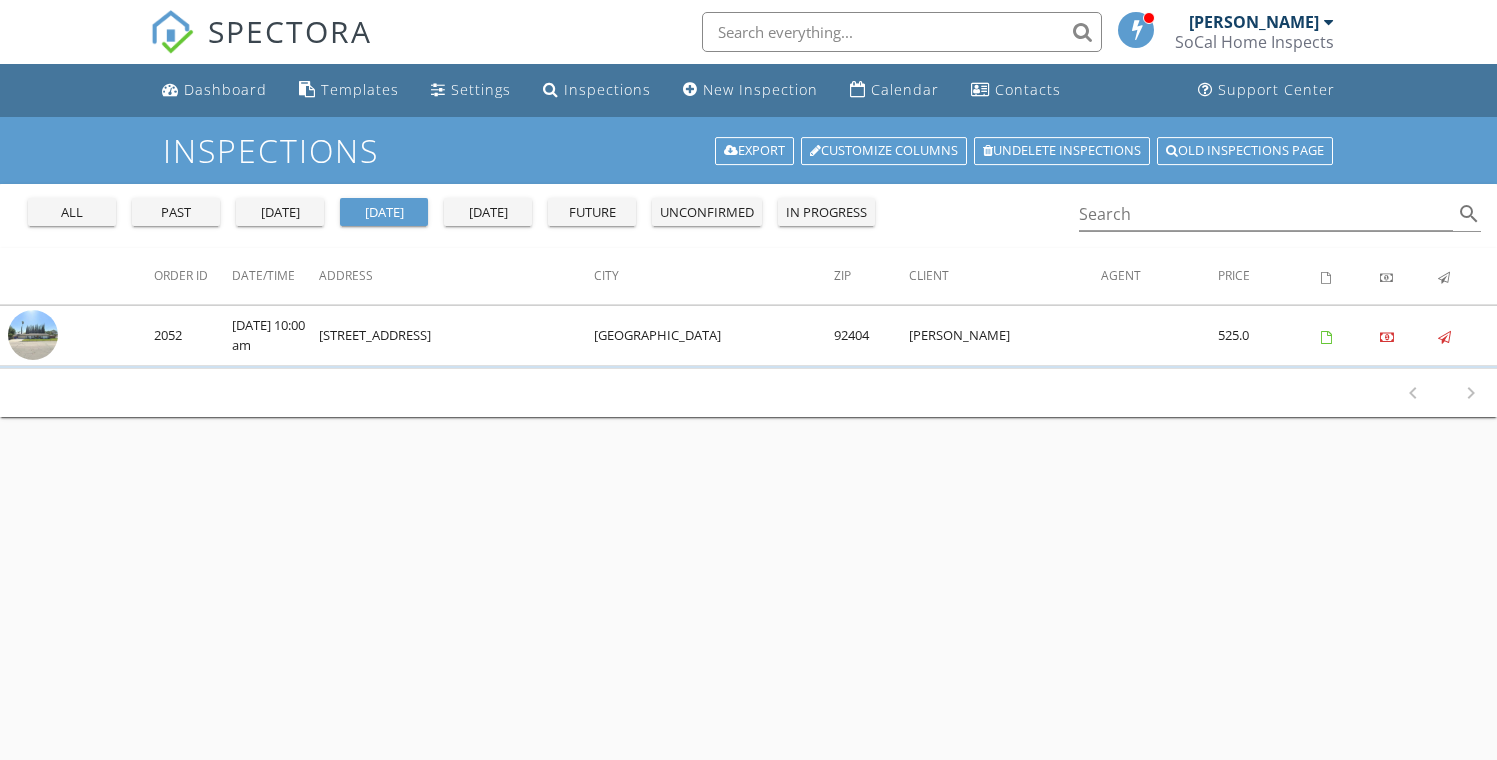 scroll, scrollTop: 0, scrollLeft: 0, axis: both 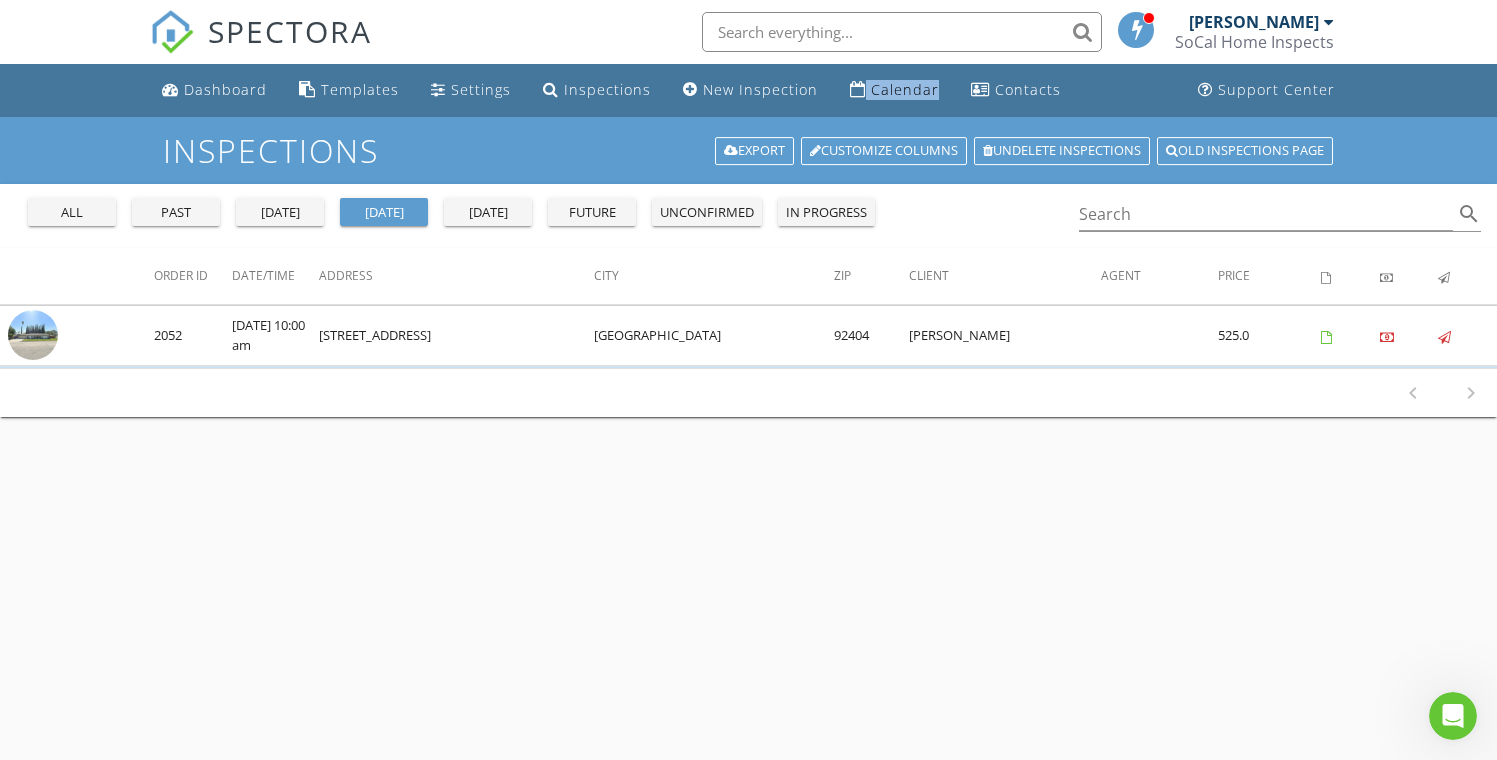 click on "all" at bounding box center [72, 213] 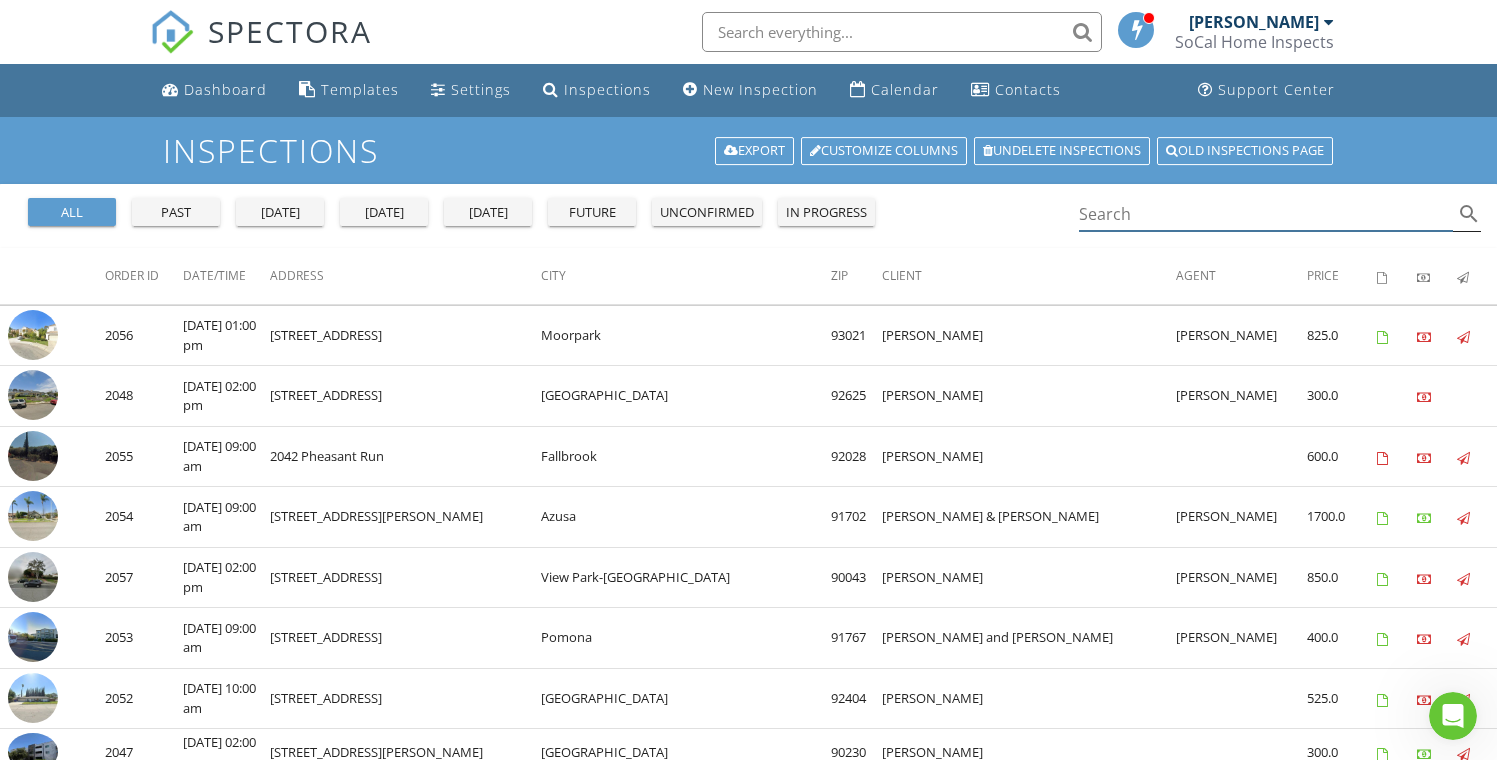 click at bounding box center (1266, 214) 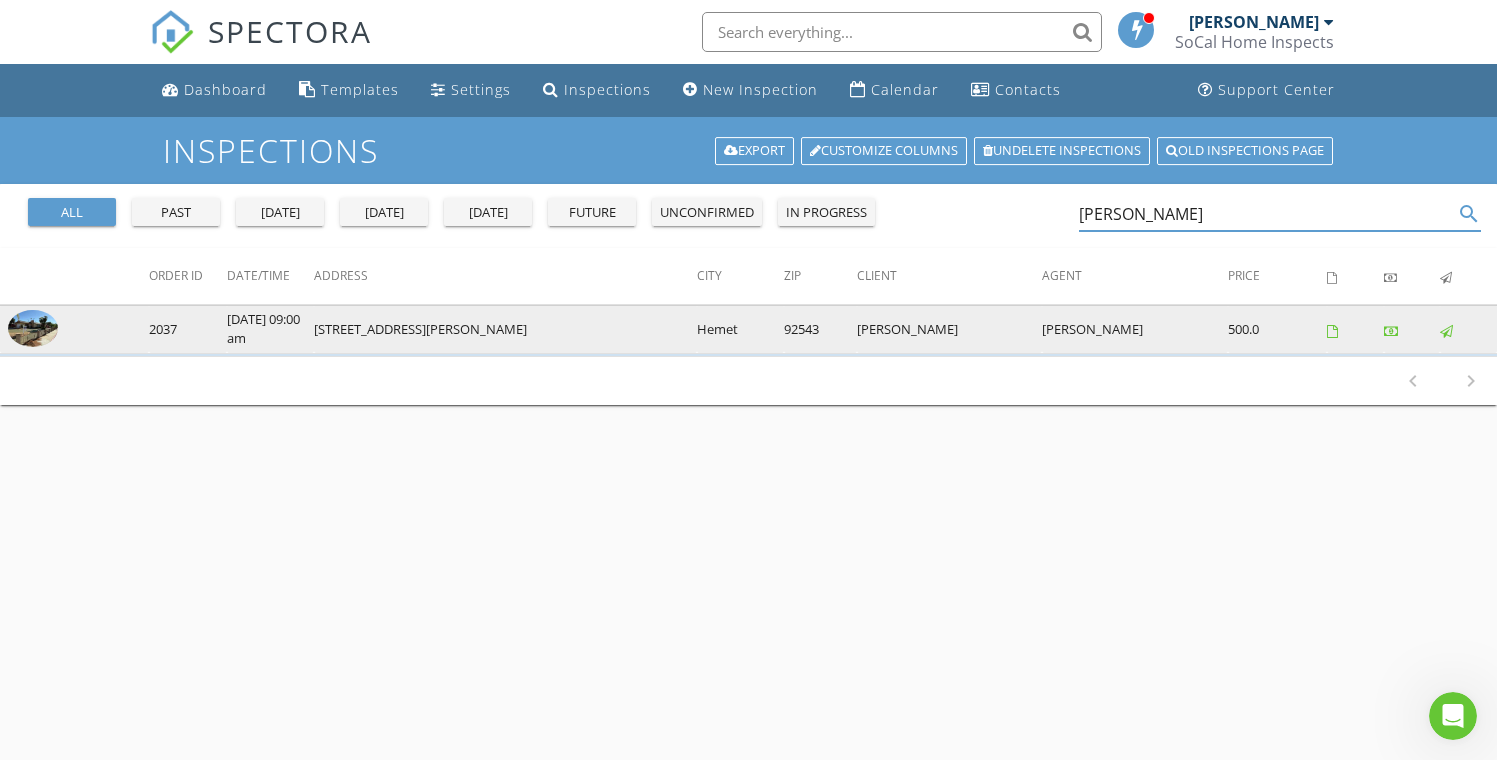 click at bounding box center [33, 329] 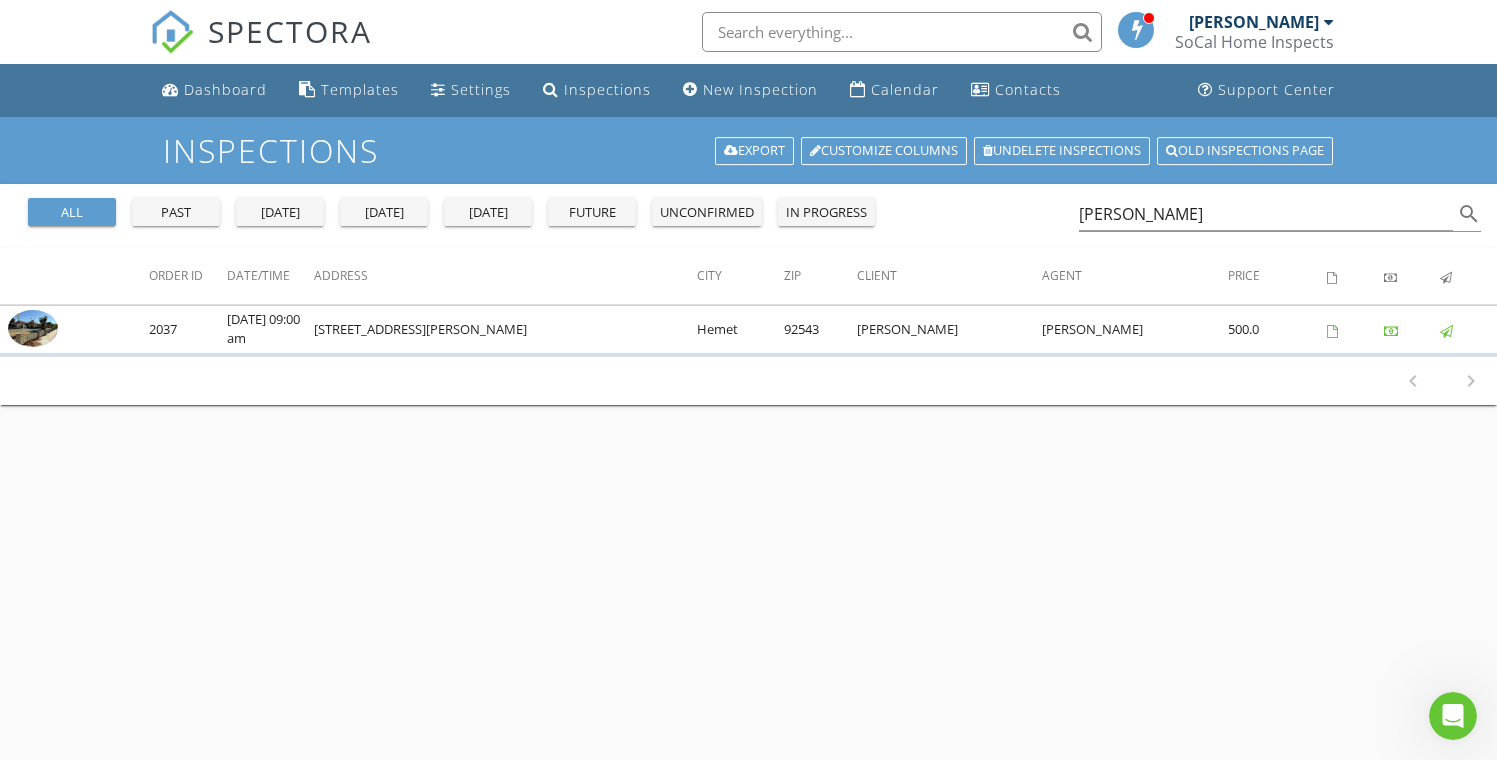click on "all" at bounding box center [72, 213] 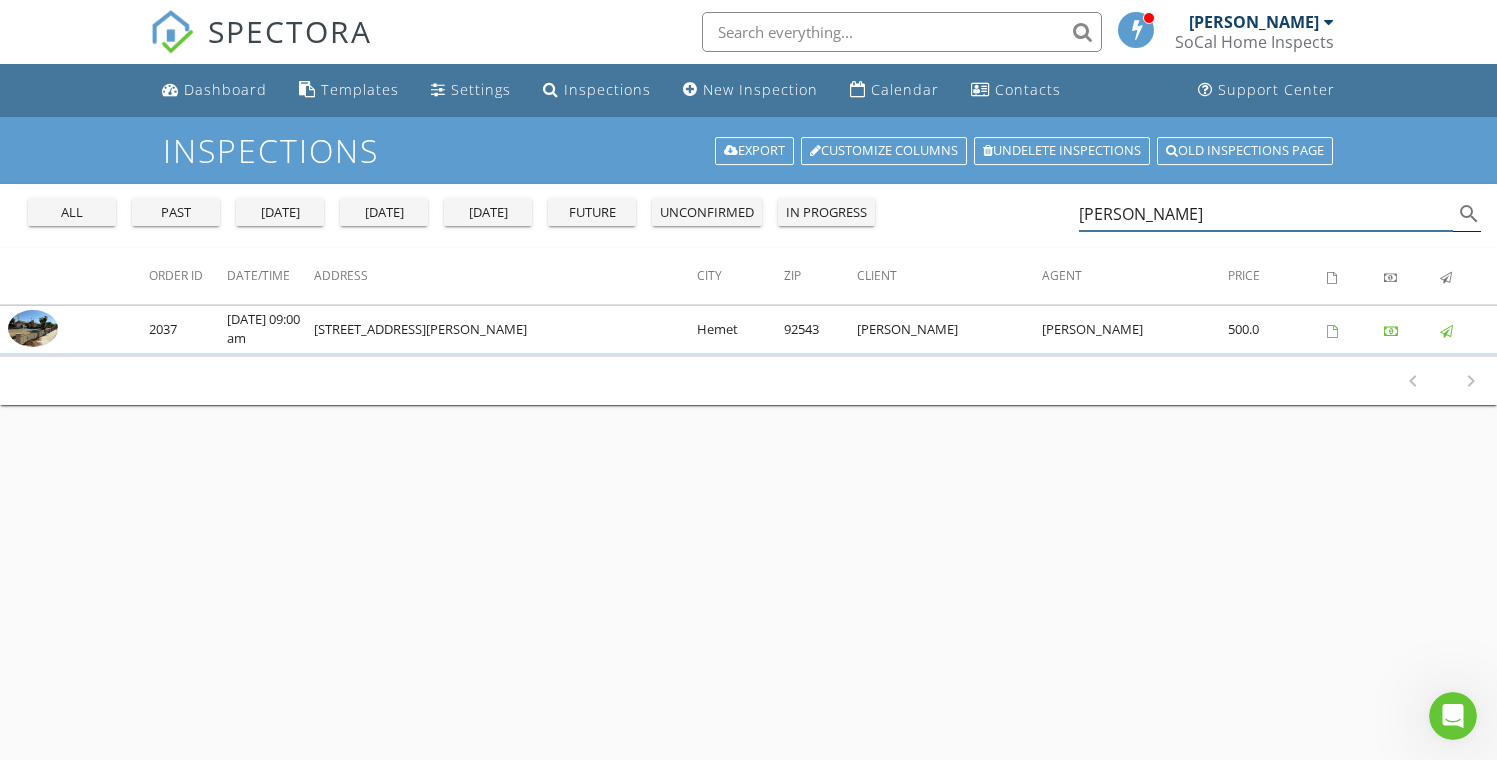 click on "thornton" at bounding box center [1266, 214] 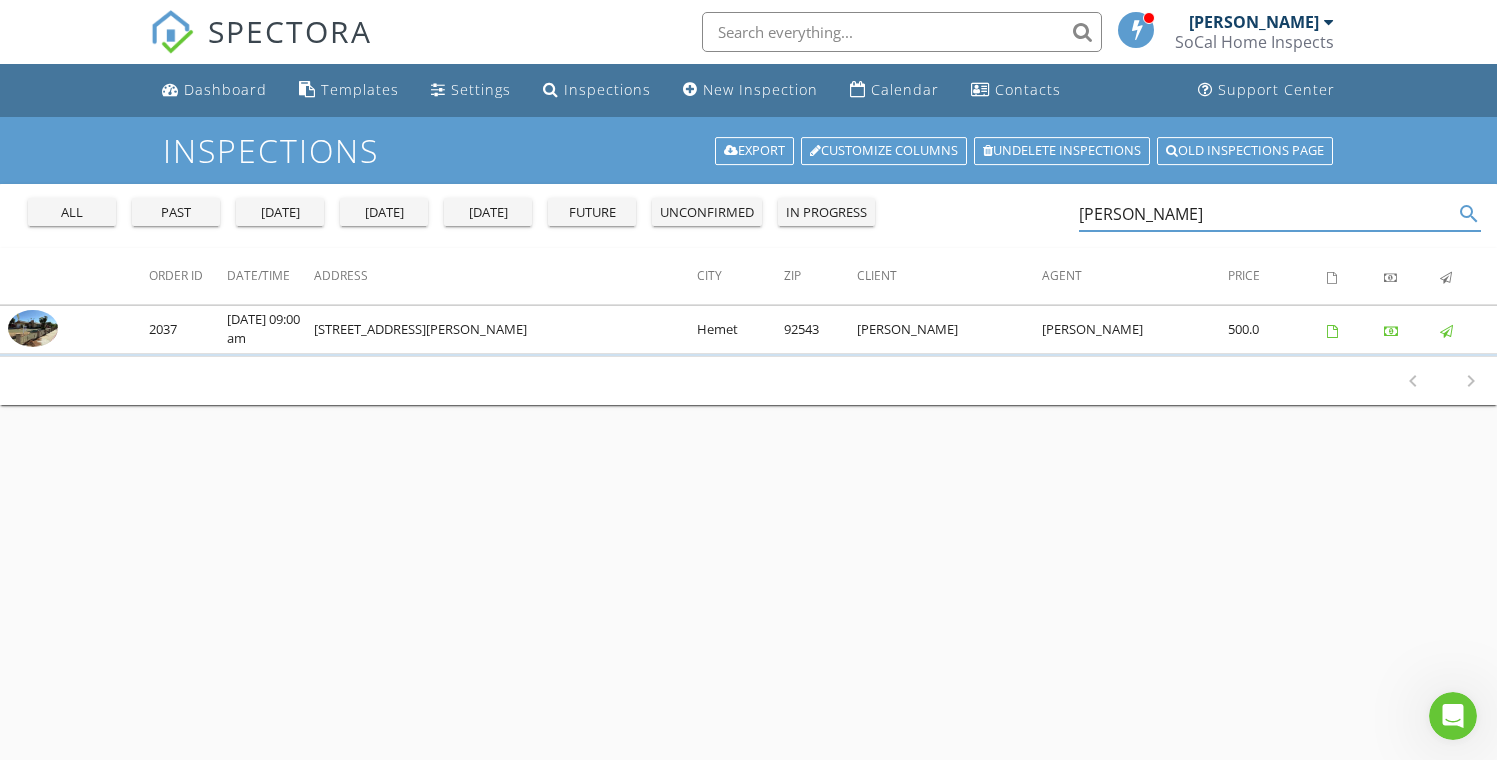 click on "thornton" at bounding box center (1266, 214) 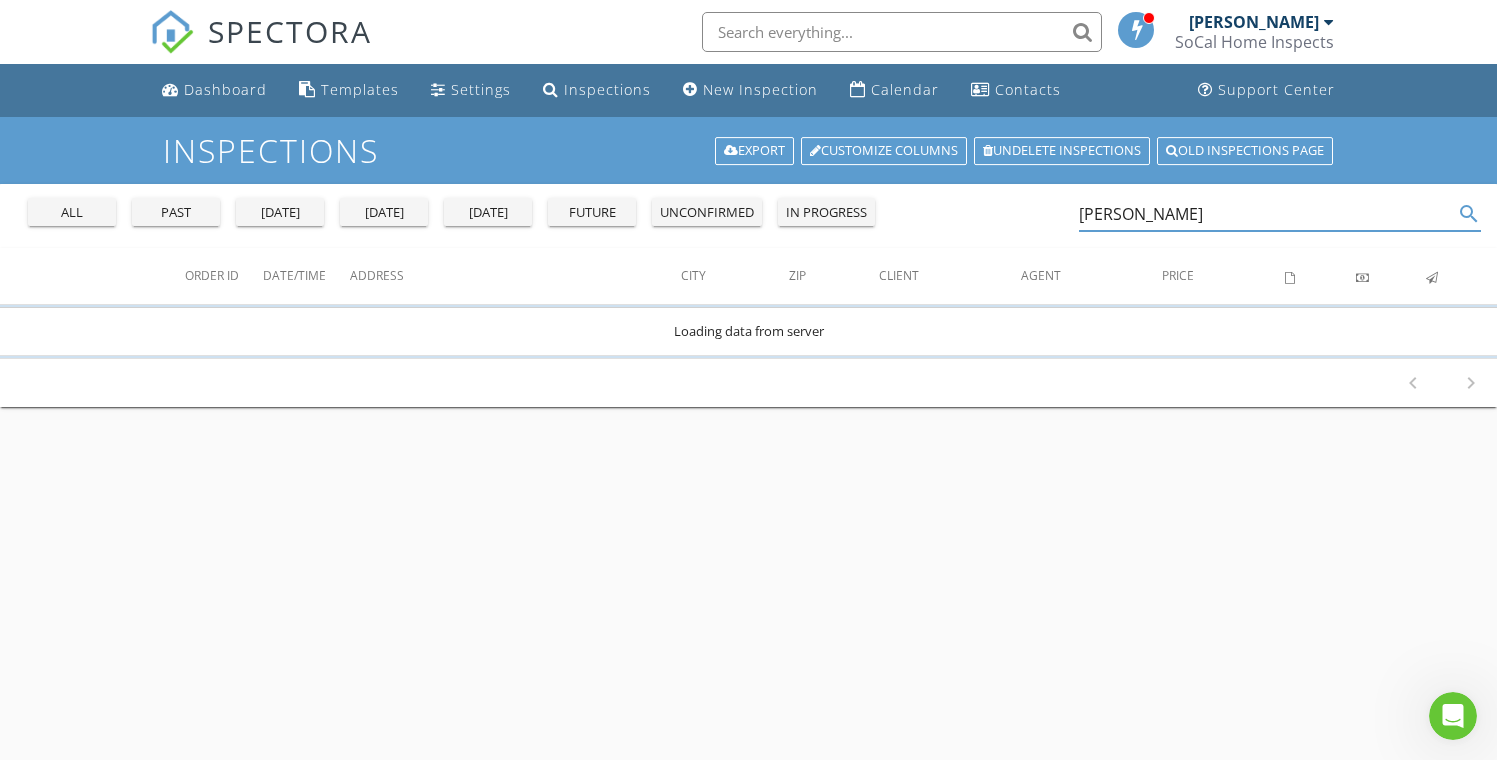 type on "[PERSON_NAME]" 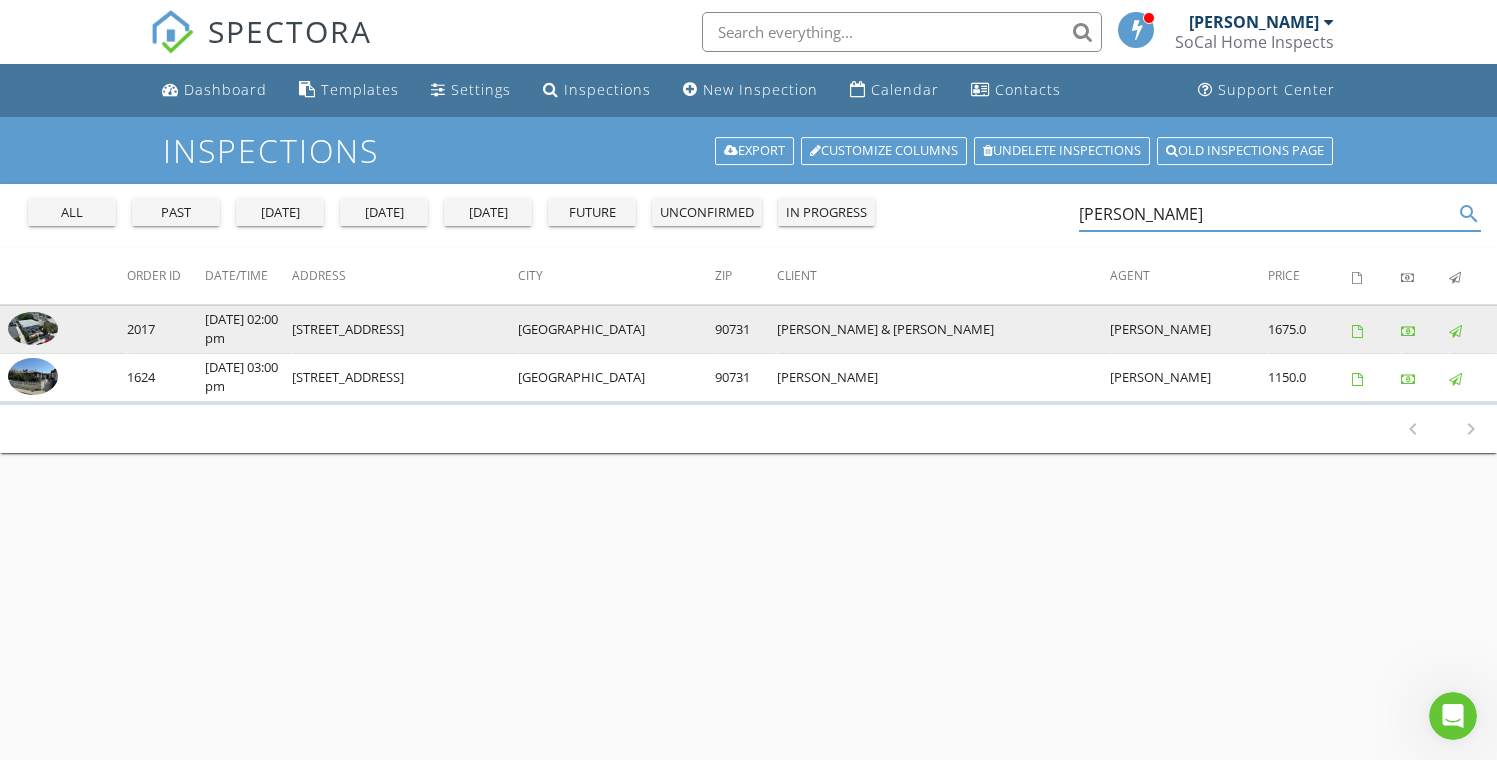 click at bounding box center [33, 328] 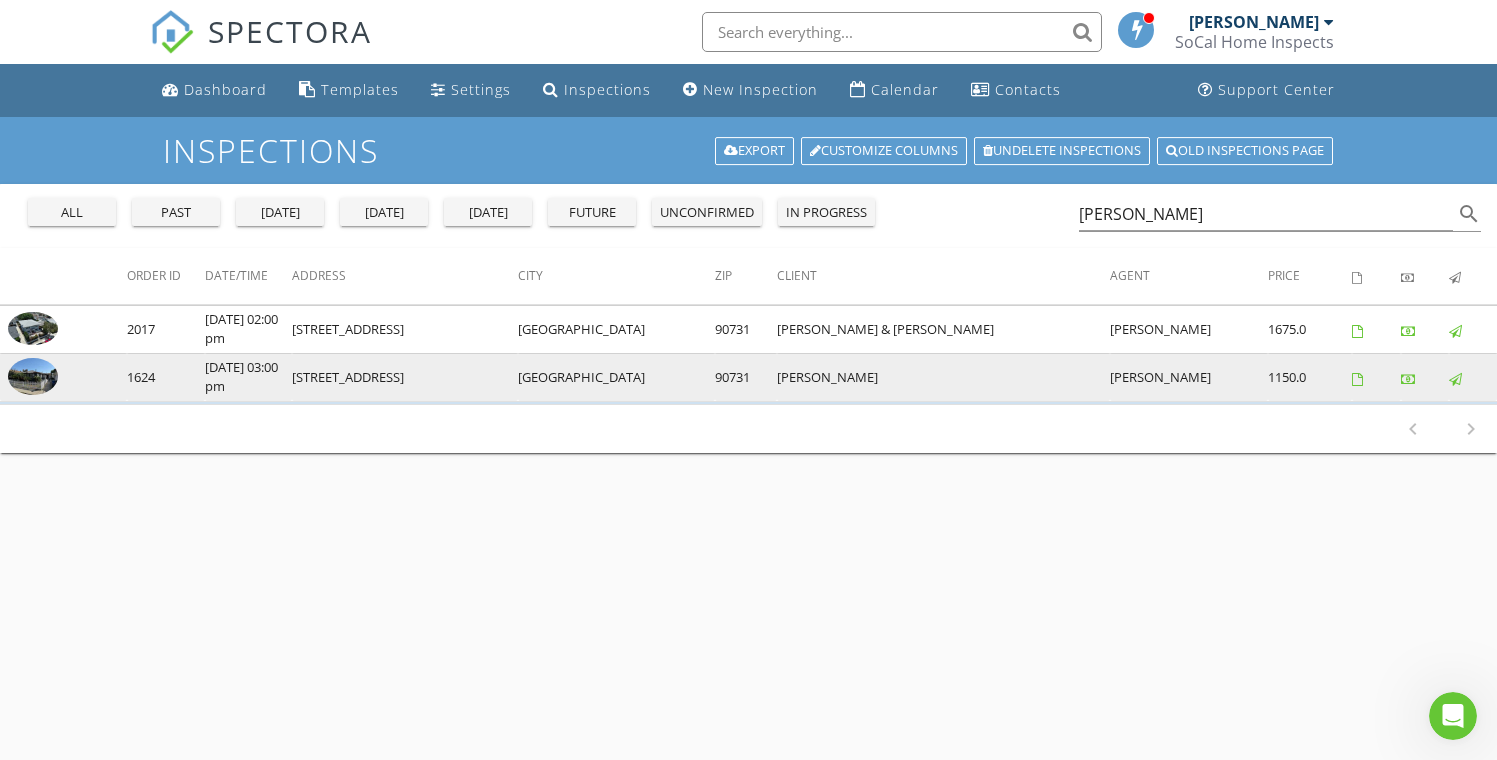 click at bounding box center [33, 377] 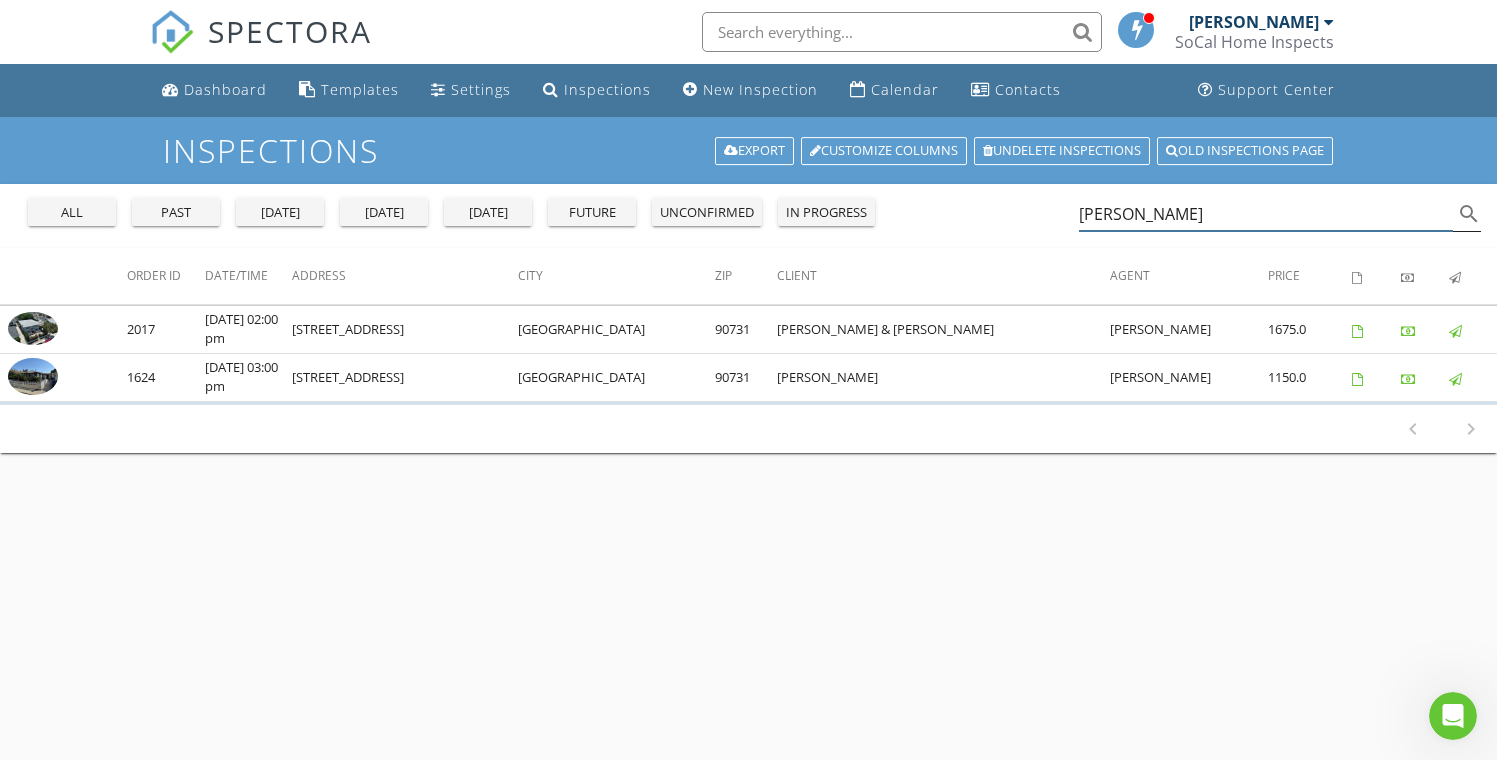 click on "[PERSON_NAME]" at bounding box center [1266, 214] 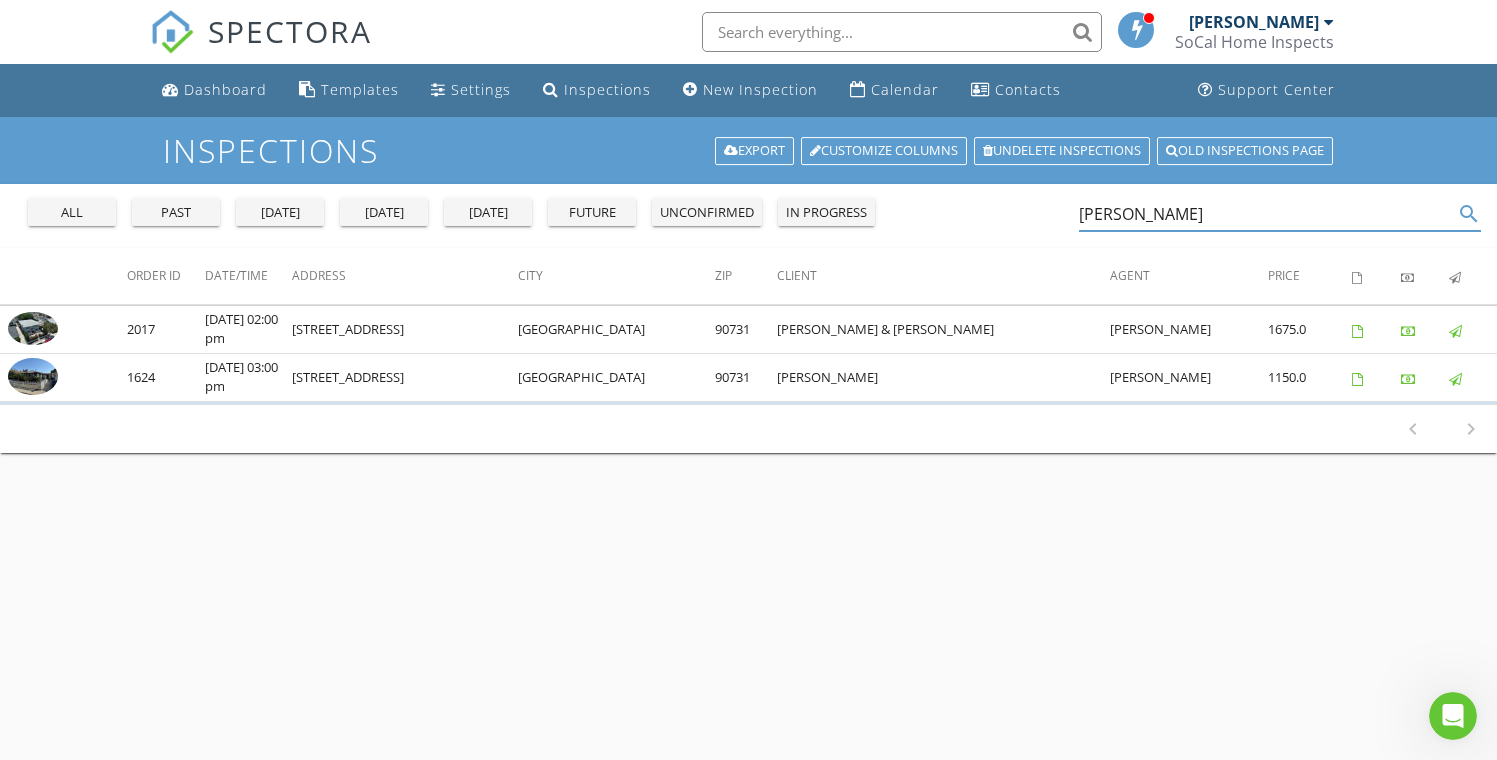 click on "[PERSON_NAME]" at bounding box center (1266, 214) 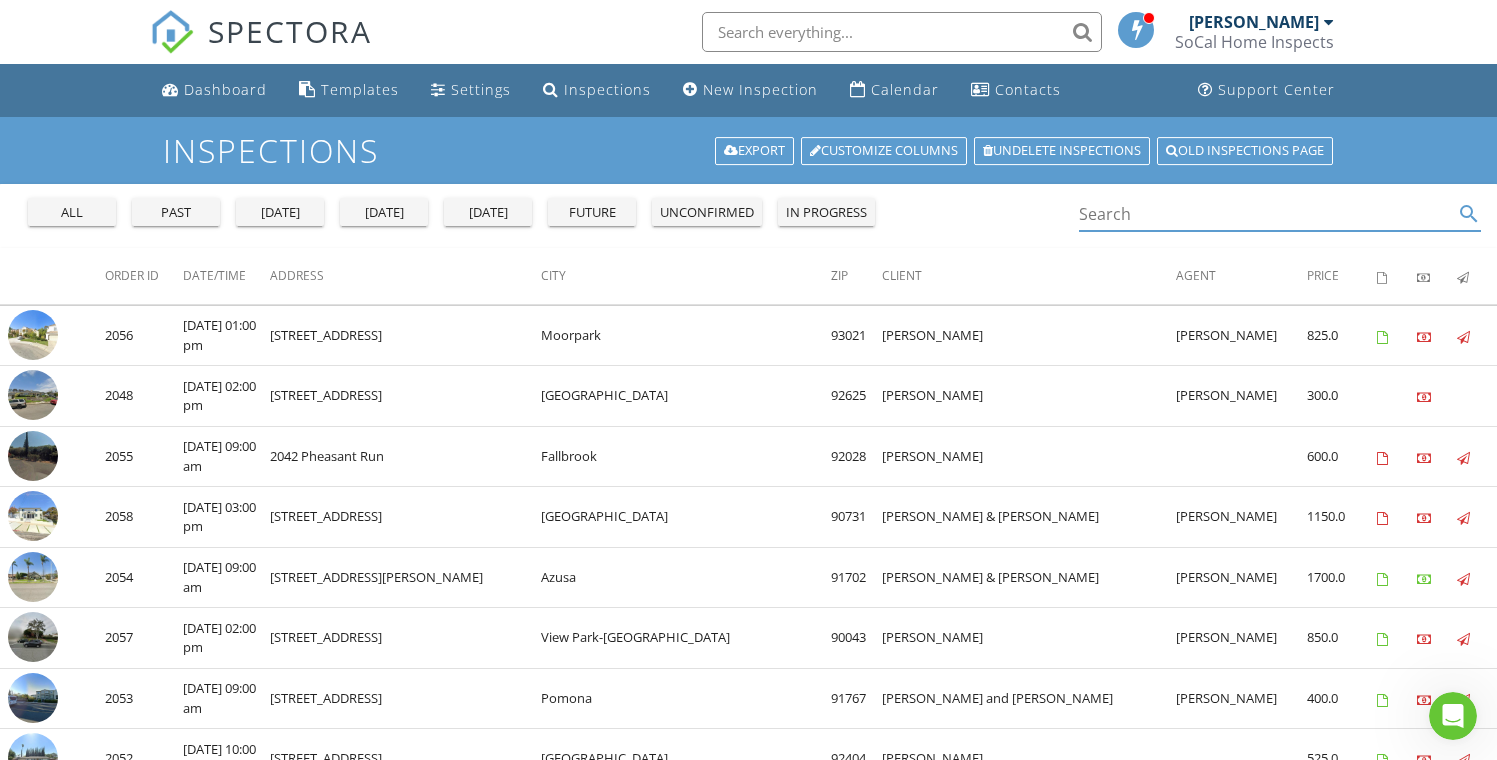 type 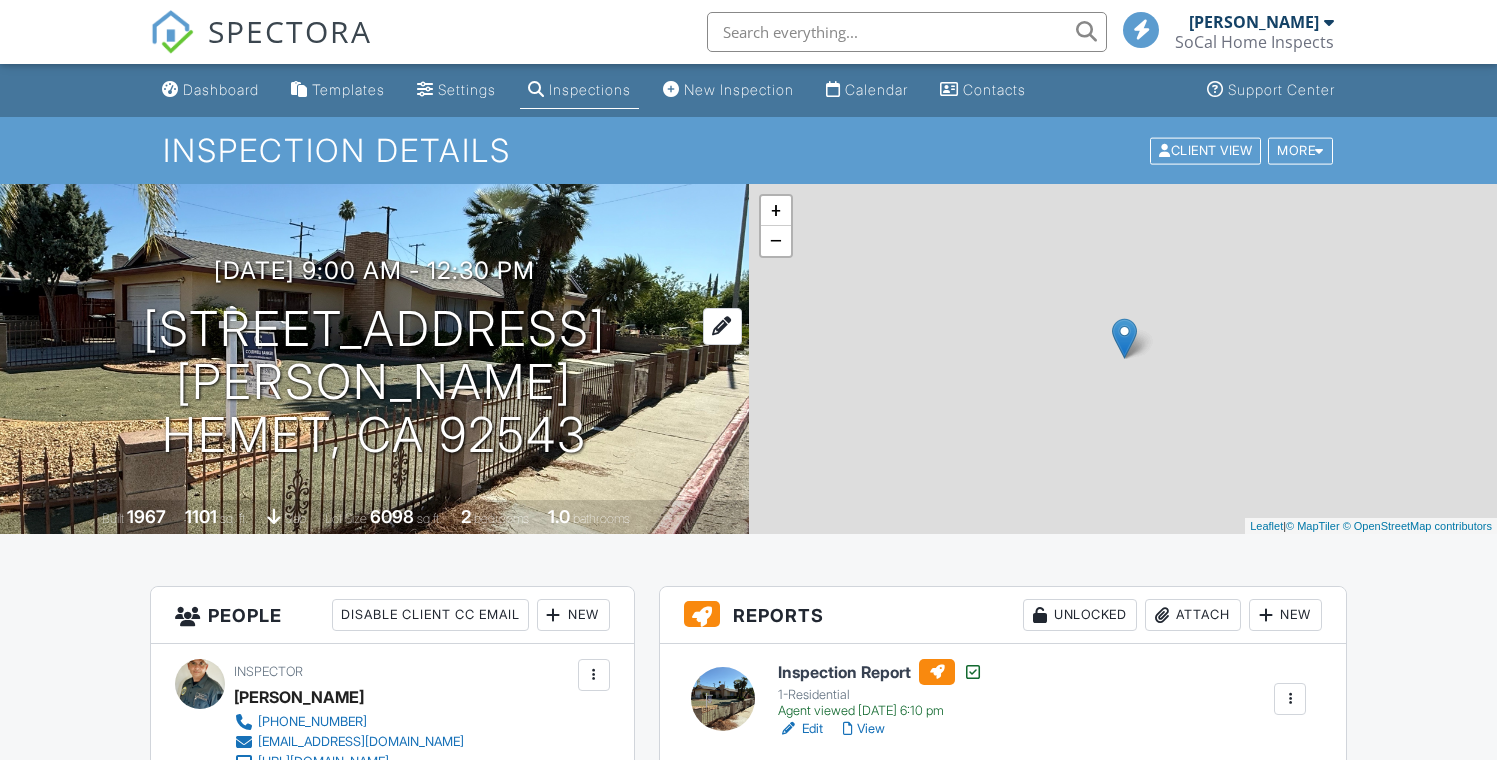 scroll, scrollTop: 0, scrollLeft: 0, axis: both 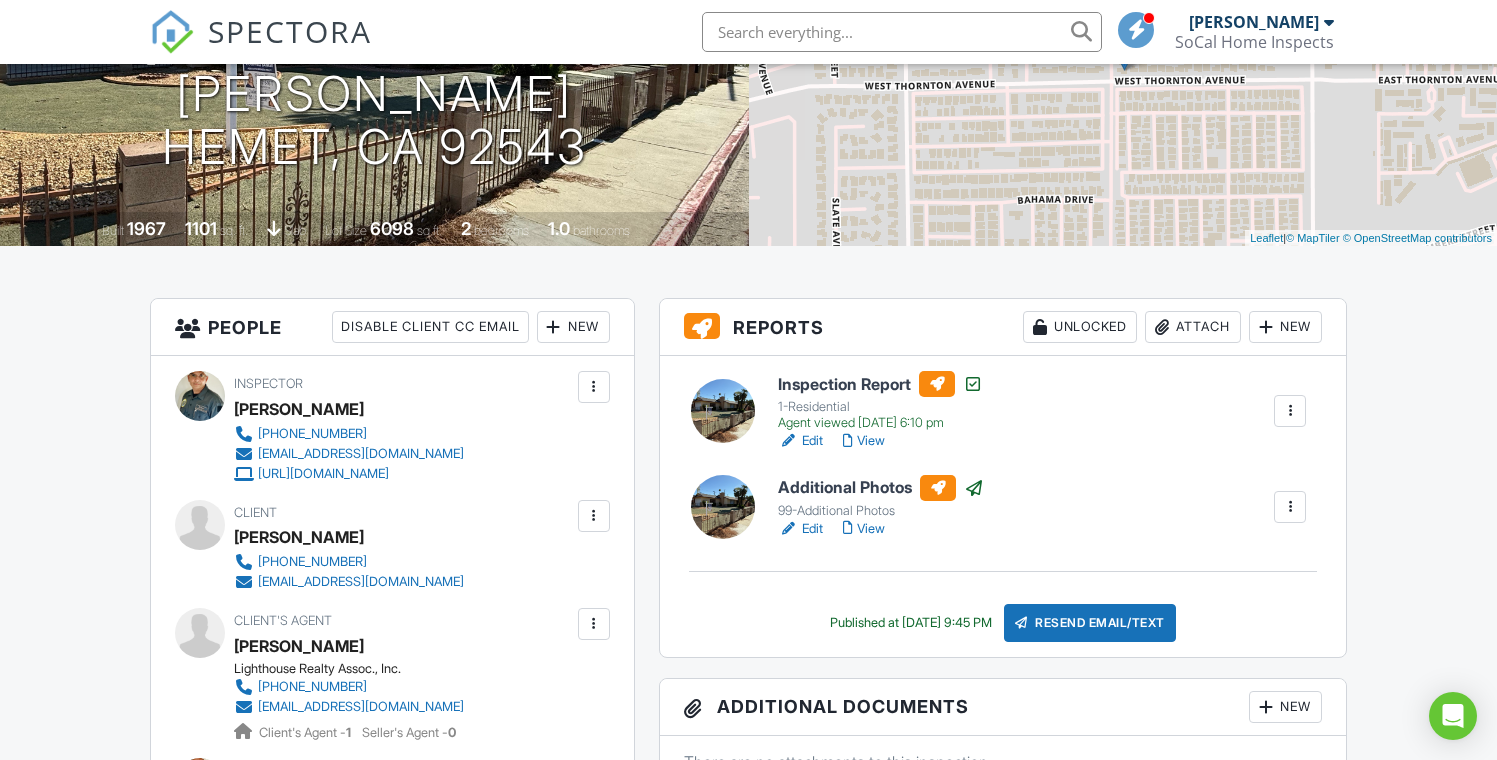click on "Attach" at bounding box center [1193, 327] 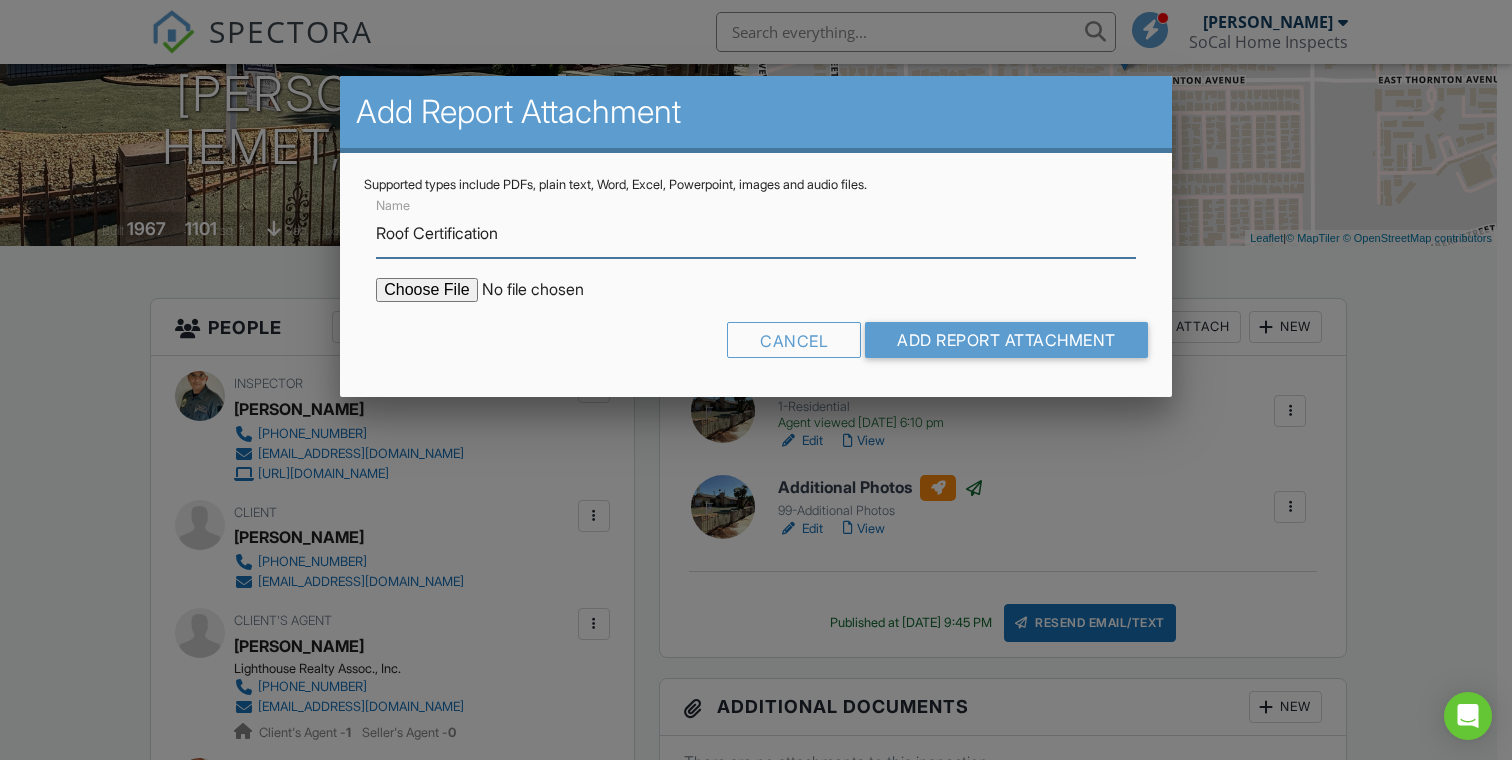 type on "Roof Certification" 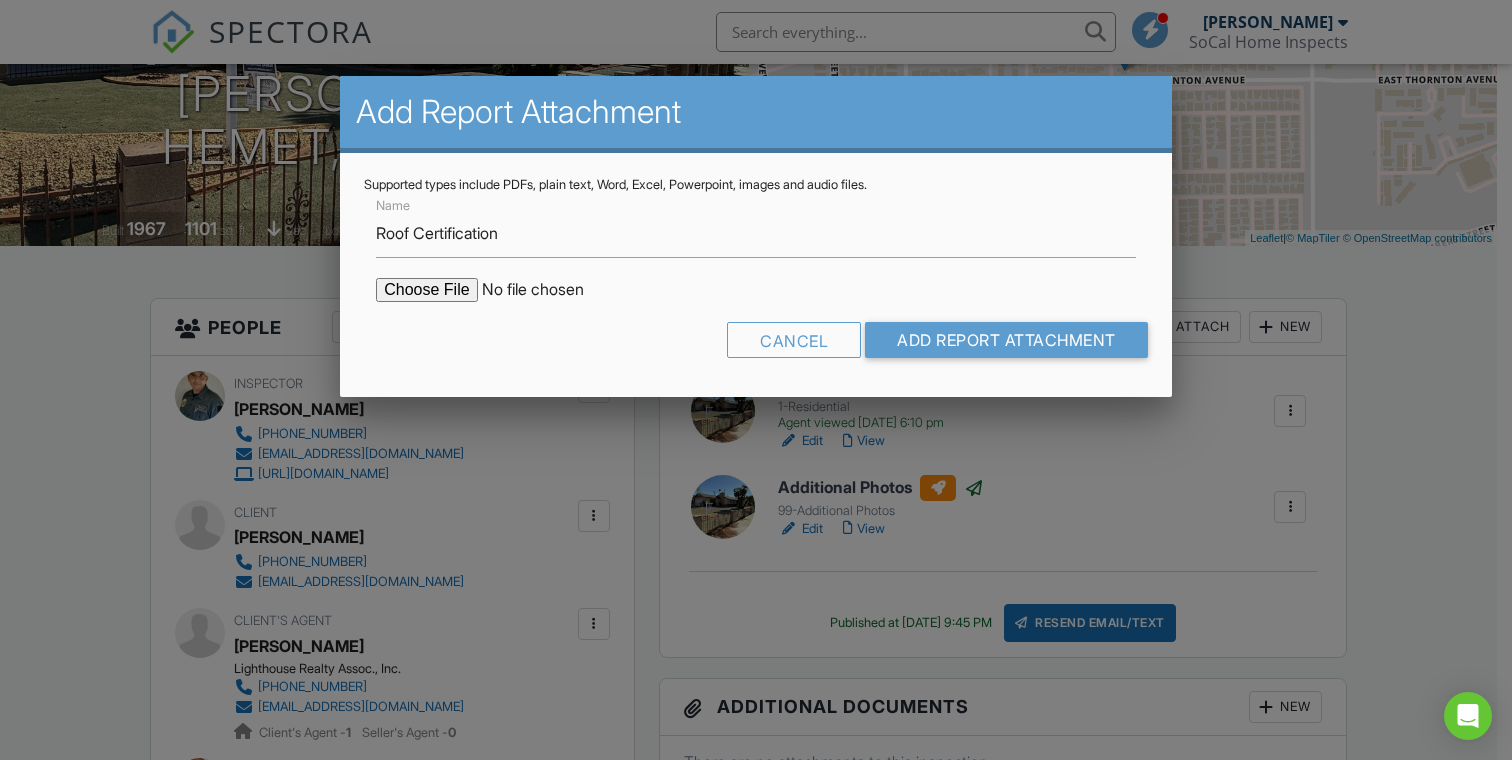 click at bounding box center [546, 290] 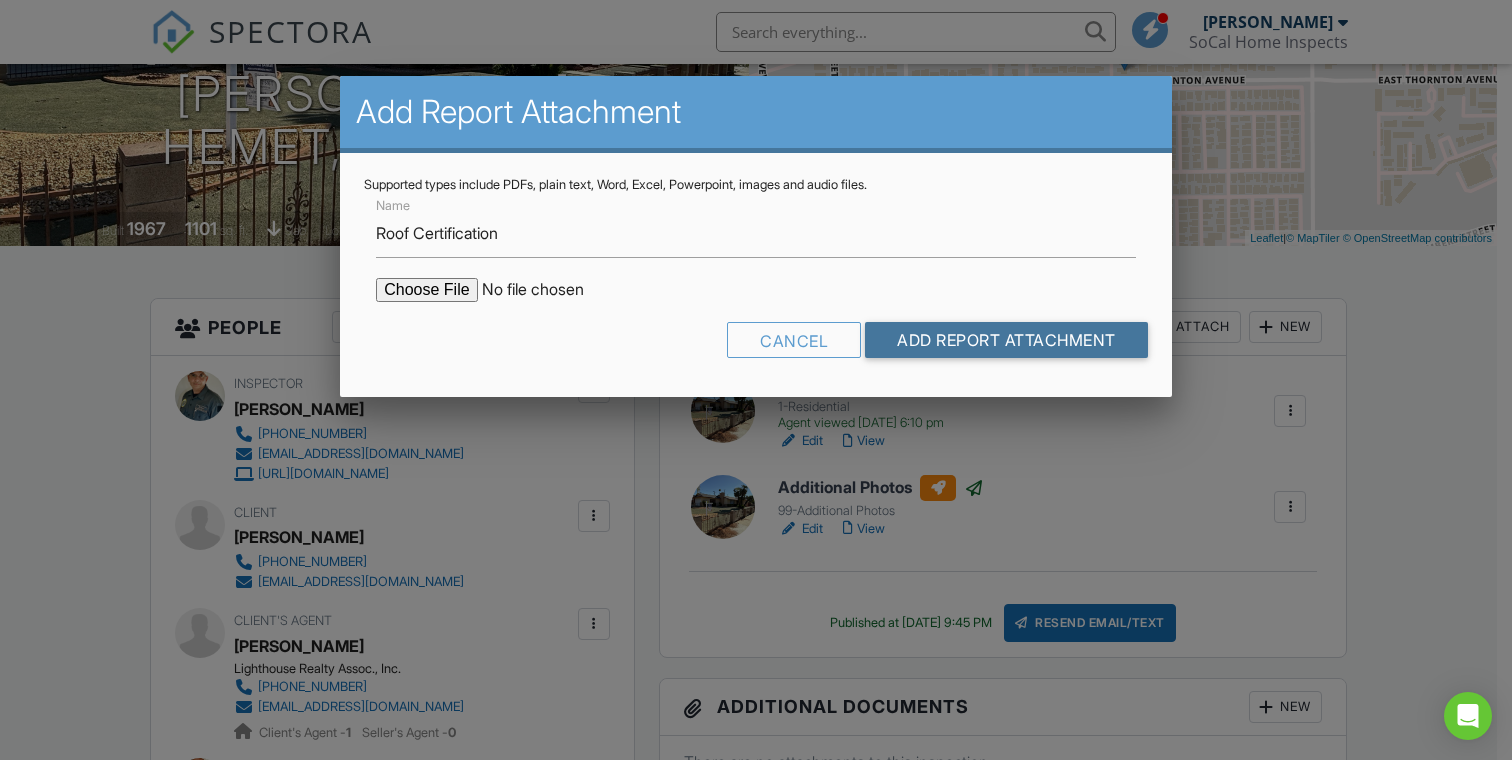 click on "Add Report Attachment" at bounding box center [1006, 340] 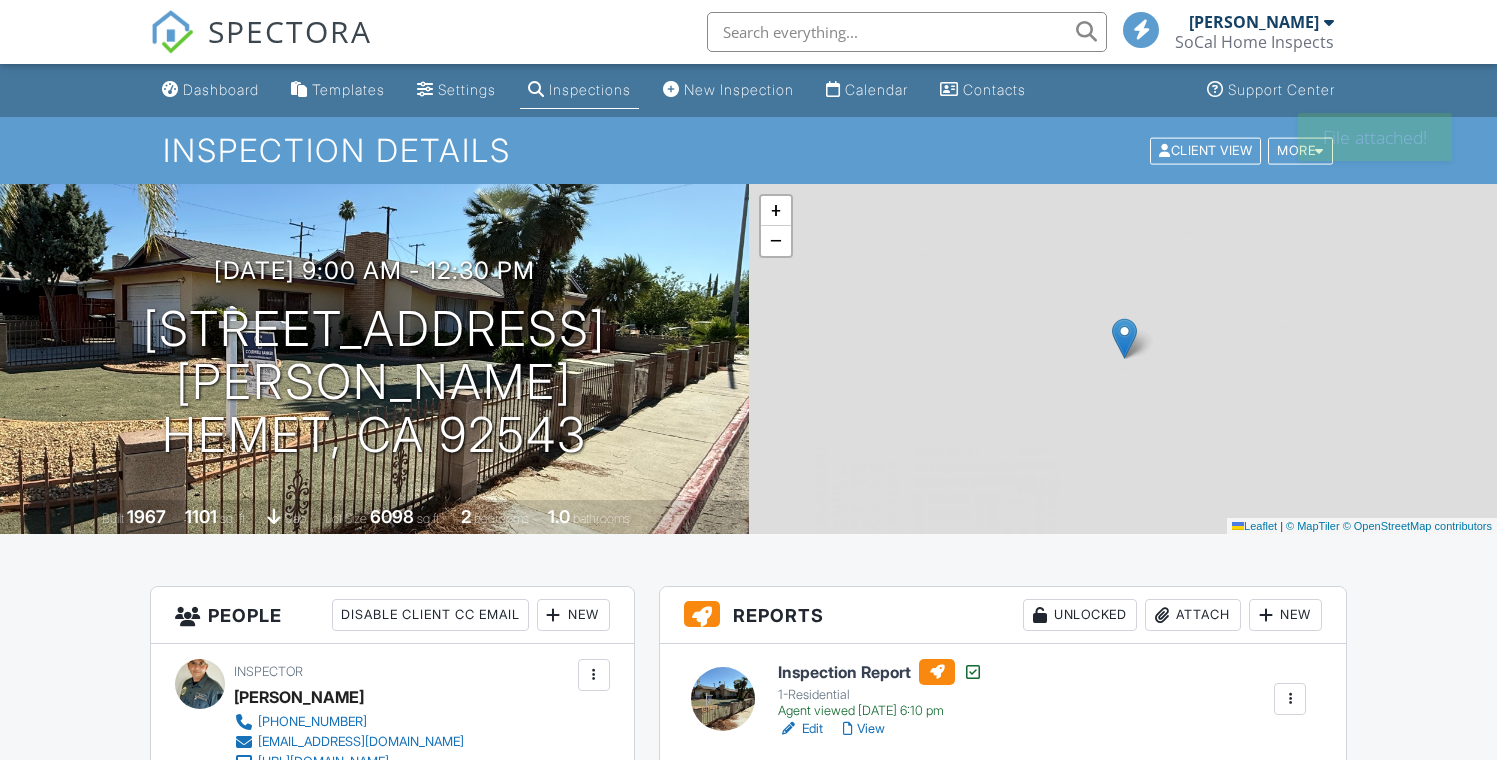 scroll, scrollTop: 0, scrollLeft: 0, axis: both 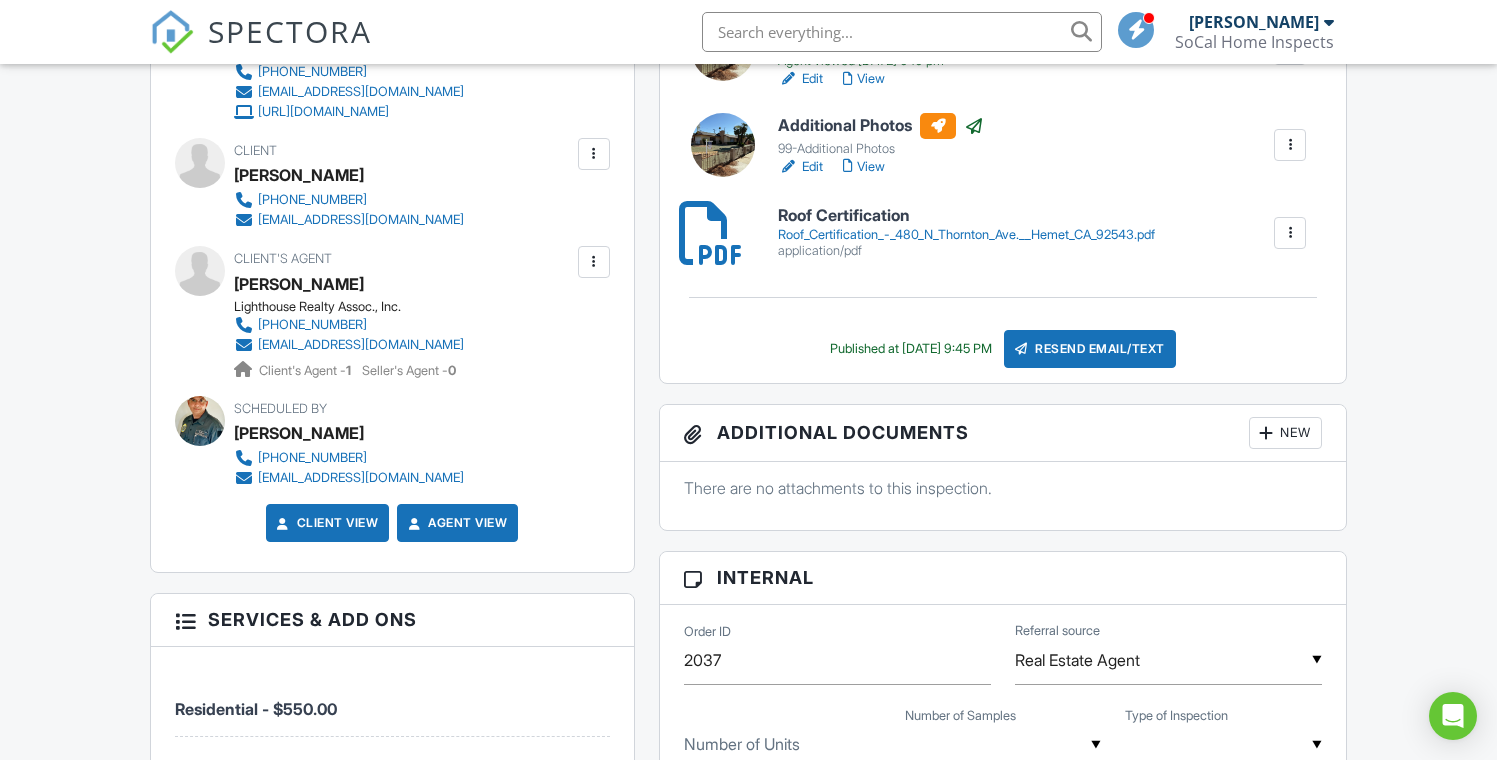 click on "Resend Email/Text" at bounding box center [1090, 349] 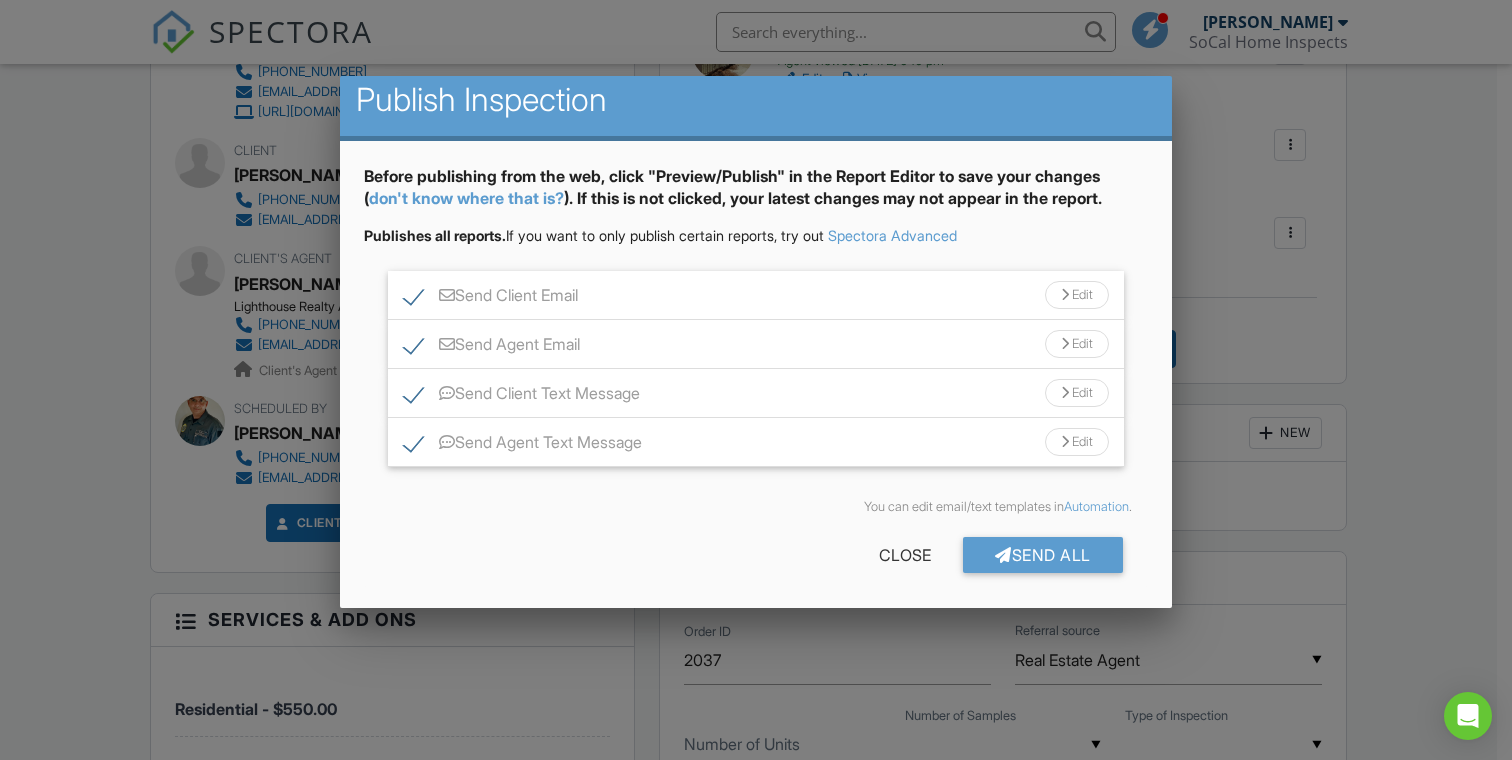 scroll, scrollTop: 15, scrollLeft: 0, axis: vertical 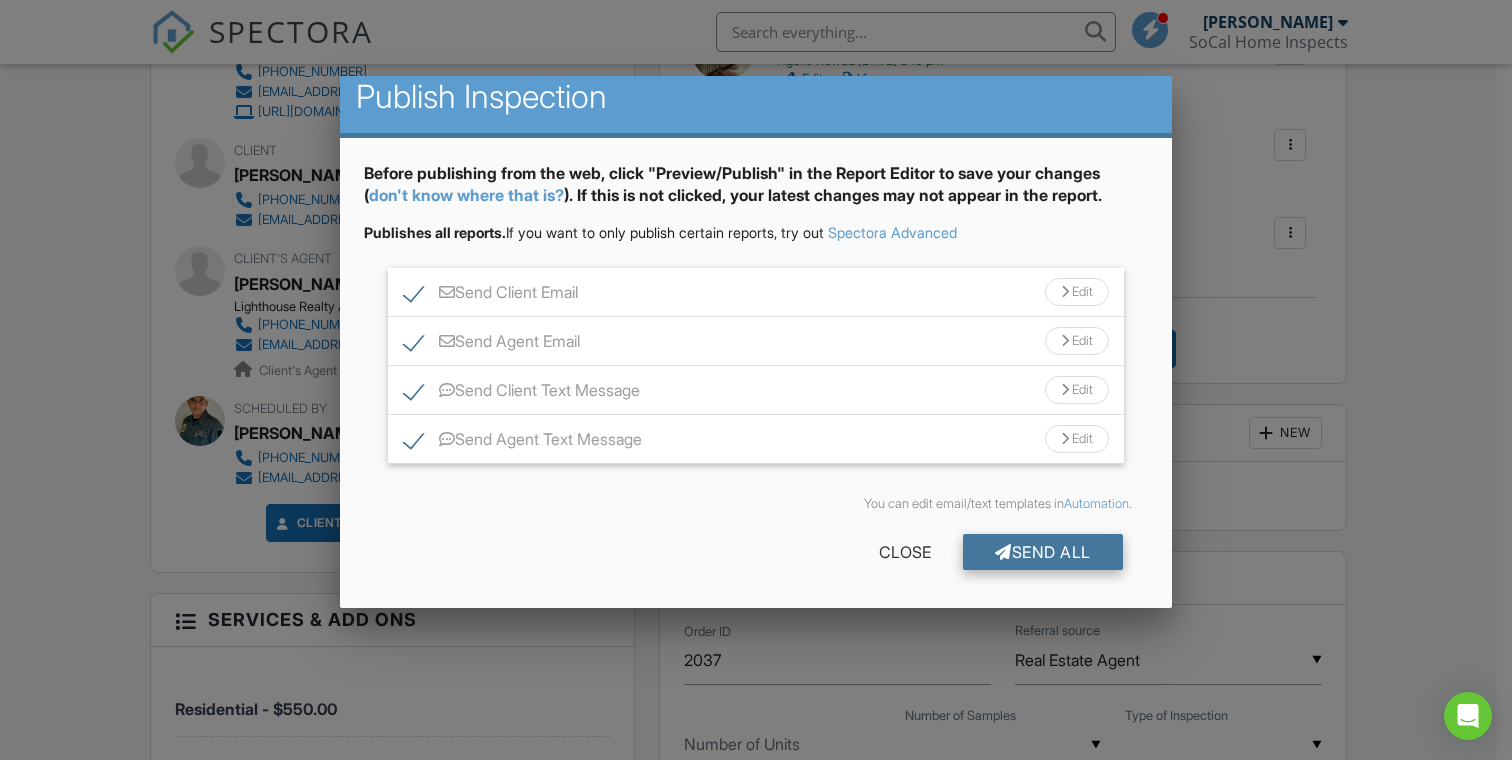 click on "Send All" at bounding box center (1043, 552) 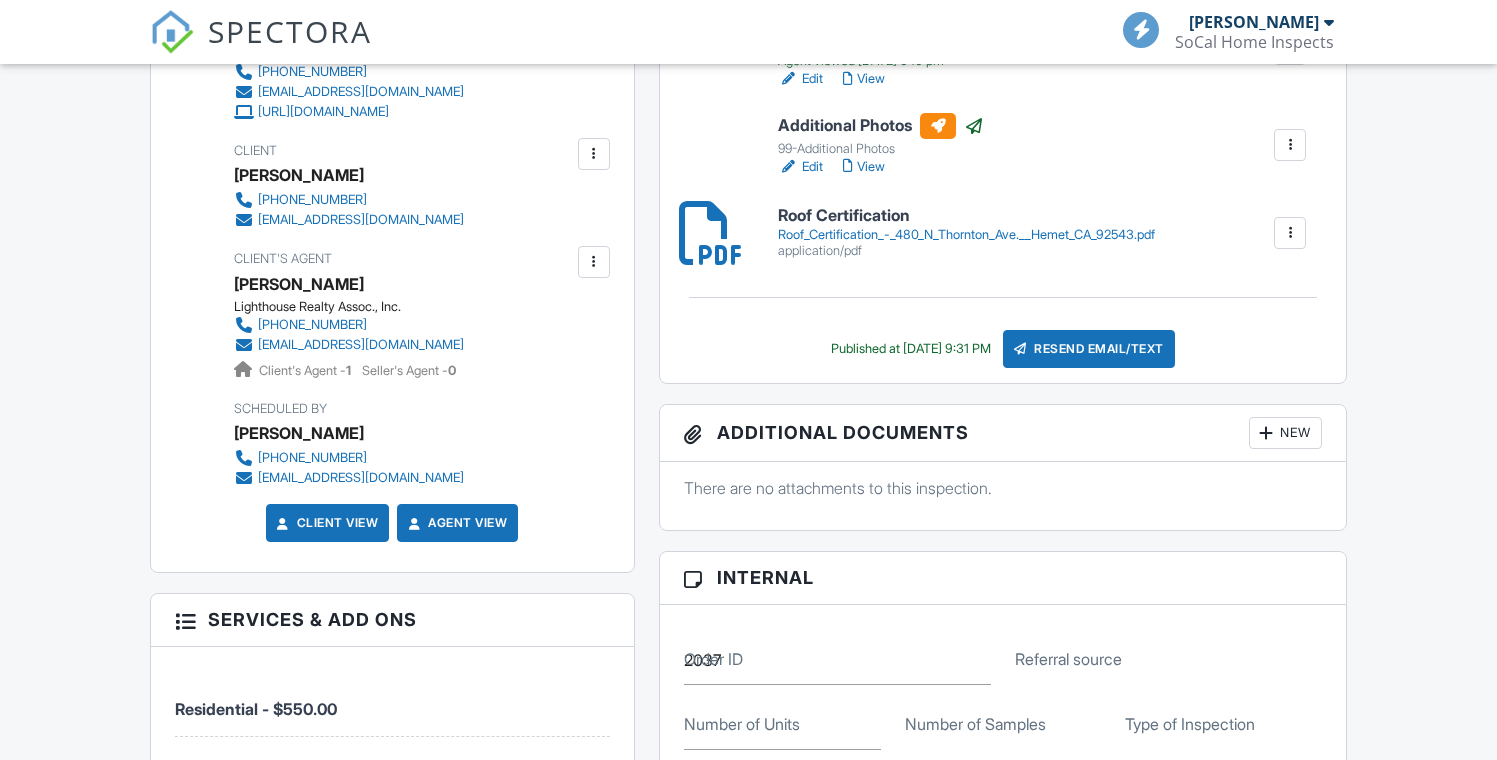 scroll, scrollTop: 650, scrollLeft: 0, axis: vertical 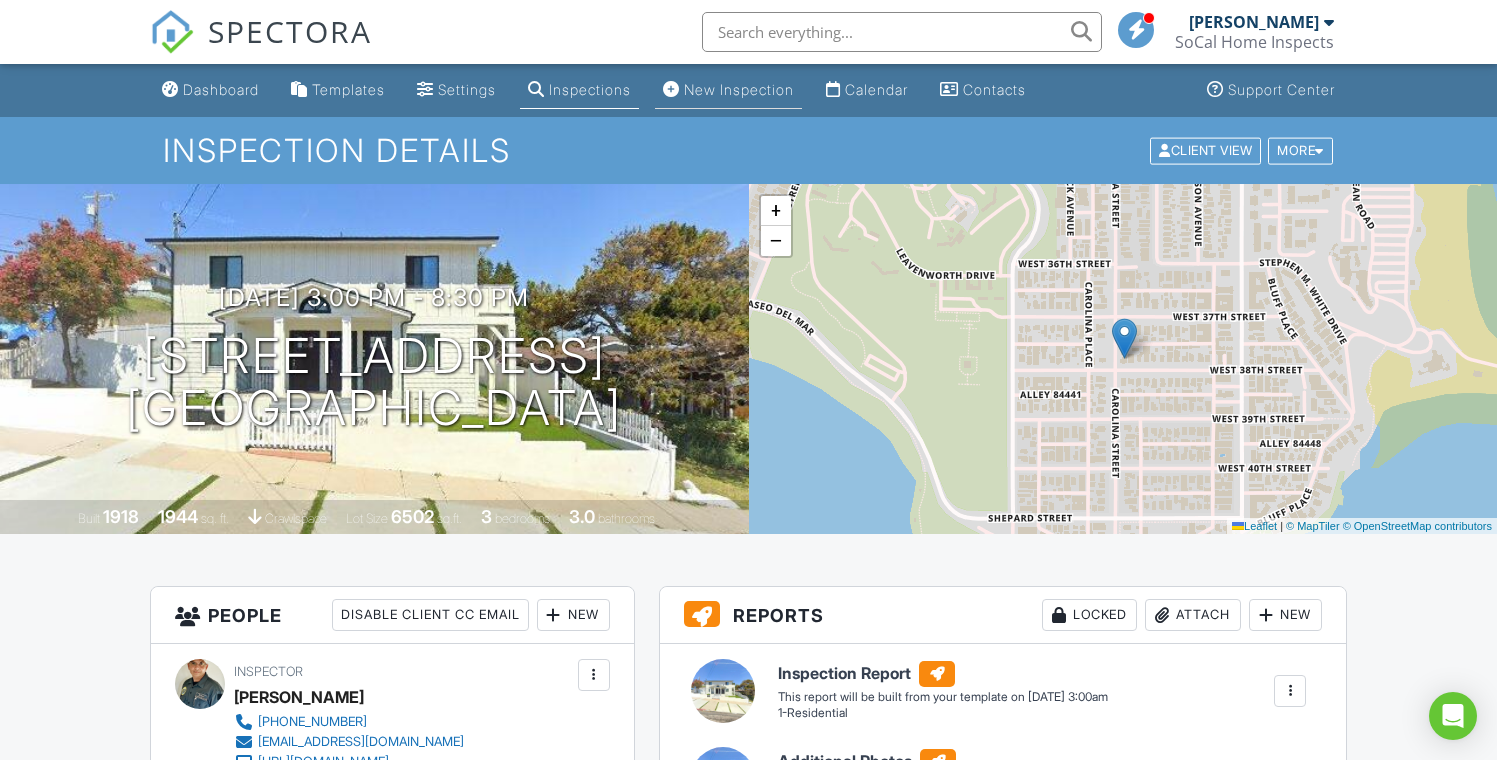 click on "New Inspection" at bounding box center [739, 89] 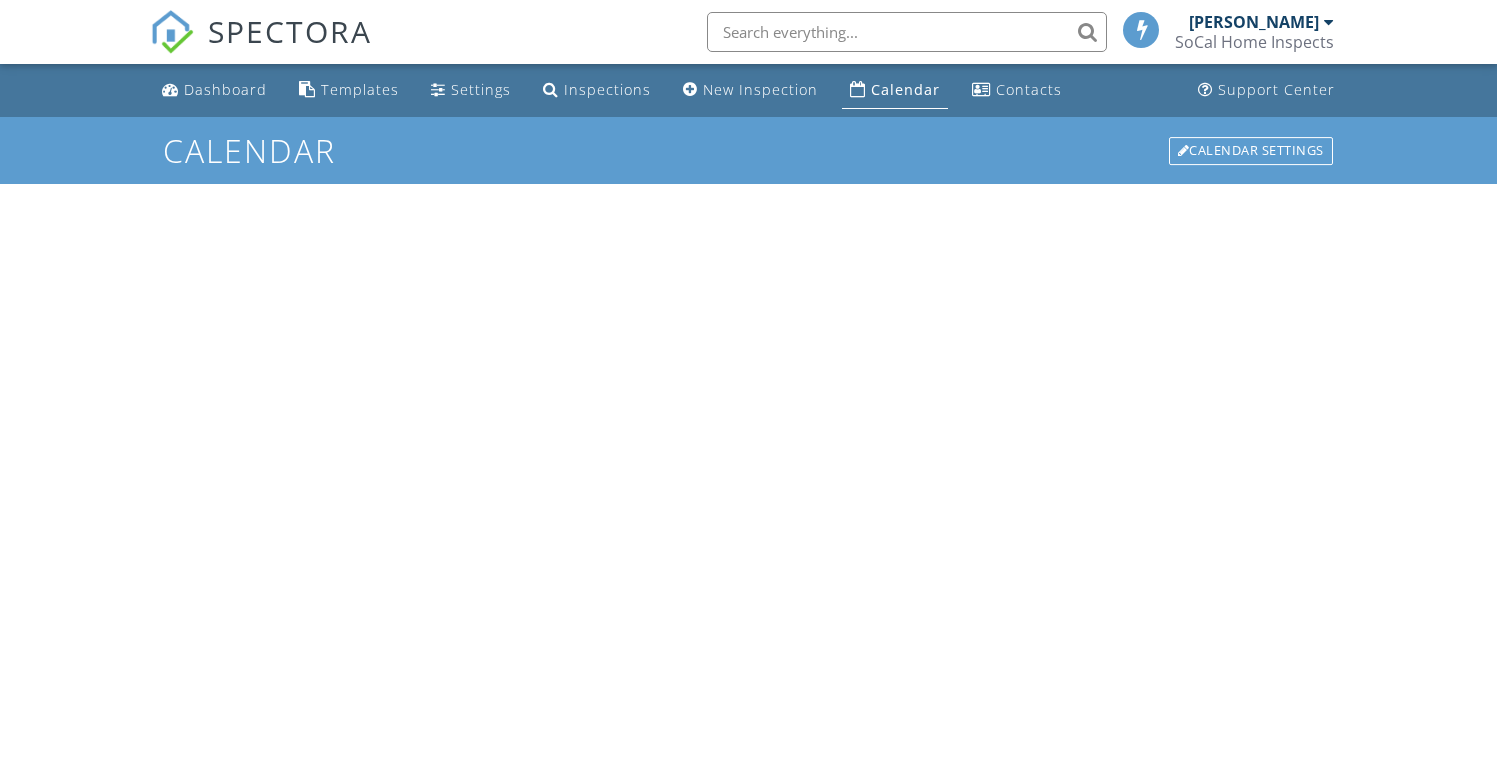 scroll, scrollTop: 0, scrollLeft: 0, axis: both 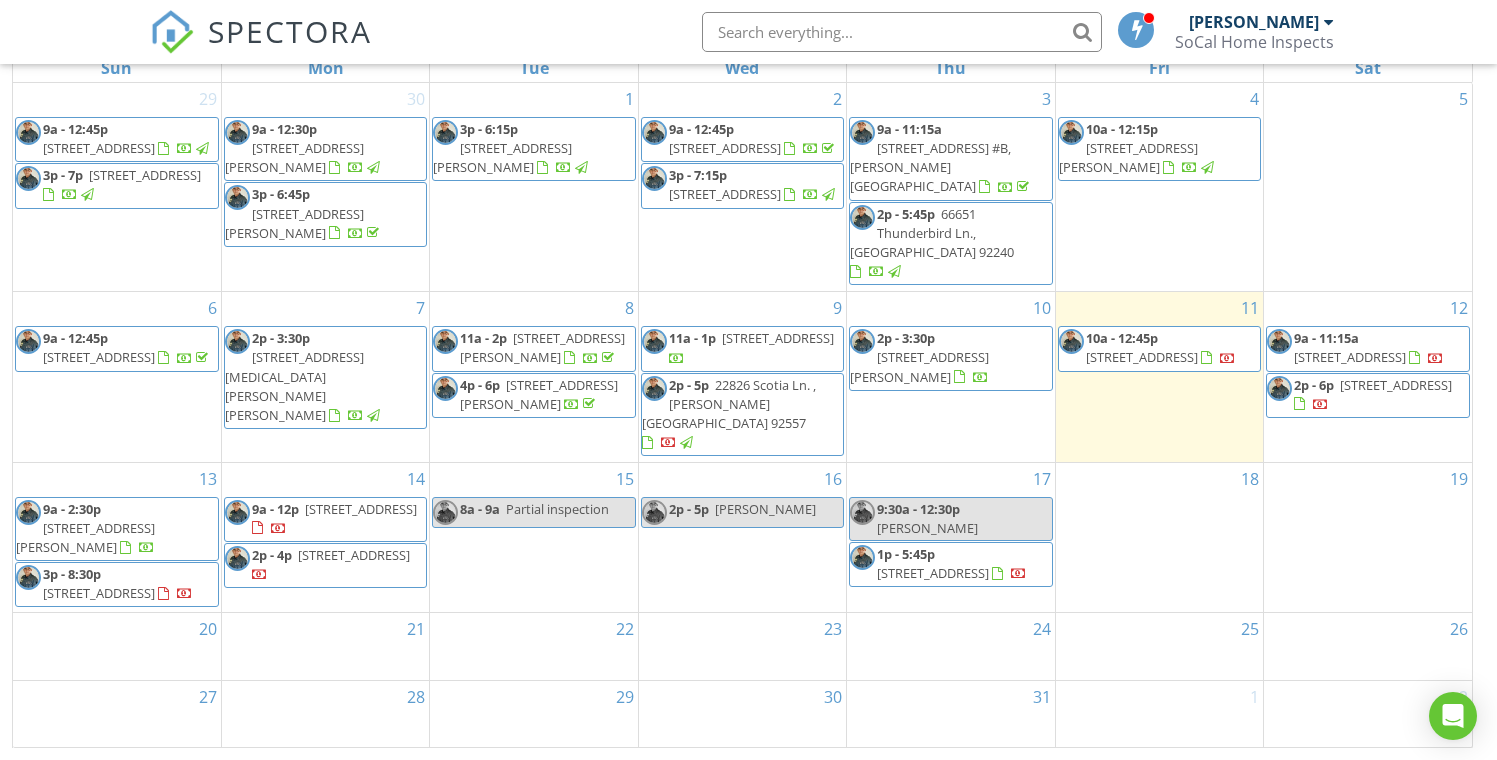 click on "Partial inspection" at bounding box center (557, 509) 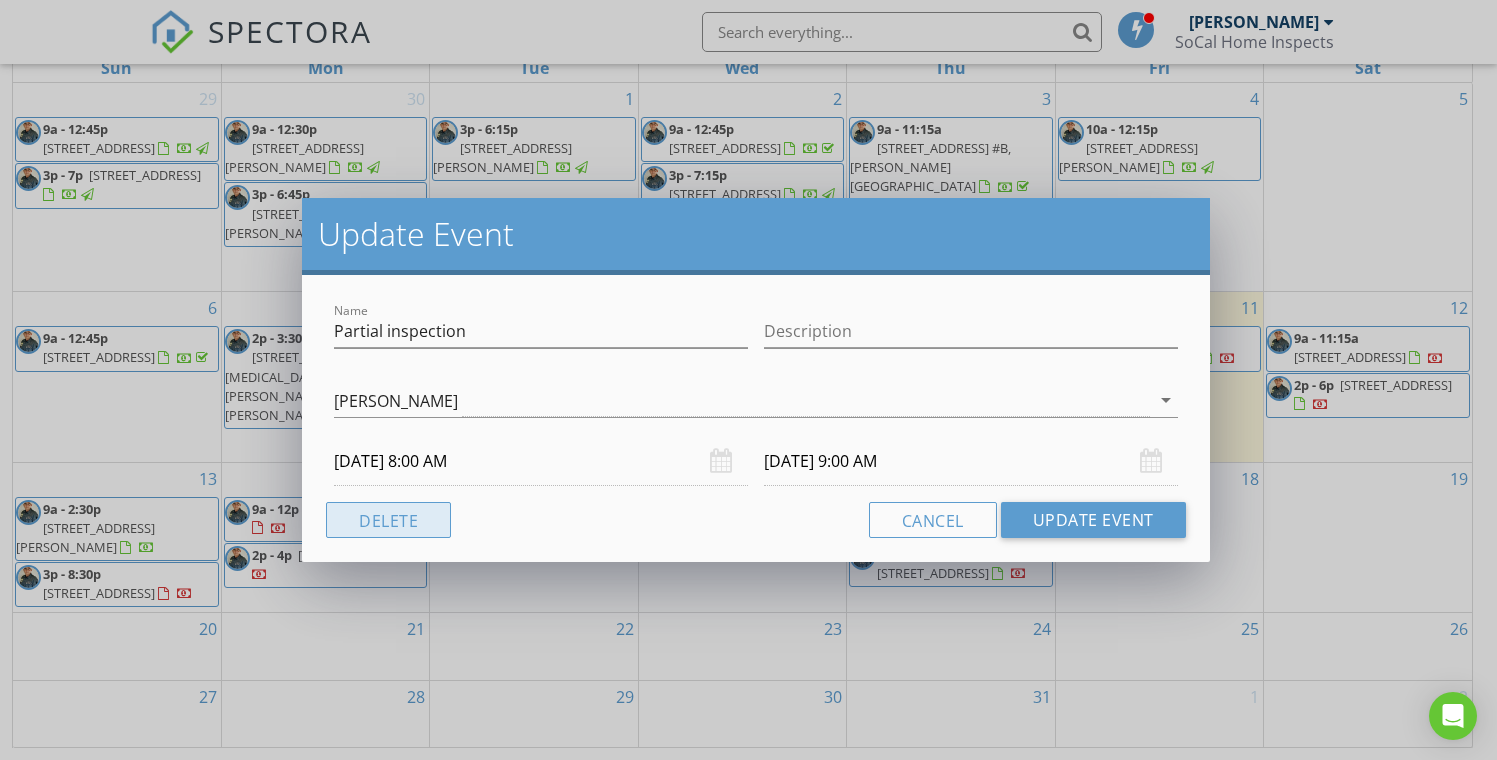 click on "Delete" at bounding box center [388, 520] 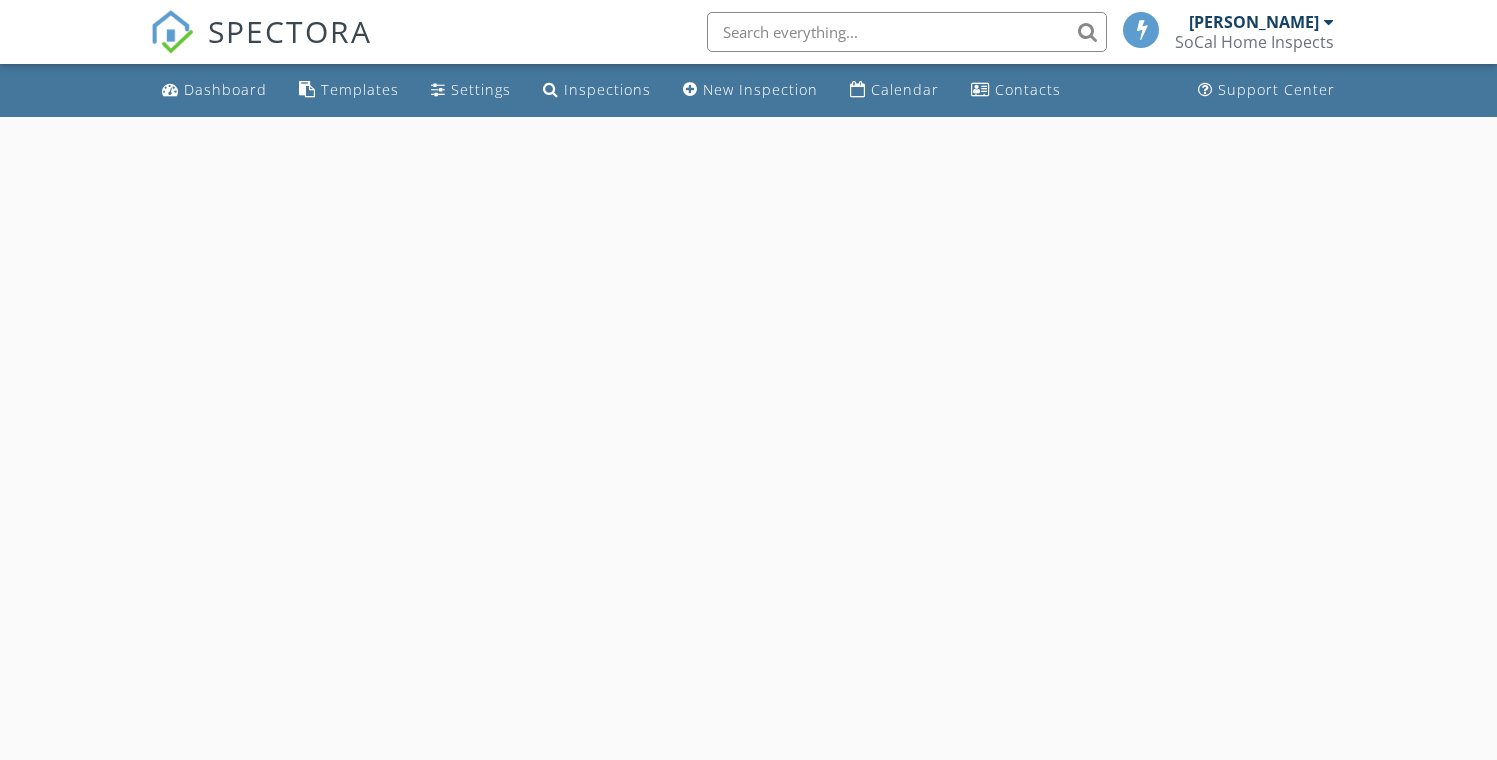 scroll, scrollTop: 0, scrollLeft: 0, axis: both 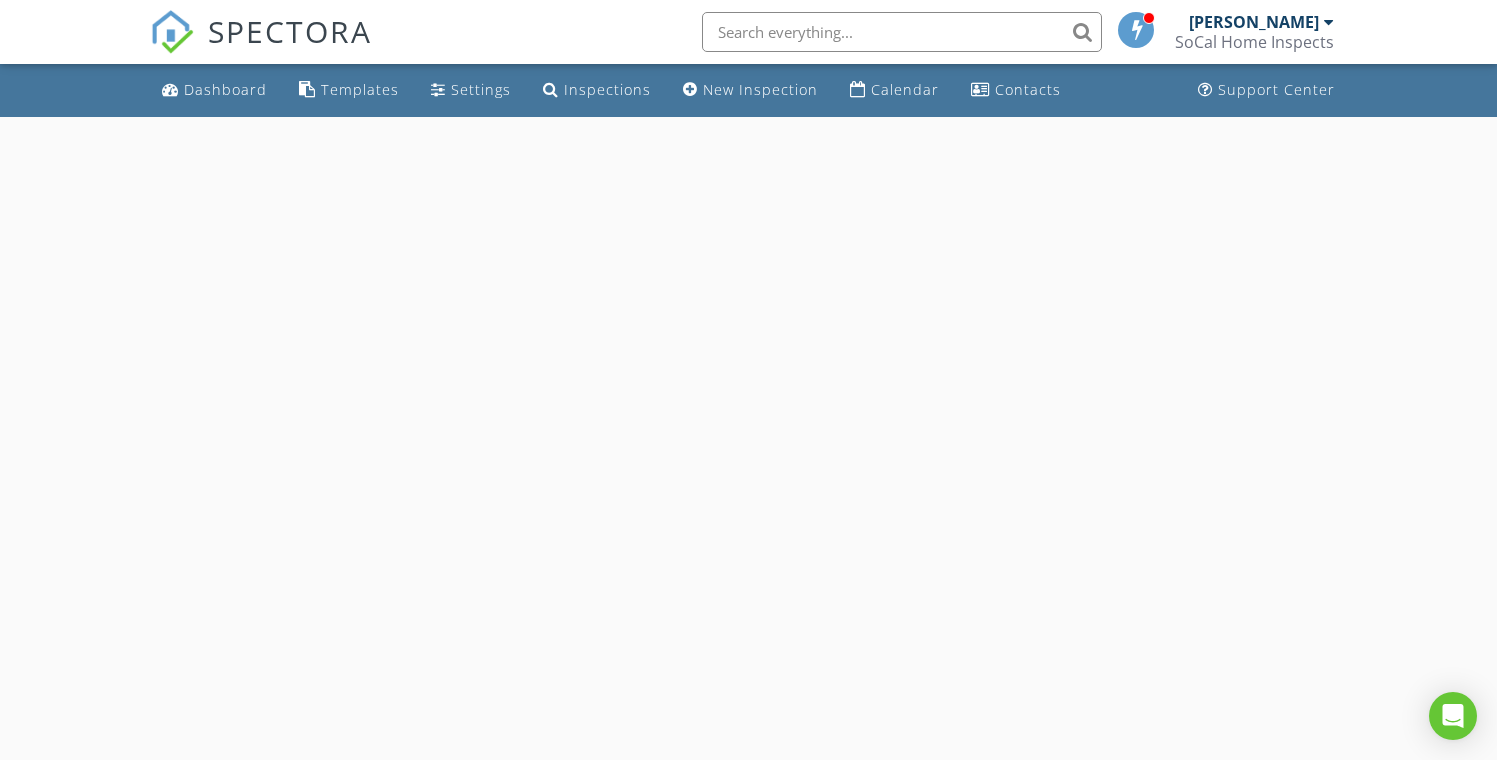 select on "6" 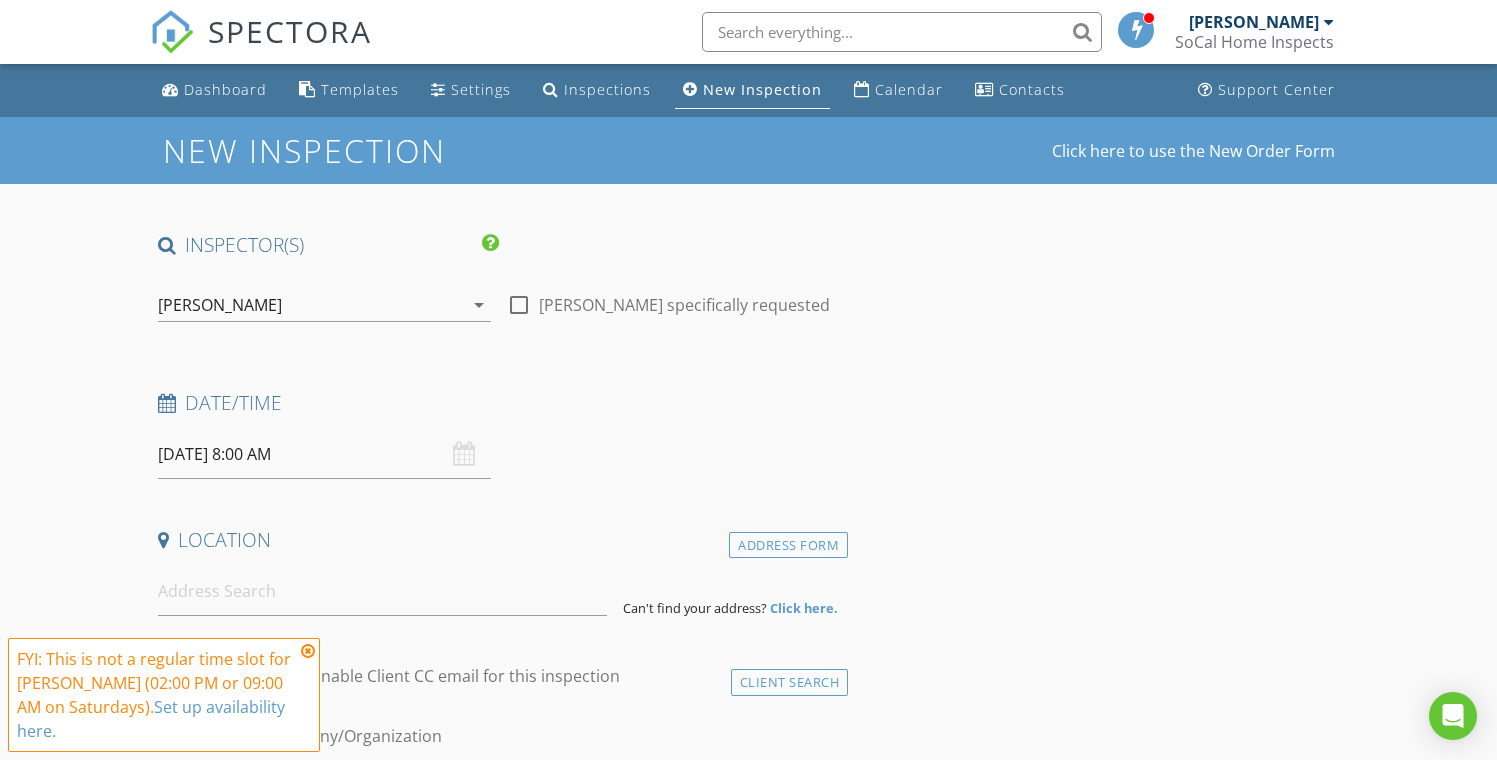click on "[DATE] 8:00 AM" at bounding box center (324, 454) 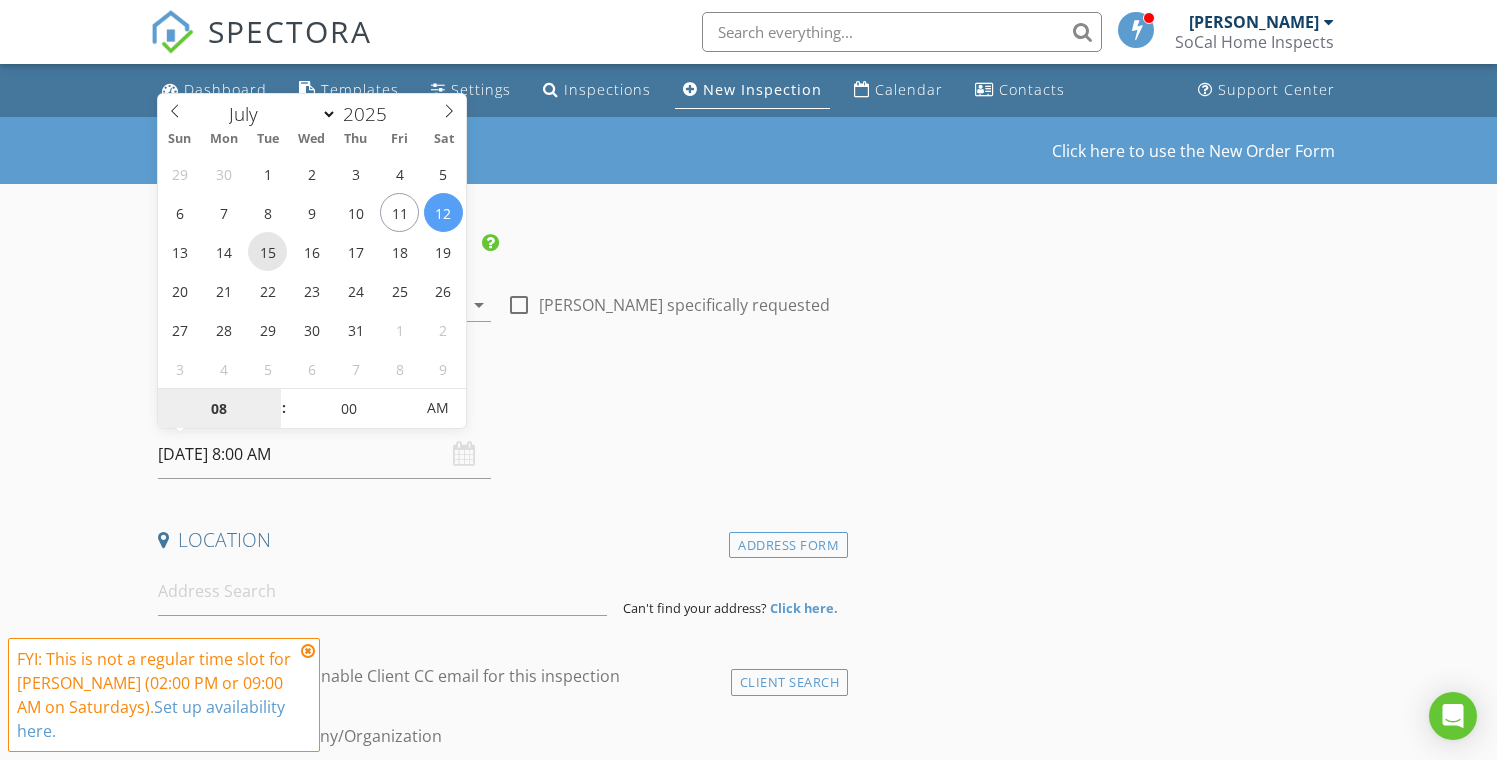 type on "[DATE] 8:00 AM" 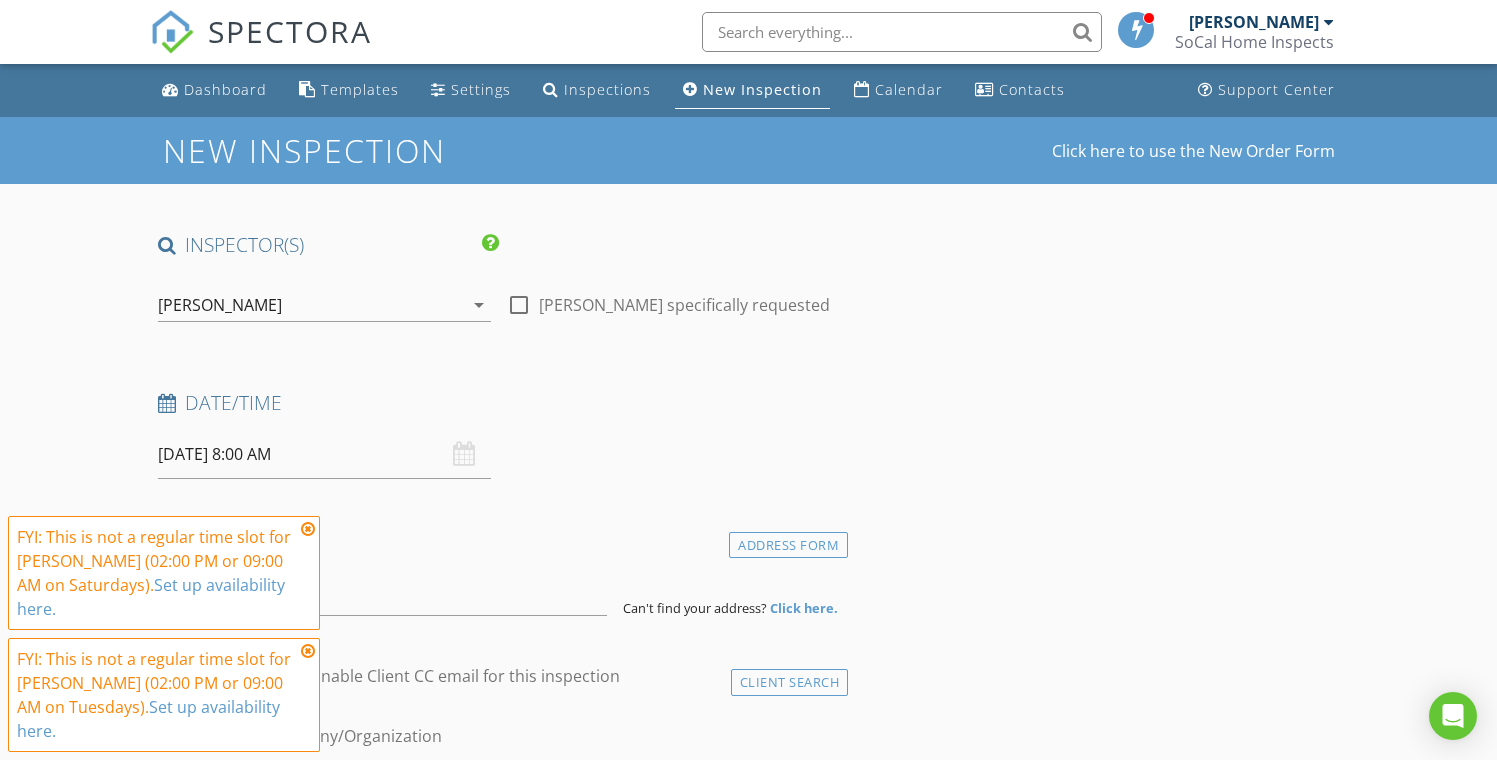 click at bounding box center [308, 529] 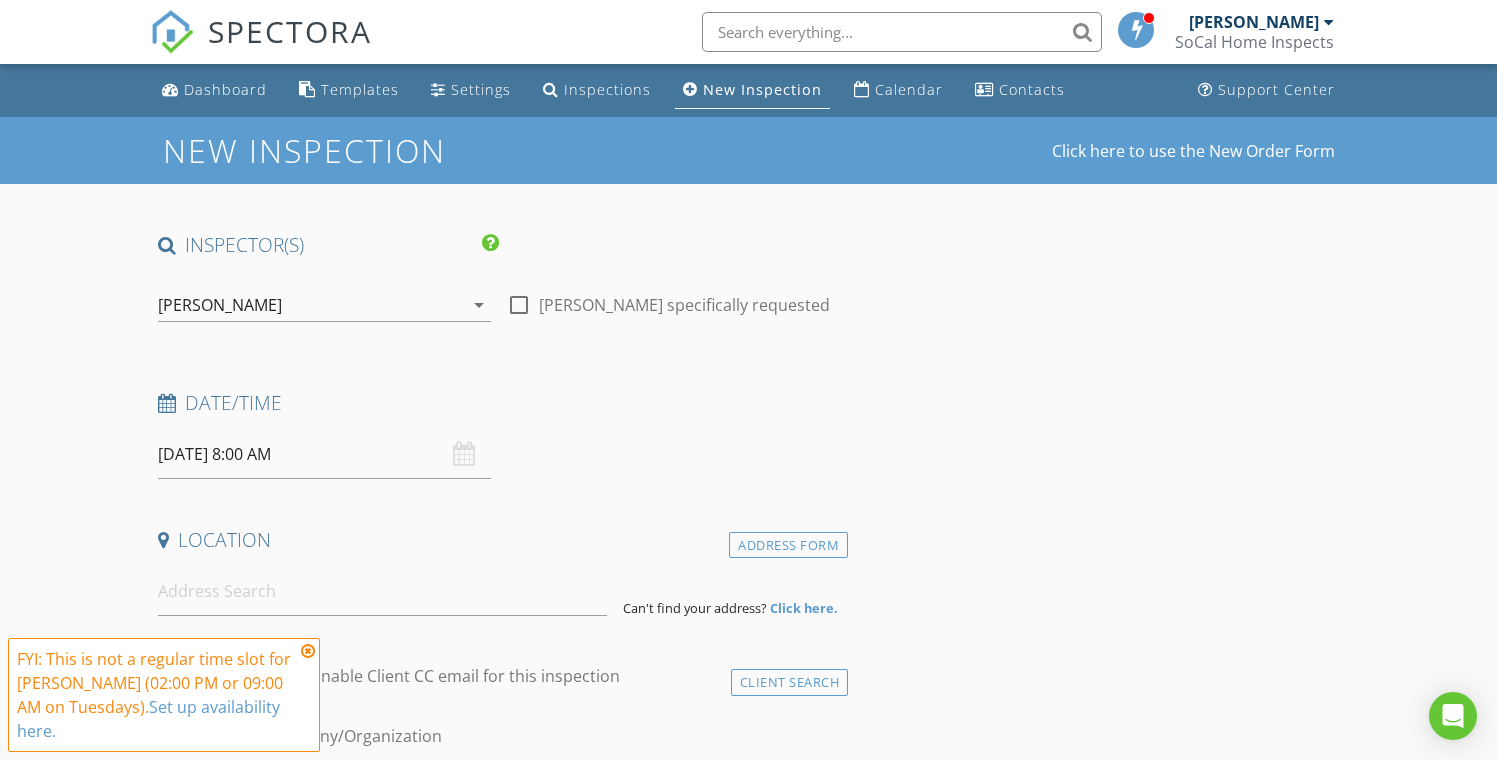 click at bounding box center [308, 651] 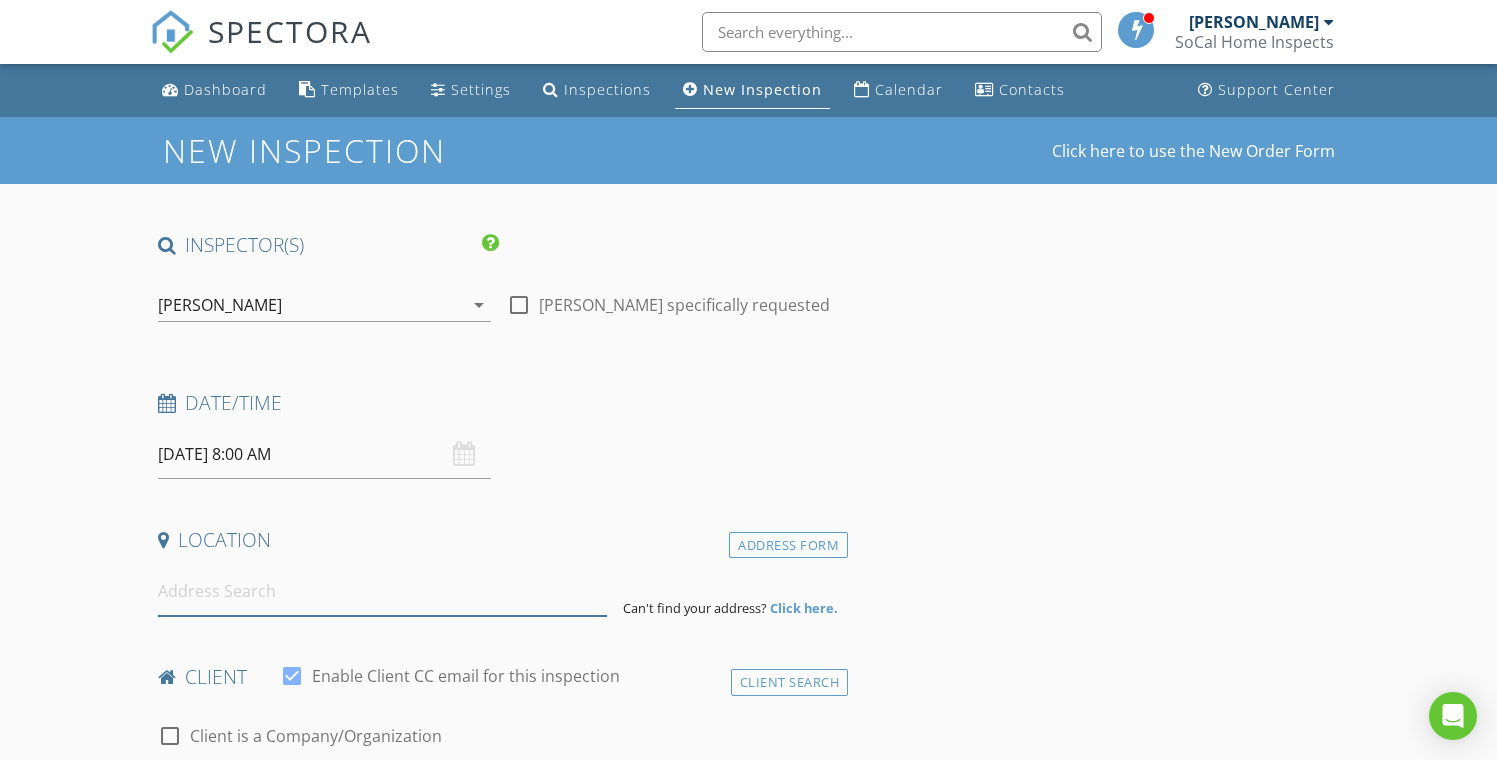 click at bounding box center (383, 591) 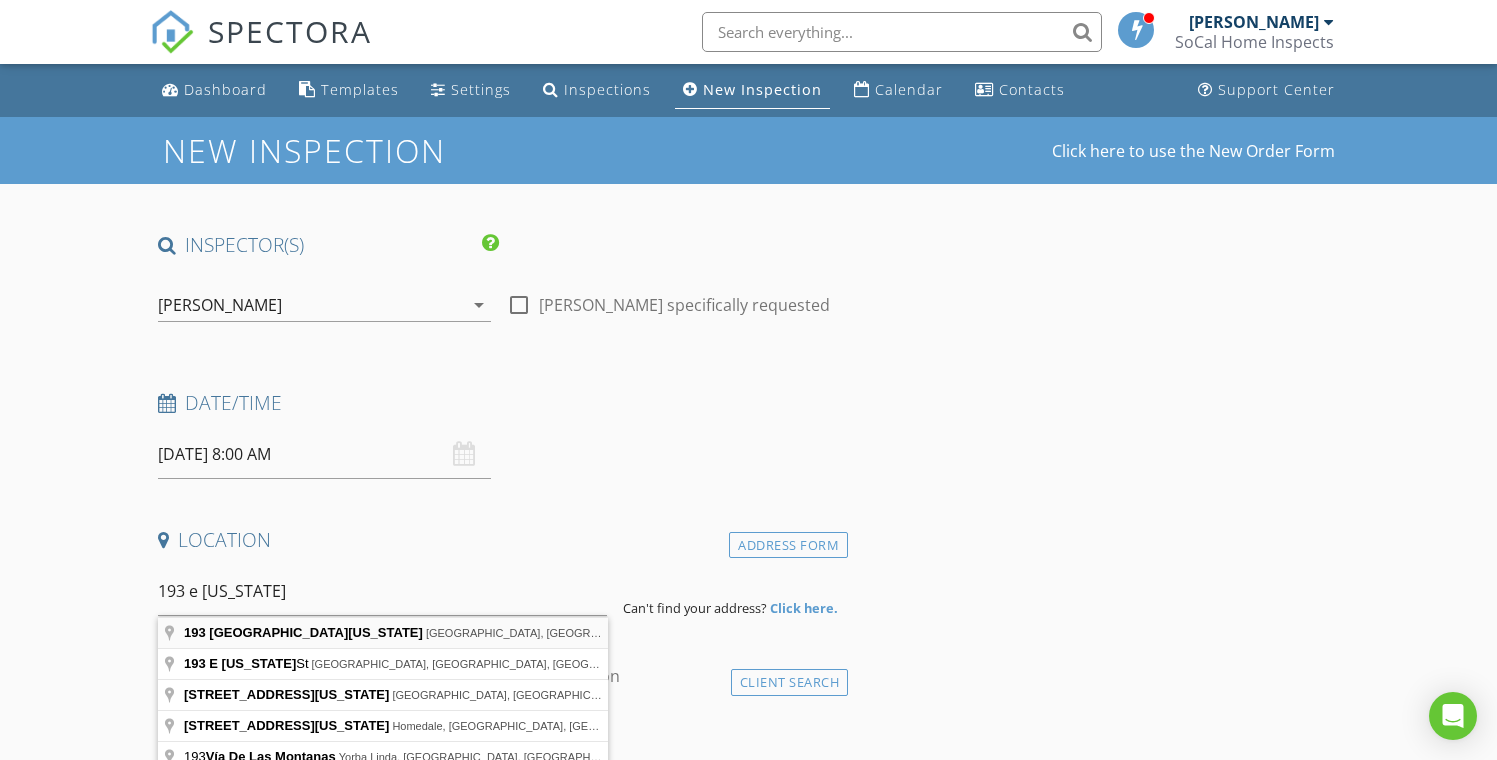 type on "193 East Montana Street, Pasadena, CA, USA" 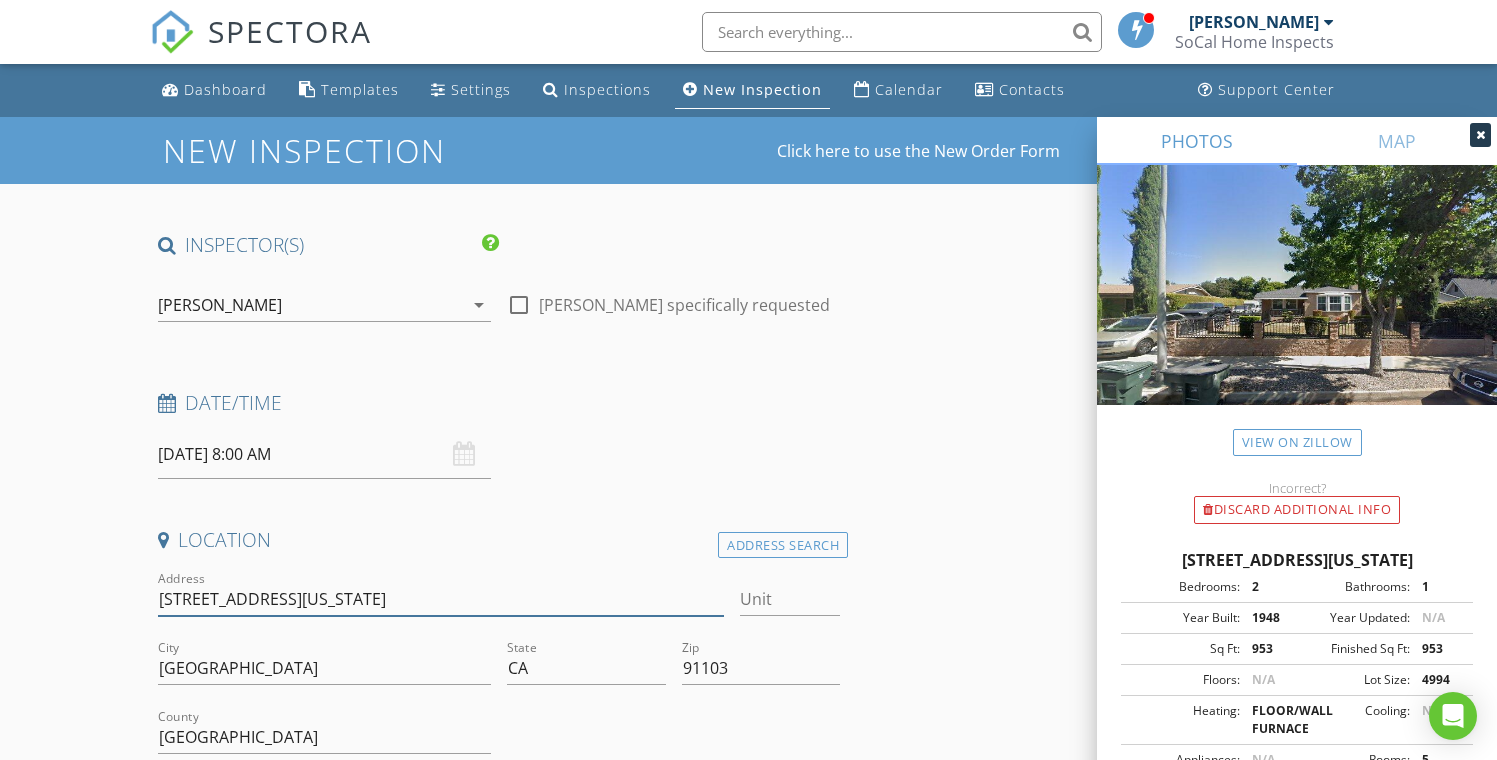 click on "193 E Montana St" at bounding box center [441, 599] 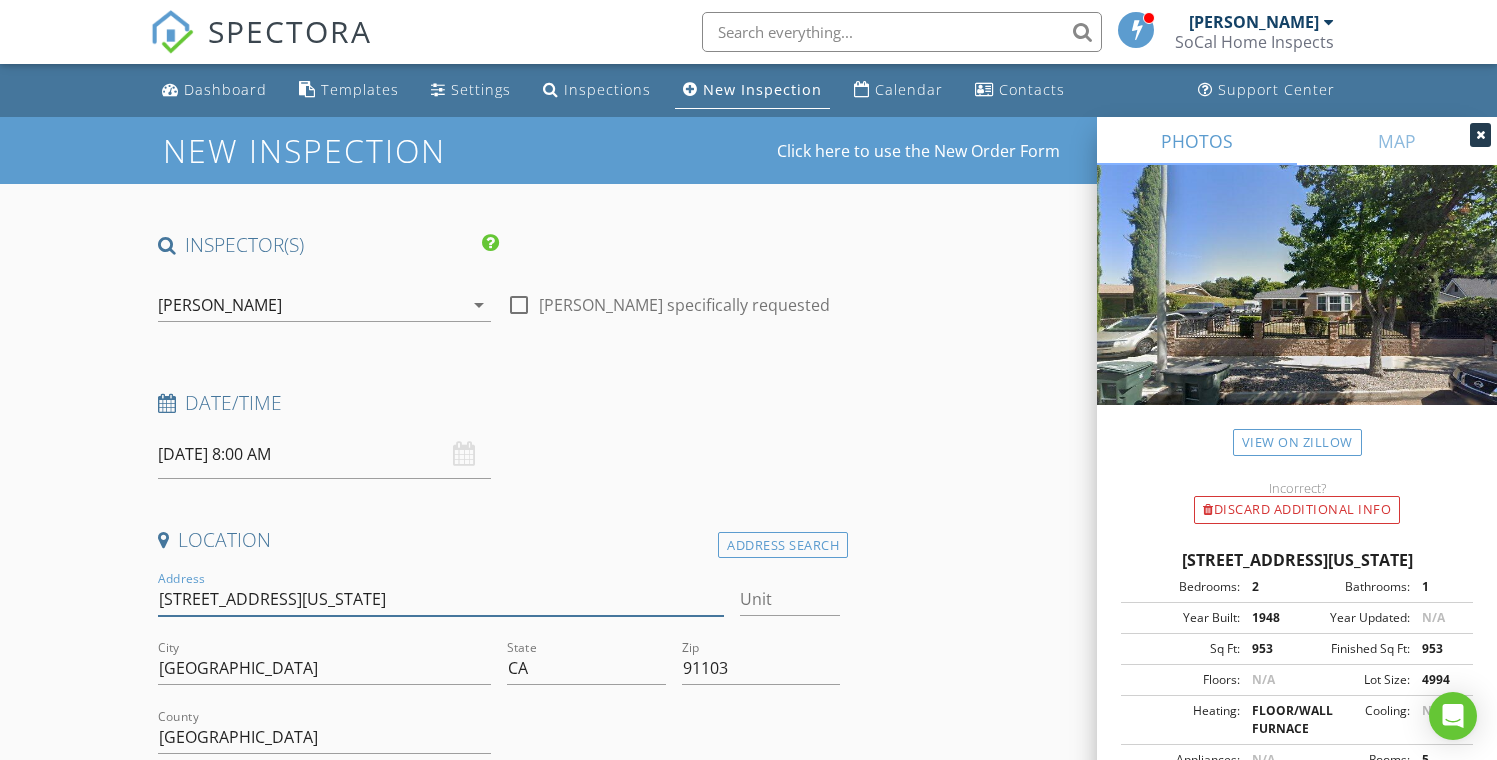 type on "193 E. Montana St." 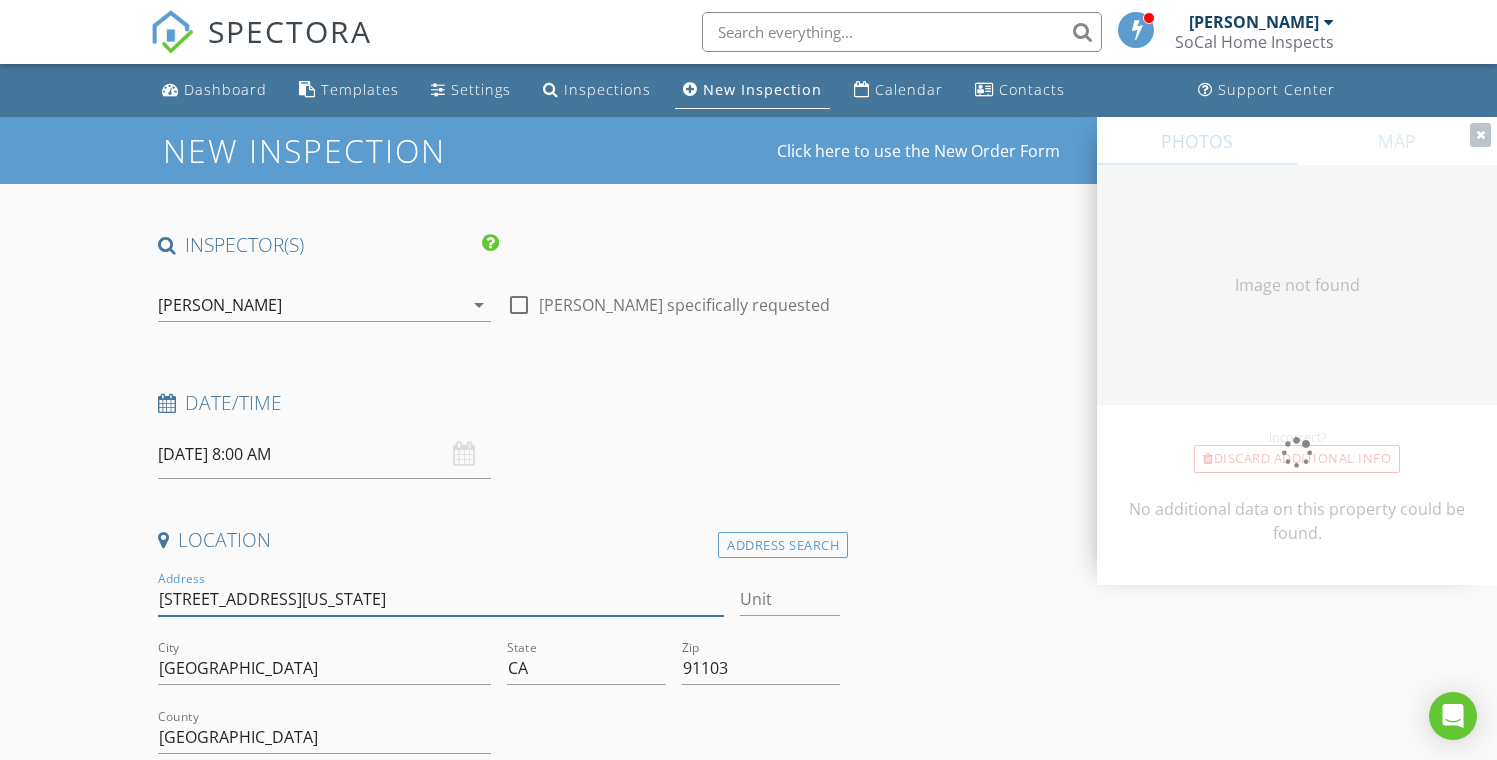 type on "953" 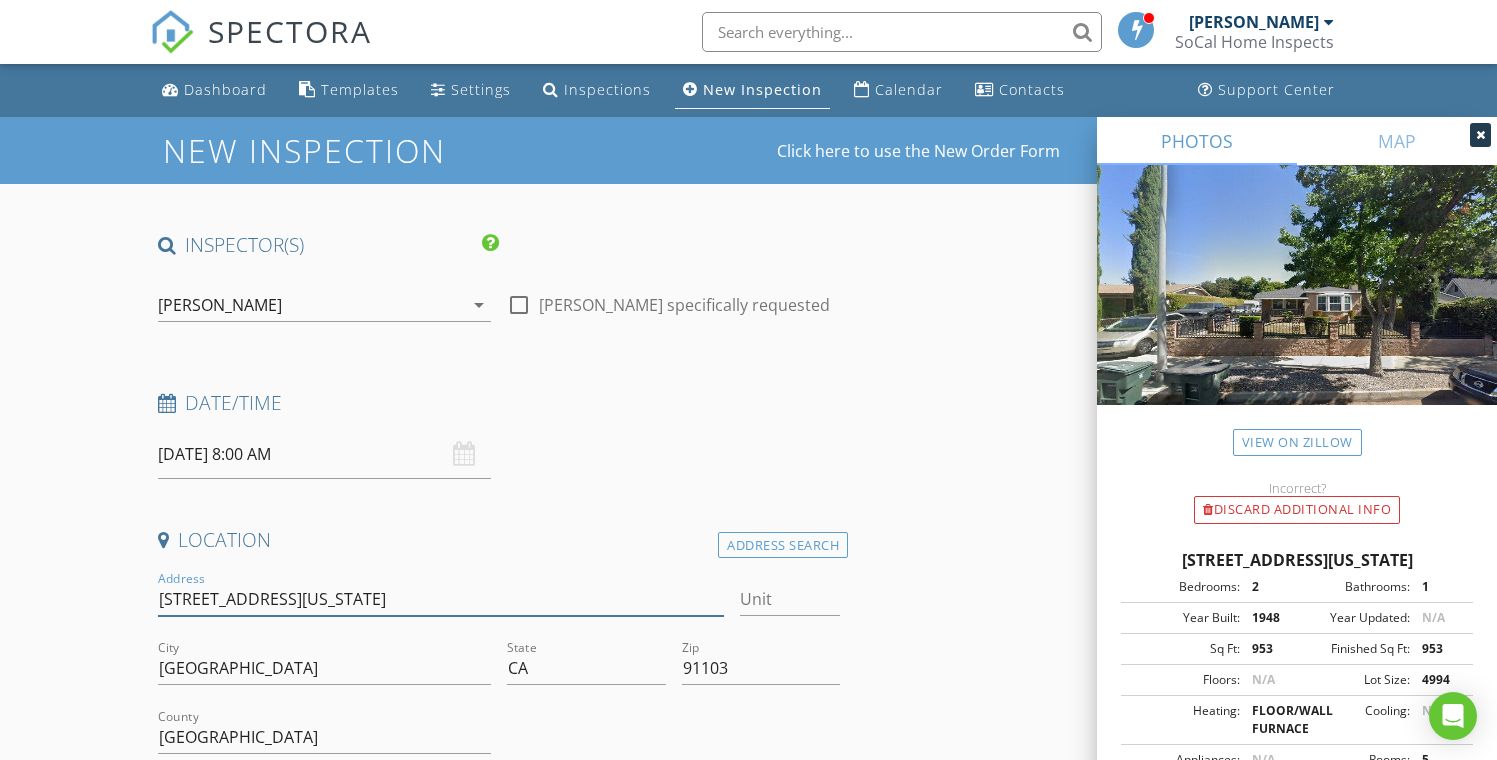 click on "193 E. Montana St." at bounding box center [441, 599] 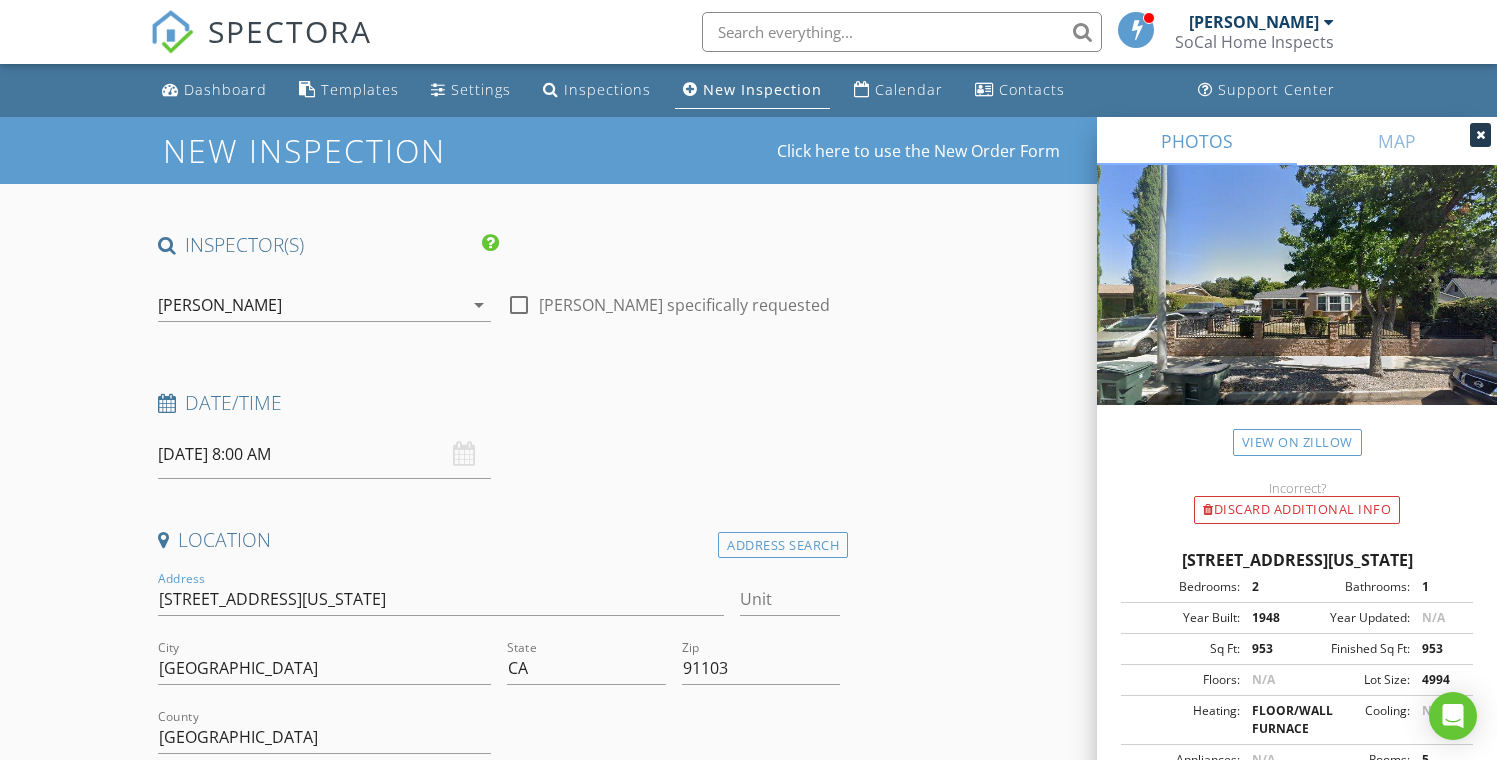 click on "07/15/2025 8:00 AM" at bounding box center (324, 454) 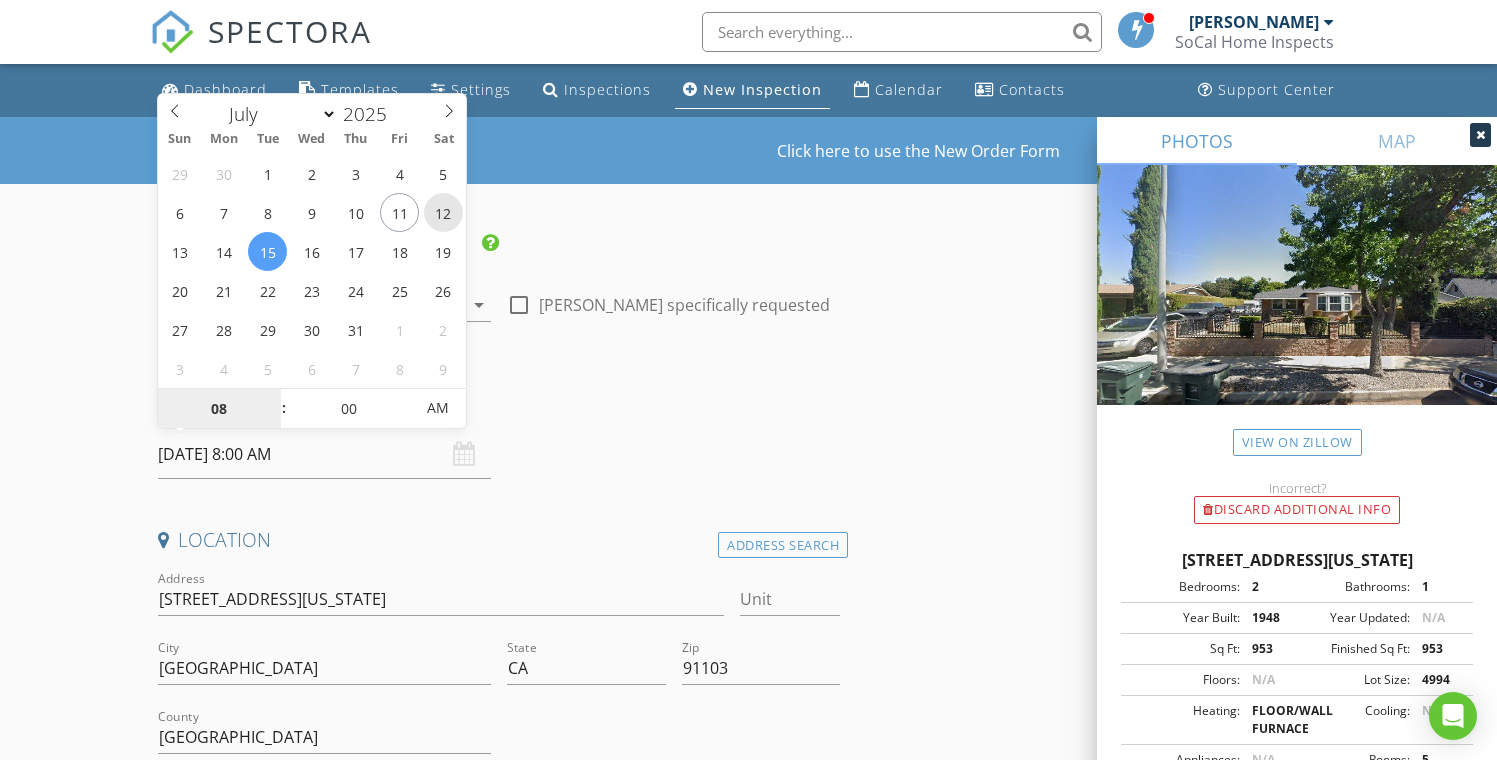 type on "07/12/2025 8:00 AM" 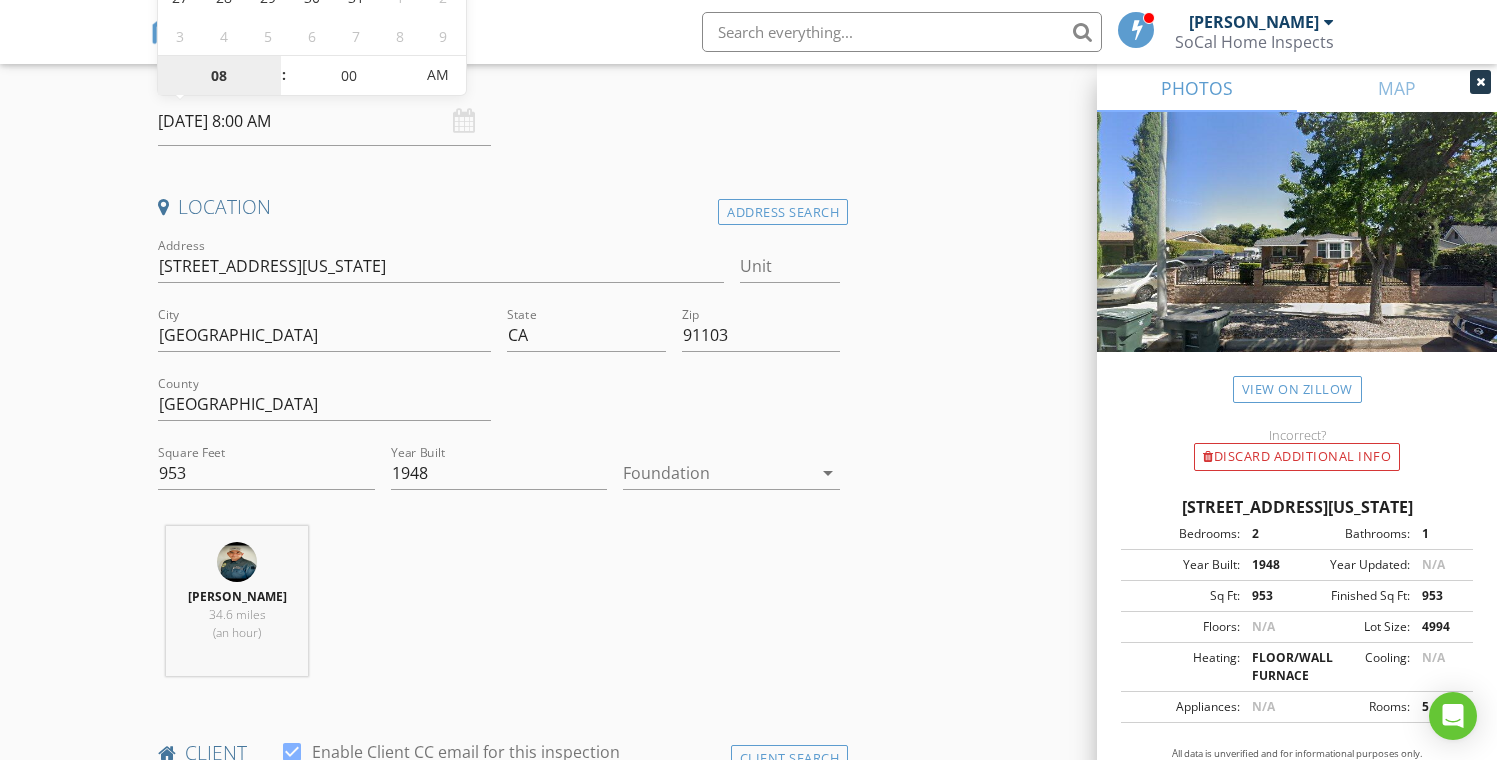 scroll, scrollTop: 409, scrollLeft: 0, axis: vertical 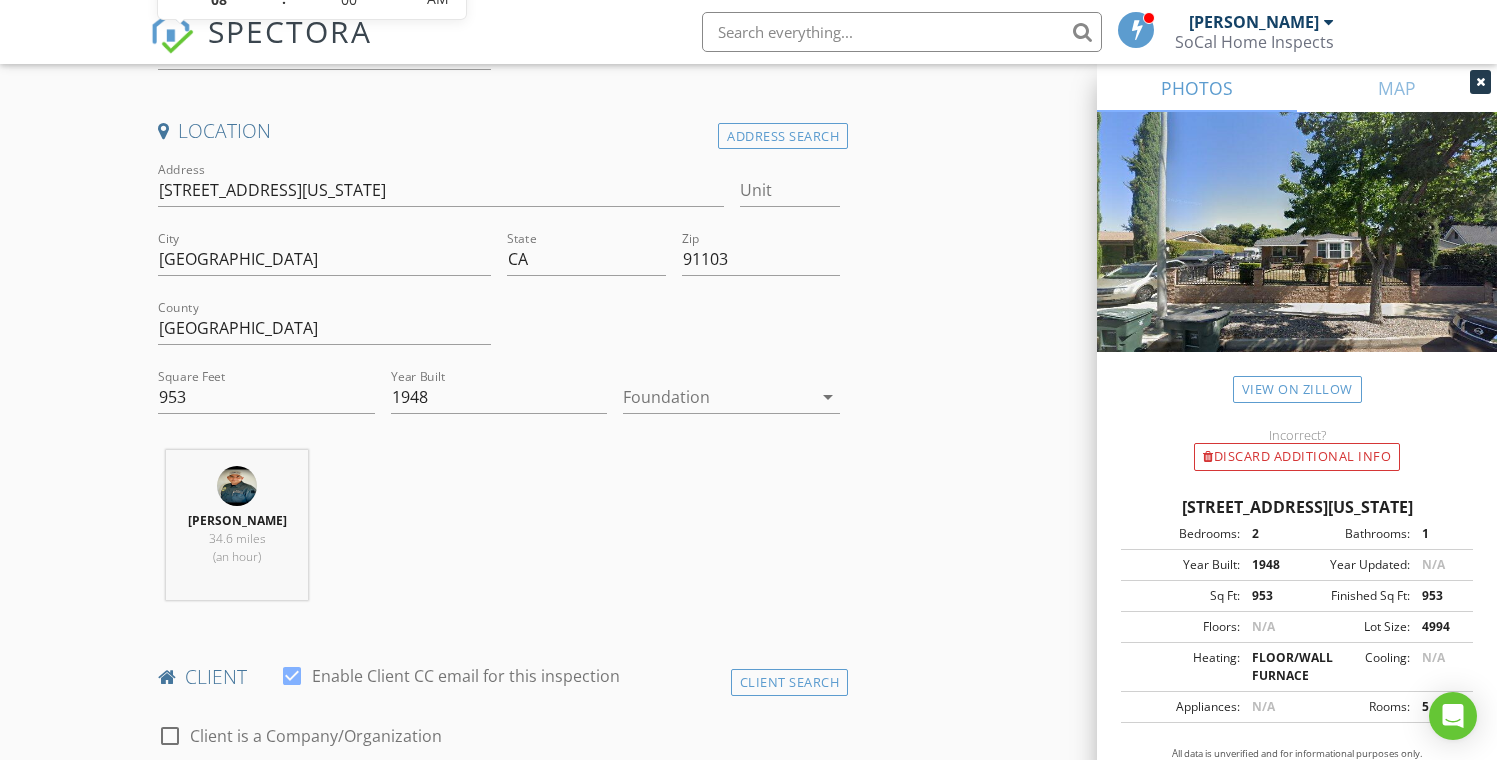click at bounding box center [717, 397] 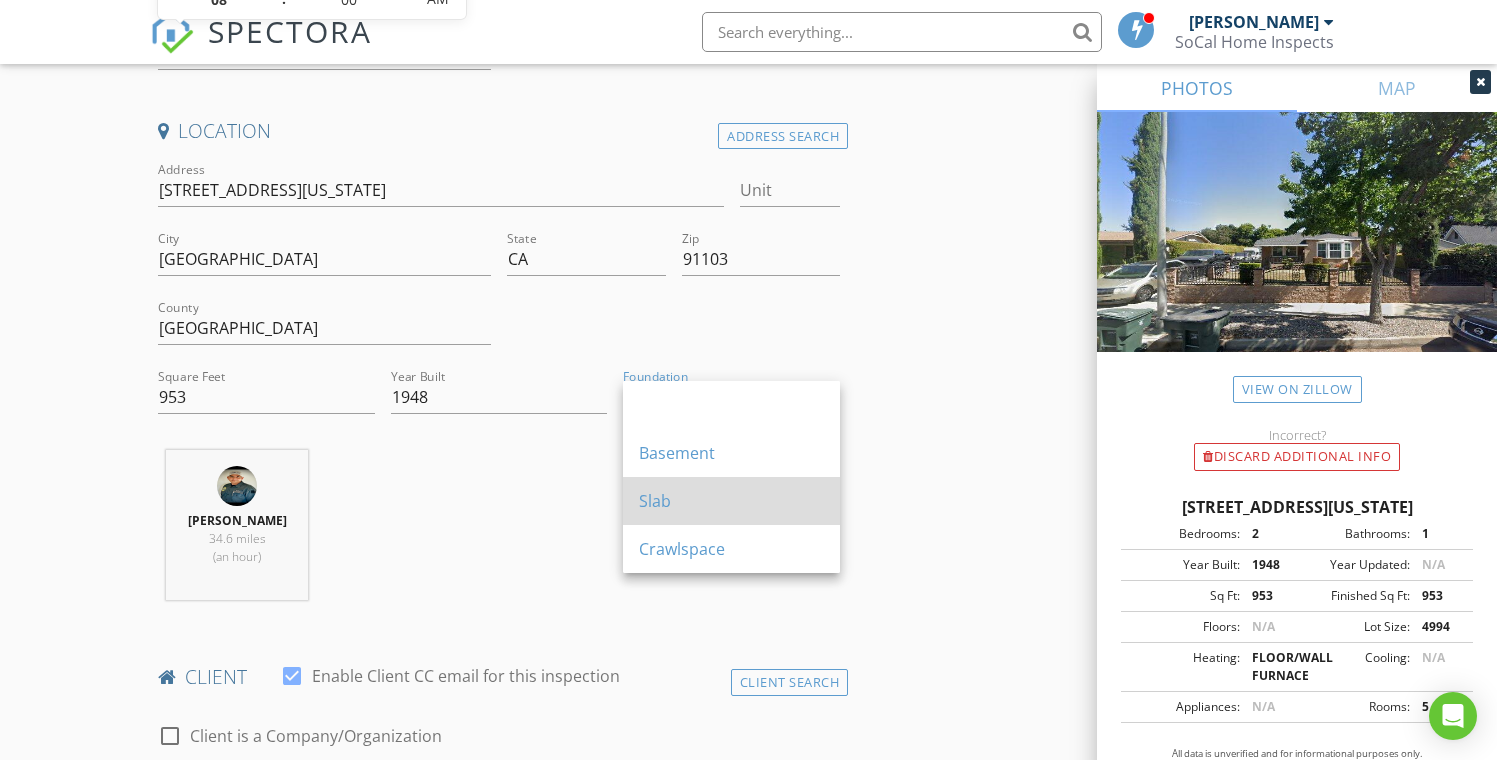 click on "Slab" at bounding box center [731, 501] 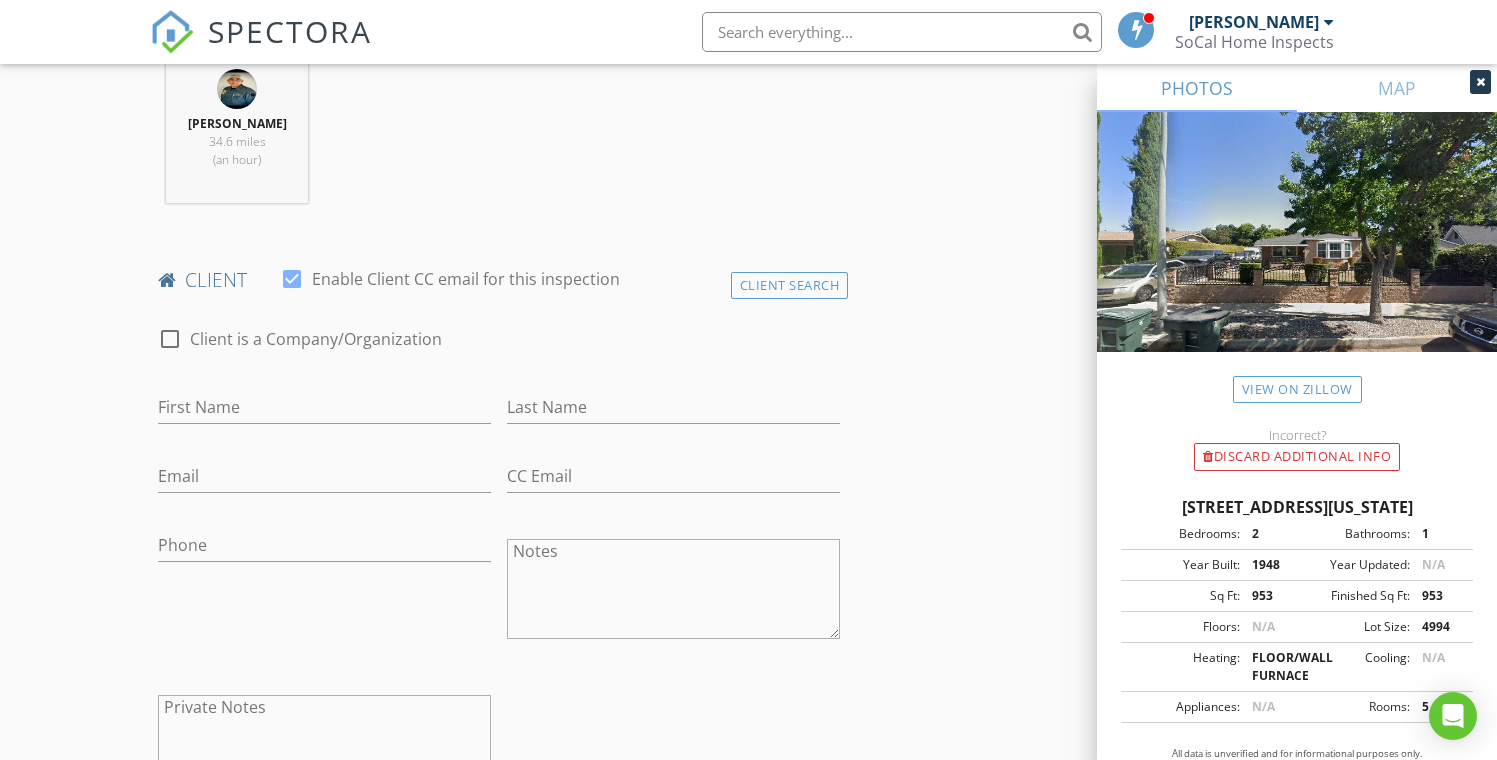 scroll, scrollTop: 810, scrollLeft: 0, axis: vertical 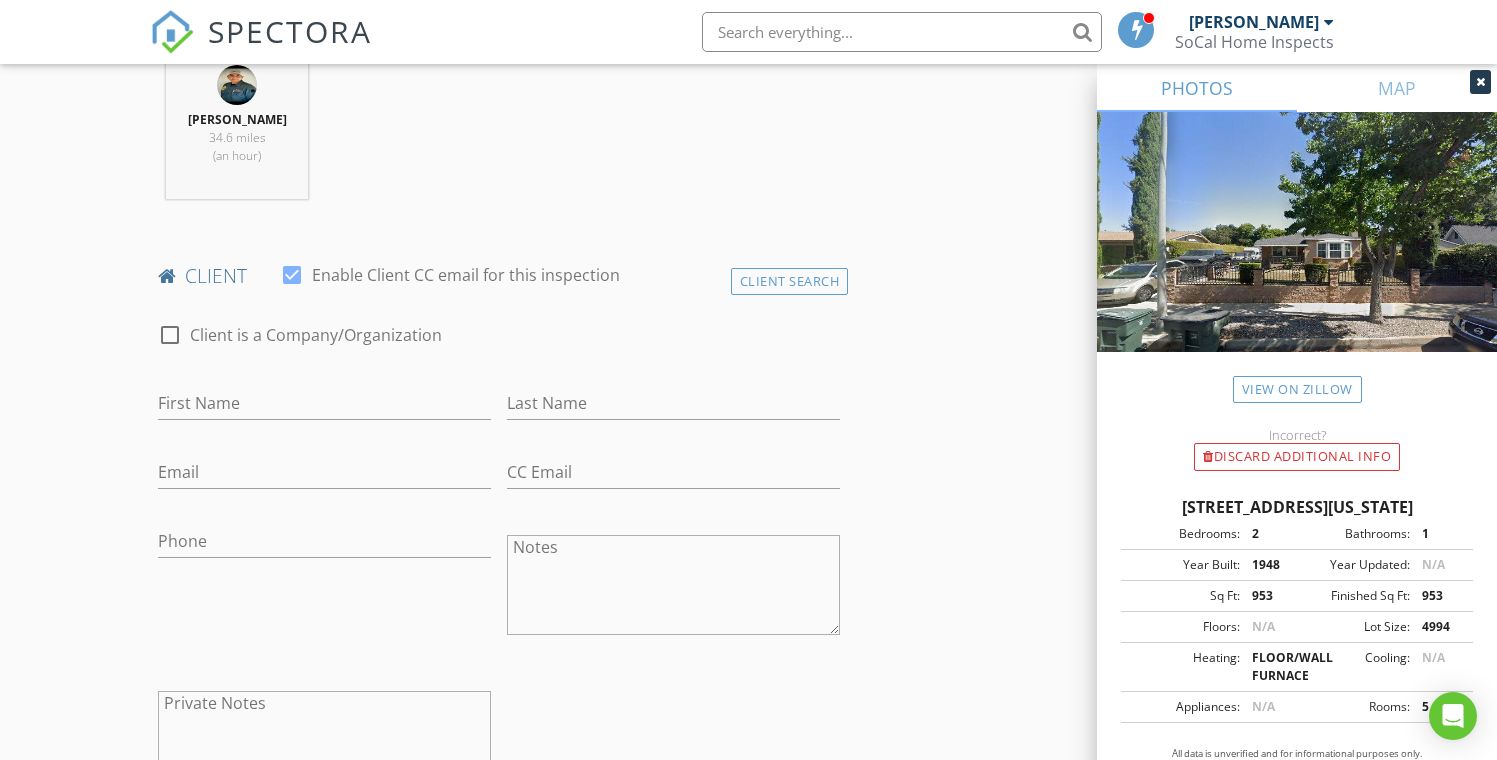 click at bounding box center [170, 335] 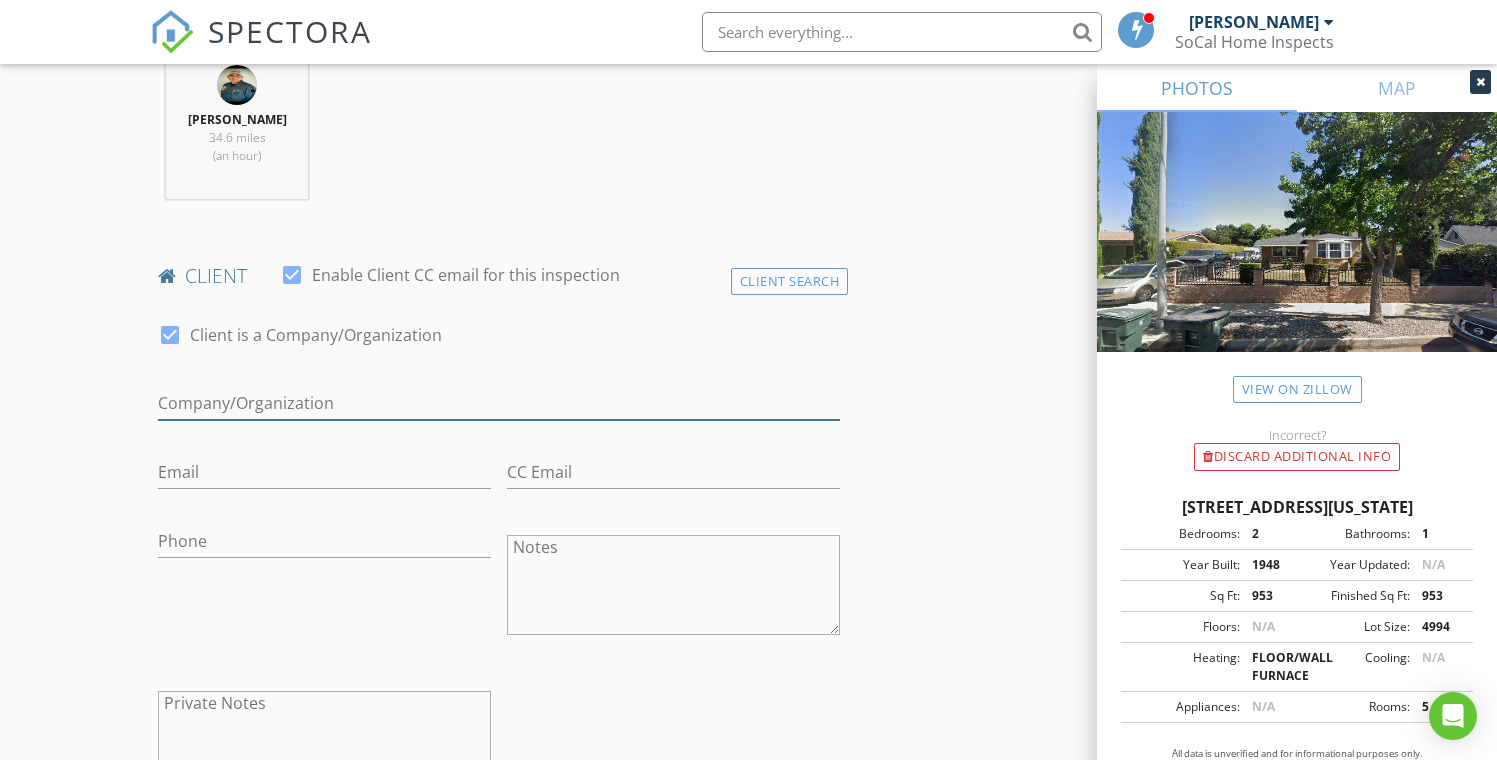 click on "Enable Client CC email for this inspection" at bounding box center [499, 403] 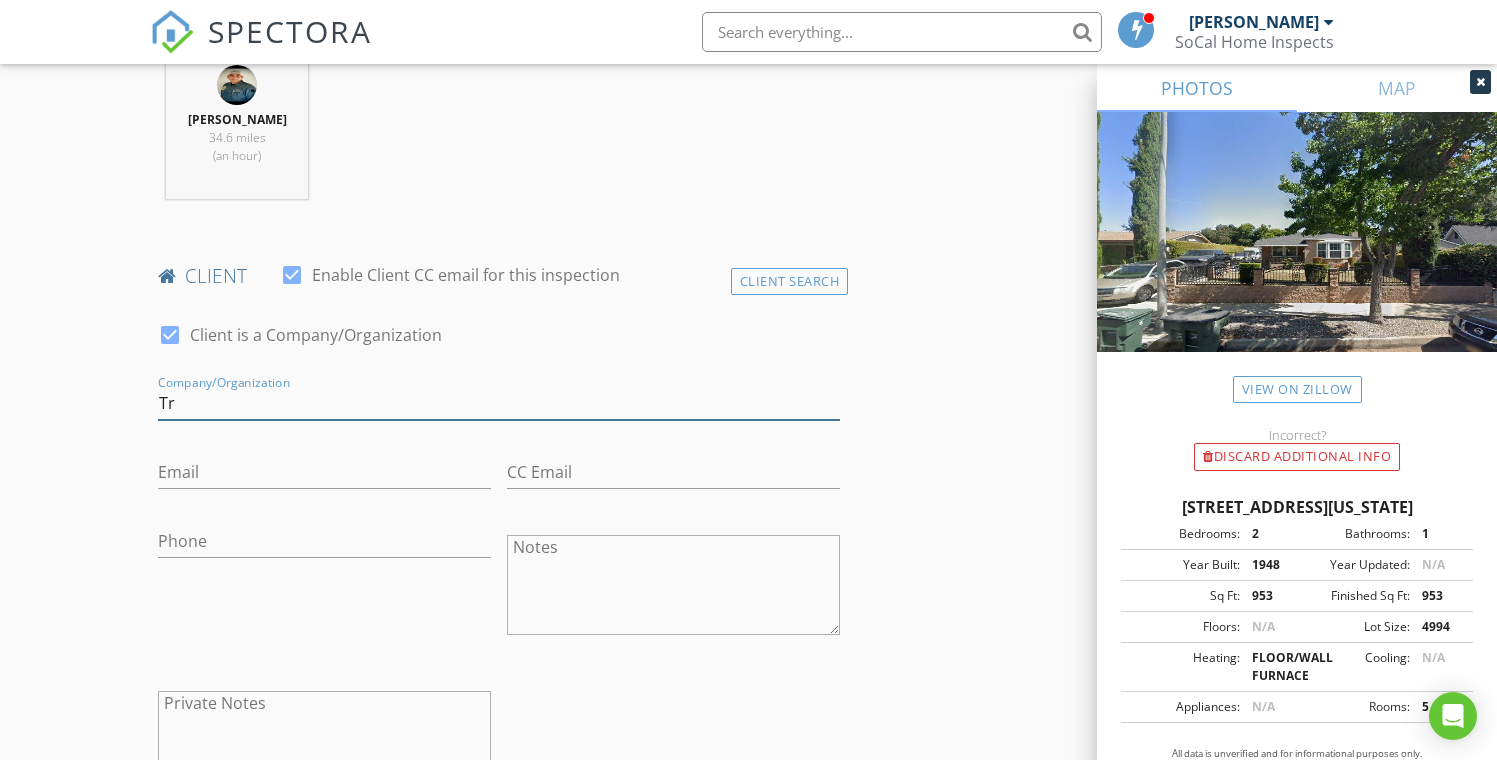 type on "T" 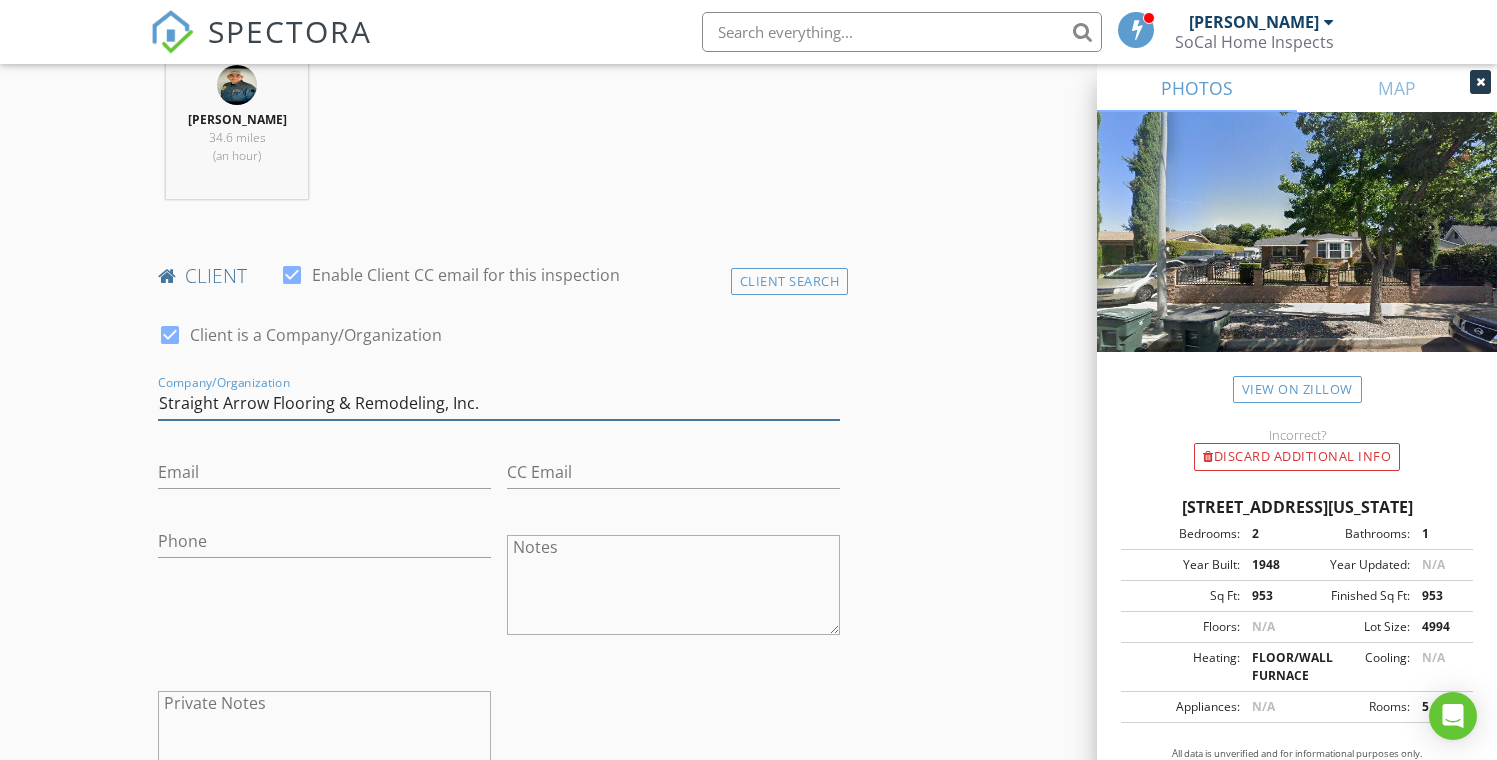 type on "Straight Arrow Flooring & Remodeling, Inc." 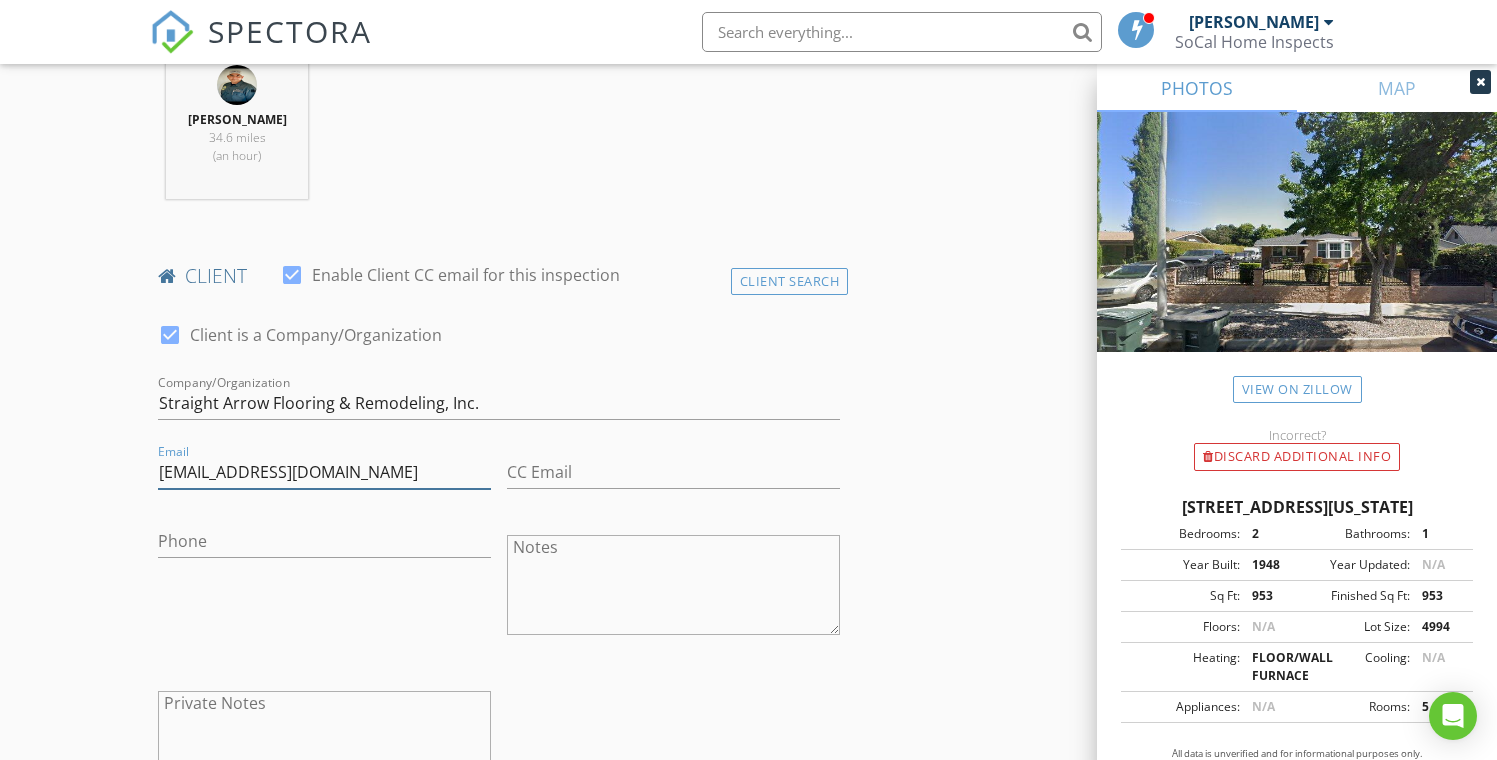 type on "arrowcarpet@msn.com" 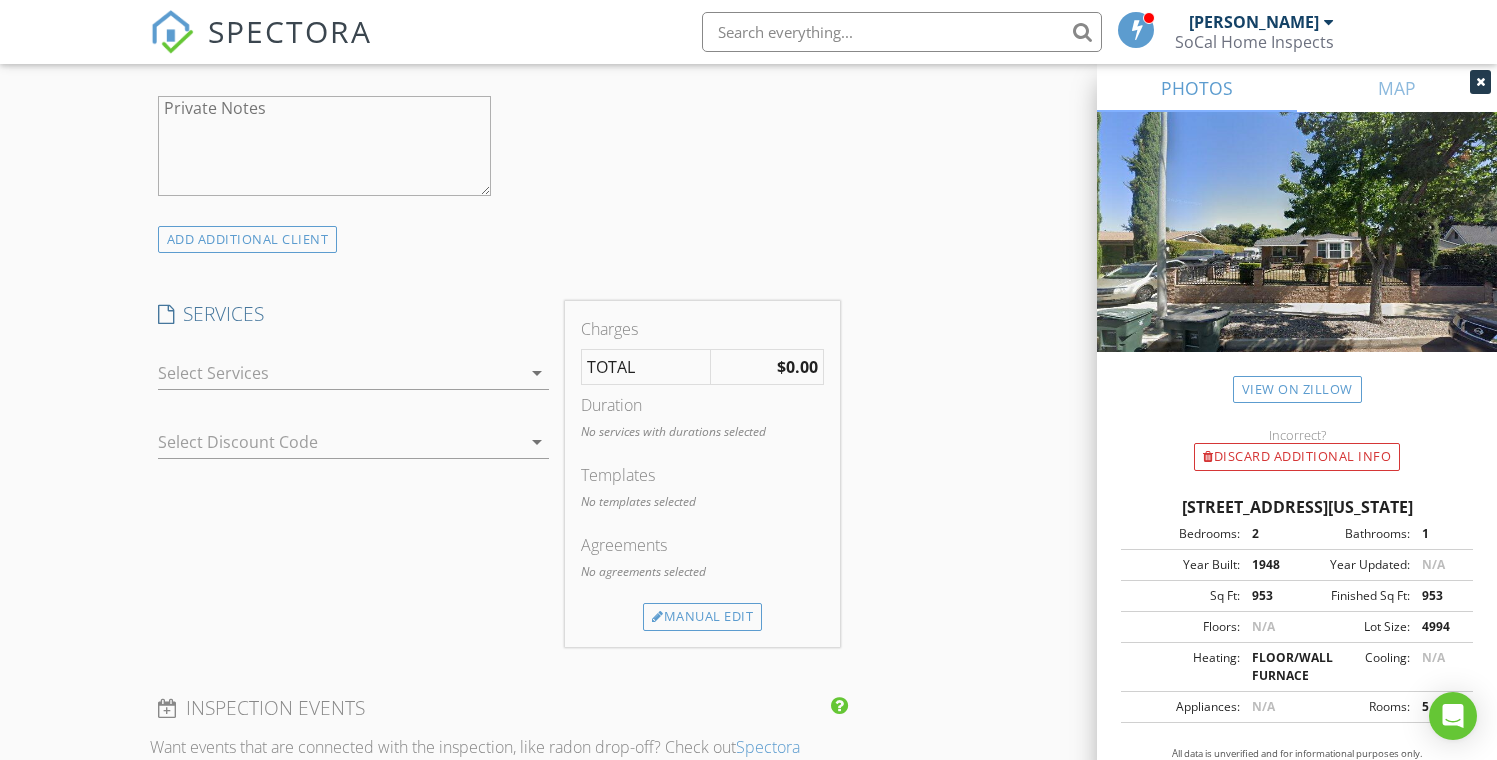 scroll, scrollTop: 1489, scrollLeft: 0, axis: vertical 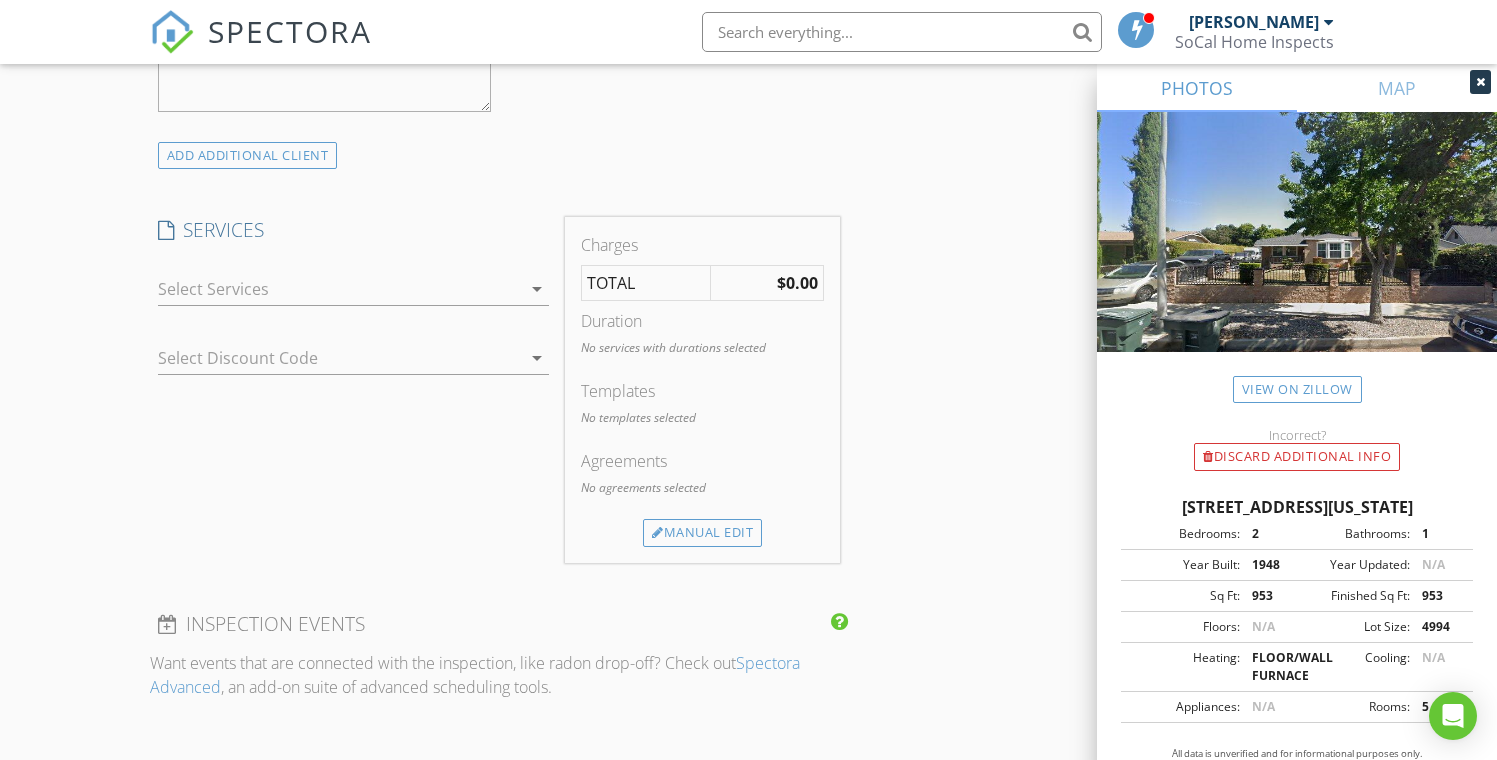 type on "626-786-9264" 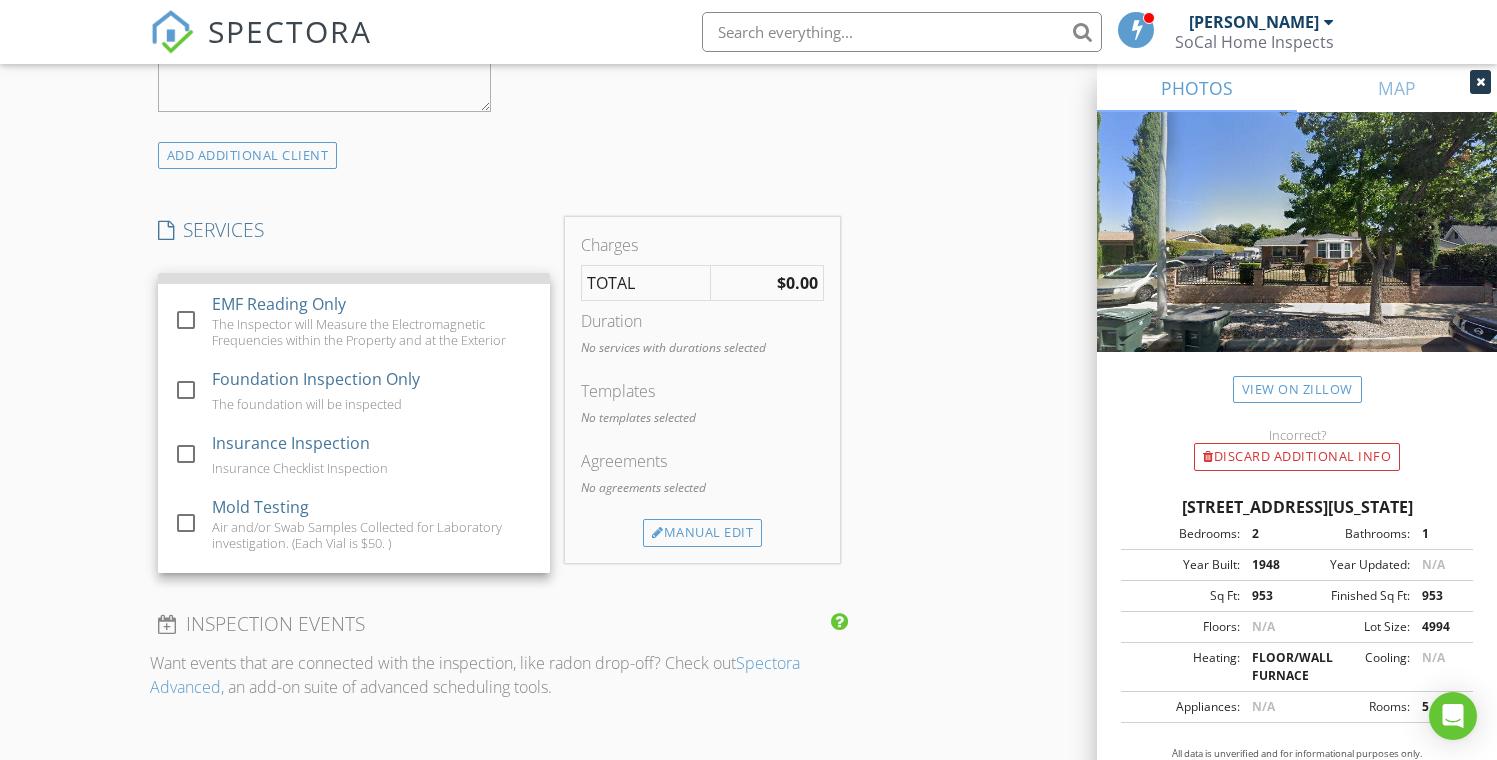 scroll, scrollTop: 1042, scrollLeft: 0, axis: vertical 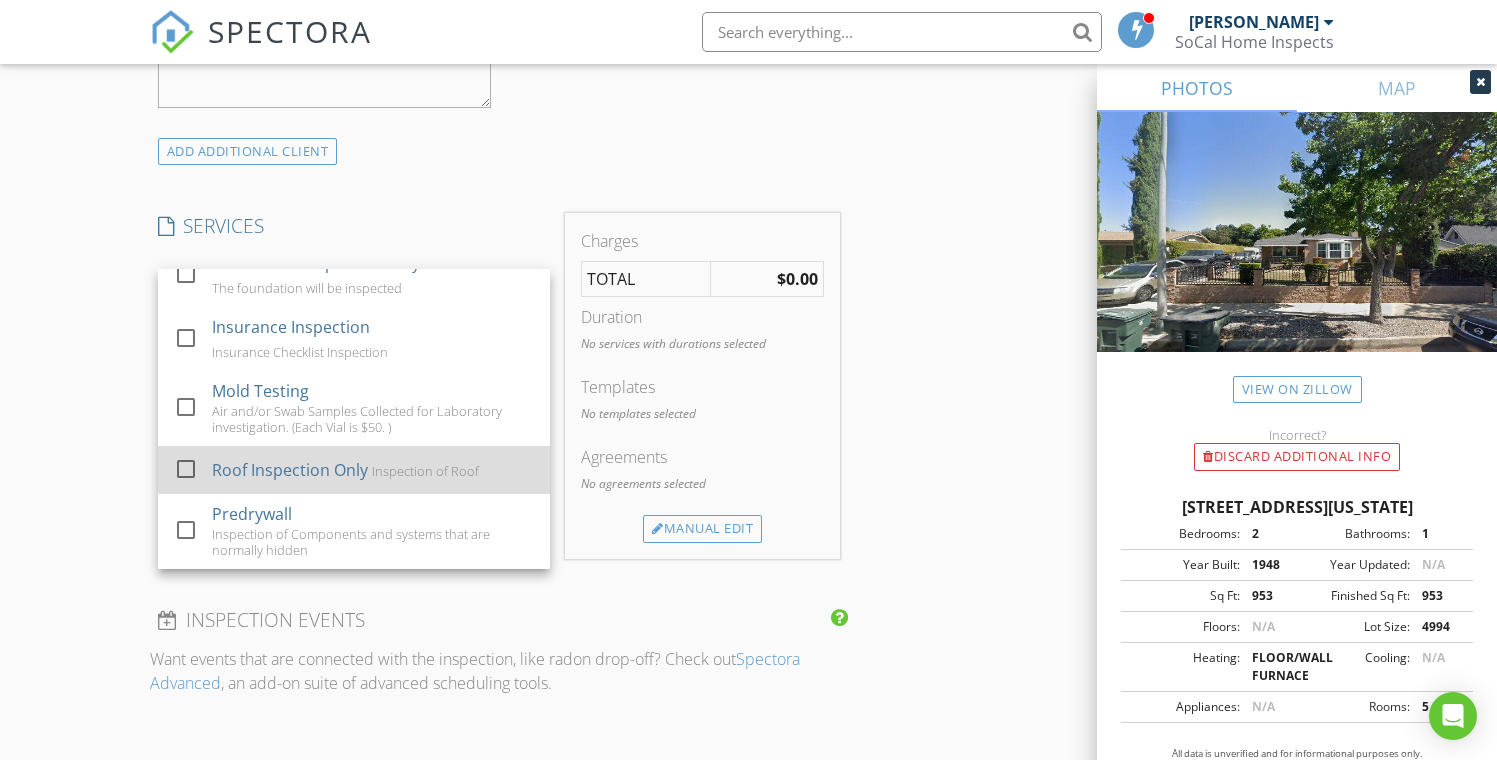 click on "Roof Inspection Only" at bounding box center (290, 470) 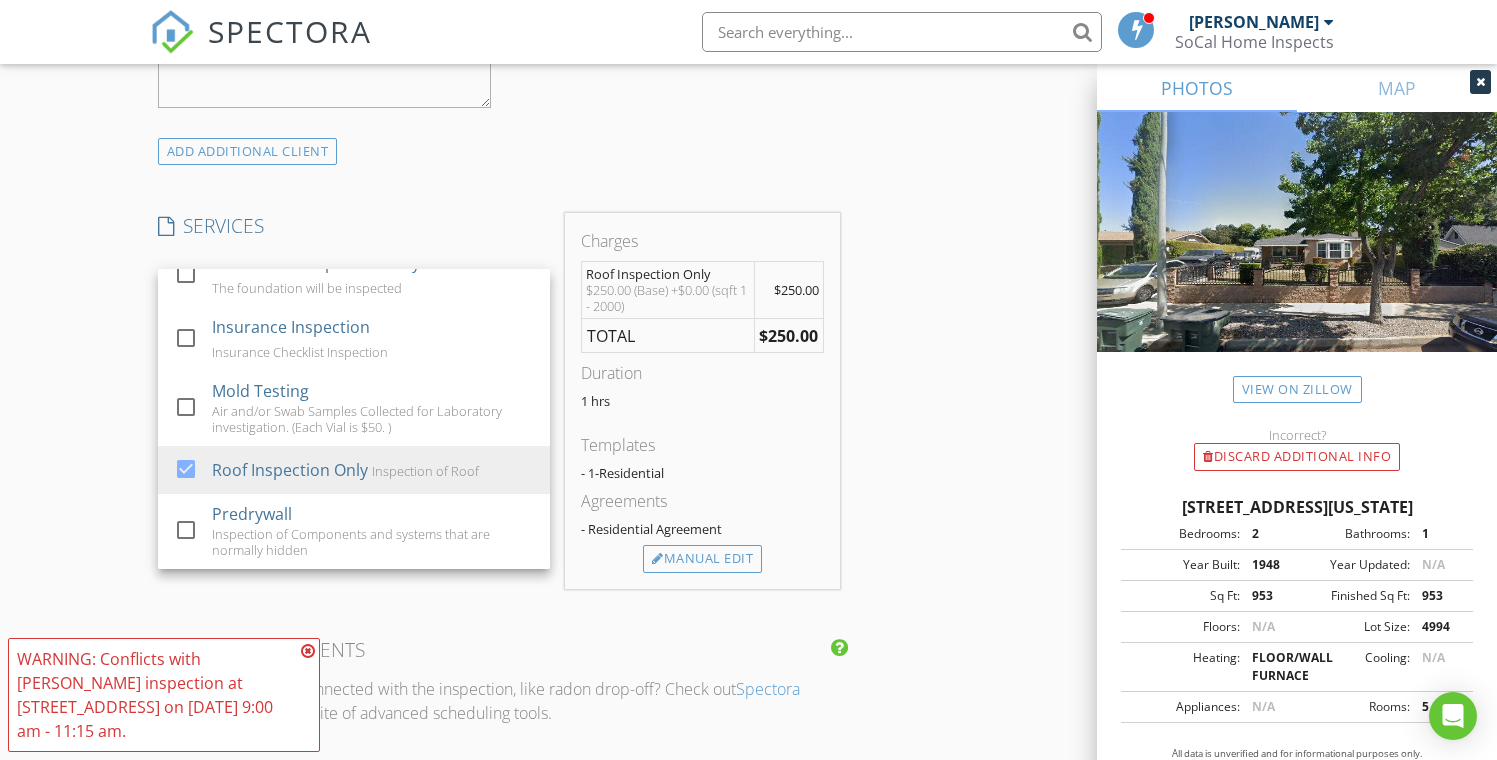 click on "INSPECTOR(S)
check_box   Ruben Mariscal   PRIMARY   Ruben Mariscal arrow_drop_down   check_box_outline_blank Ruben Mariscal specifically requested
Date/Time
07/12/2025 8:00 AM
Location
Address Search       Address 193 E. Montana St.   Unit   City Pasadena   State CA   Zip 91103   County Los Angeles     Square Feet 953   Year Built 1948   Foundation Slab arrow_drop_down     Ruben Mariscal     34.6 miles     (an hour)
client
check_box Enable Client CC email for this inspection   Client Search     check_box Client is a Company/Organization   Company/Organization Straight Arrow Flooring & Remodeling, Inc.       Email arrowcarpet@msn.com   CC Email   Phone 626-786-9264           Notes   Private Notes
ADD ADDITIONAL client
SERVICES
check_box_outline_blank   Residential" at bounding box center [749, 462] 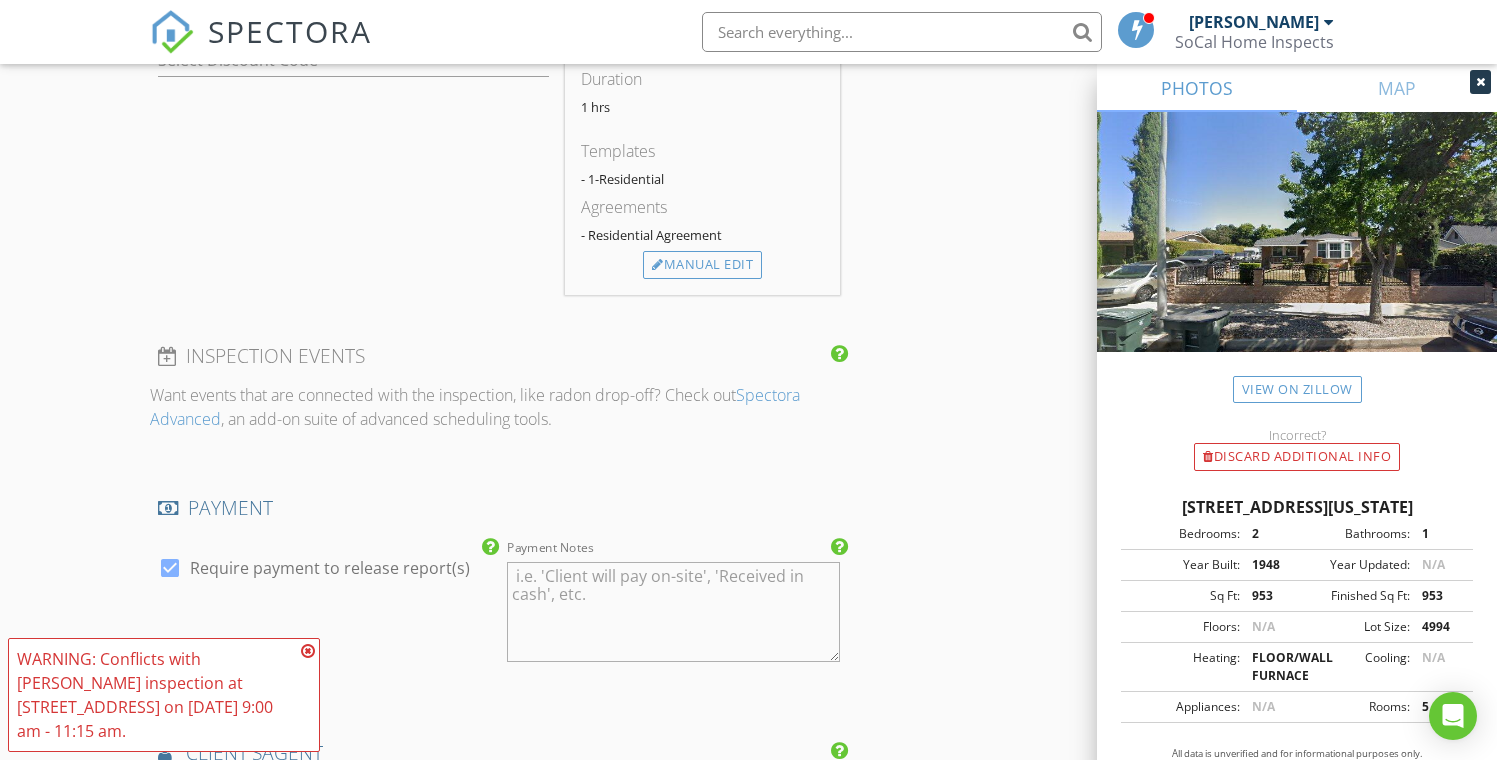 scroll, scrollTop: 1789, scrollLeft: 0, axis: vertical 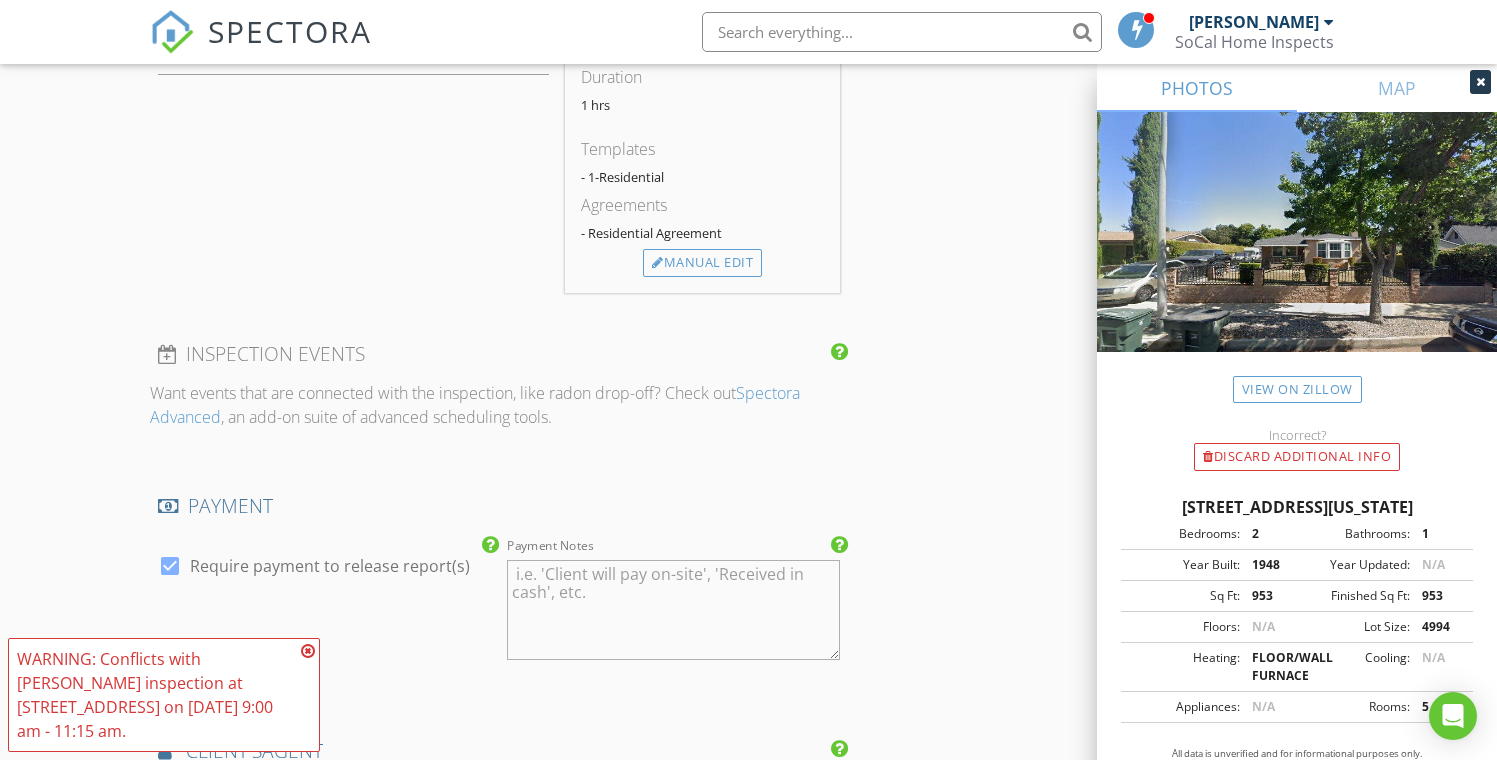 click at bounding box center (308, 651) 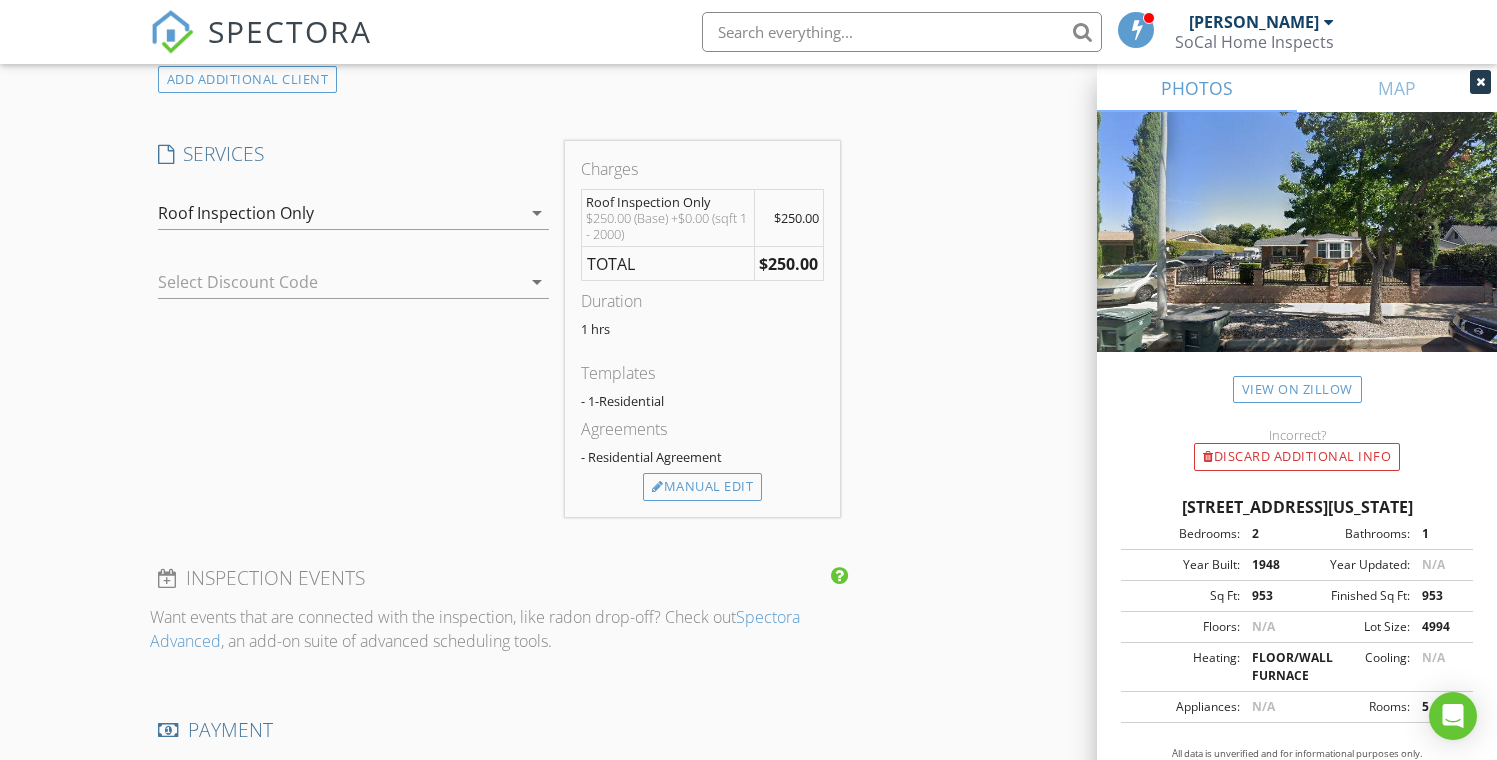 scroll, scrollTop: 1606, scrollLeft: 0, axis: vertical 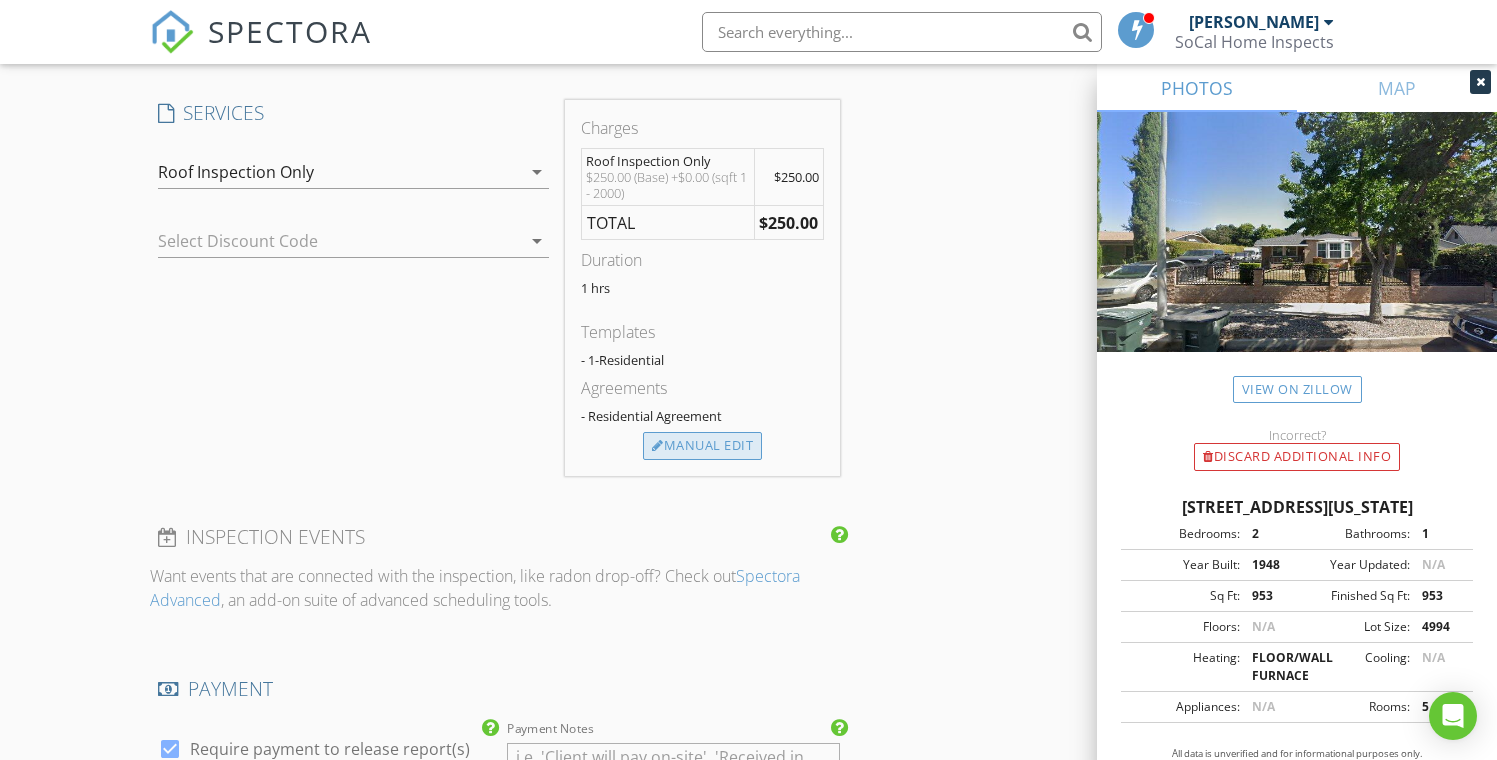 click on "Manual Edit" at bounding box center [702, 446] 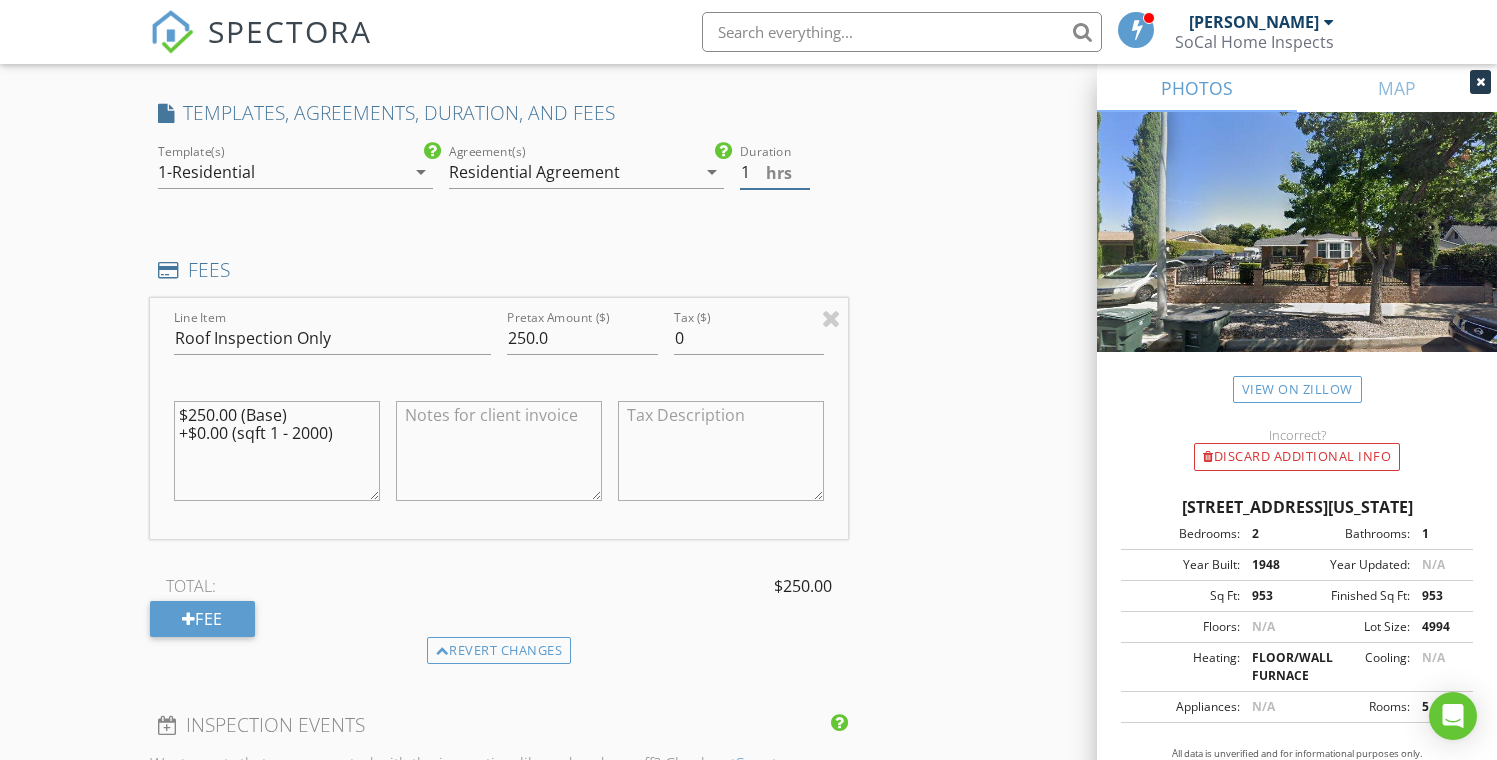 click on "hrs" at bounding box center (779, 173) 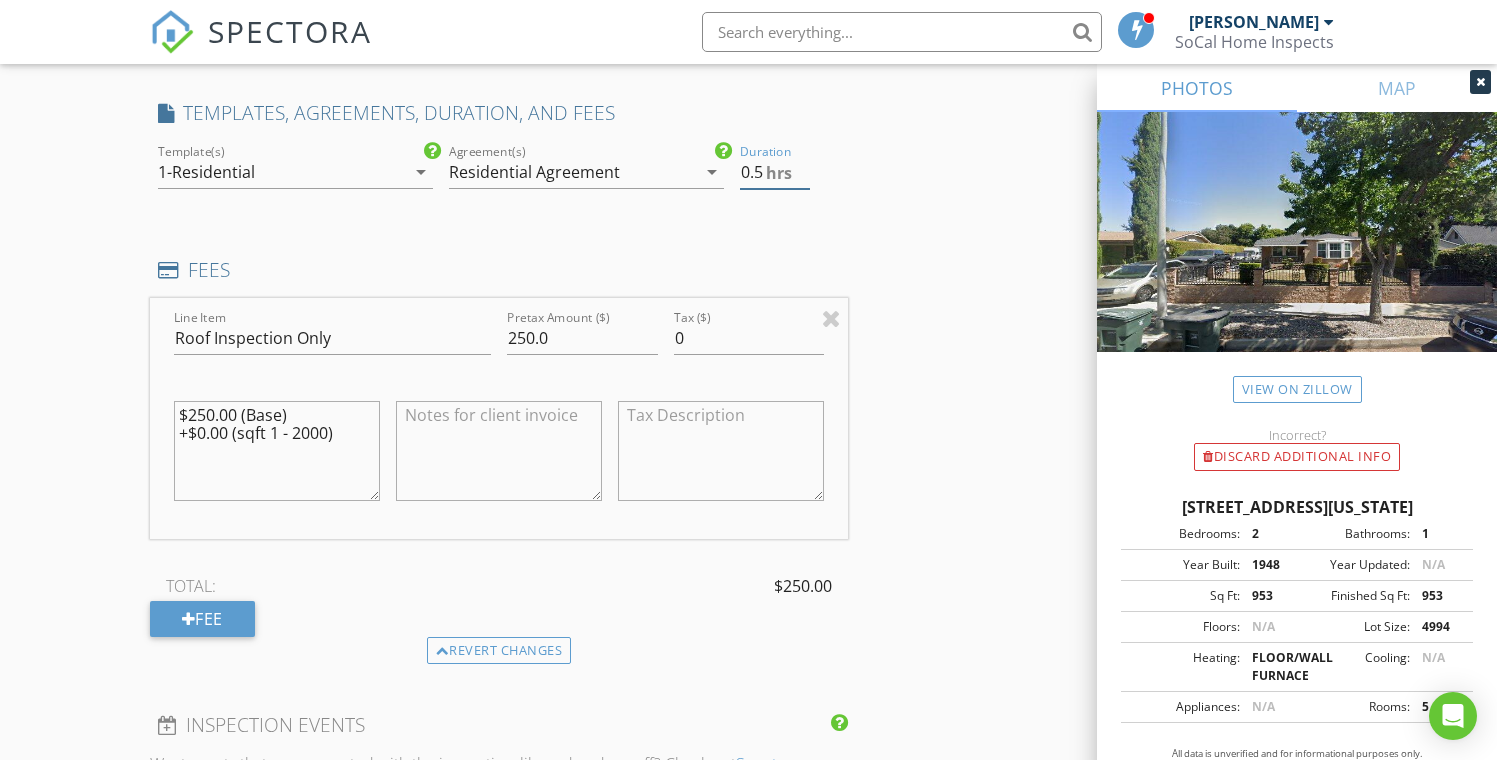 type on "0.5" 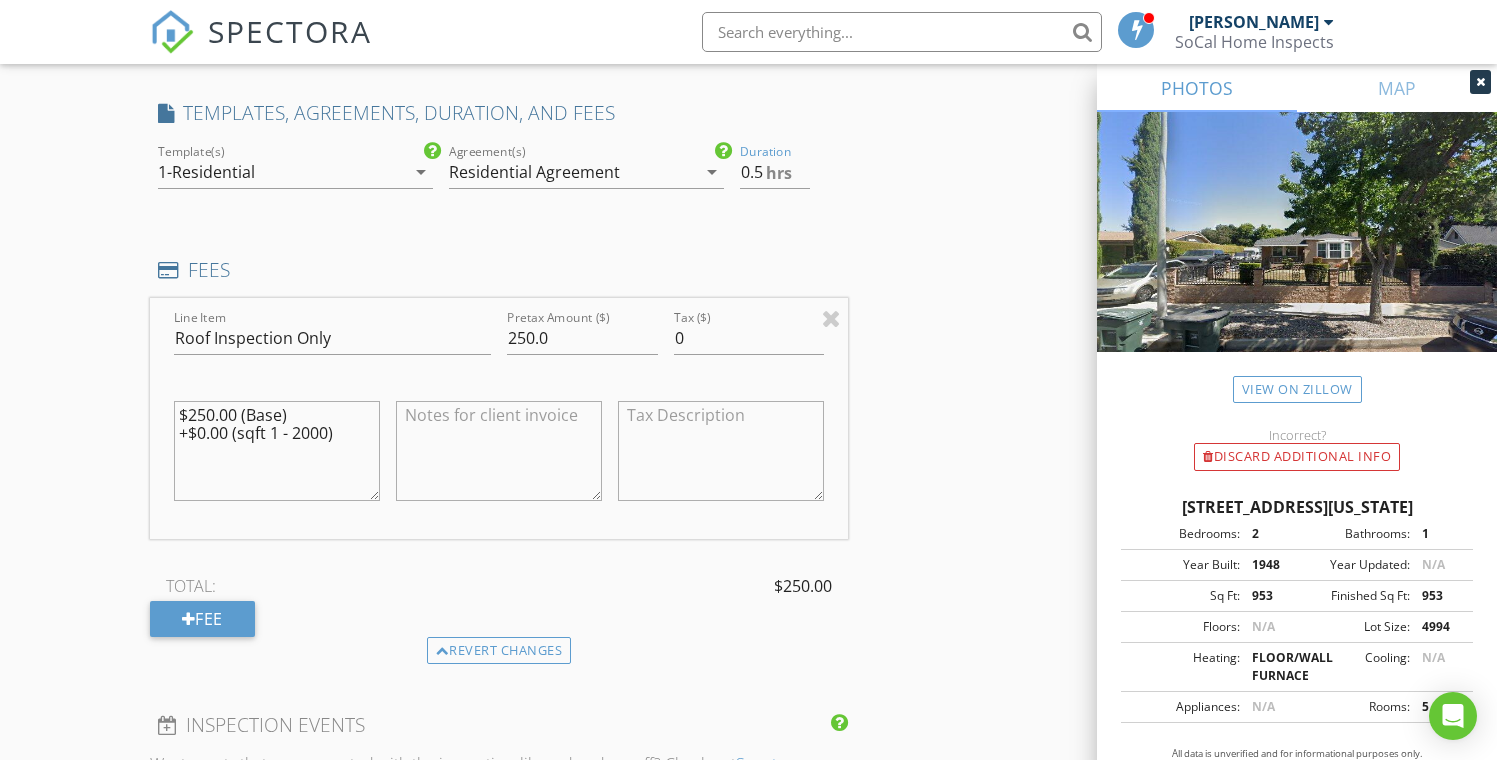 click on "Discard Additional info" at bounding box center (1297, 457) 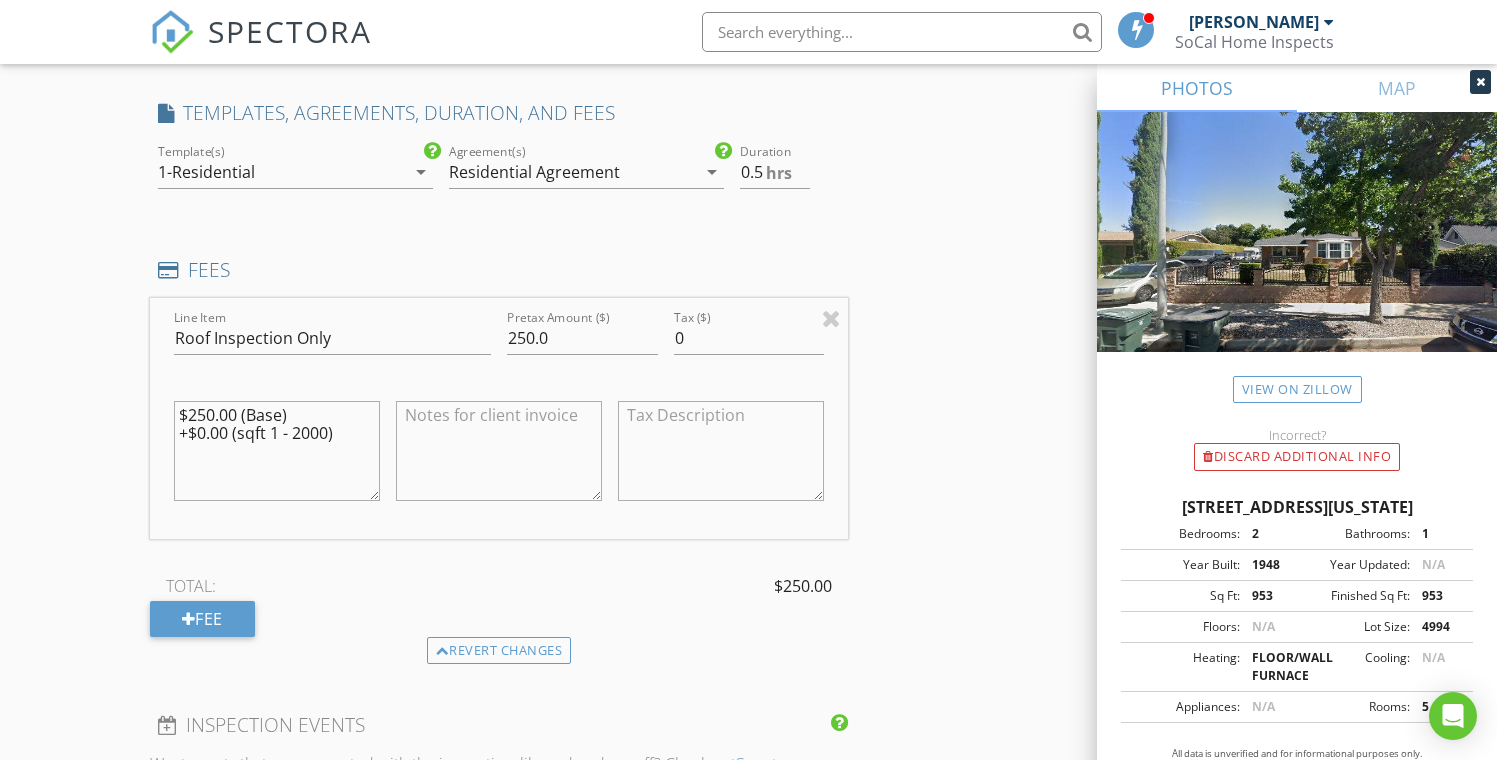 click on "INSPECTOR(S)
check_box   Ruben Mariscal   PRIMARY   Ruben Mariscal arrow_drop_down   check_box_outline_blank Ruben Mariscal specifically requested
Date/Time
07/12/2025 8:00 AM
Location
Address Search       Address 193 E. Montana St.   Unit   City Pasadena   State CA   Zip 91103   County Los Angeles     Square Feet 953   Year Built 1948   Foundation Slab arrow_drop_down     Ruben Mariscal     34.6 miles     (an hour)
client
check_box Enable Client CC email for this inspection   Client Search     check_box Client is a Company/Organization   Company/Organization Straight Arrow Flooring & Remodeling, Inc.       Email arrowcarpet@msn.com   CC Email   Phone 626-786-9264           Notes   Private Notes
ADD ADDITIONAL client
SERVICES
check_box_outline_blank   Residential" at bounding box center [749, 443] 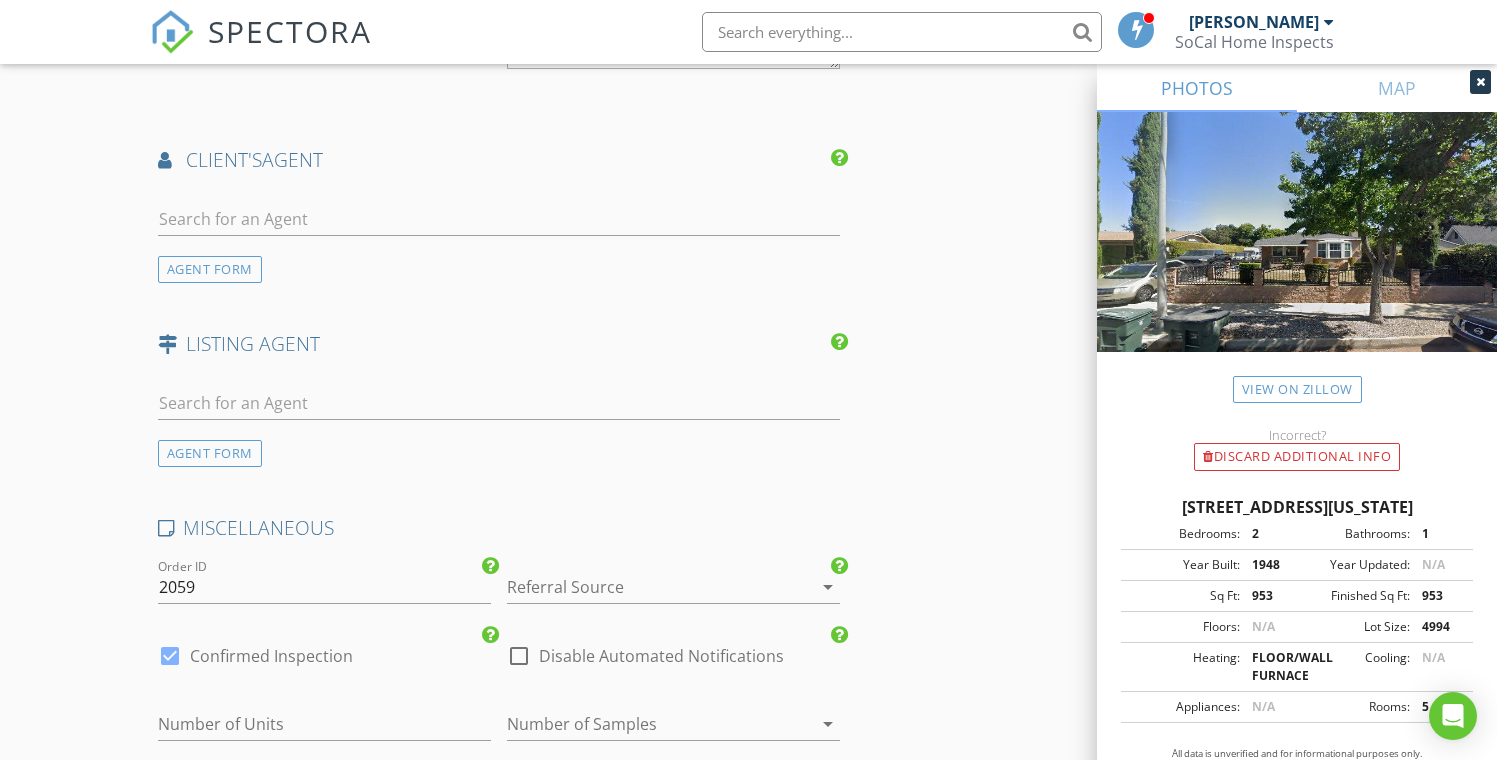 scroll, scrollTop: 2579, scrollLeft: 0, axis: vertical 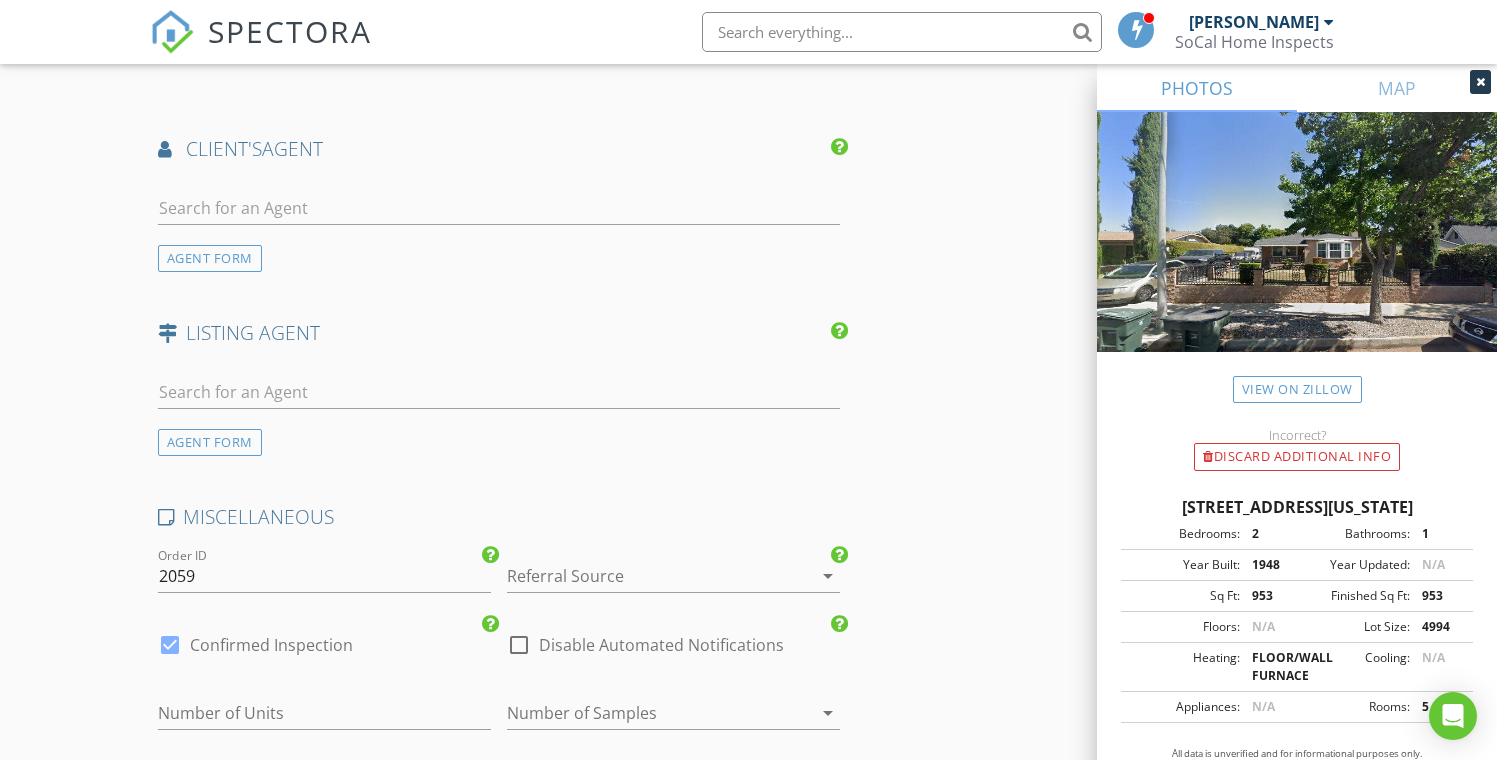 click on "Referral Source arrow_drop_down" at bounding box center (673, 580) 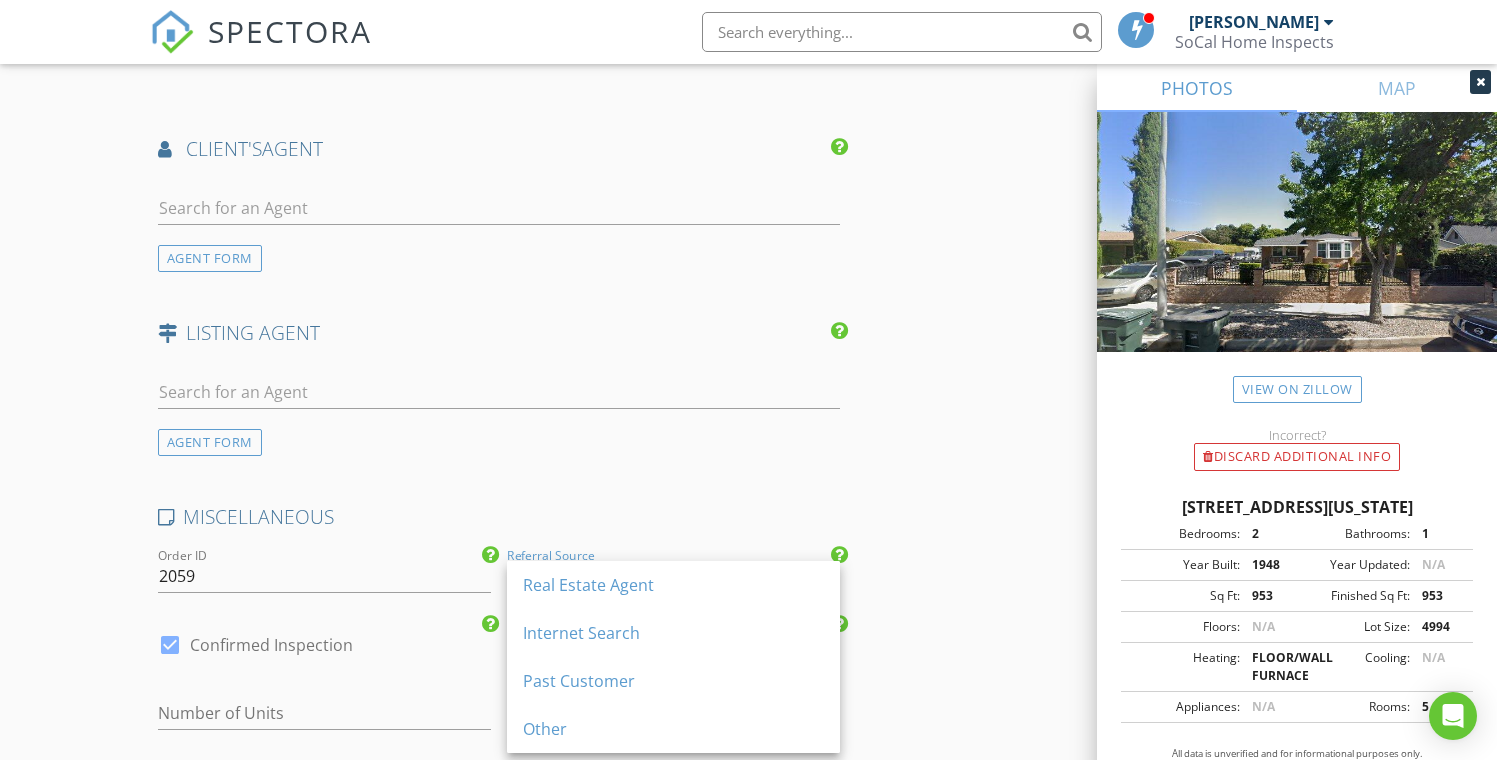 click on "Other" at bounding box center (673, 729) 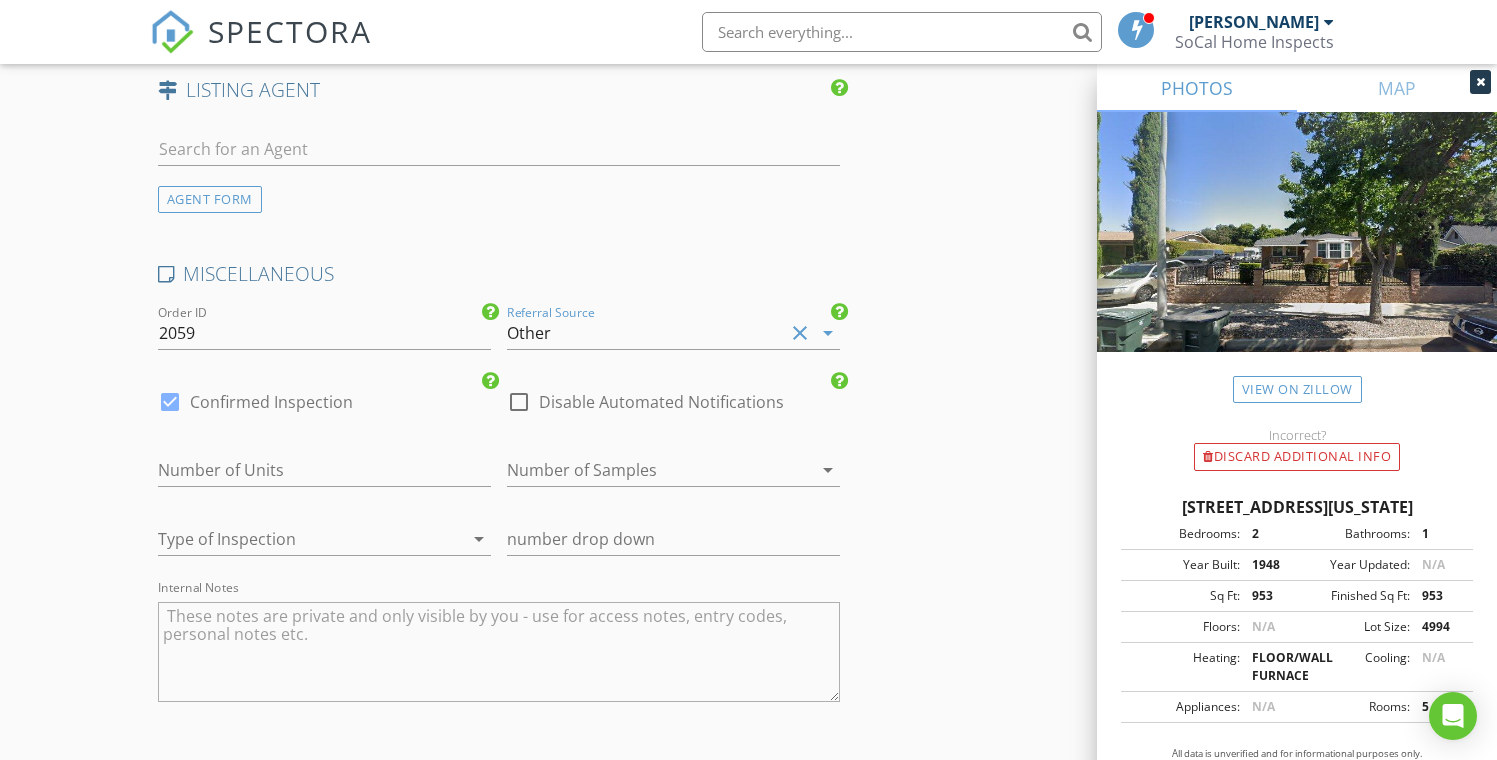 scroll, scrollTop: 3155, scrollLeft: 0, axis: vertical 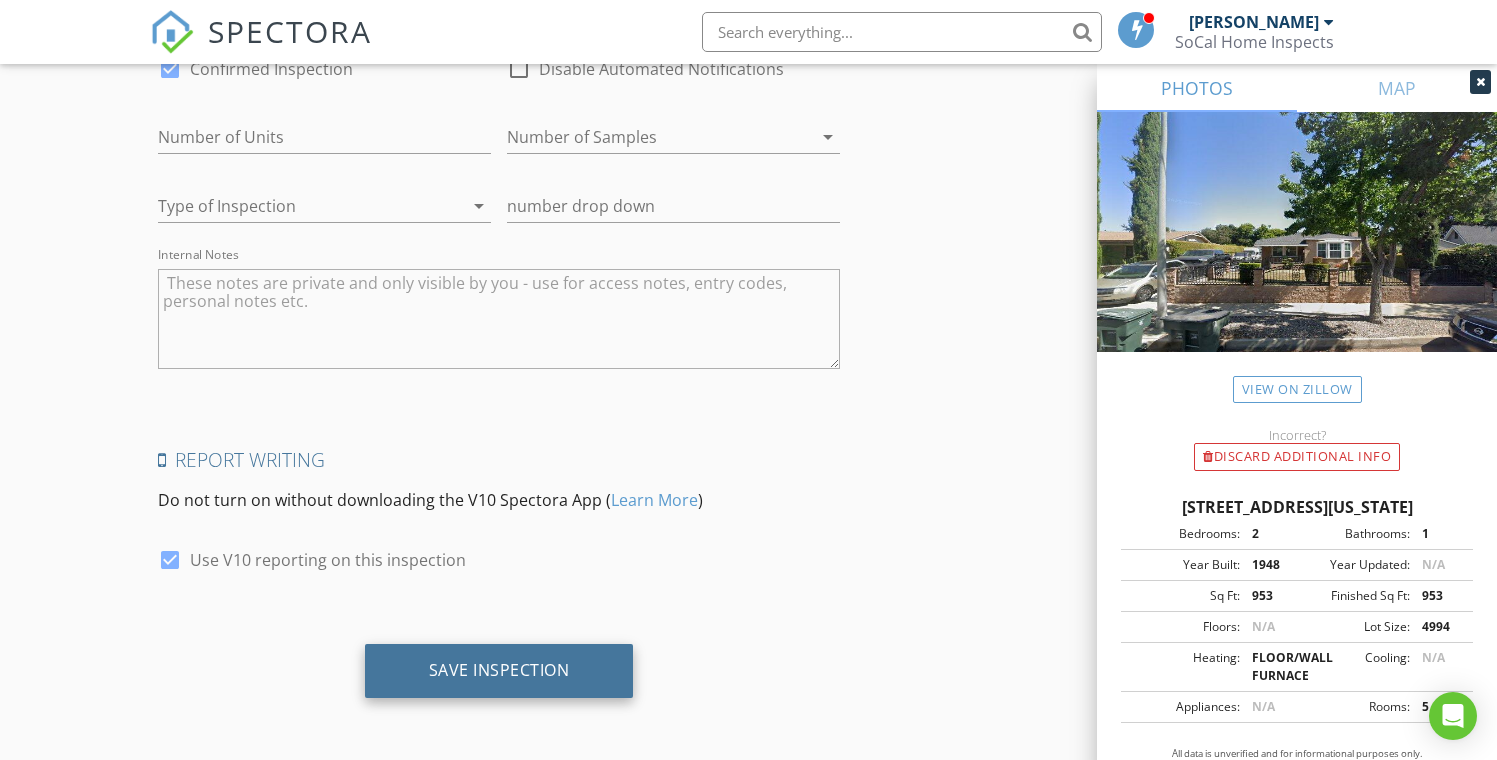 click on "Save Inspection" at bounding box center [499, 670] 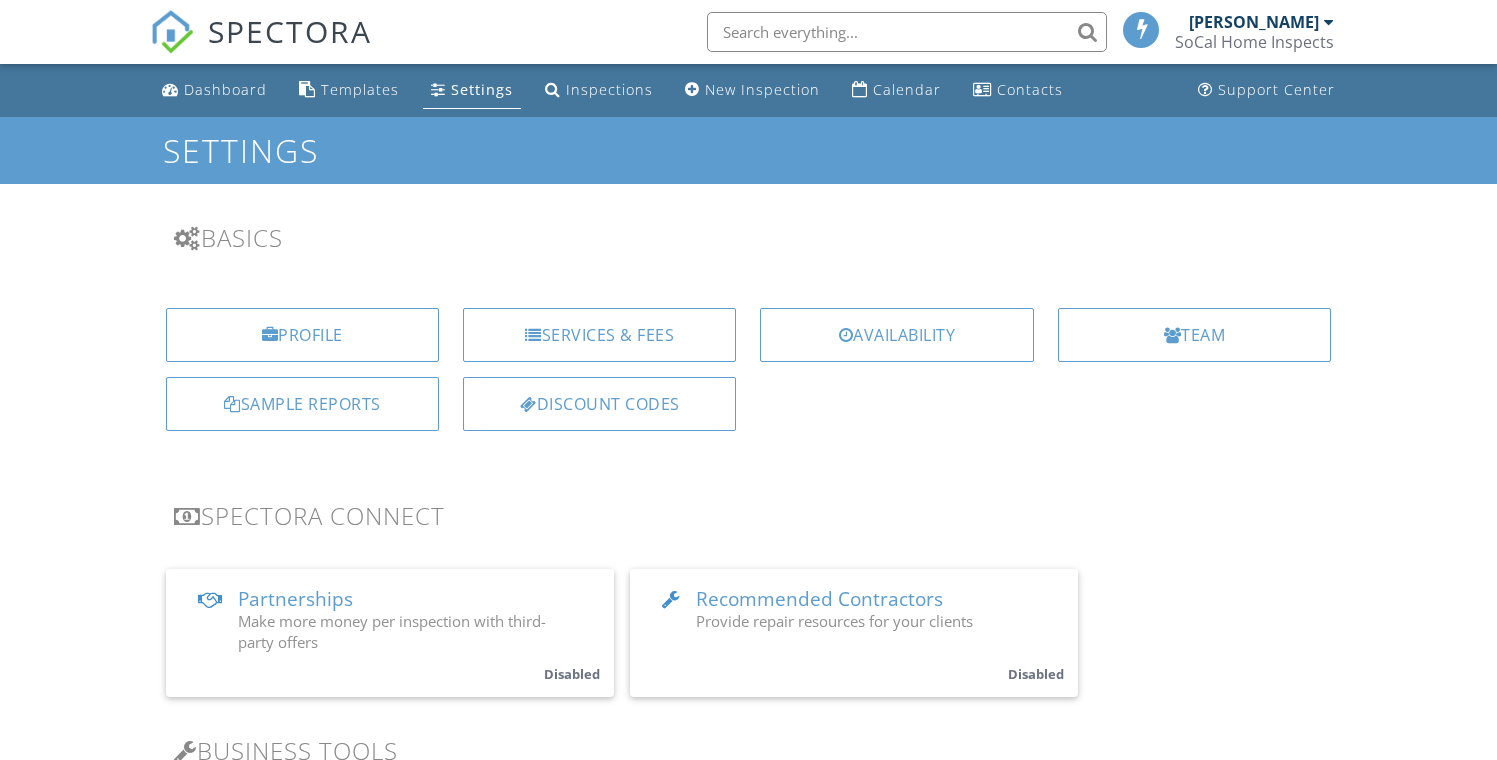 scroll, scrollTop: 0, scrollLeft: 0, axis: both 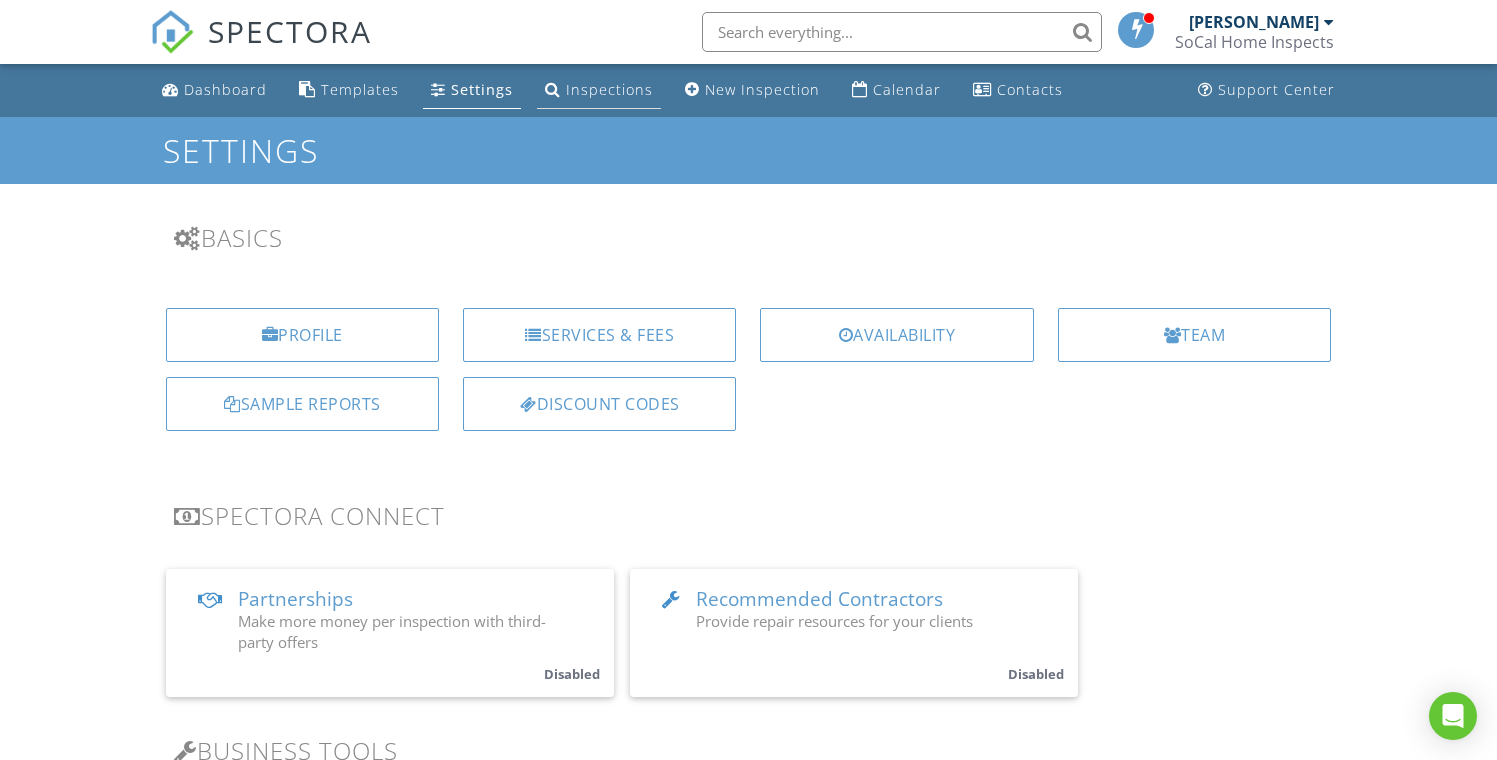 click on "Inspections" at bounding box center (599, 90) 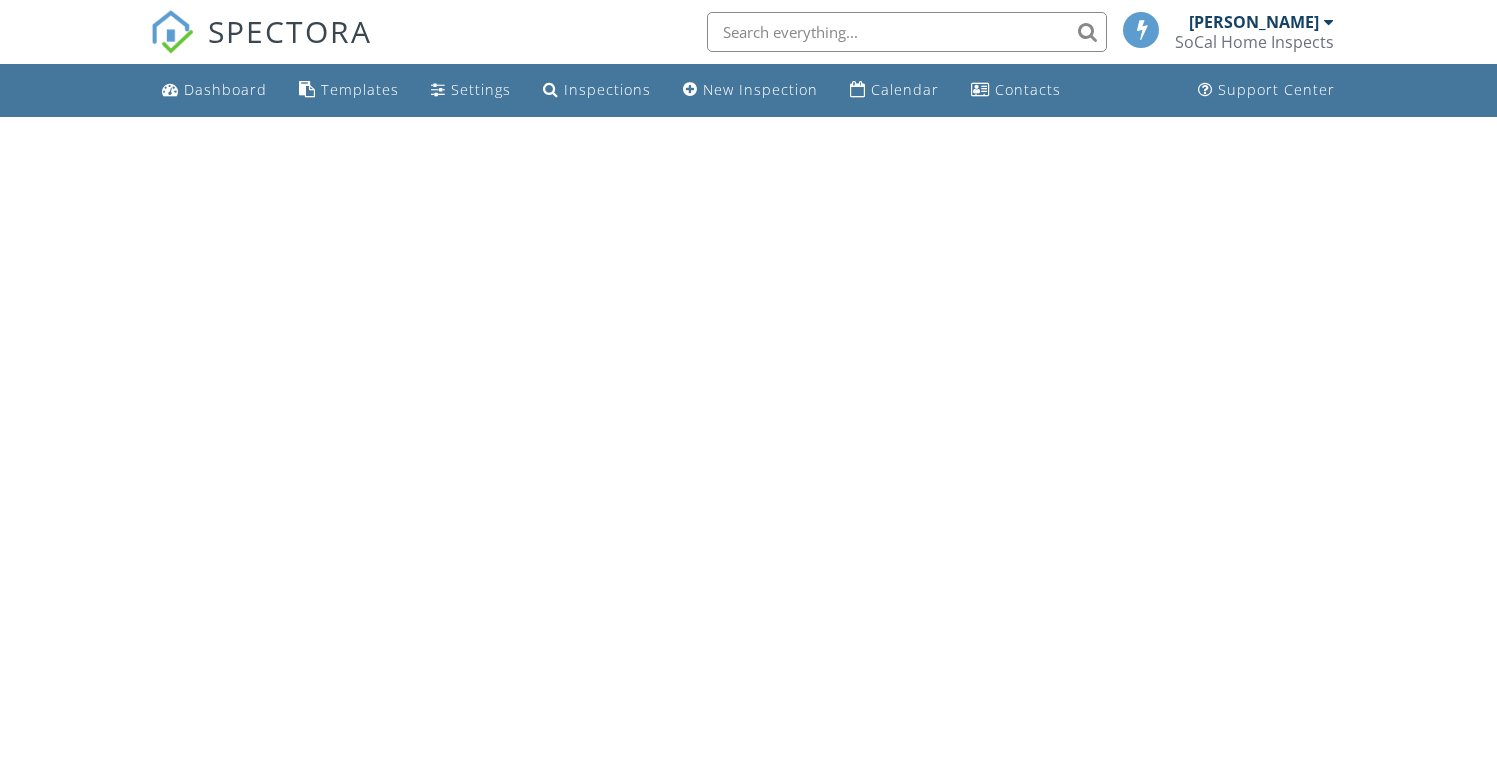 scroll, scrollTop: 0, scrollLeft: 0, axis: both 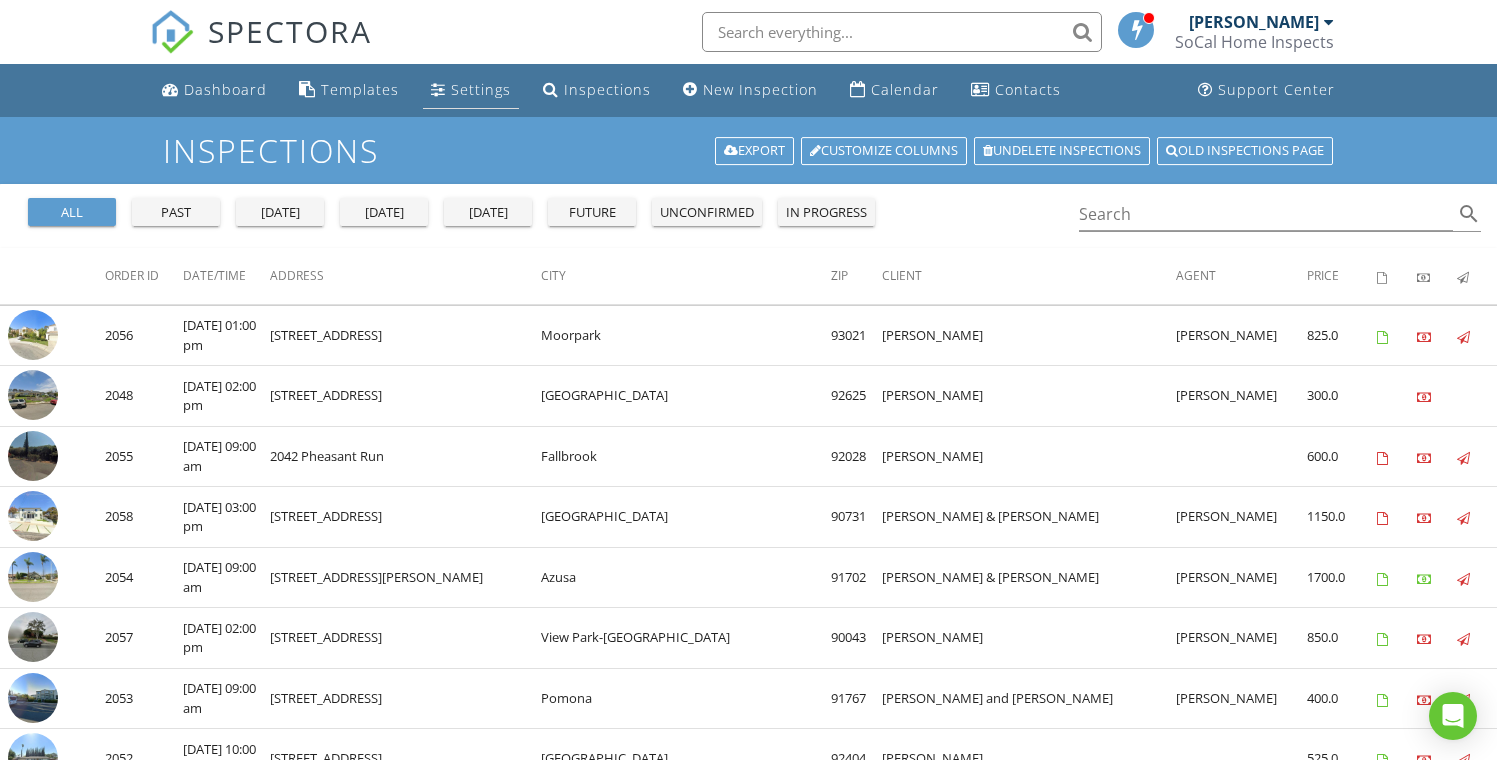 click on "Settings" at bounding box center (481, 89) 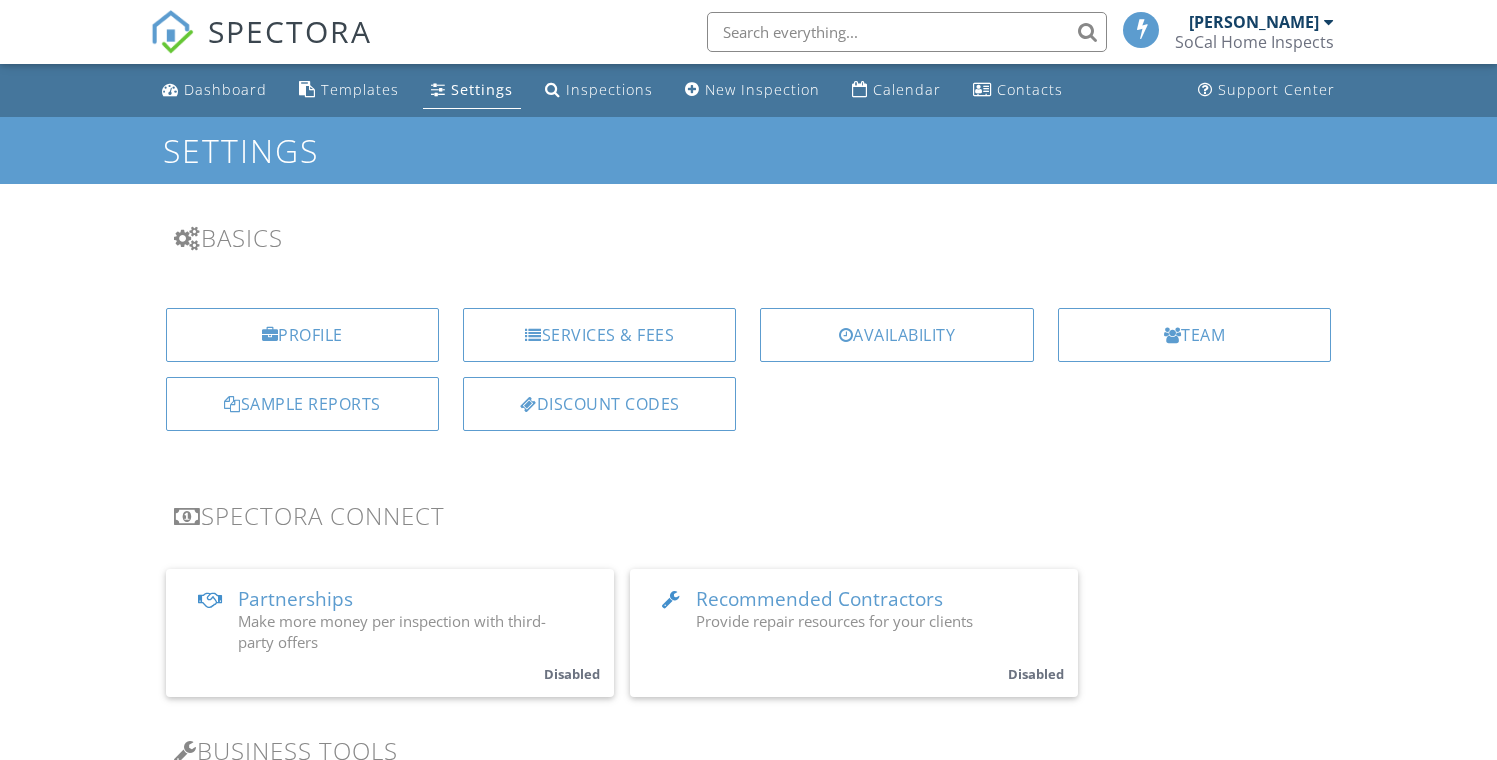 scroll, scrollTop: 0, scrollLeft: 0, axis: both 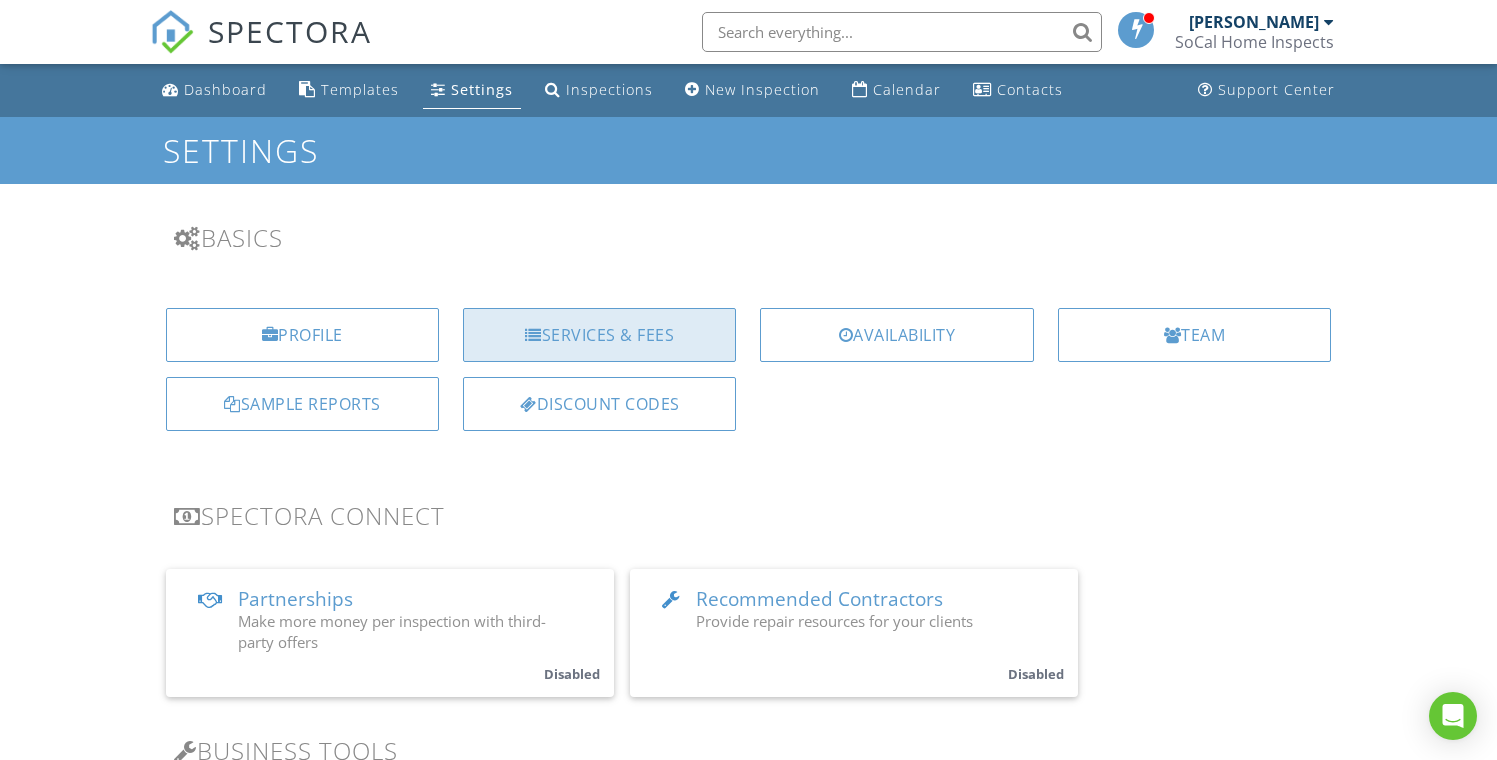 click on "Services & Fees" at bounding box center [599, 335] 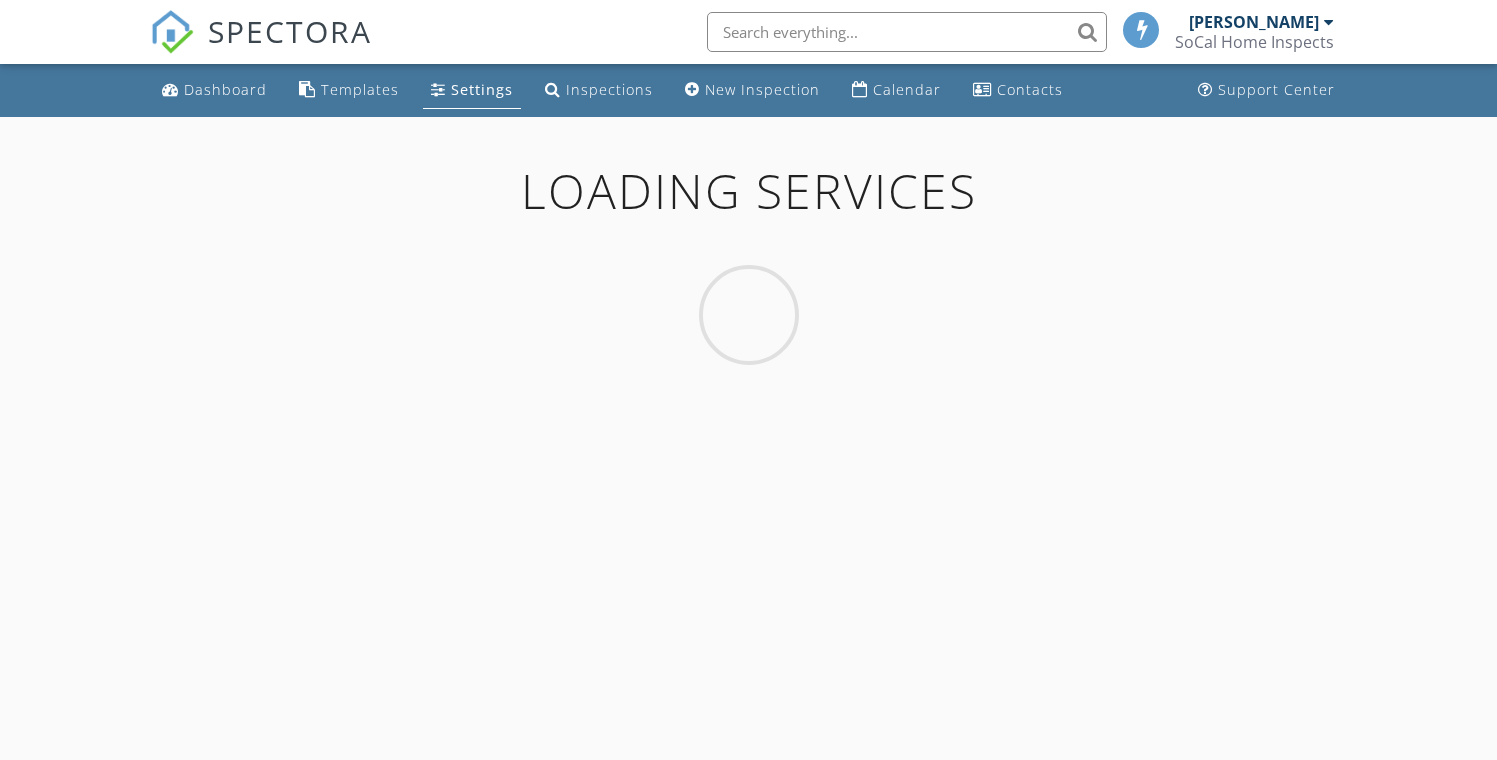 scroll, scrollTop: 0, scrollLeft: 0, axis: both 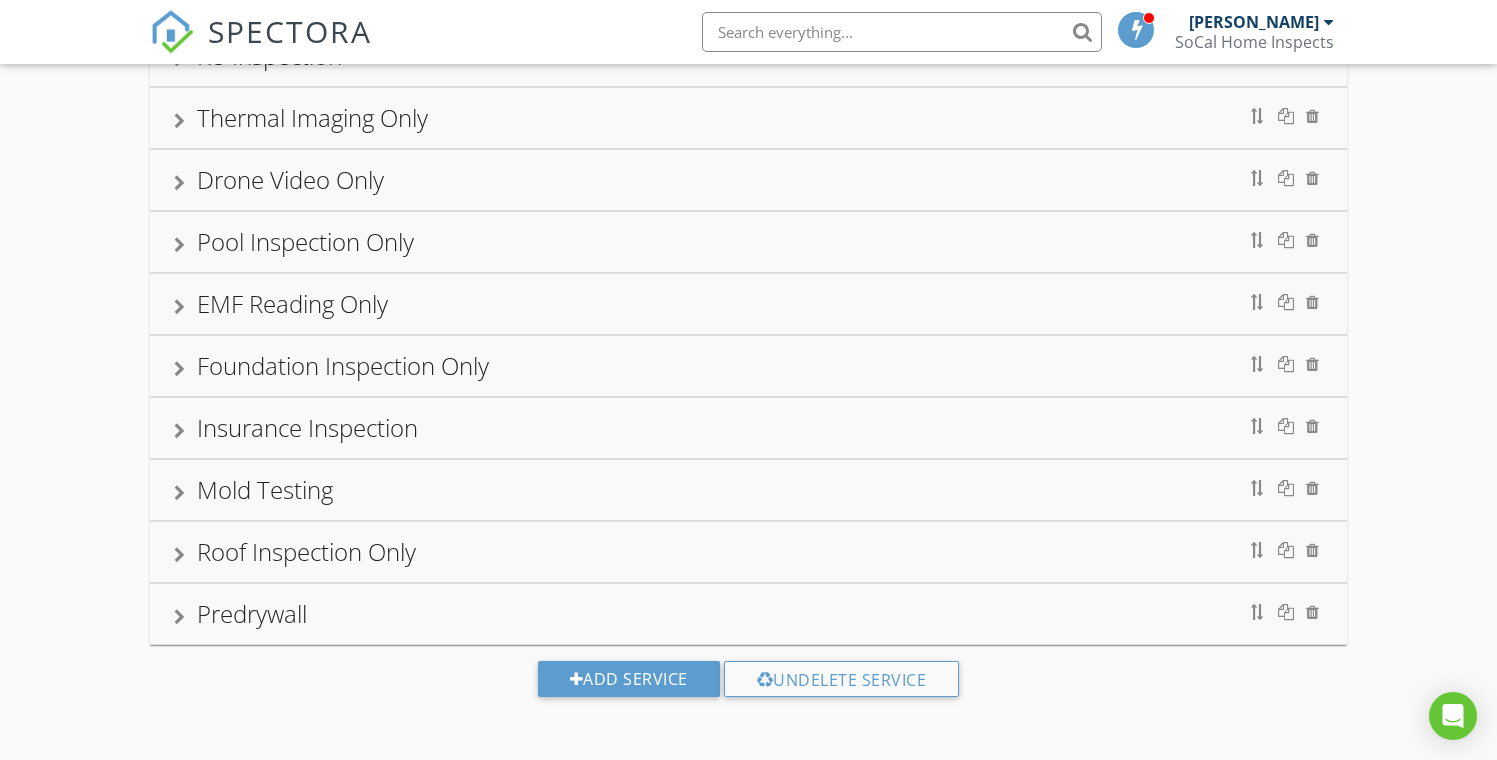 click at bounding box center [179, 555] 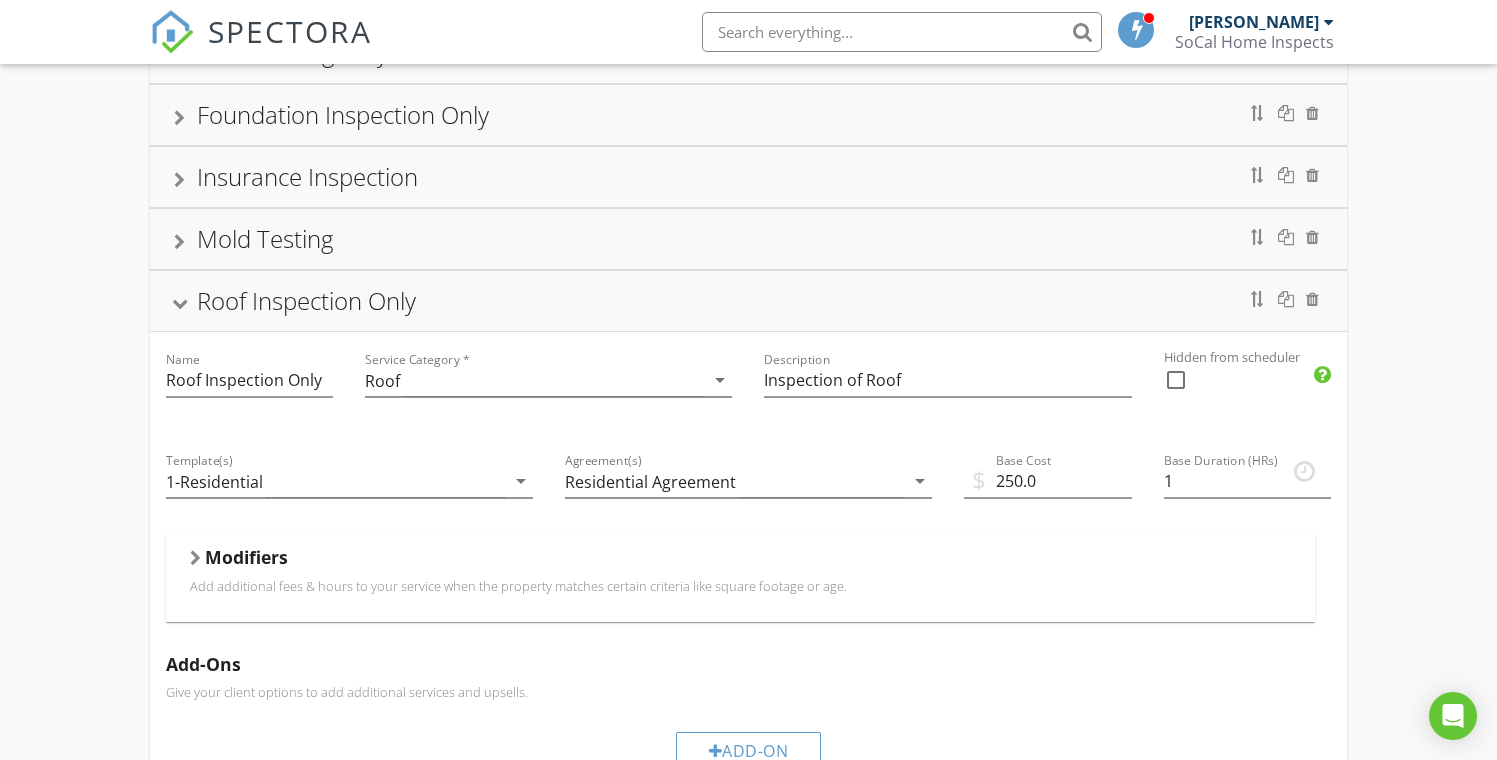 scroll, scrollTop: 1061, scrollLeft: 0, axis: vertical 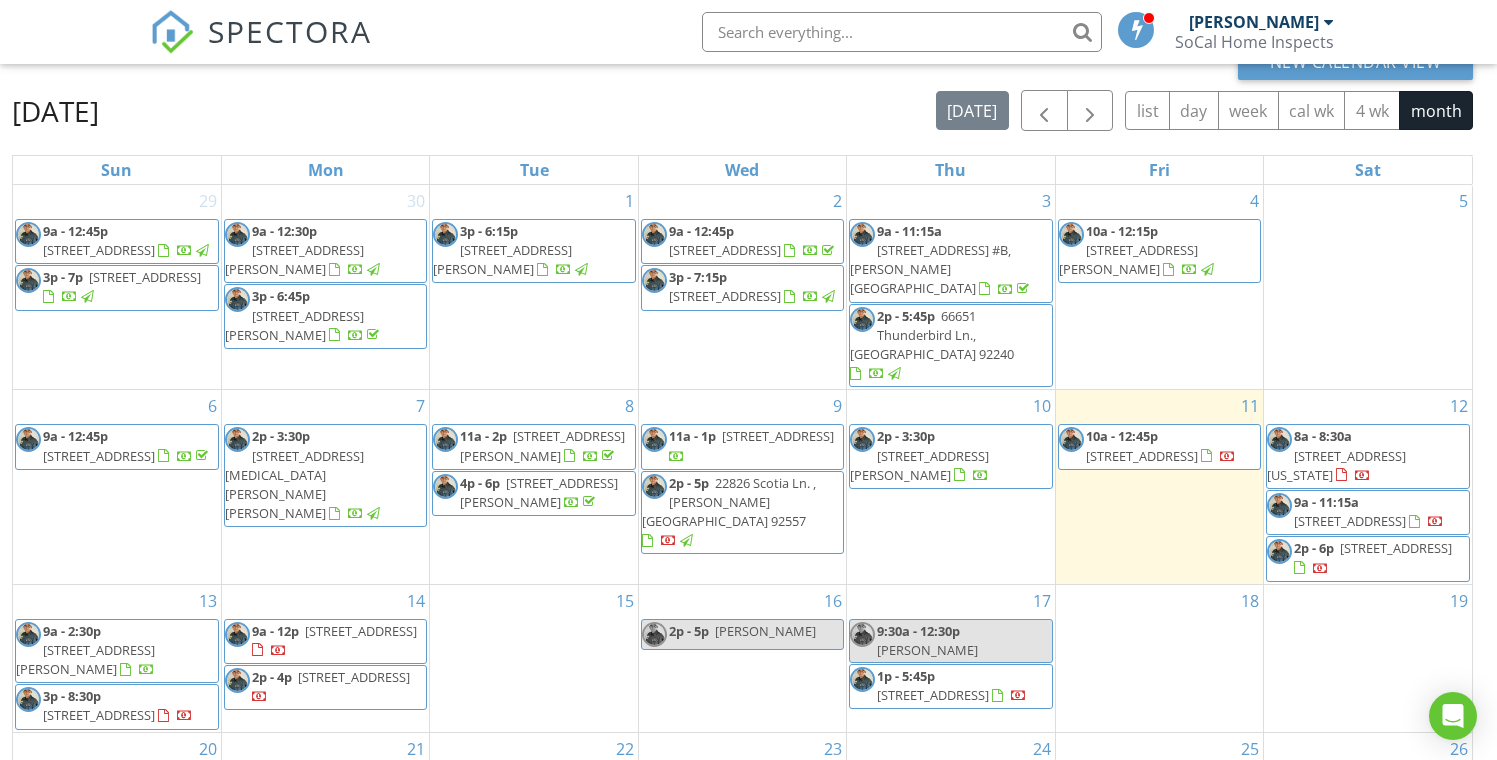 click on "22826 Scotia Ln. , Moreno Valley 92557" at bounding box center [729, 502] 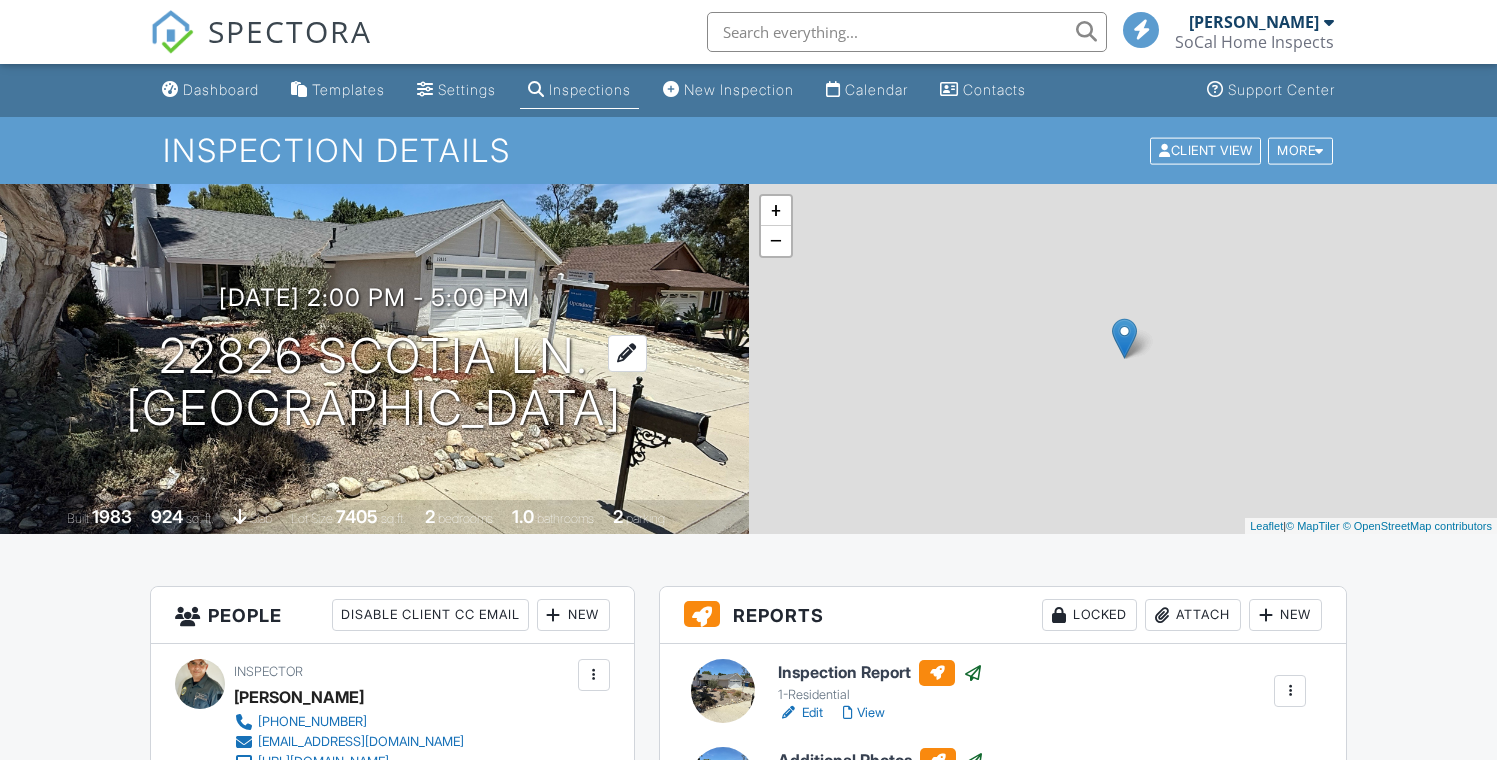 scroll, scrollTop: 0, scrollLeft: 0, axis: both 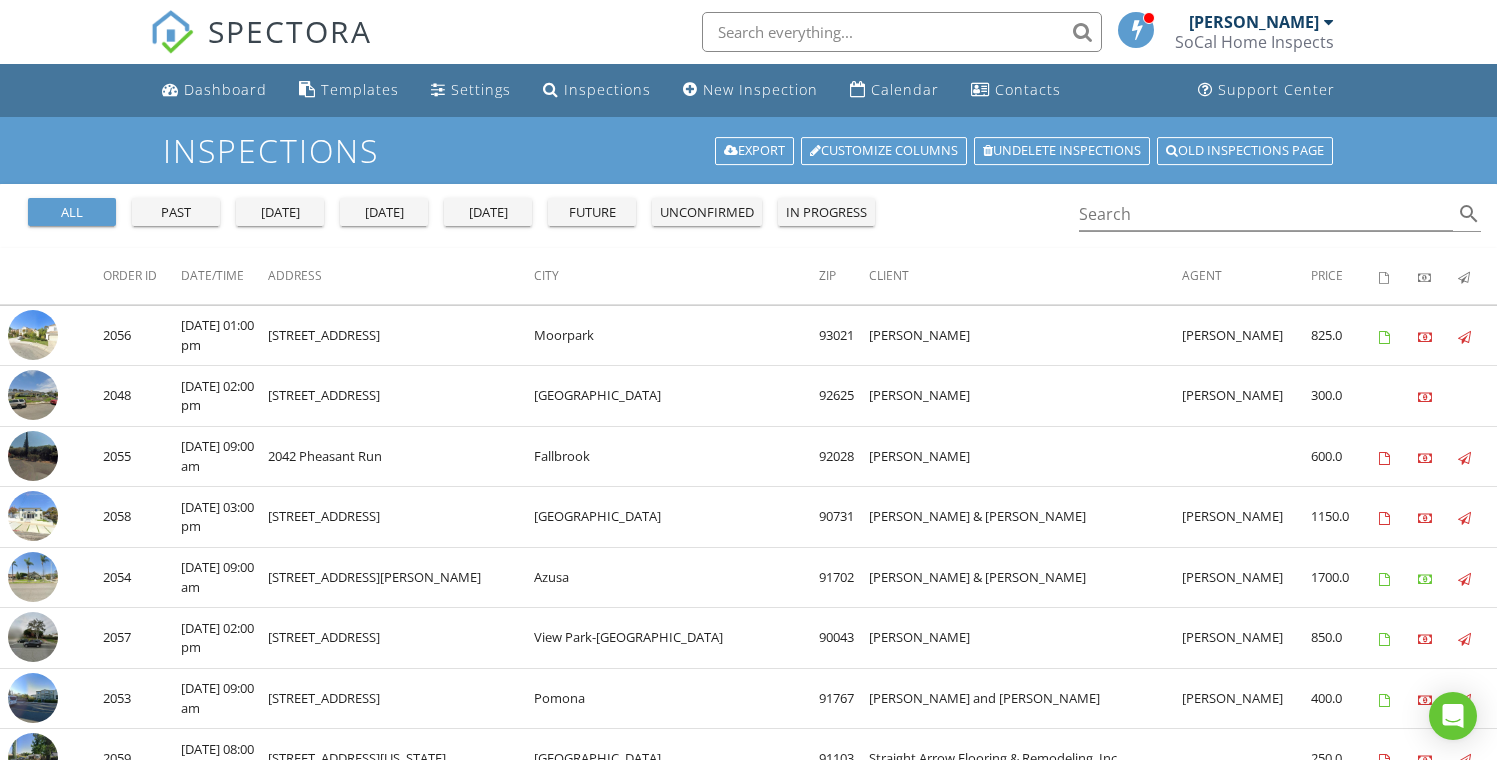 click at bounding box center (1136, 30) 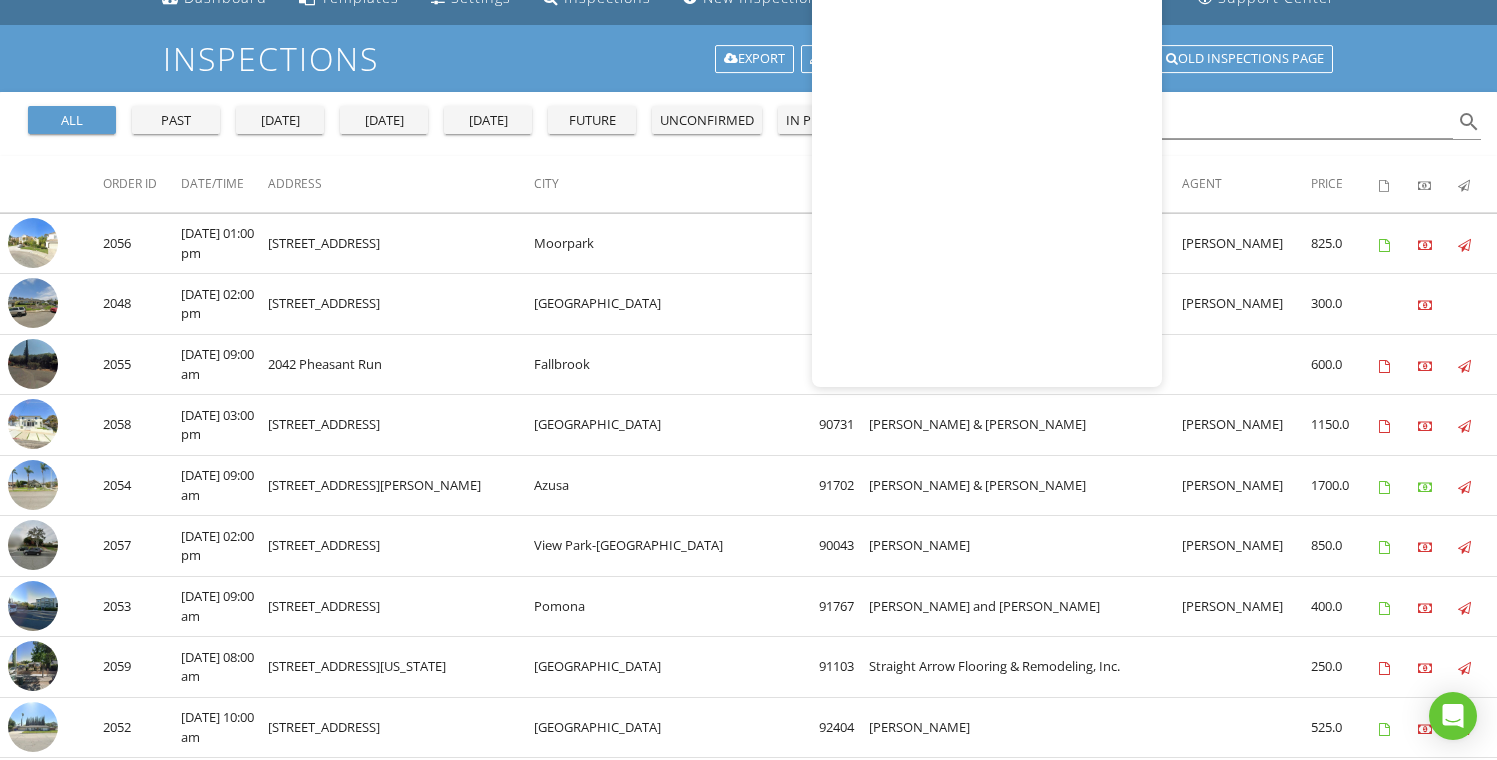 scroll, scrollTop: 0, scrollLeft: 0, axis: both 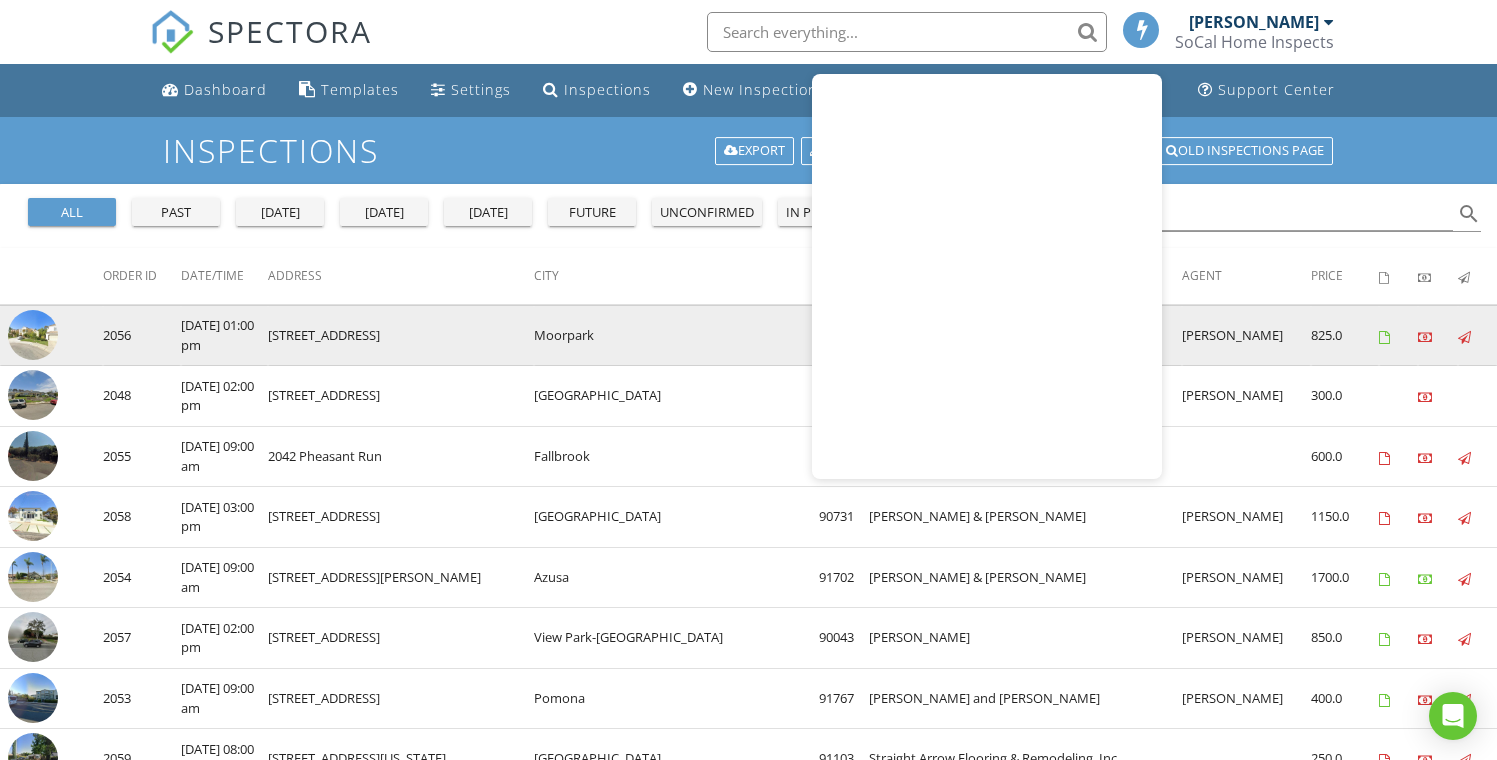 click on "825.0" at bounding box center (1345, 335) 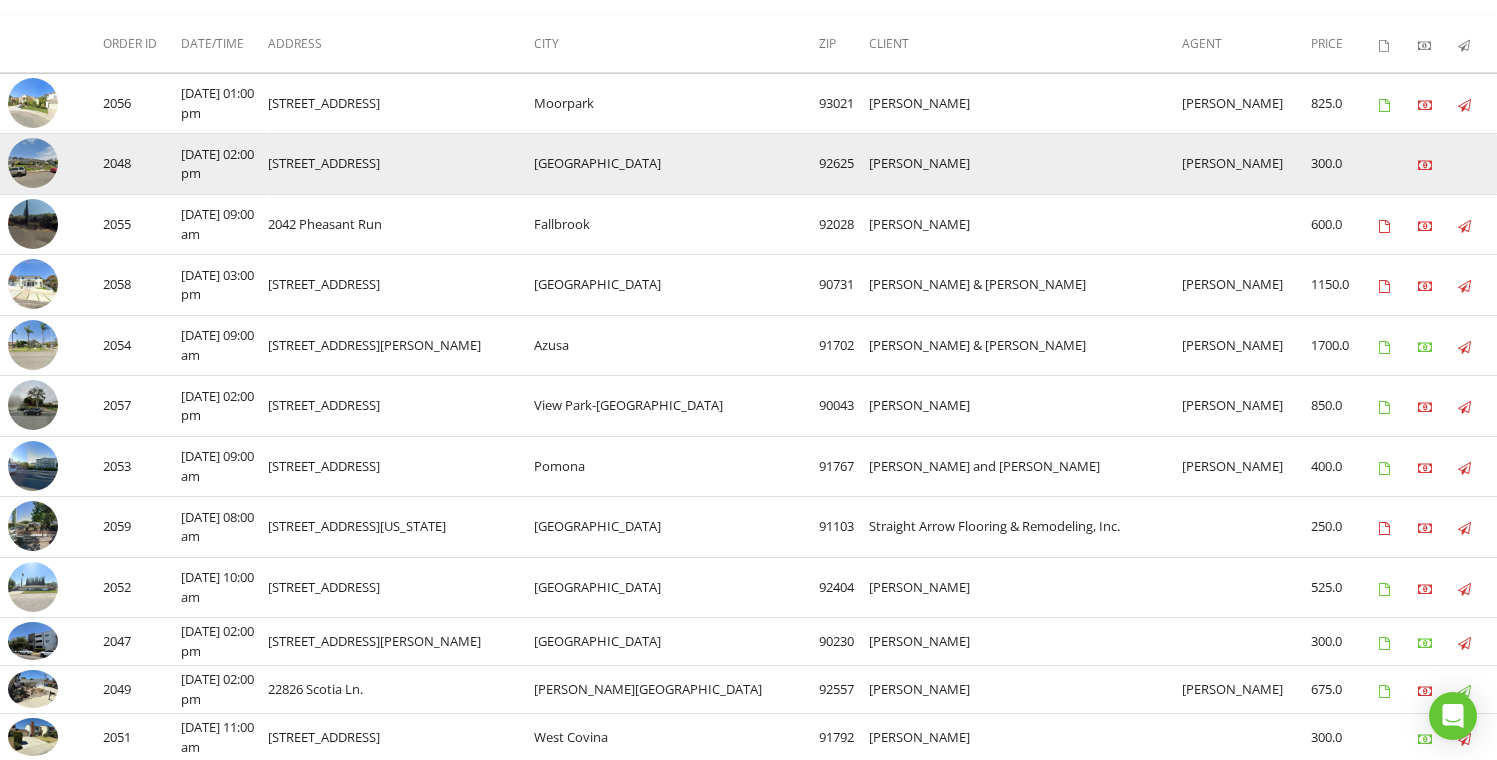 scroll, scrollTop: 227, scrollLeft: 0, axis: vertical 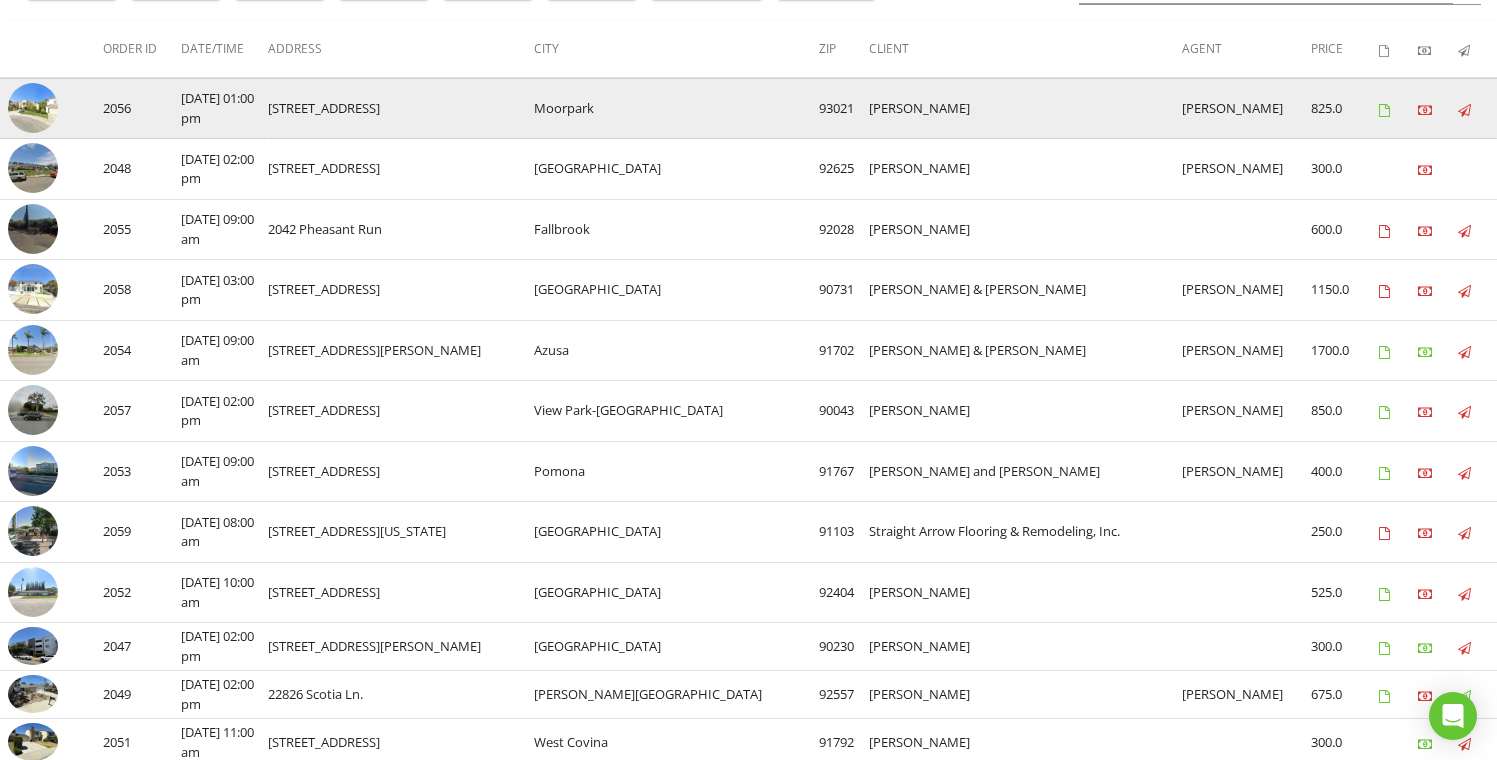 click at bounding box center [33, 108] 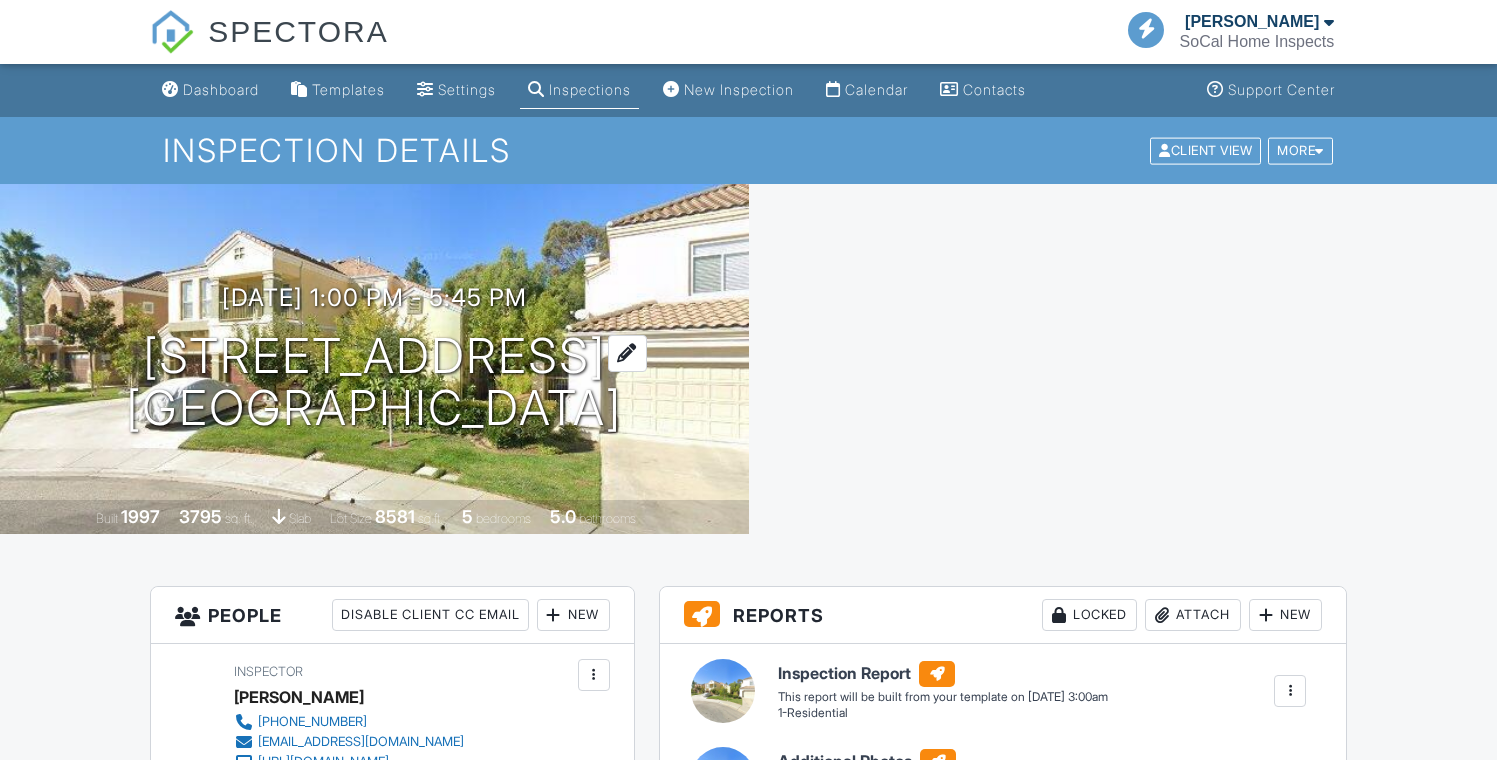 scroll, scrollTop: 0, scrollLeft: 0, axis: both 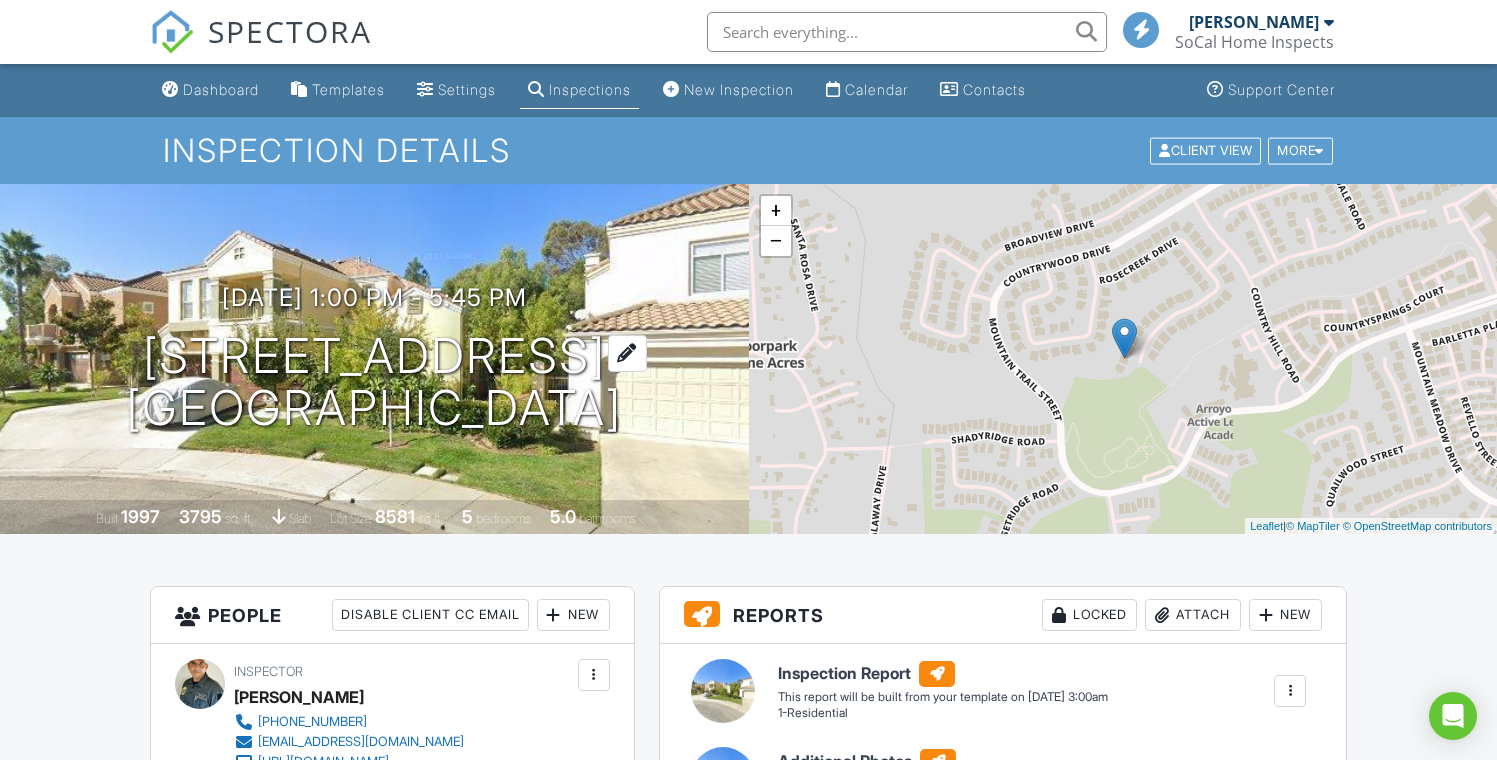 click on "[STREET_ADDRESS]
Moorpark, [GEOGRAPHIC_DATA]" at bounding box center (374, 383) 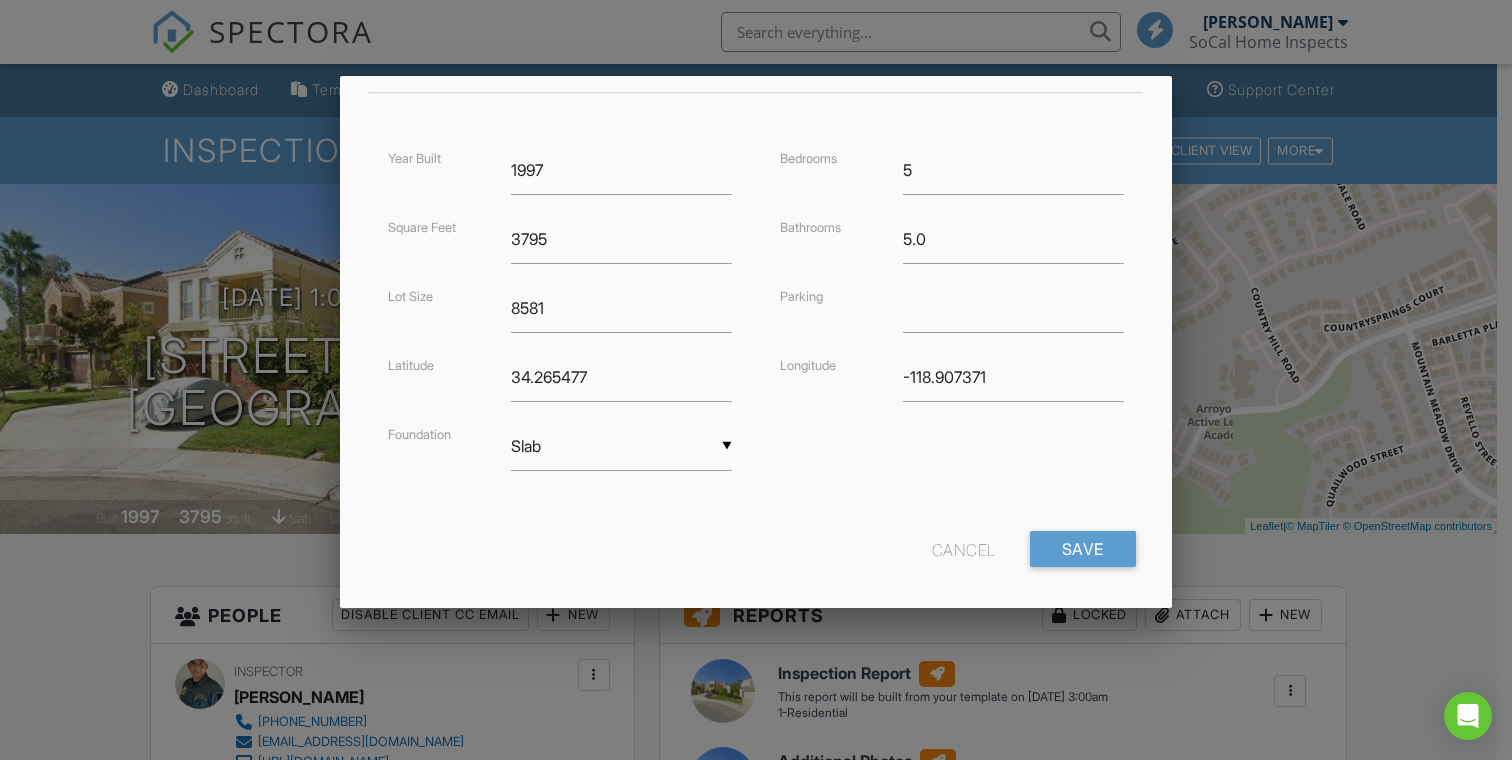 scroll, scrollTop: 467, scrollLeft: 0, axis: vertical 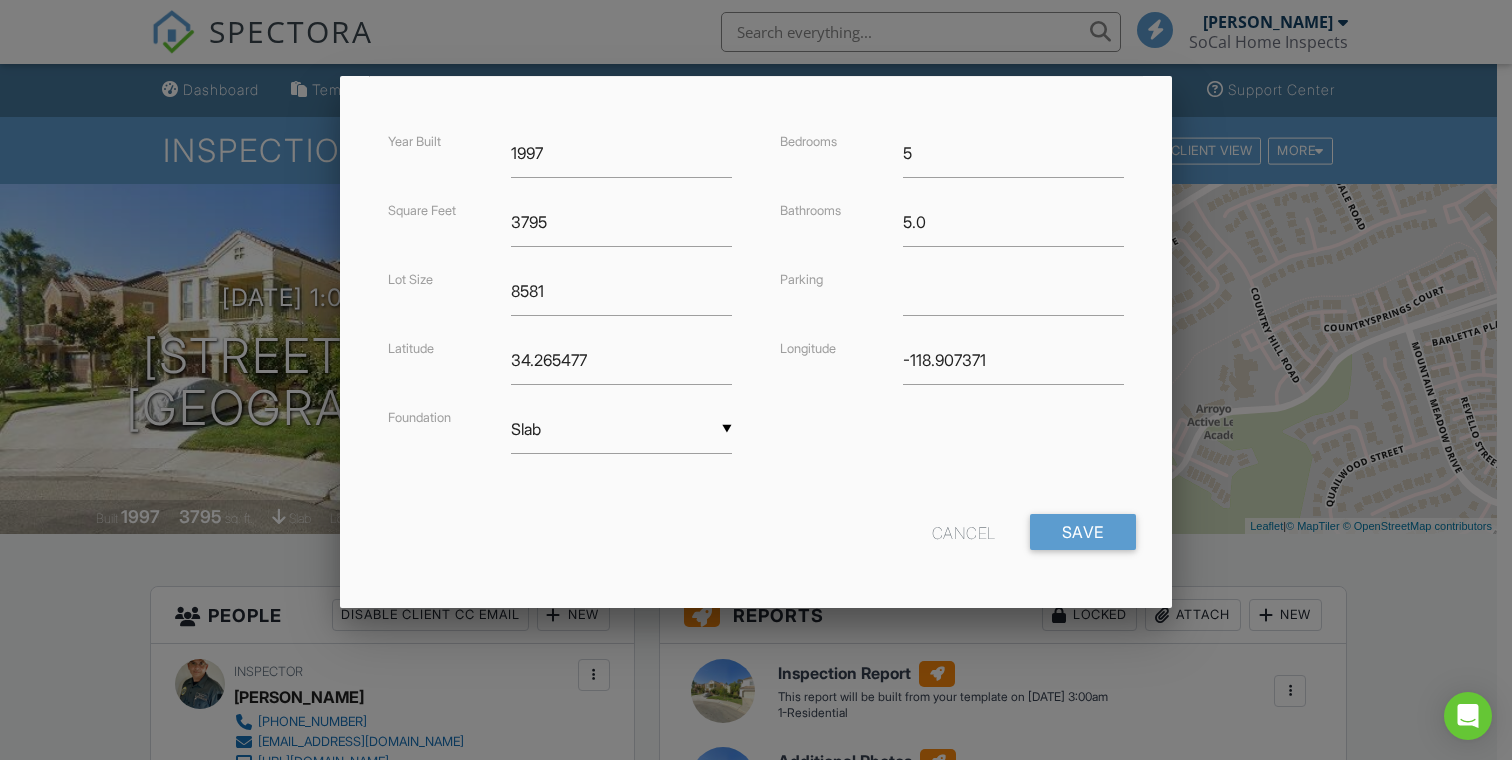 type on "[STREET_ADDRESS]" 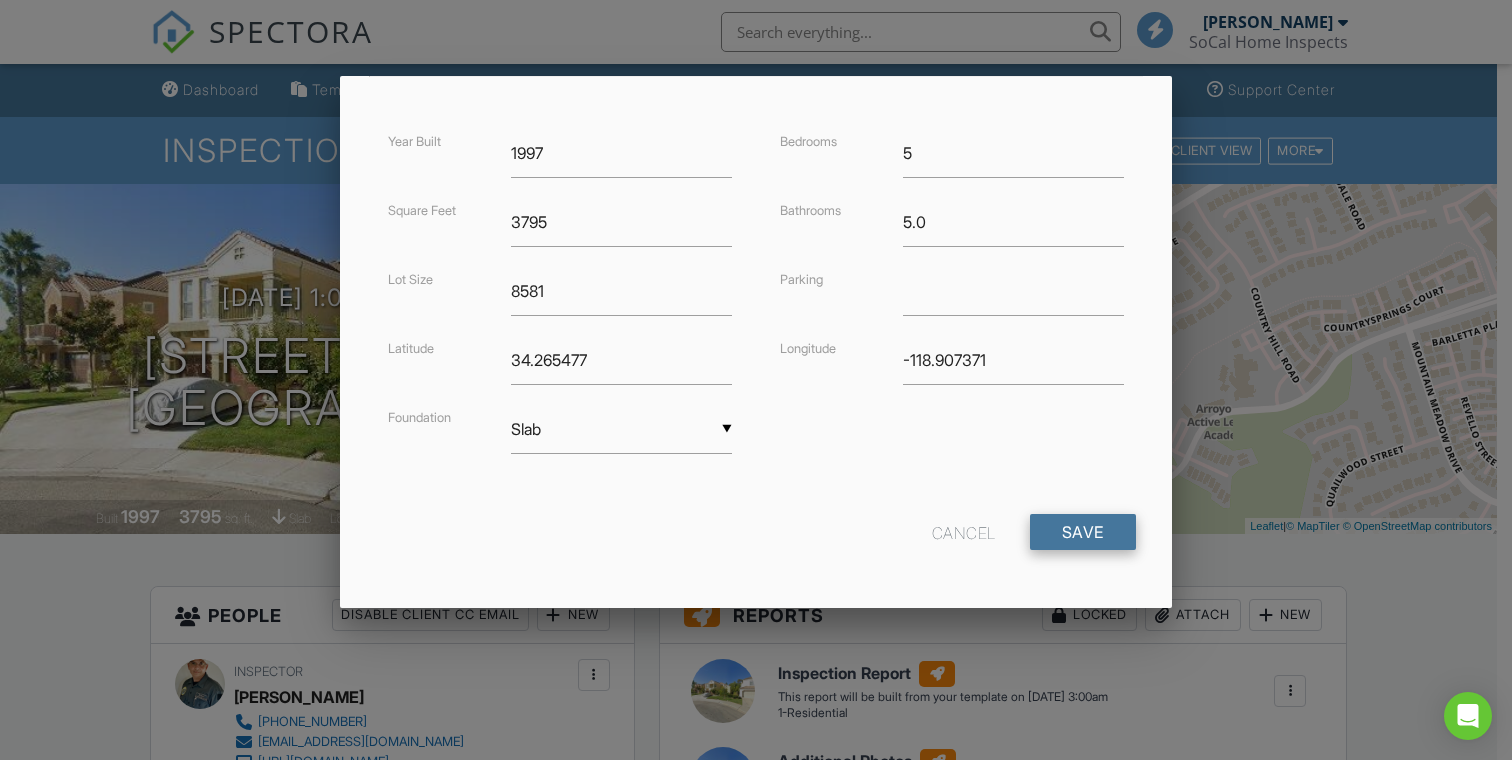 click on "Save" at bounding box center [1083, 532] 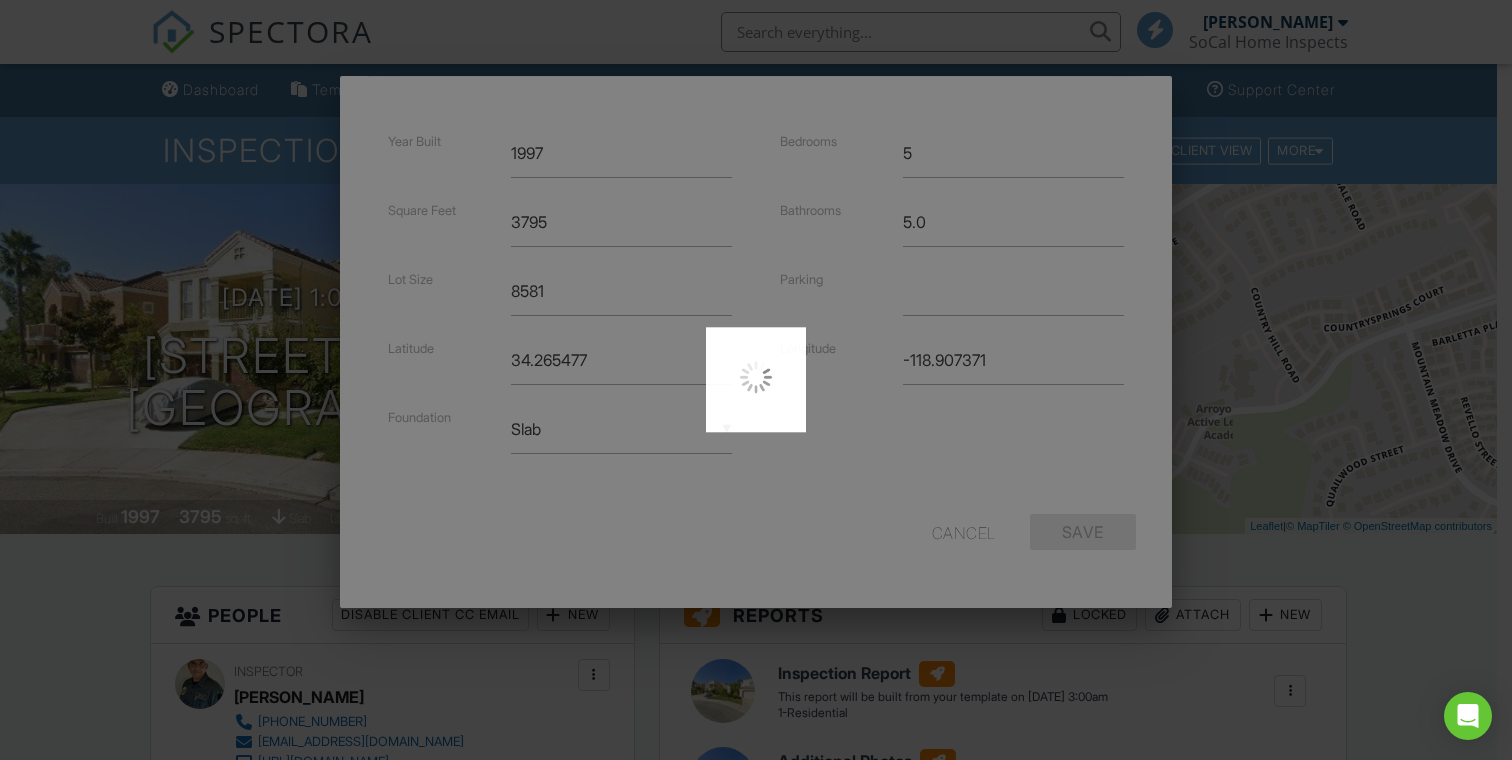 type on "34.2654769" 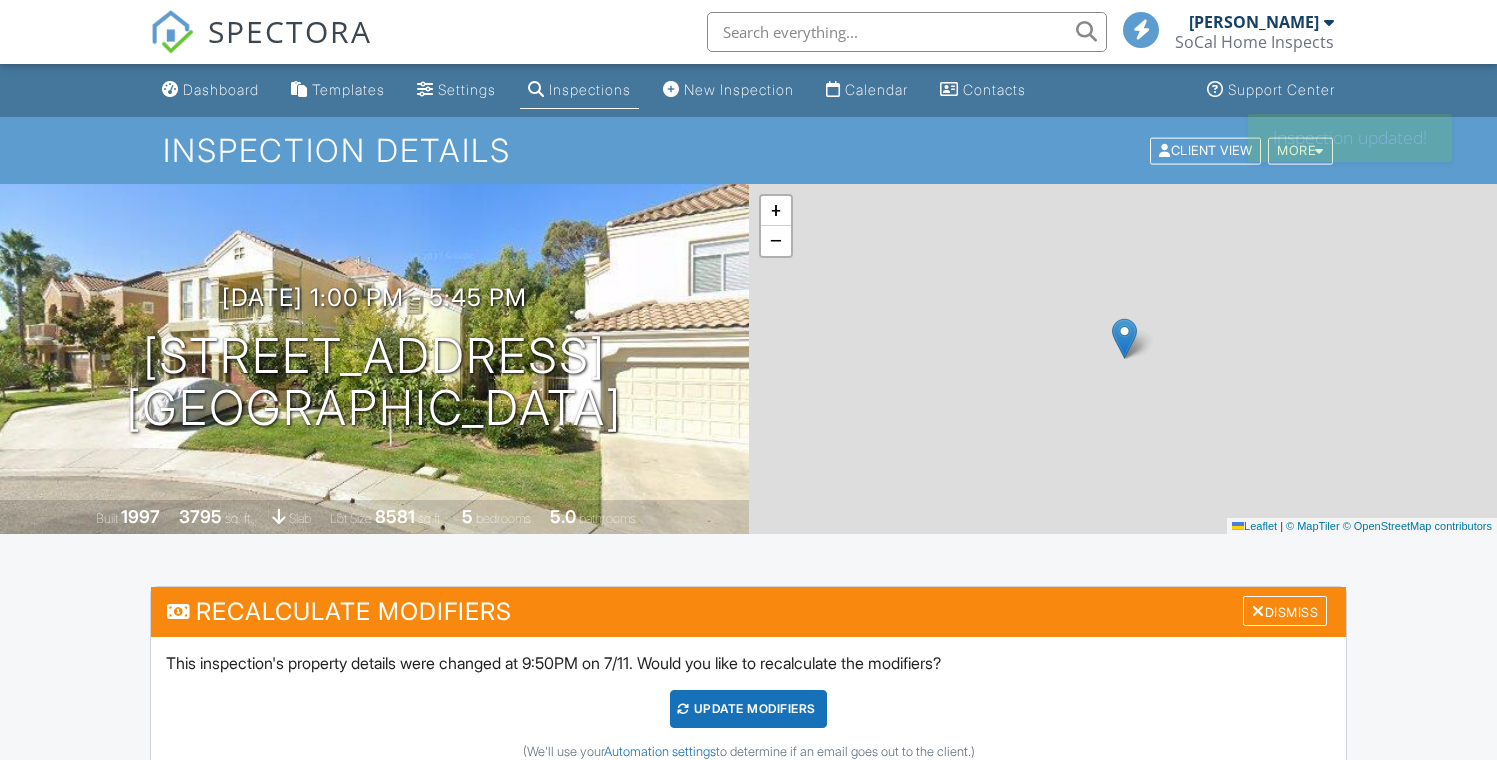scroll, scrollTop: 0, scrollLeft: 0, axis: both 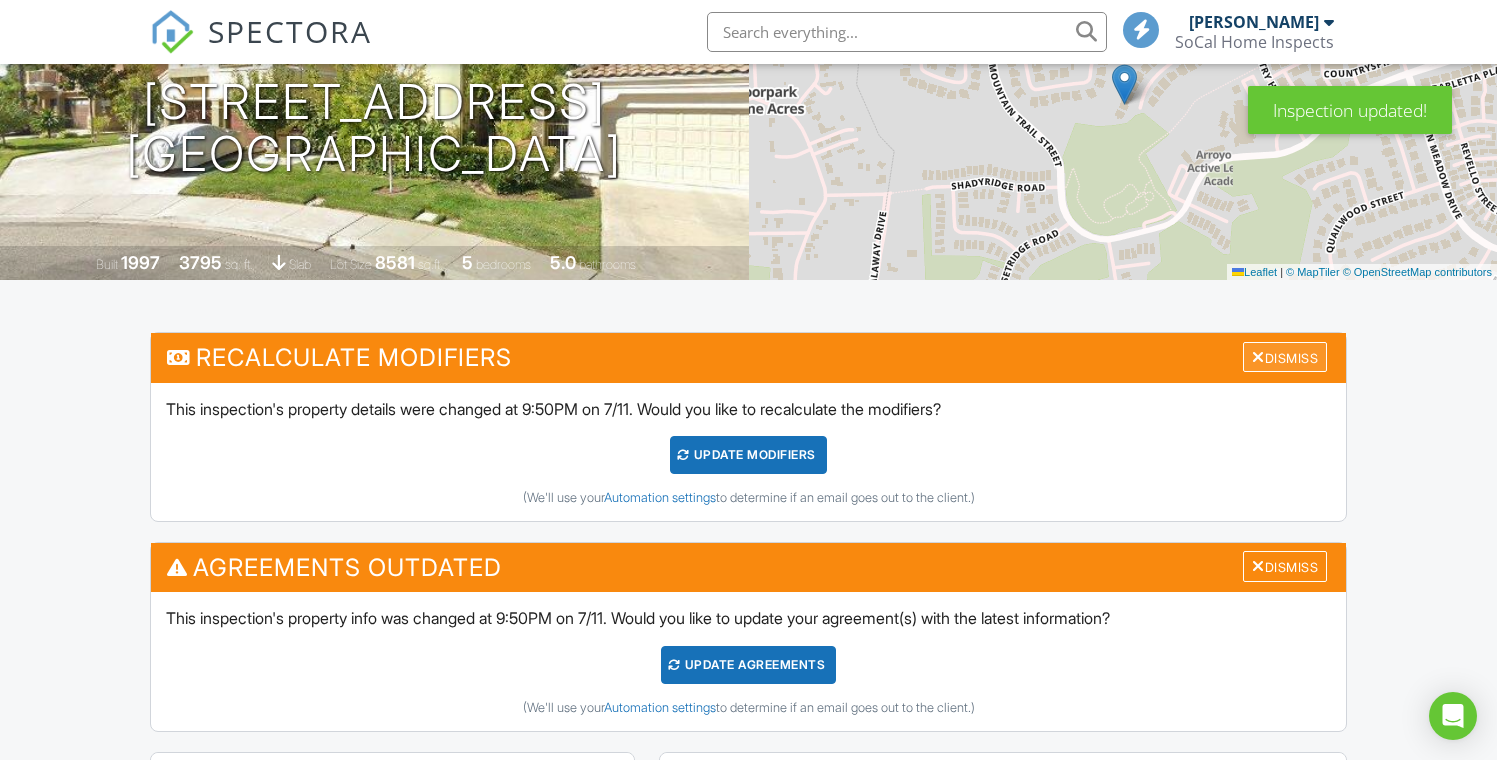 click on "Dismiss" at bounding box center (1285, 357) 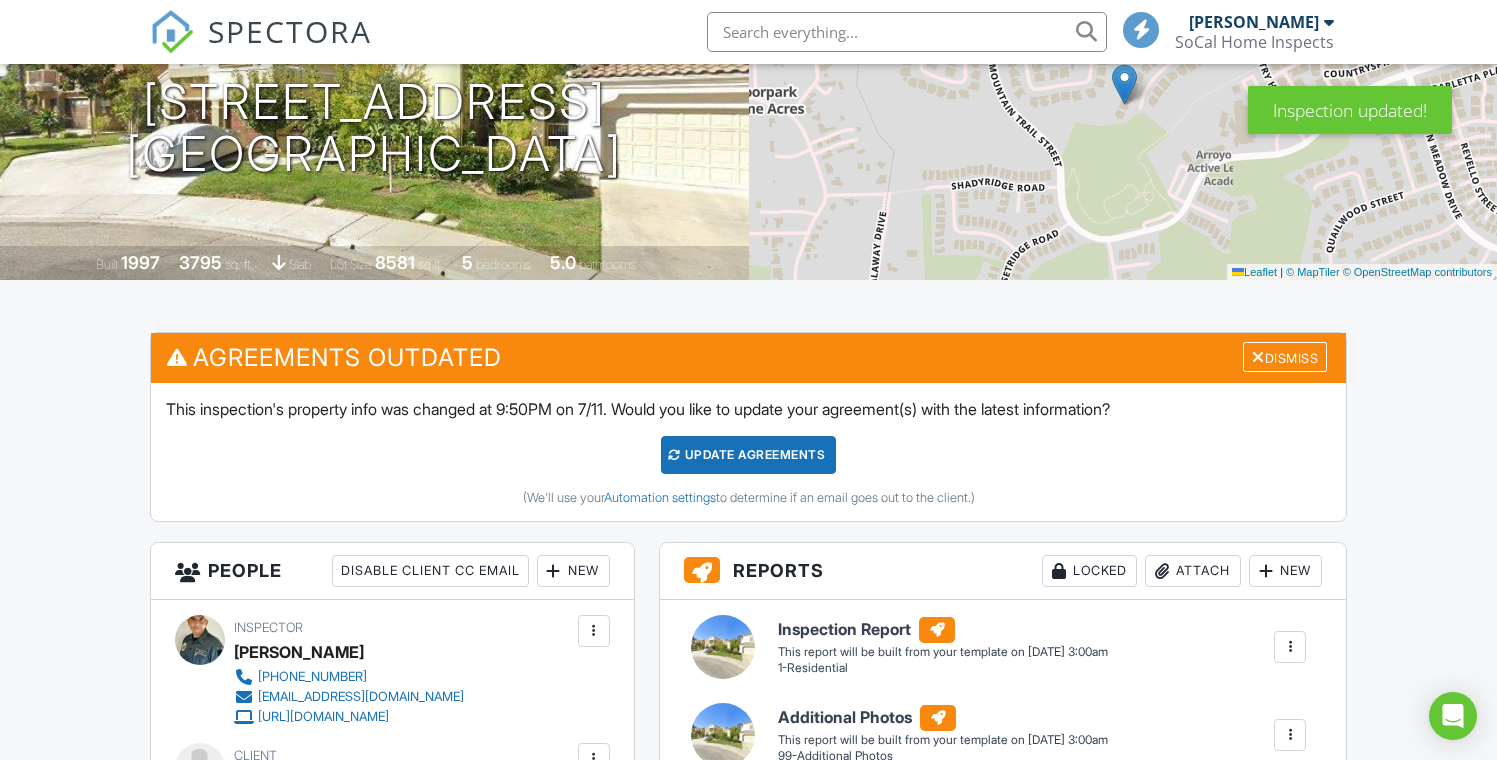 click on "Dismiss" at bounding box center (1285, 357) 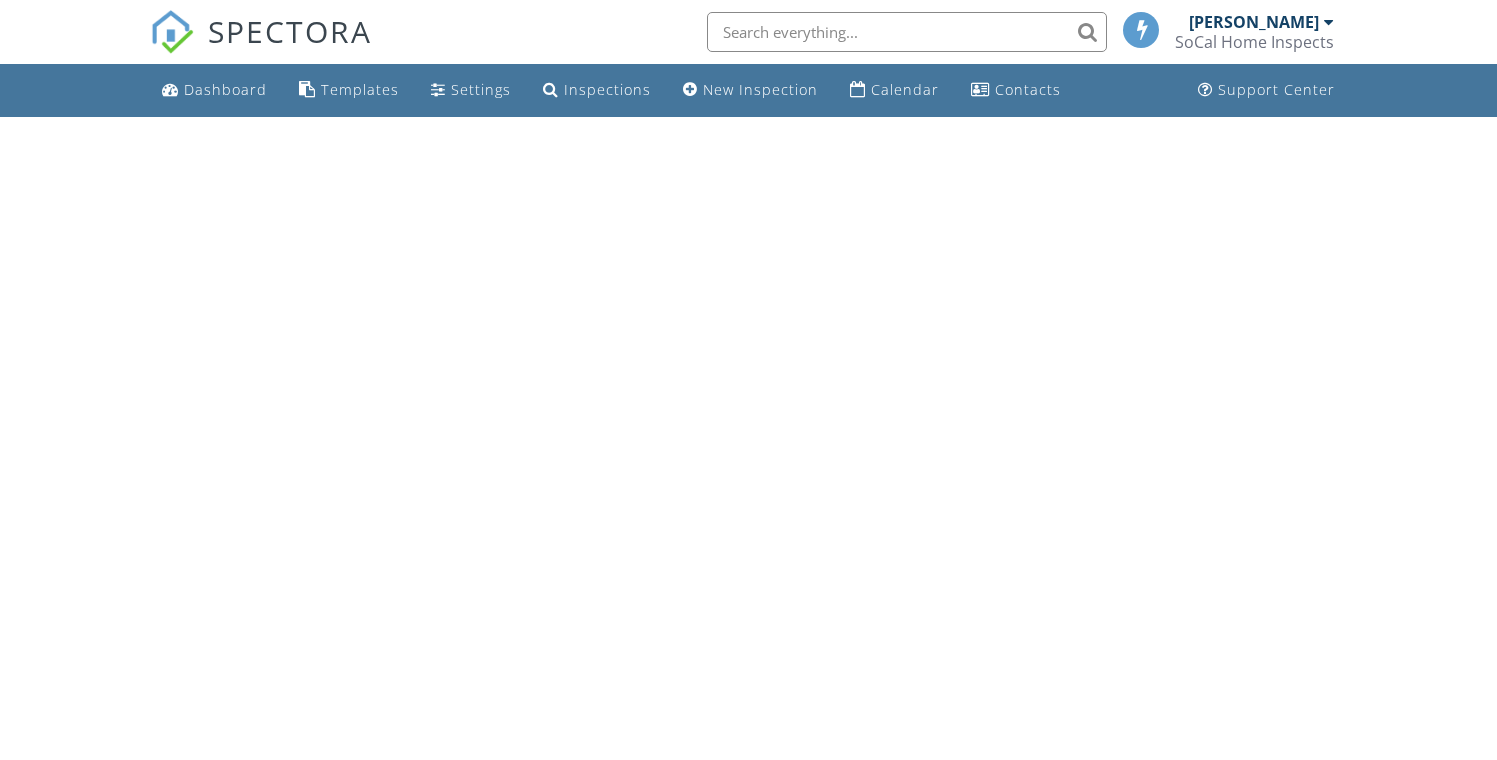 scroll, scrollTop: 0, scrollLeft: 0, axis: both 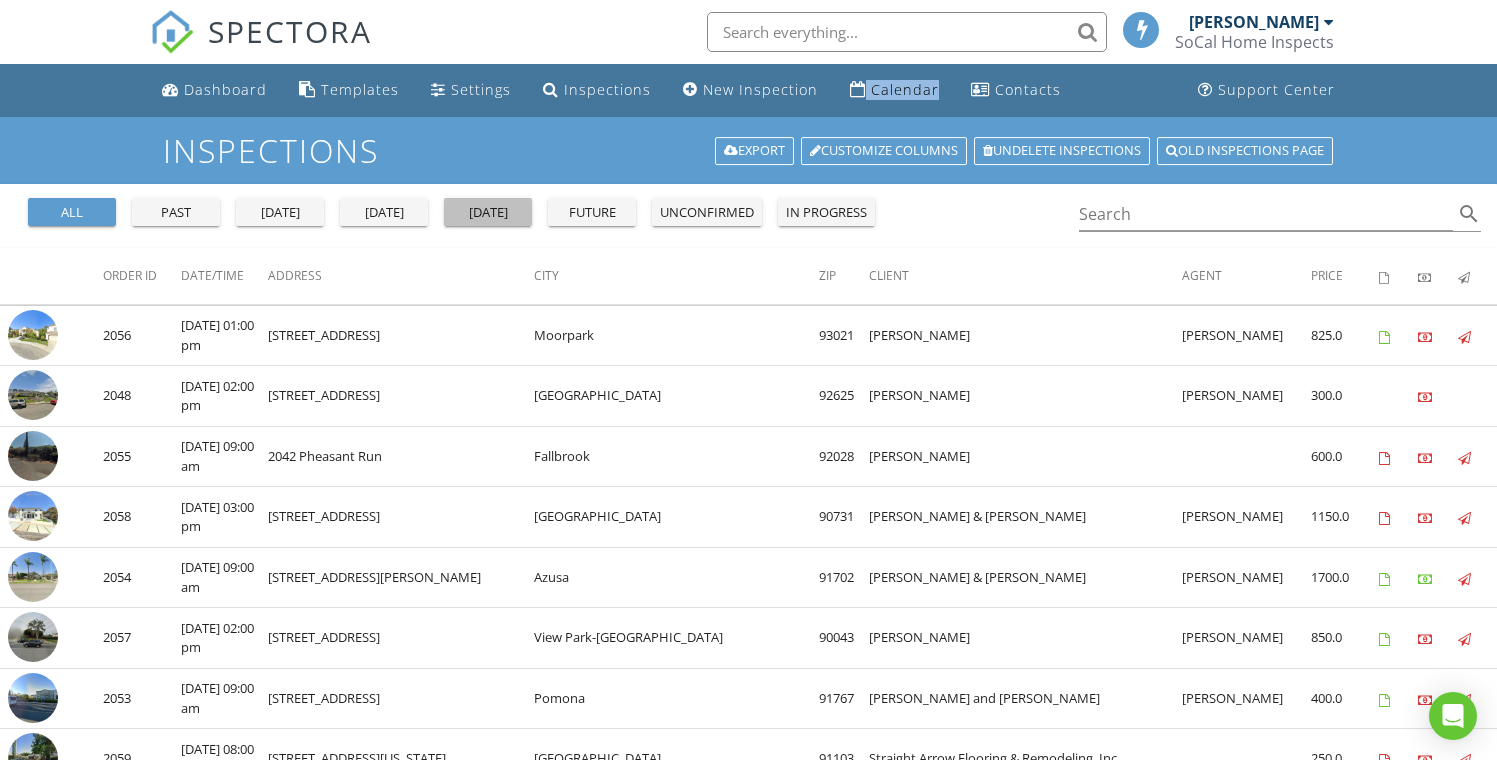 click on "[DATE]" at bounding box center (488, 213) 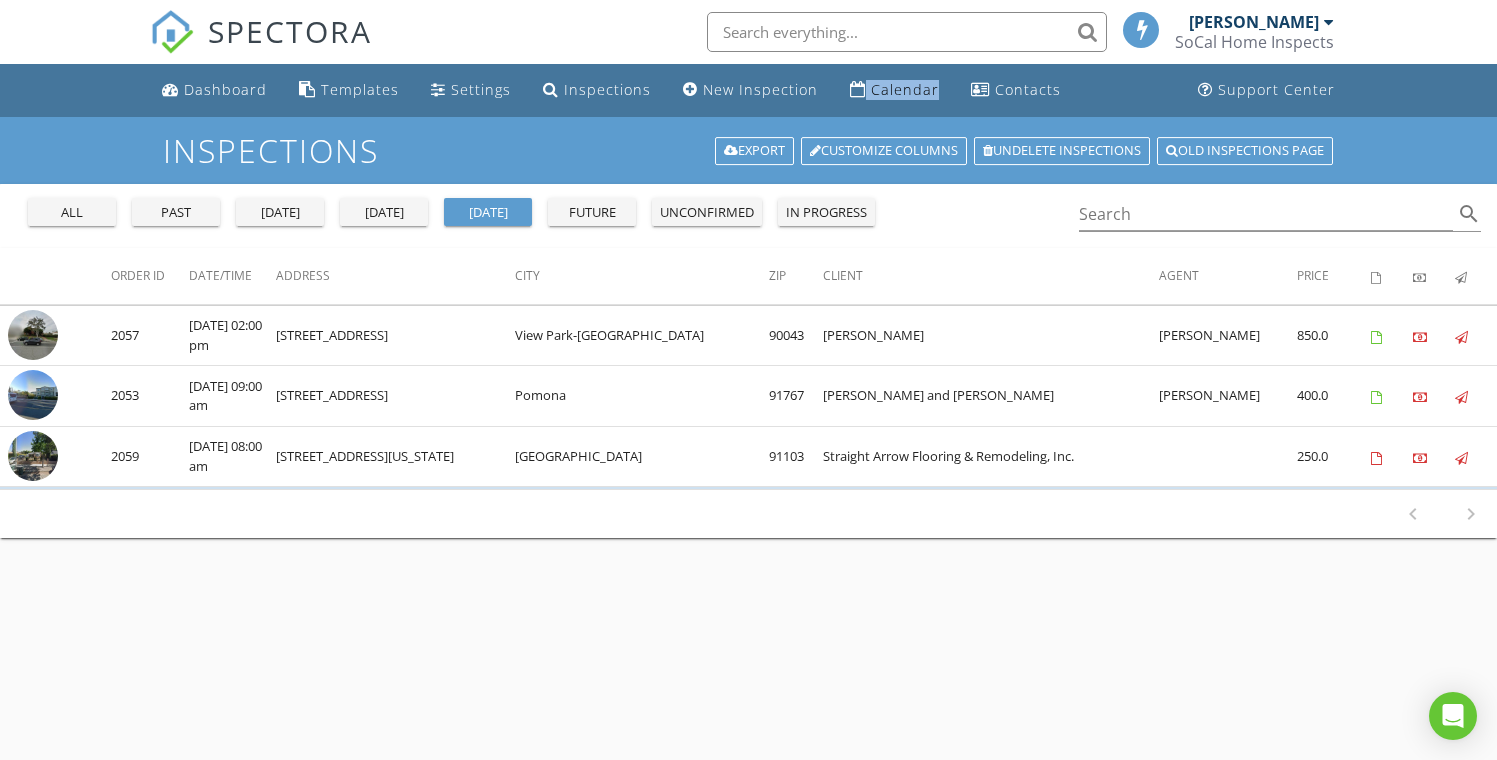 click on "all" at bounding box center (72, 213) 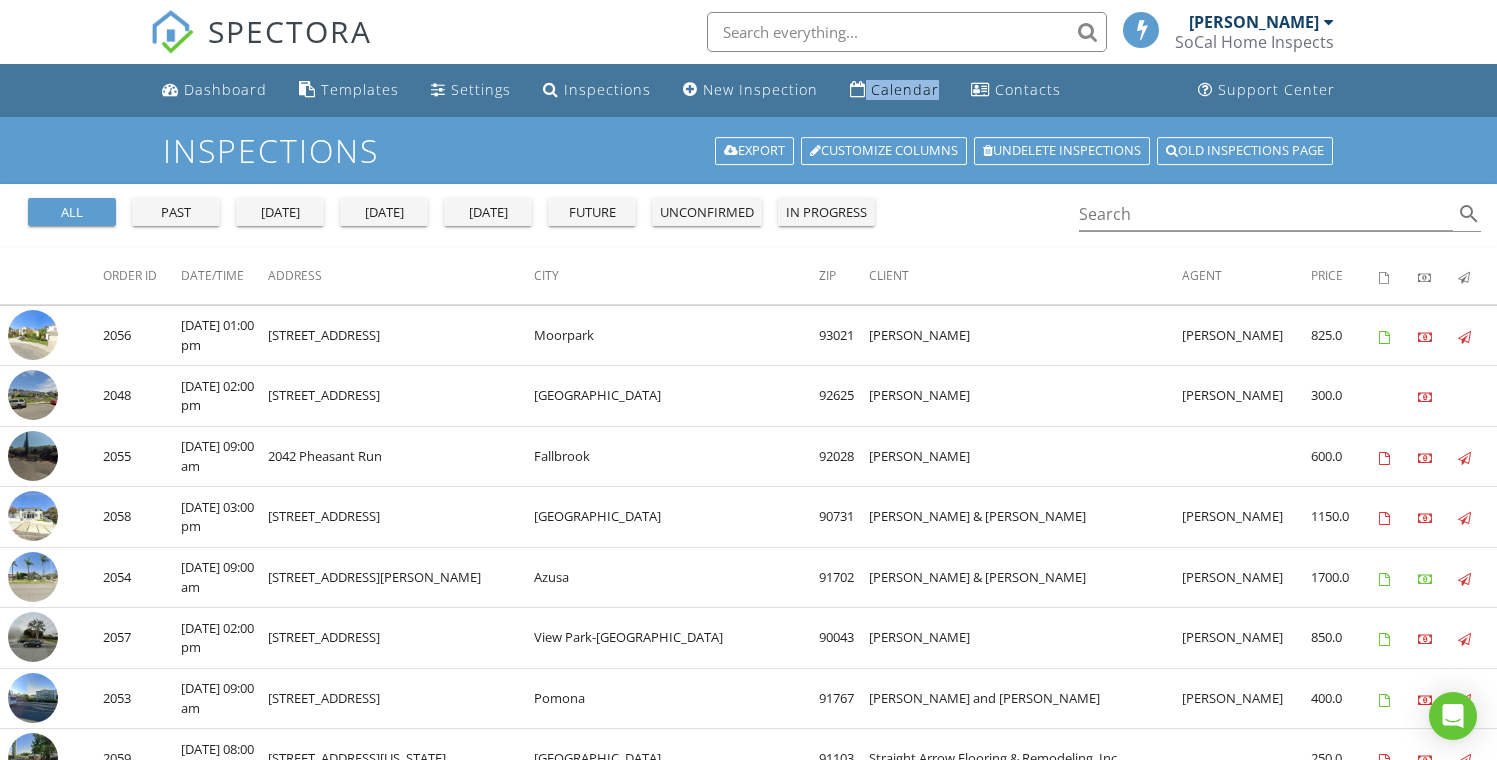 click on "[DATE]" at bounding box center (280, 213) 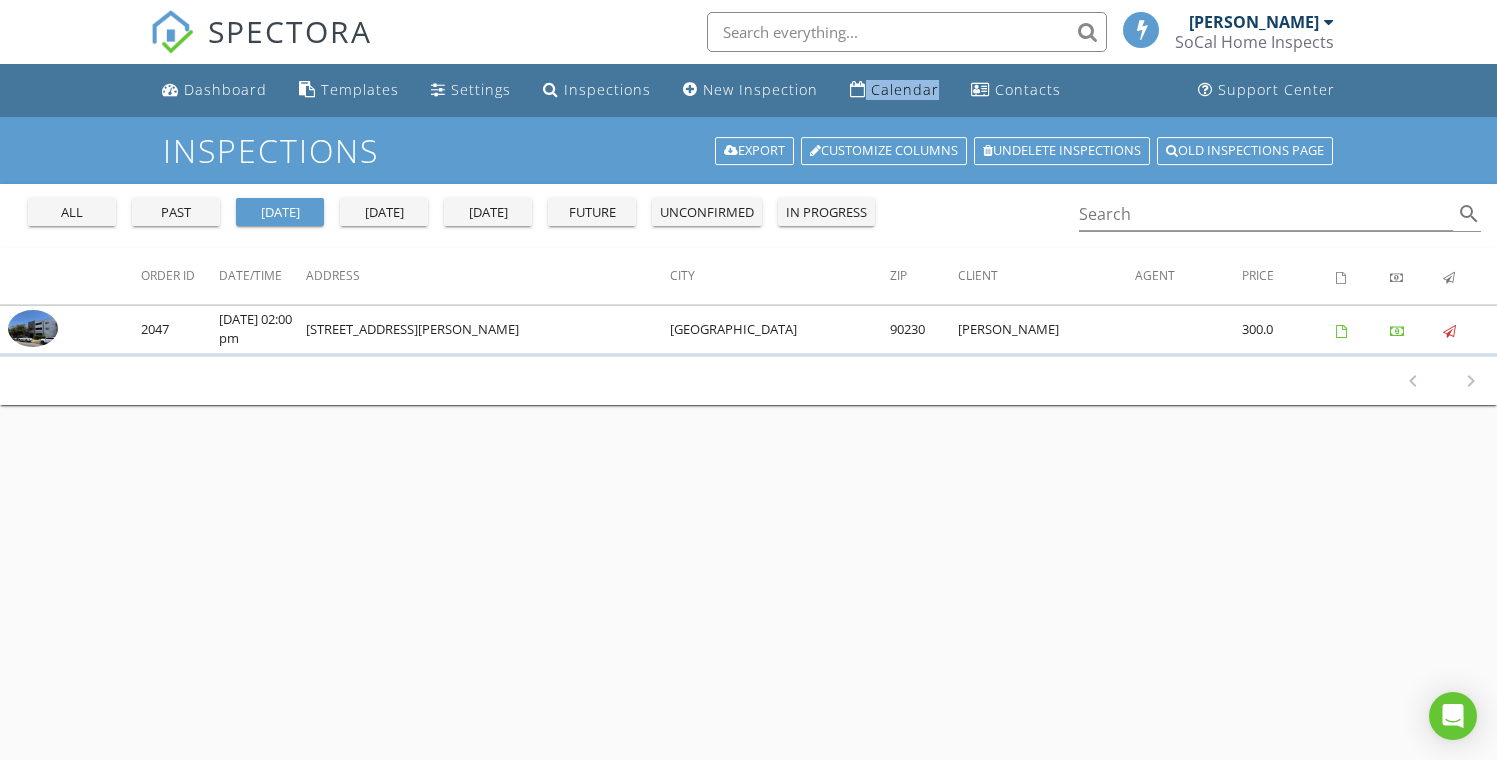 click on "past" at bounding box center (176, 213) 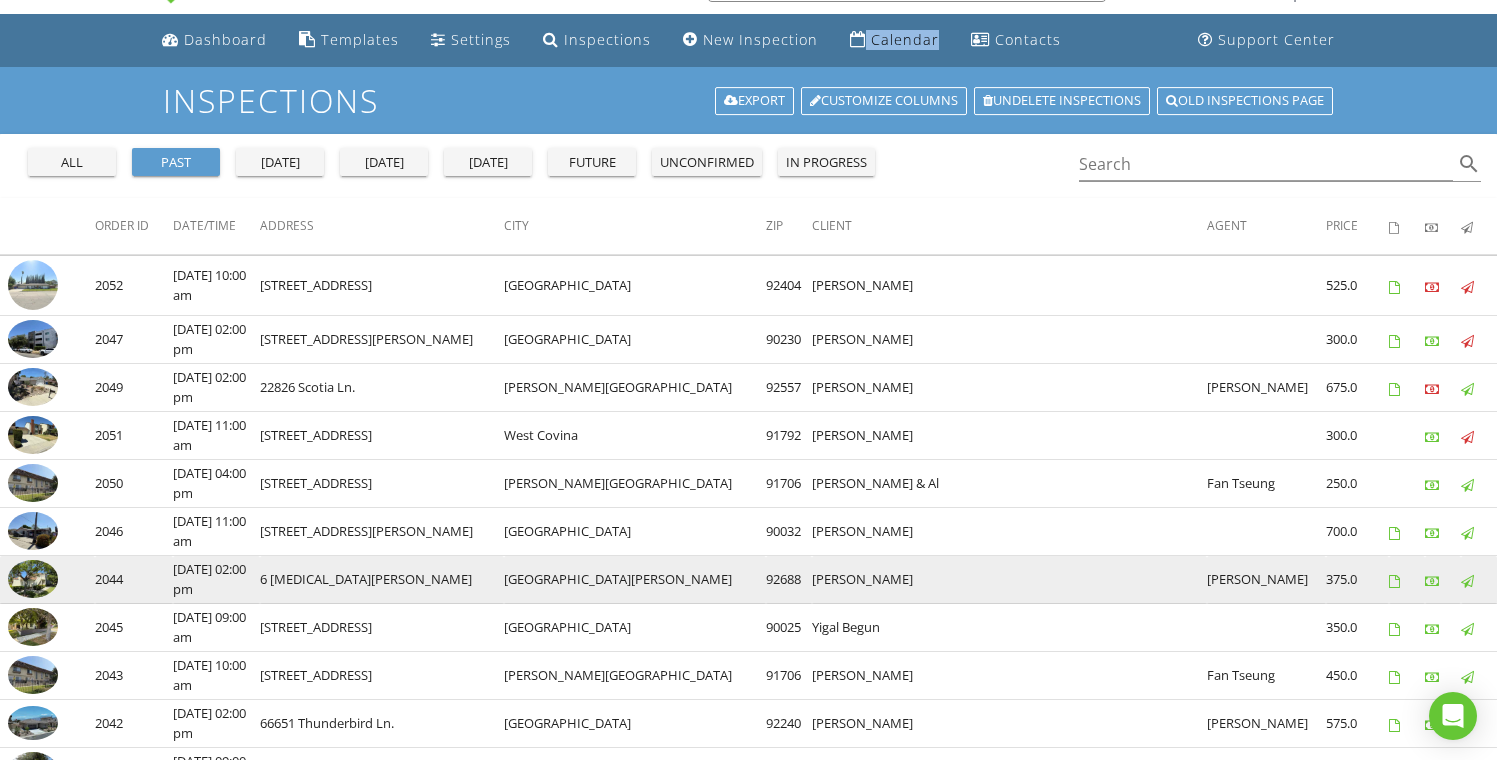 scroll, scrollTop: 51, scrollLeft: 0, axis: vertical 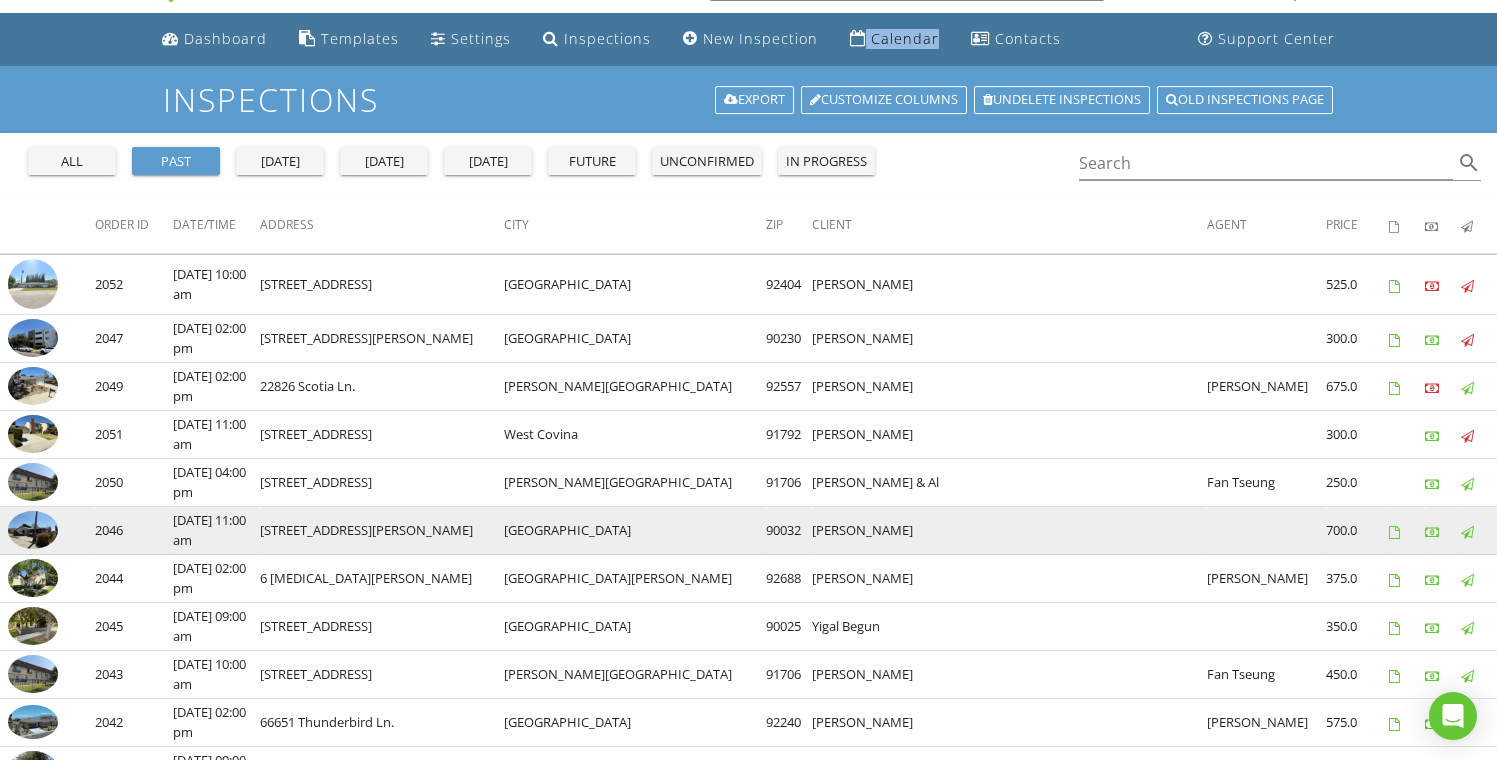 click at bounding box center [33, 530] 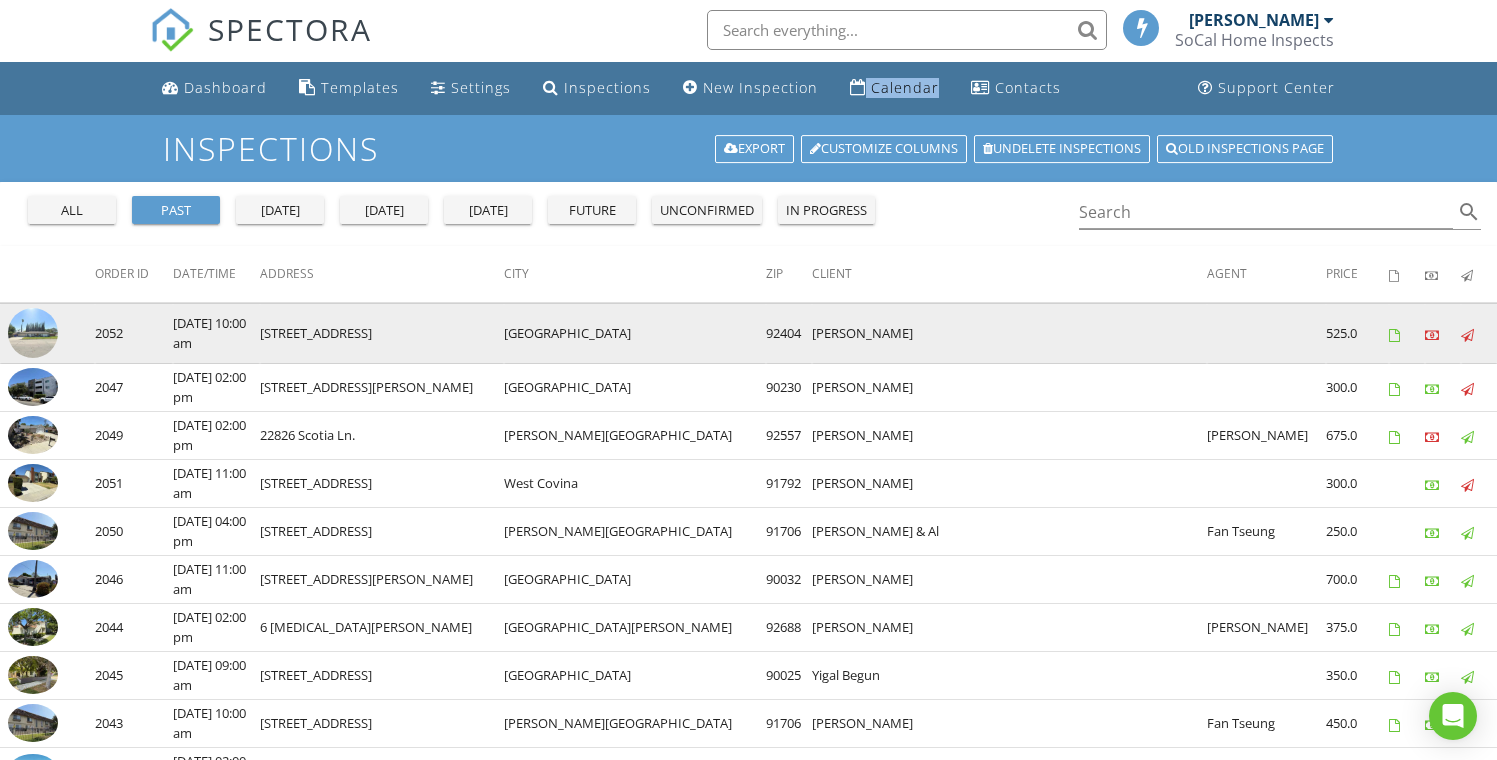 scroll, scrollTop: 0, scrollLeft: 0, axis: both 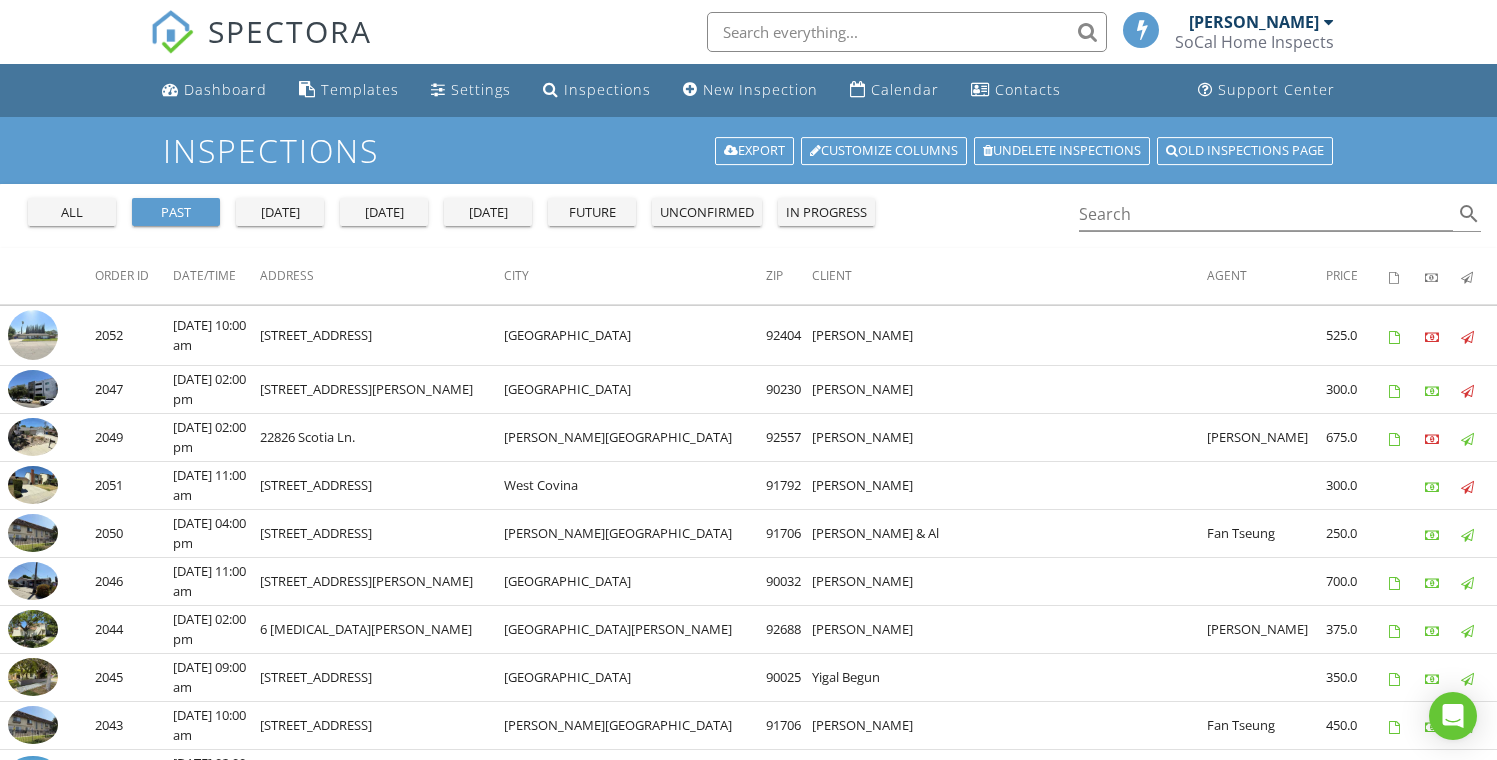 click on "all
past
[DATE]
[DATE]
[DATE]
future
unconfirmed
in progress" at bounding box center [451, 208] 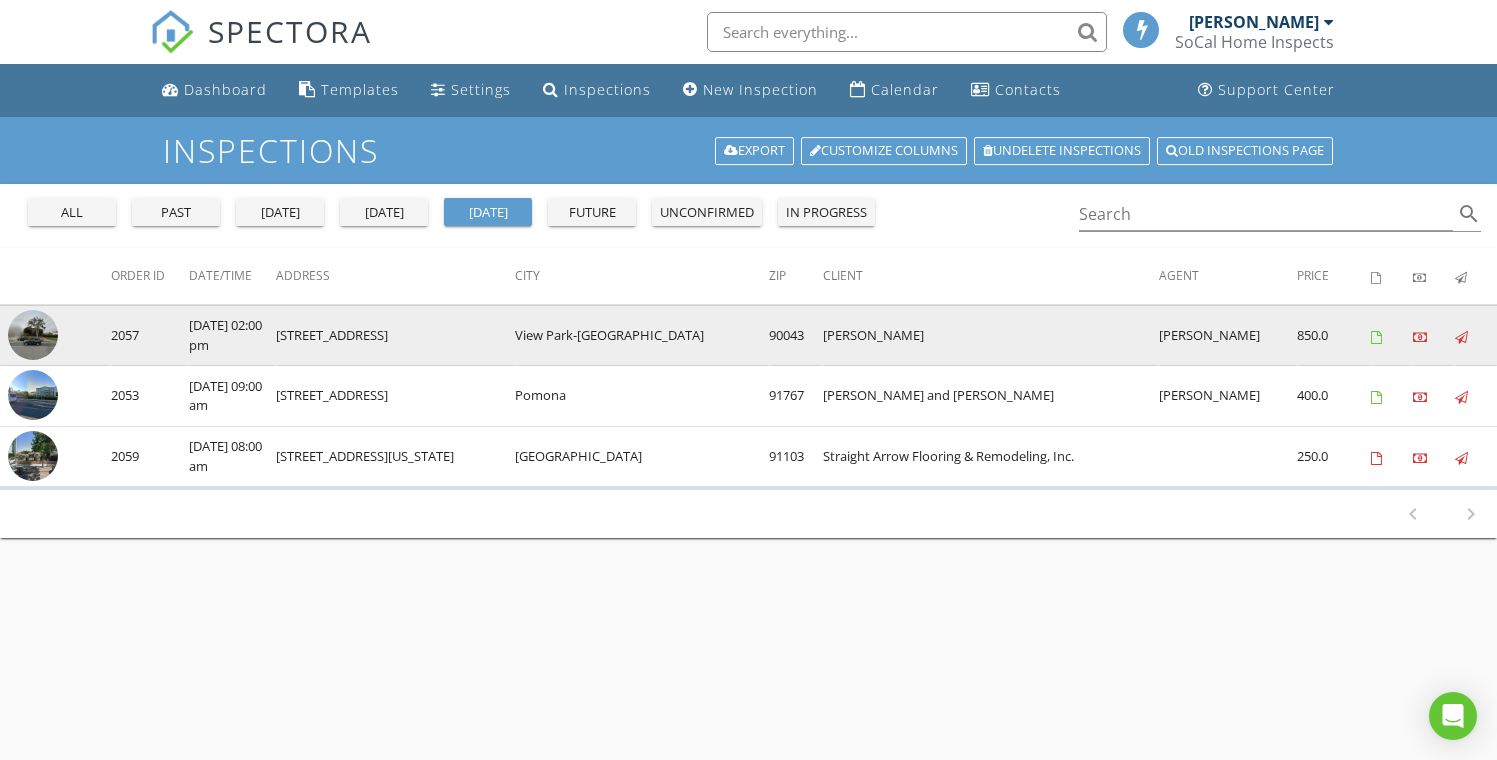 click on "[STREET_ADDRESS]" at bounding box center [396, 335] 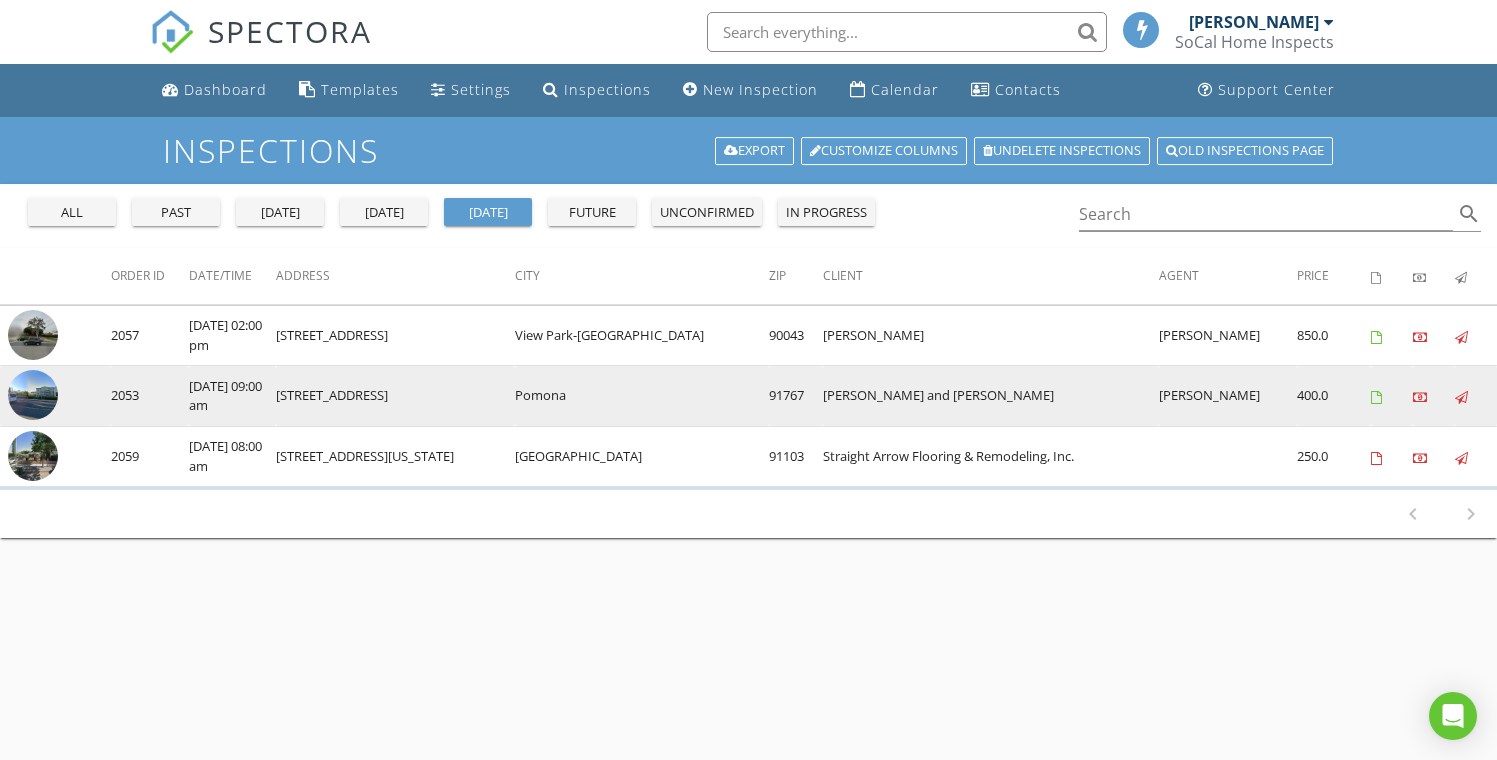 click on "[STREET_ADDRESS]" at bounding box center [396, 396] 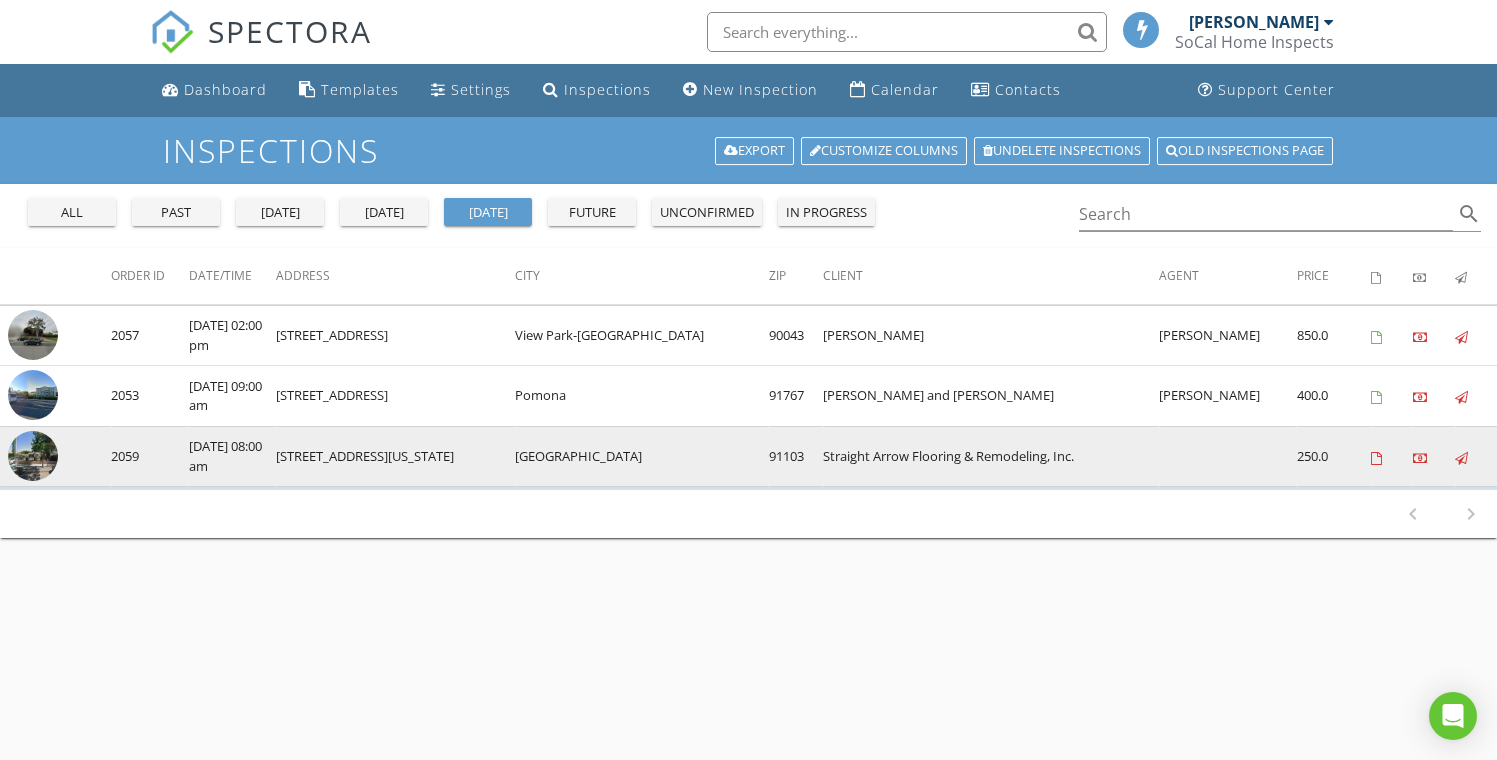 click on "[STREET_ADDRESS][US_STATE]" at bounding box center (396, 456) 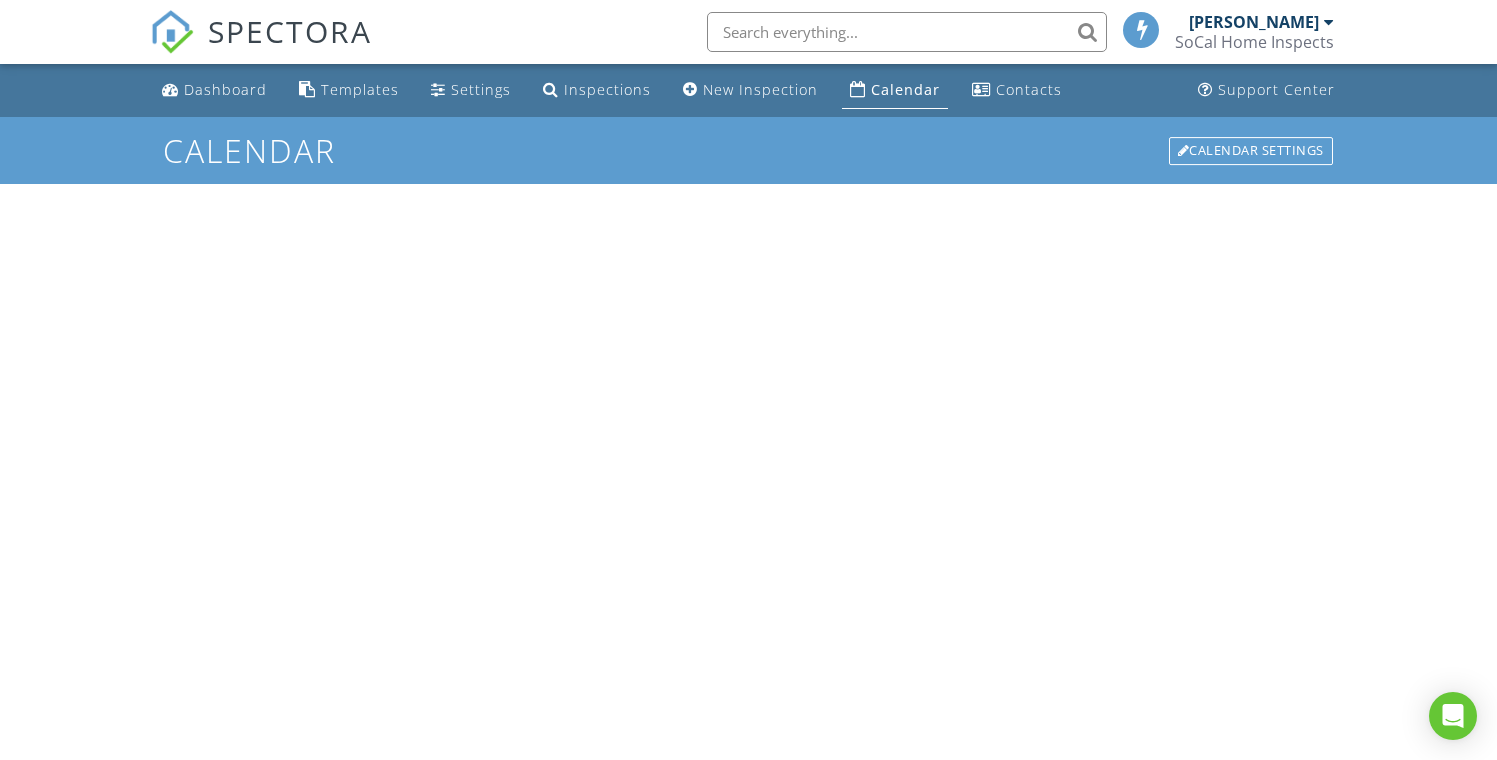 scroll, scrollTop: 0, scrollLeft: 0, axis: both 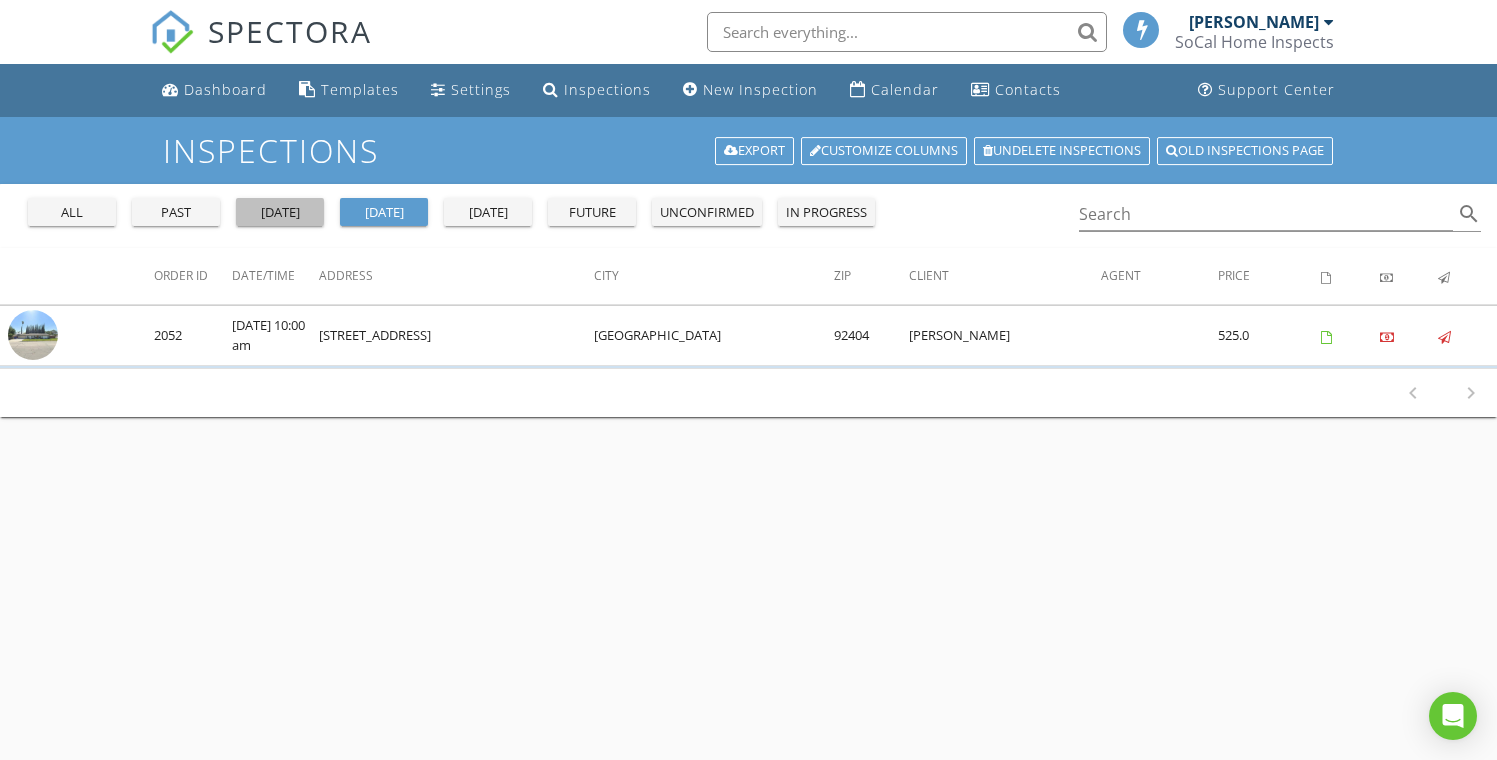 click on "[DATE]" at bounding box center [280, 213] 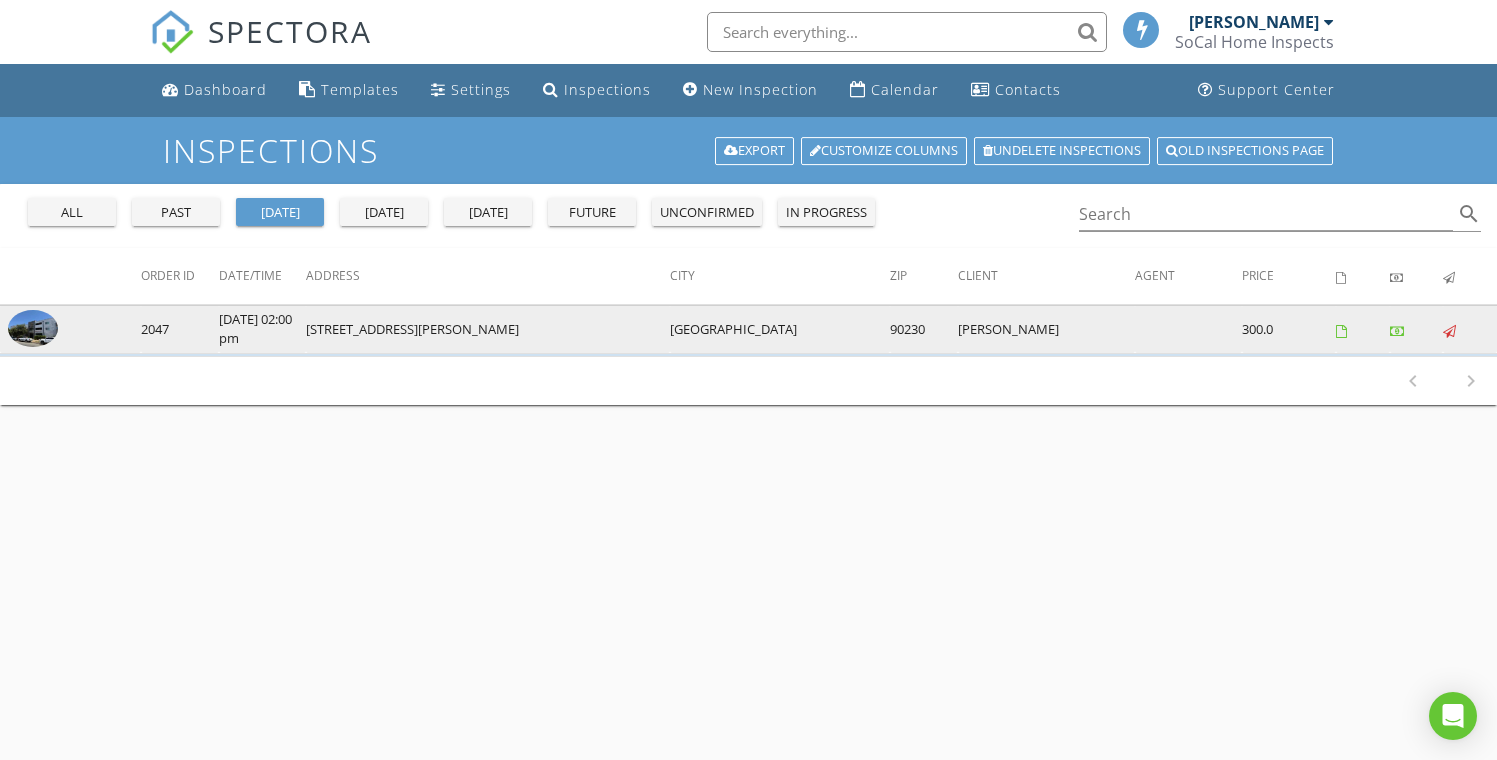 click on "[STREET_ADDRESS][PERSON_NAME]" at bounding box center (488, 329) 